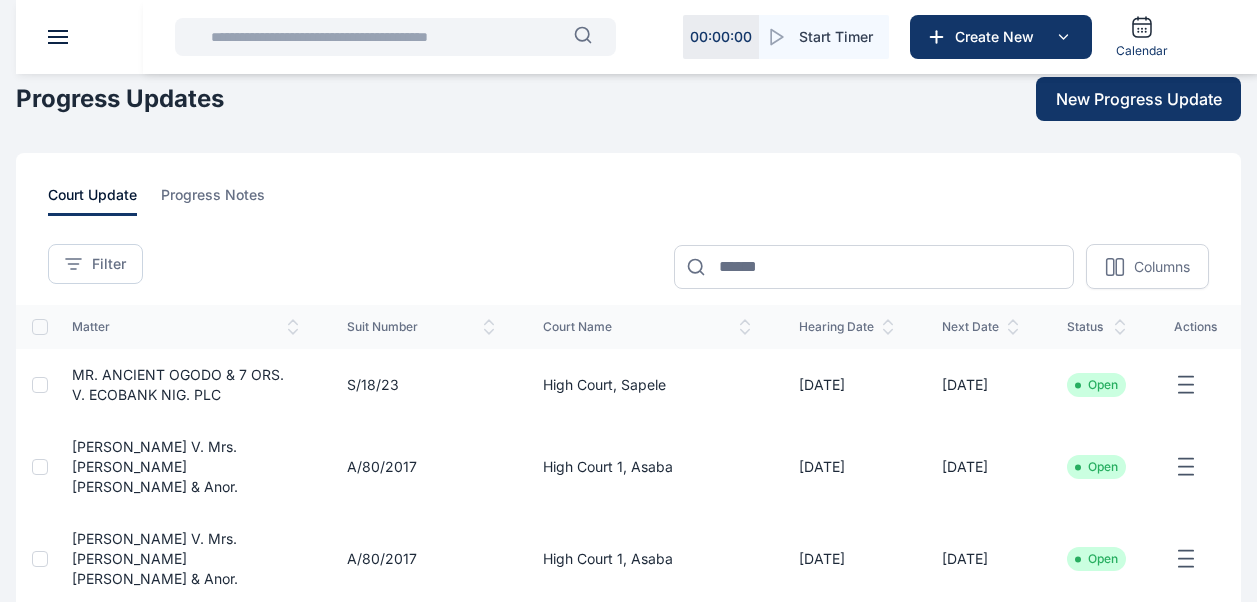 scroll, scrollTop: 0, scrollLeft: 0, axis: both 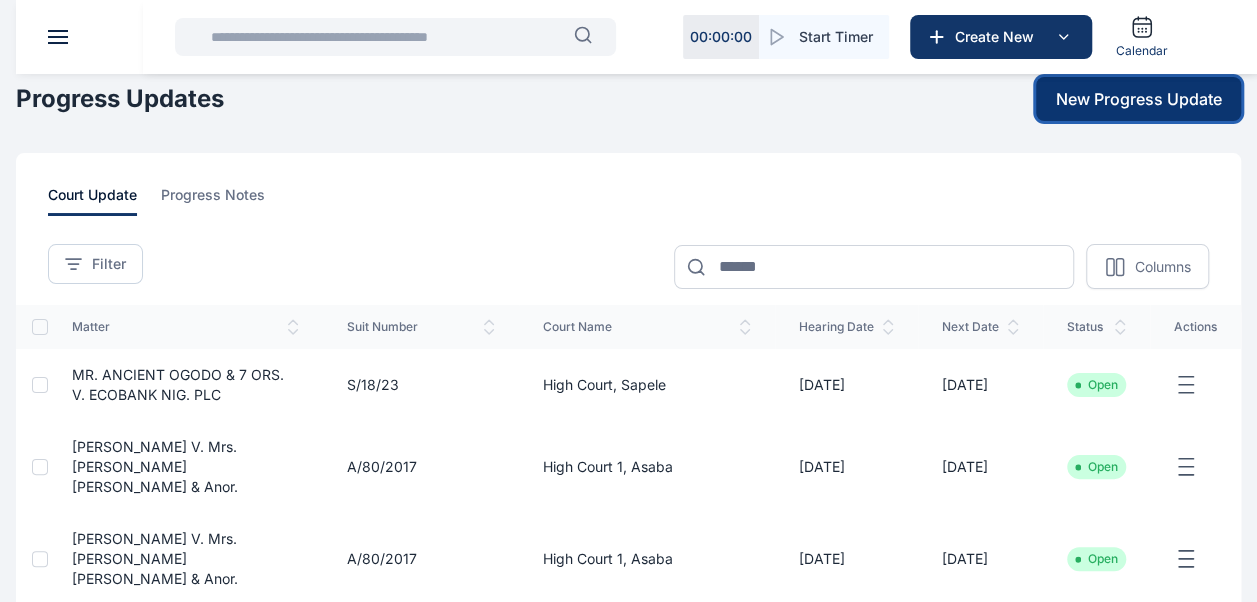 click on "New Progress Update" at bounding box center (1139, 99) 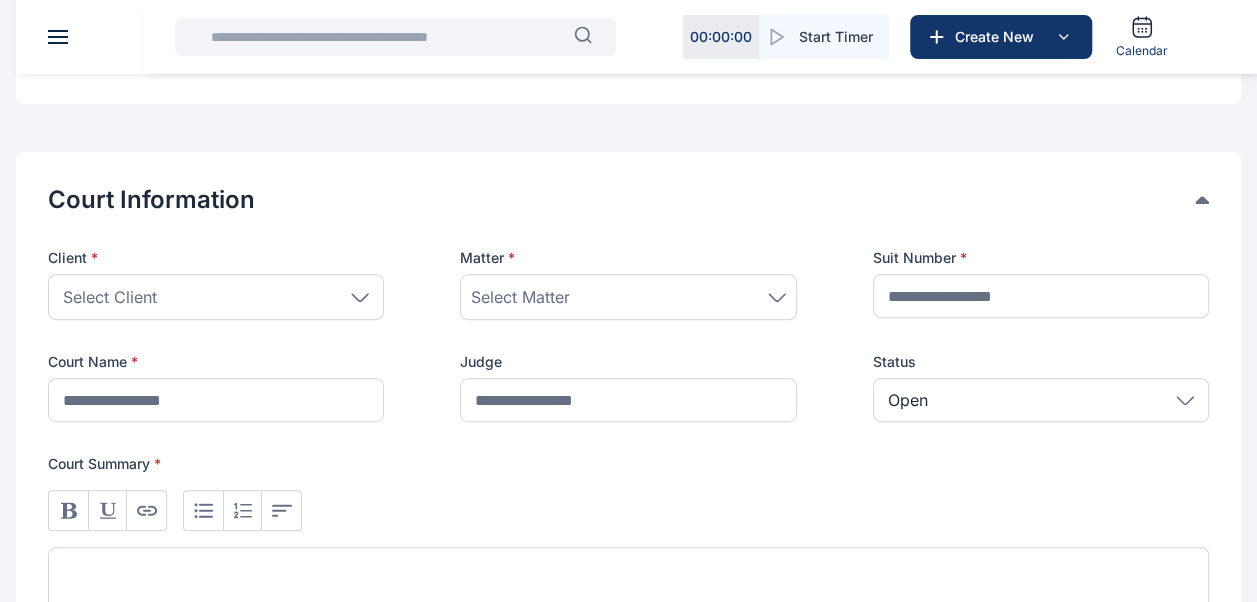 scroll, scrollTop: 316, scrollLeft: 0, axis: vertical 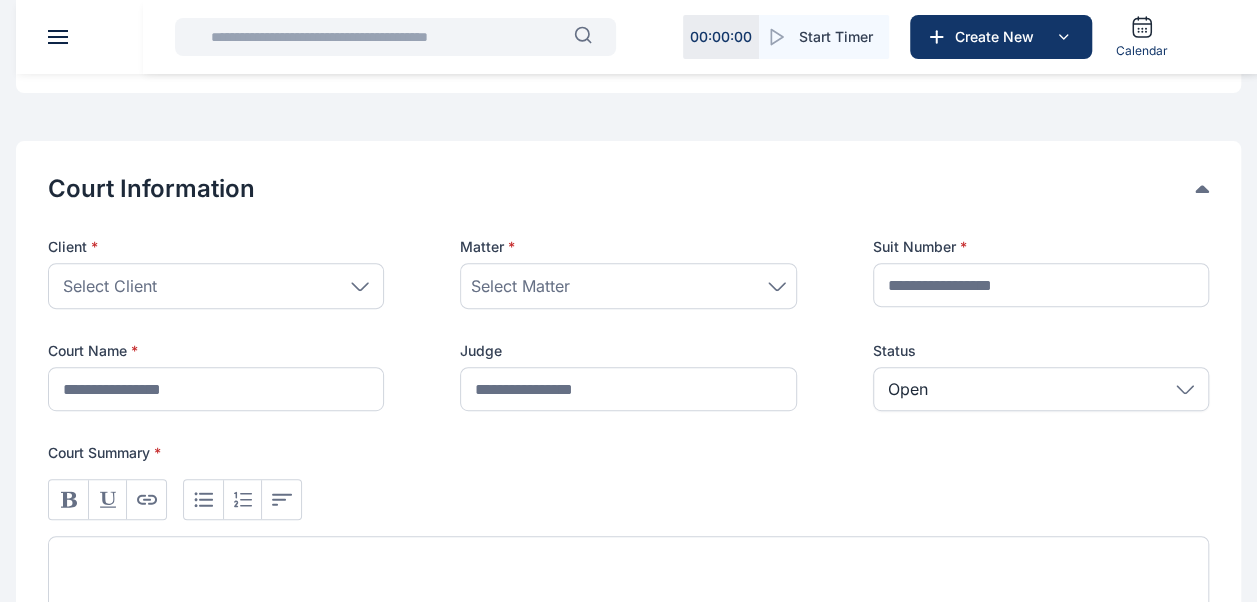click on "Select Client" at bounding box center [216, 286] 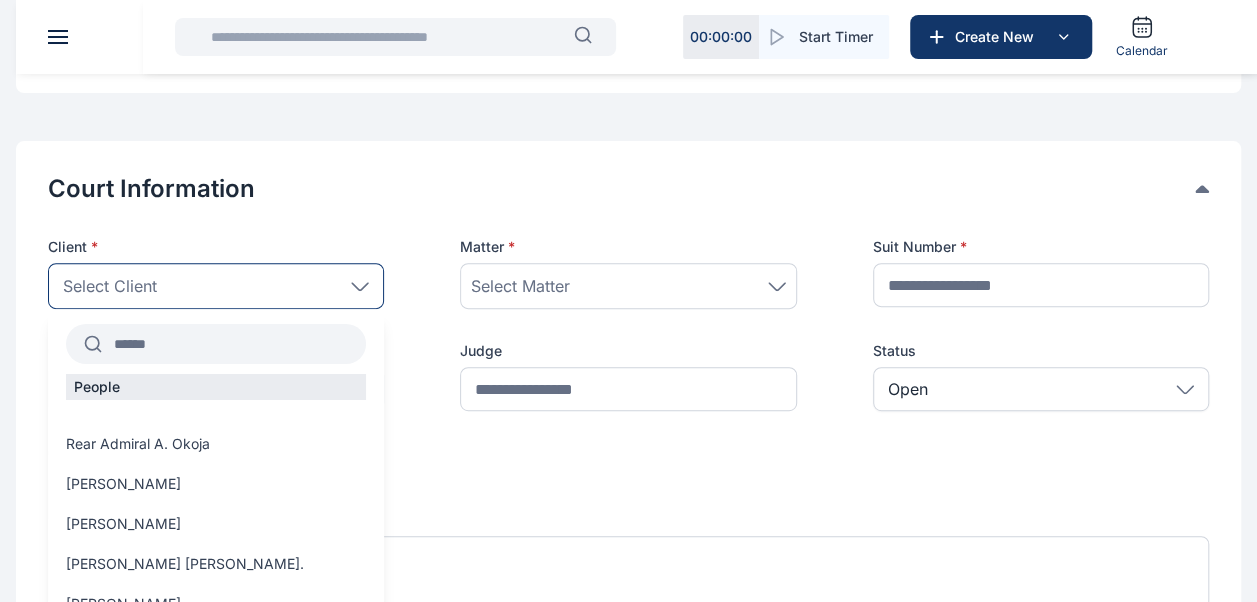click at bounding box center [234, 344] 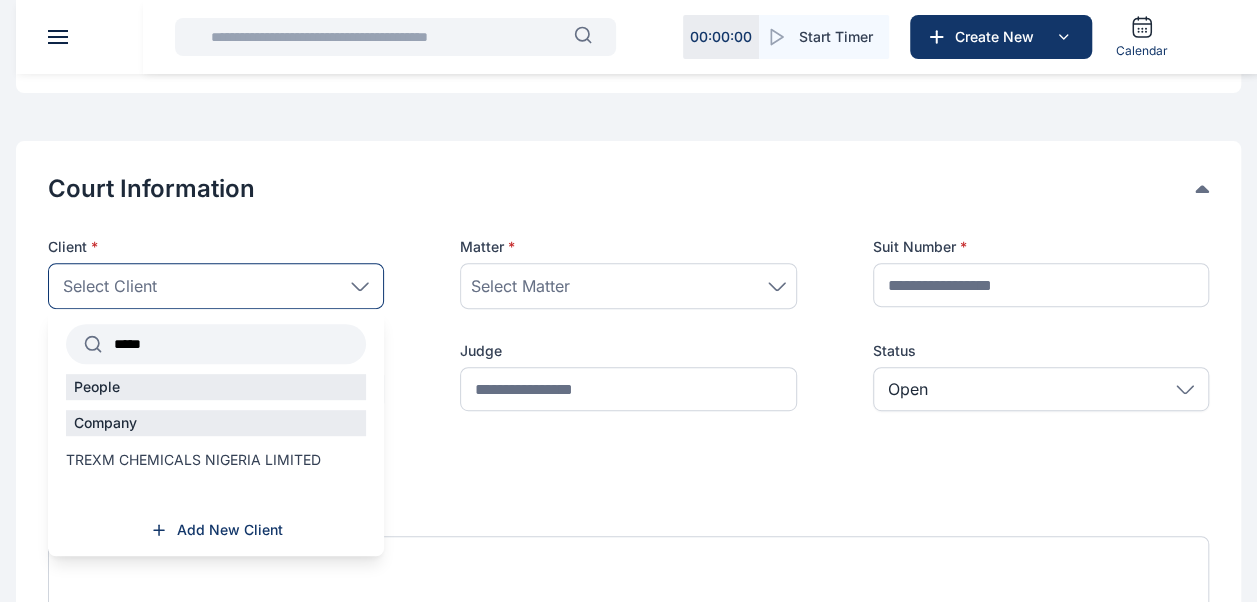 click on "Company TREXM CHEMICALS NIGERIA LIMITED" at bounding box center (216, 445) 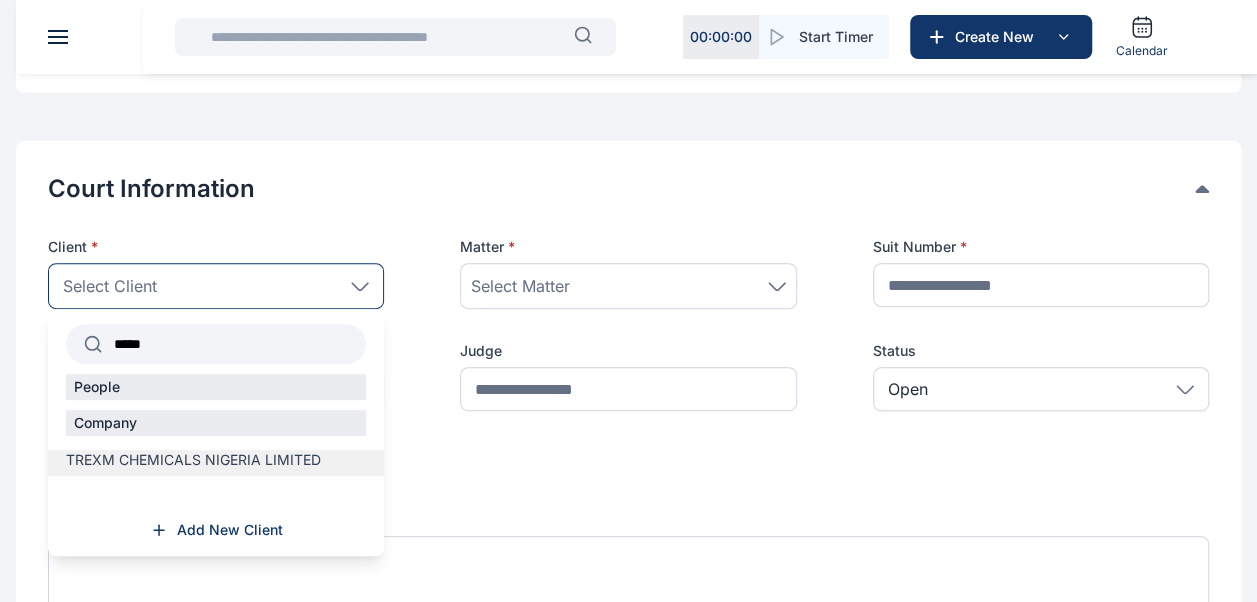 click on "TREXM CHEMICALS NIGERIA LIMITED" at bounding box center [193, 460] 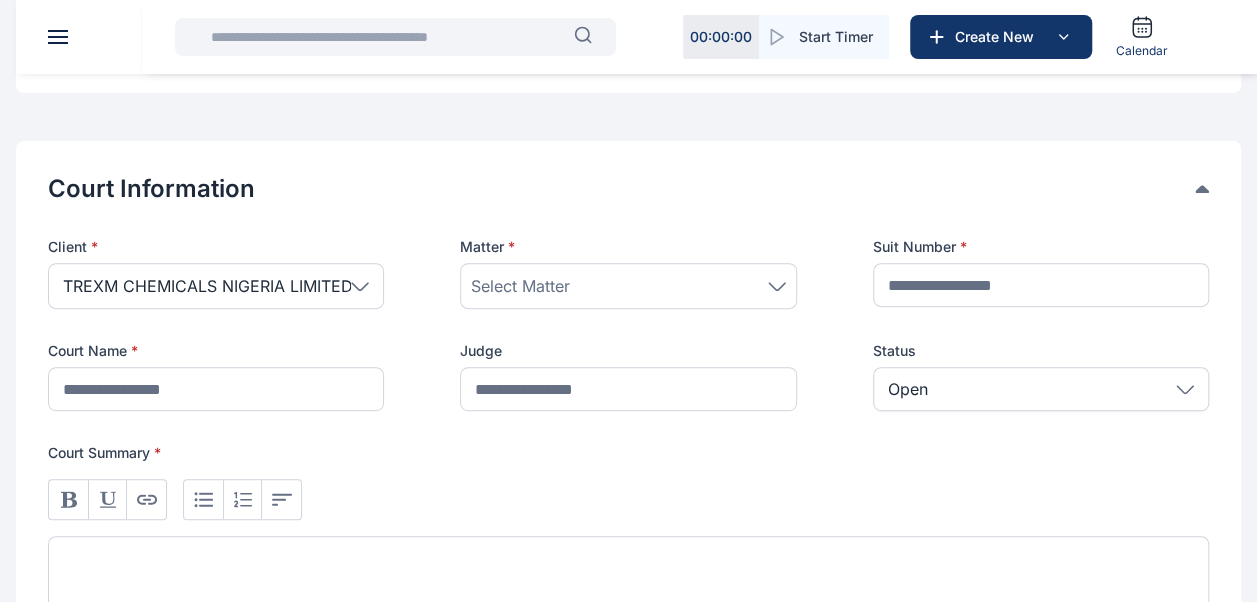 click on "Select Matter" at bounding box center [520, 286] 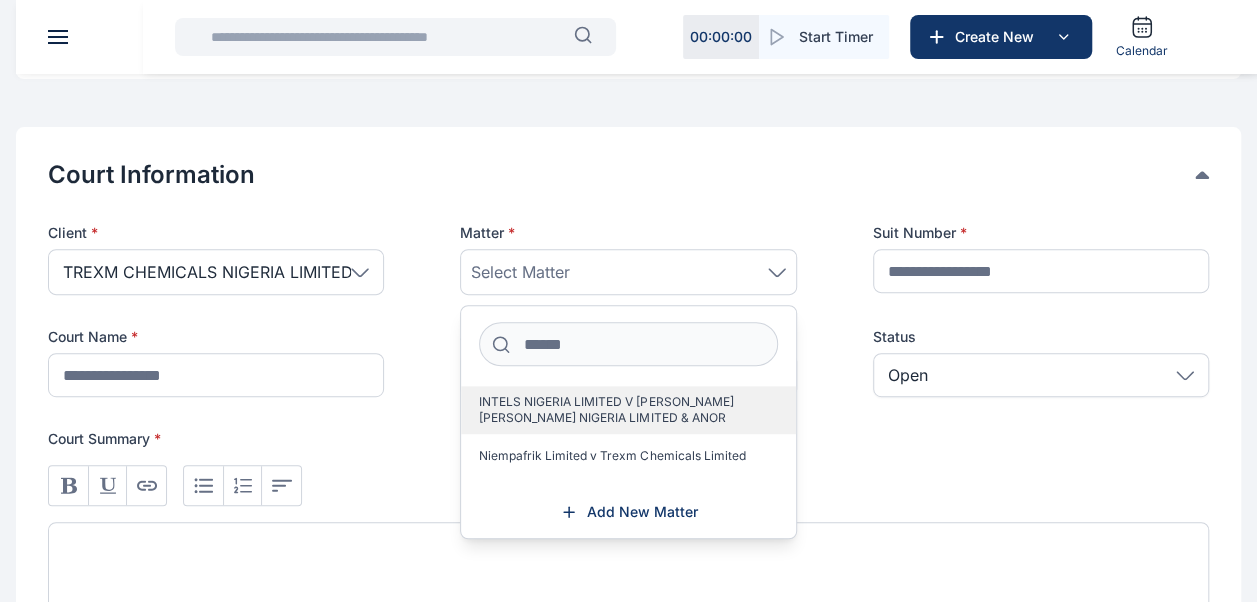 scroll, scrollTop: 320, scrollLeft: 0, axis: vertical 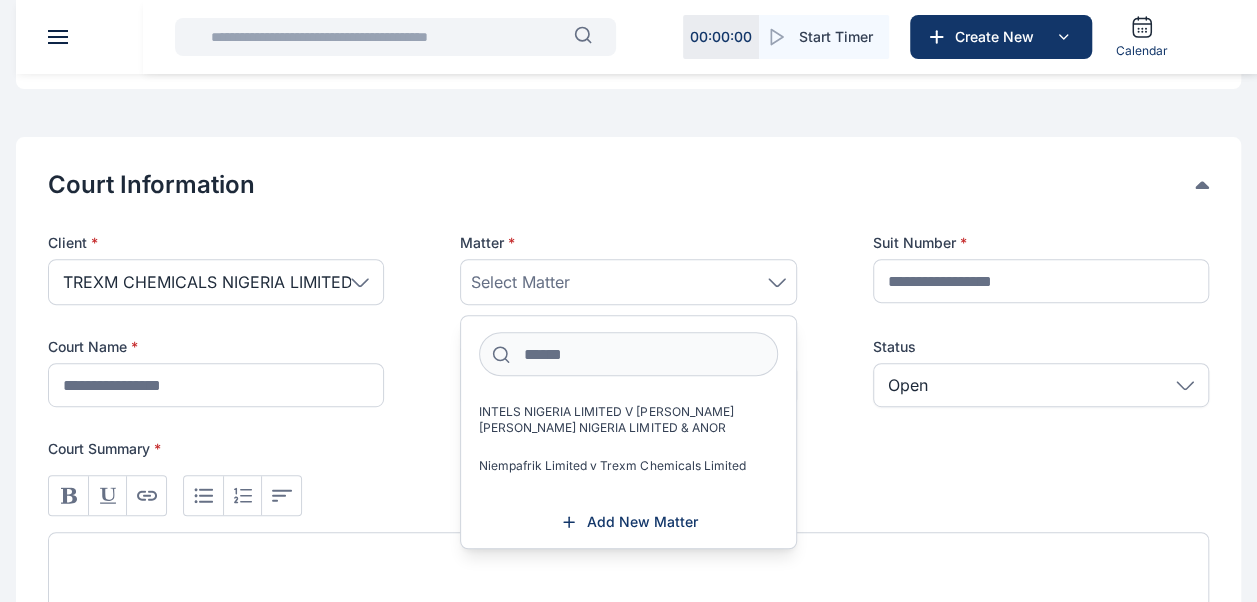 click 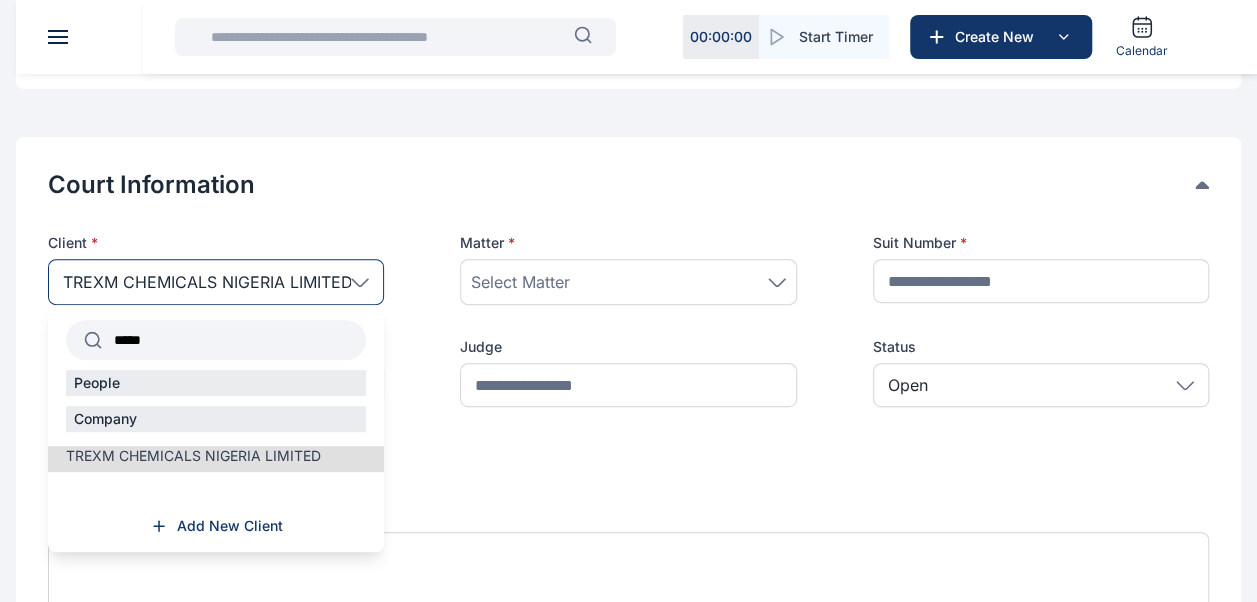 click on "*****" at bounding box center (234, 340) 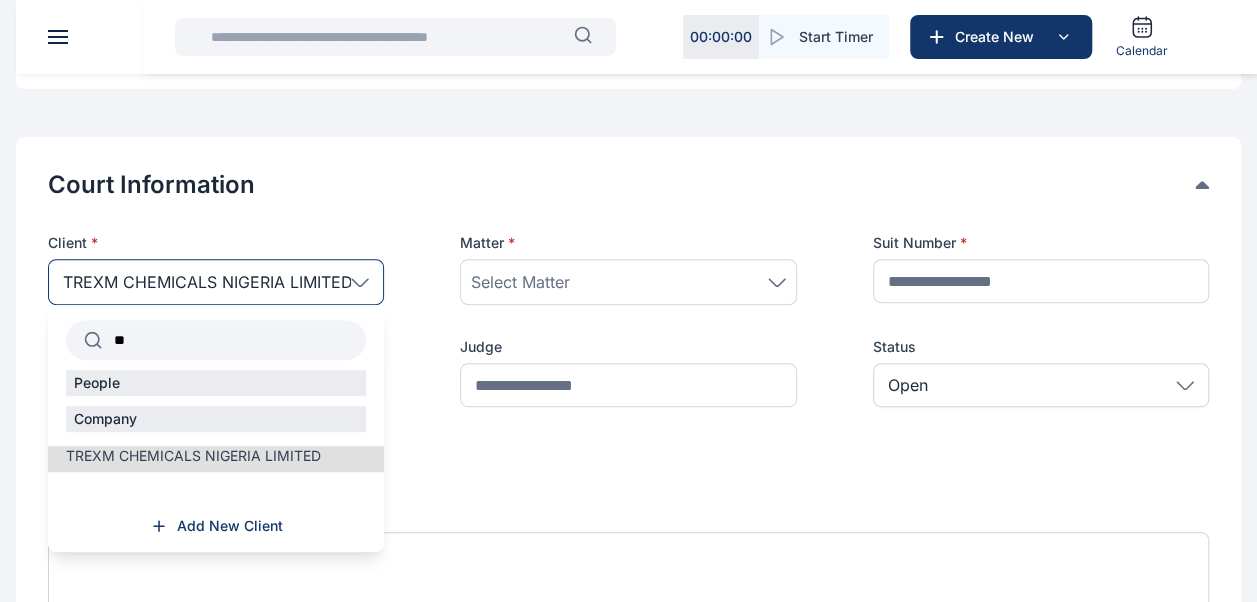 type on "*" 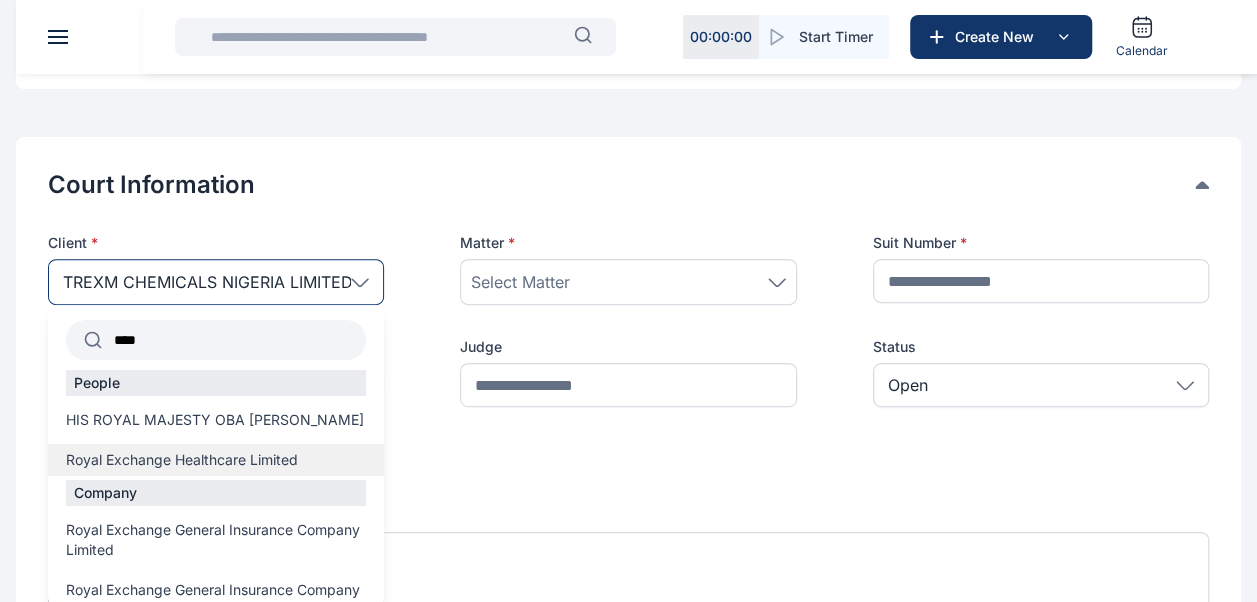type on "****" 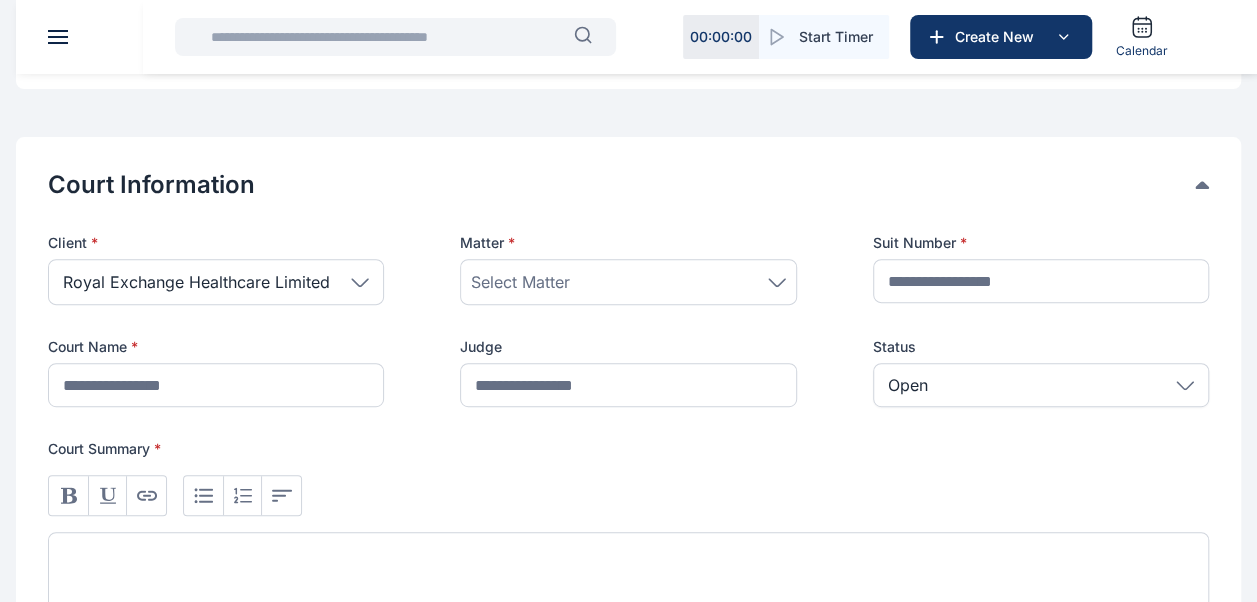 click on "Select Matter" at bounding box center (628, 282) 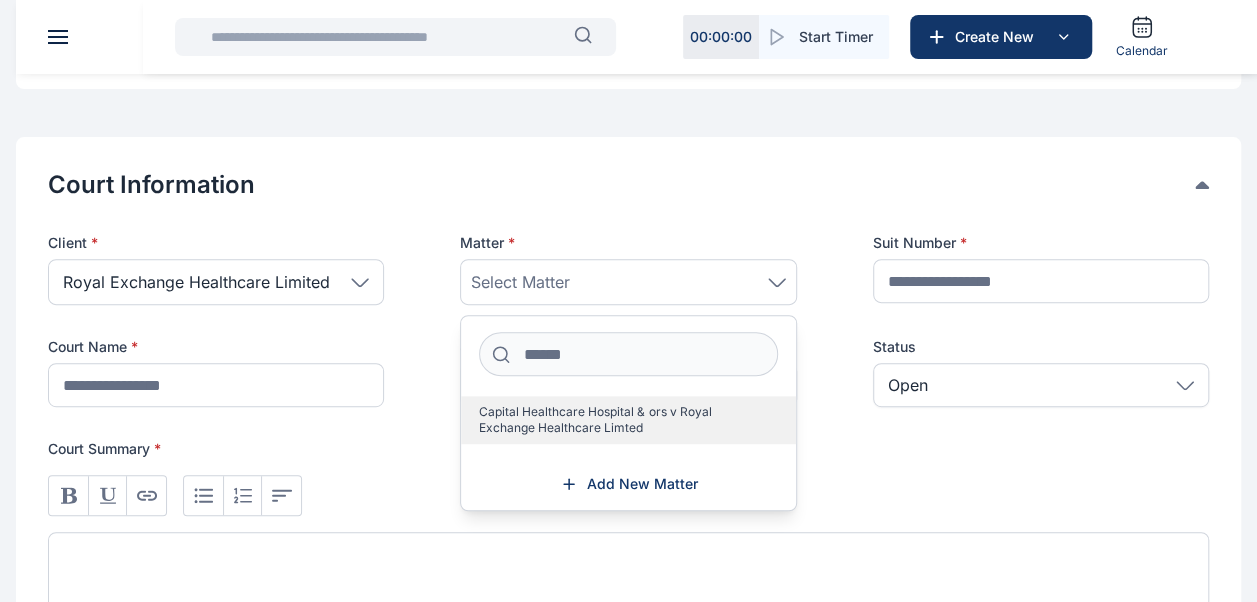 click on "Capital Healthcare Hospital & ors v Royal Exchange Healthcare Limted" at bounding box center [620, 420] 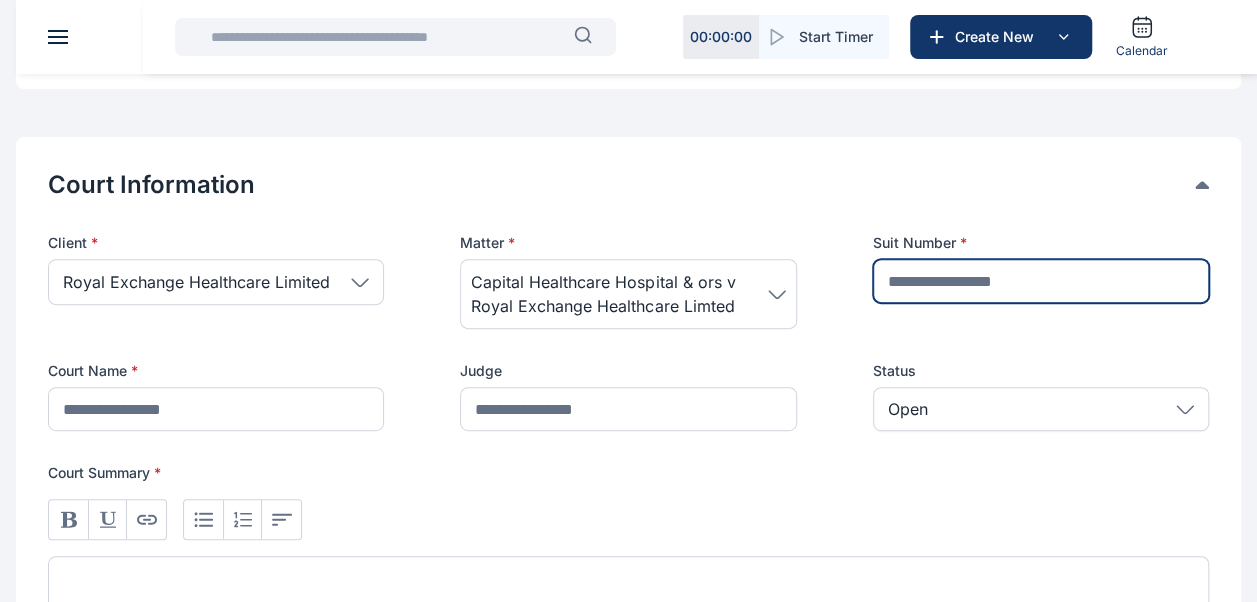click at bounding box center (1041, 281) 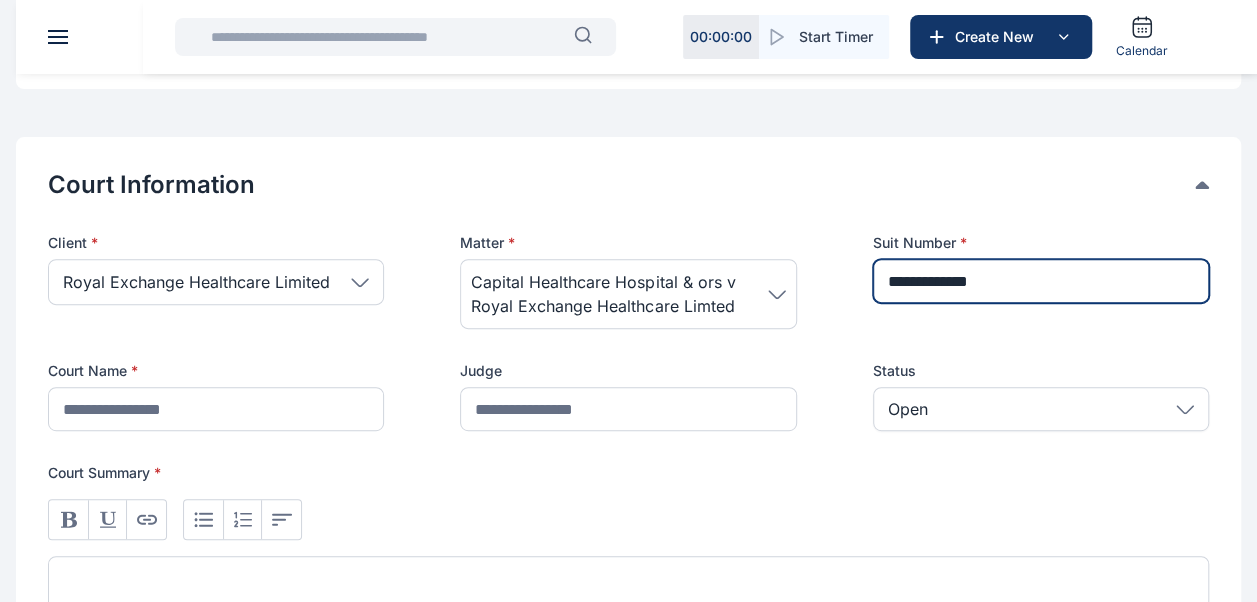 type on "**********" 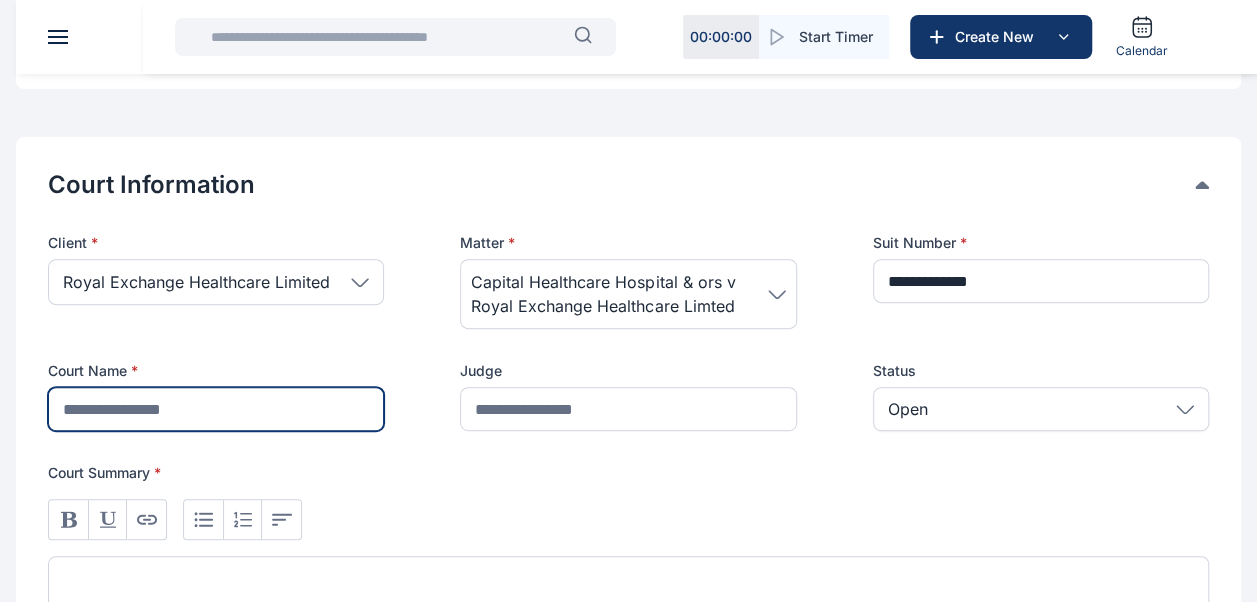 click at bounding box center [216, 409] 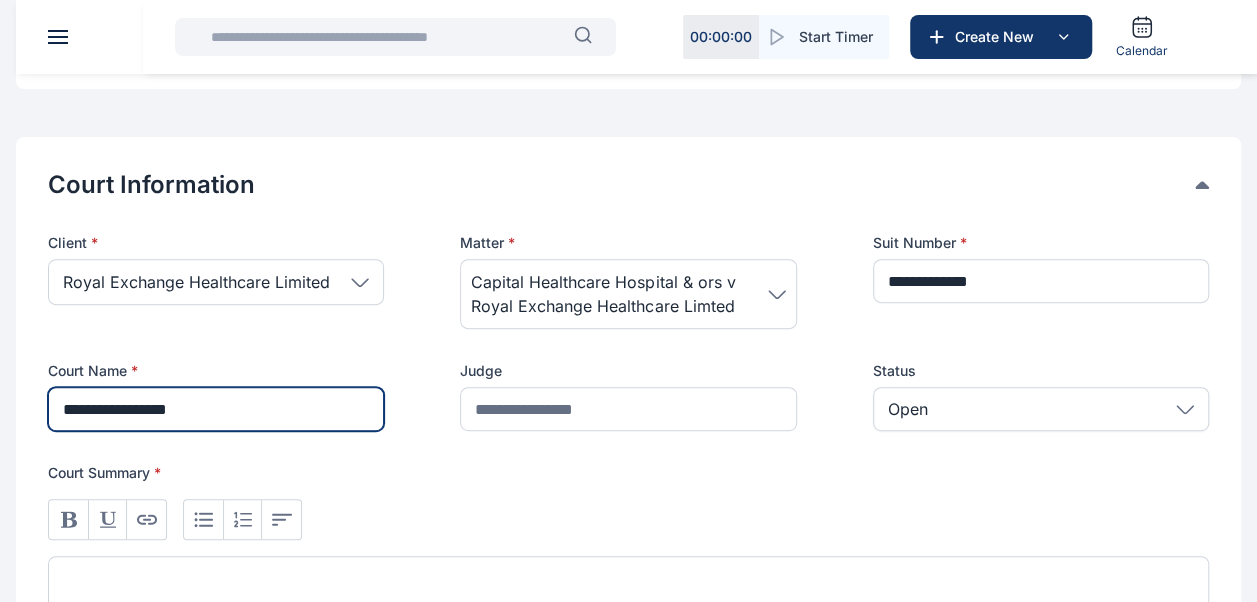 type on "**********" 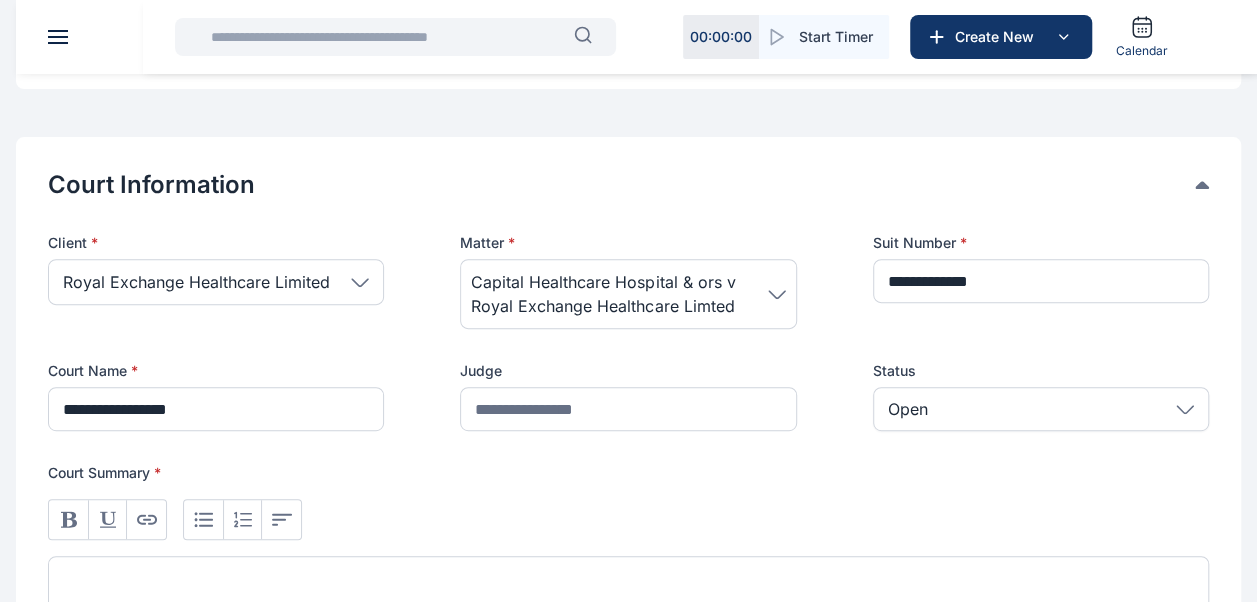 click on "Capital Healthcare Hospital & ors v Royal Exchange Healthcare Limted" at bounding box center [628, 294] 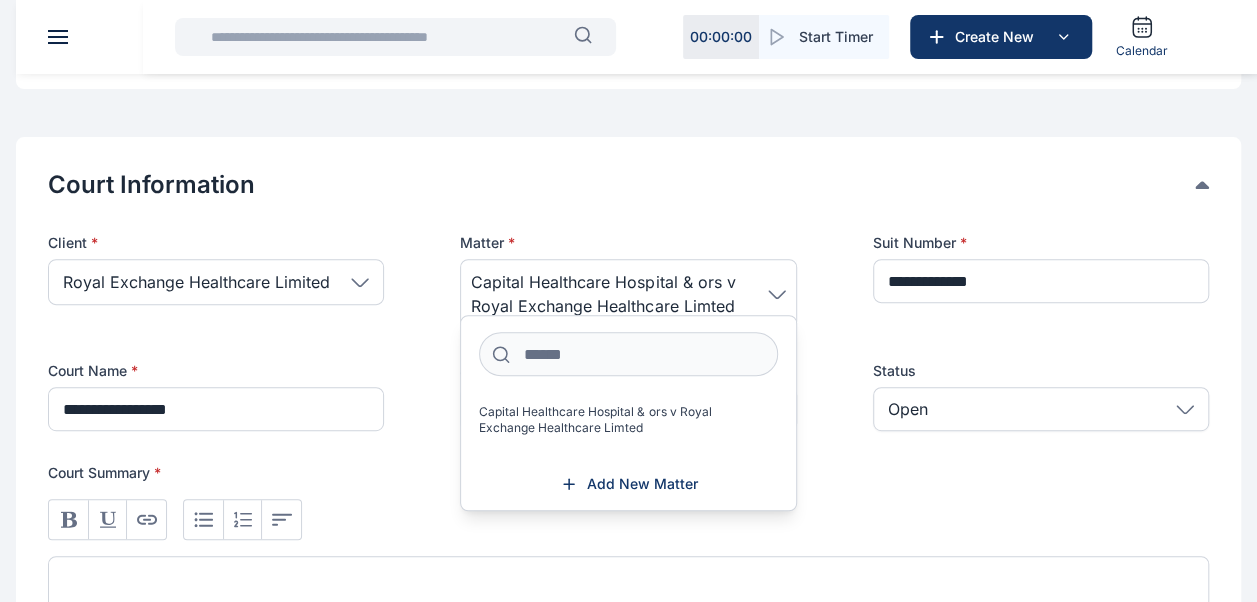 click at bounding box center (628, 593) 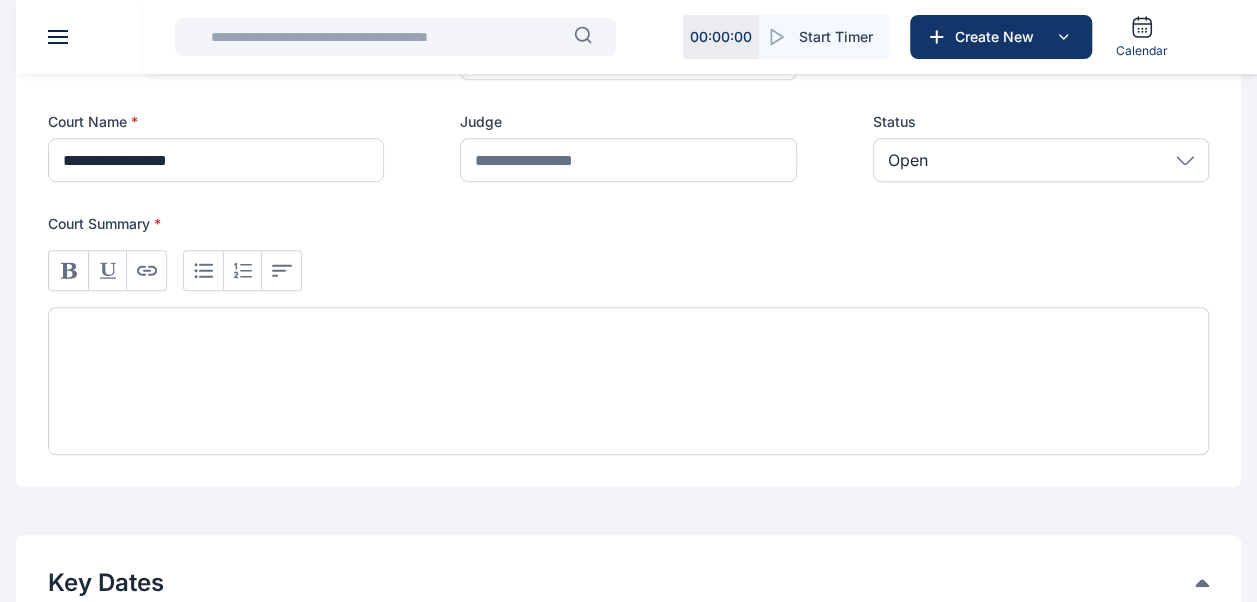 scroll, scrollTop: 571, scrollLeft: 0, axis: vertical 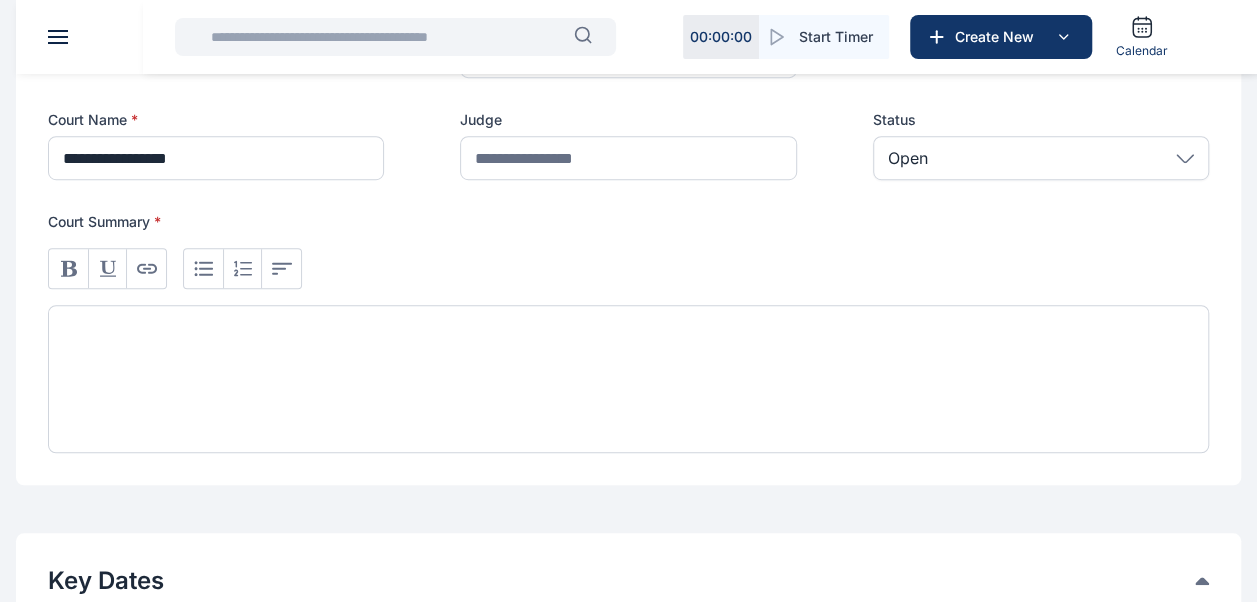 click at bounding box center [628, 379] 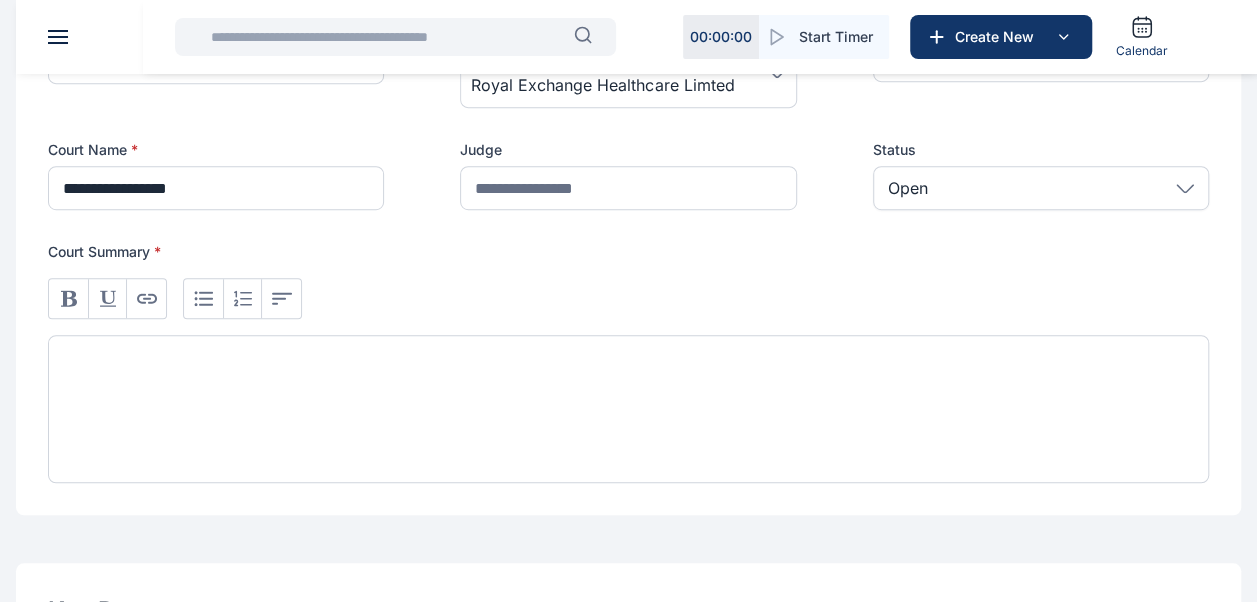 scroll, scrollTop: 542, scrollLeft: 0, axis: vertical 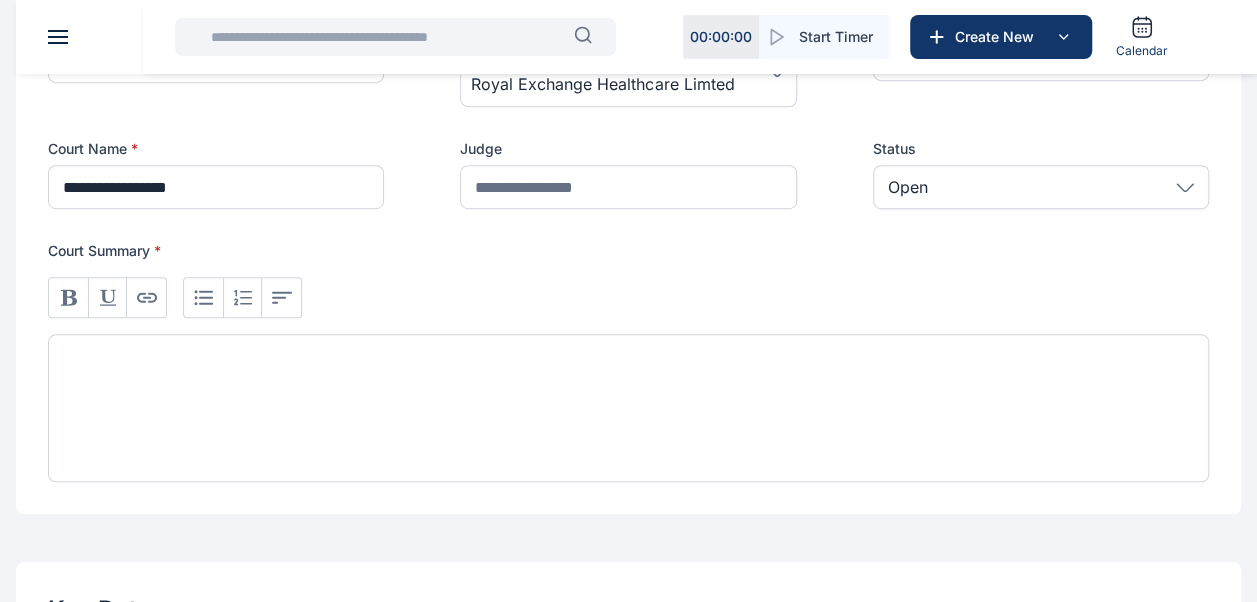 type 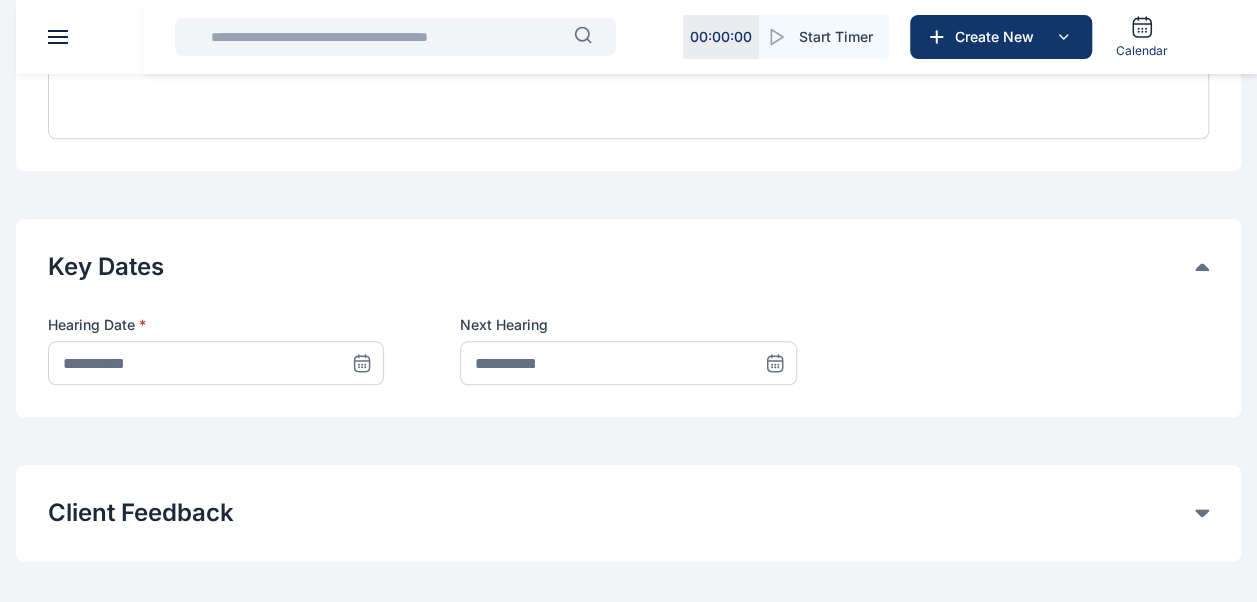 scroll, scrollTop: 886, scrollLeft: 0, axis: vertical 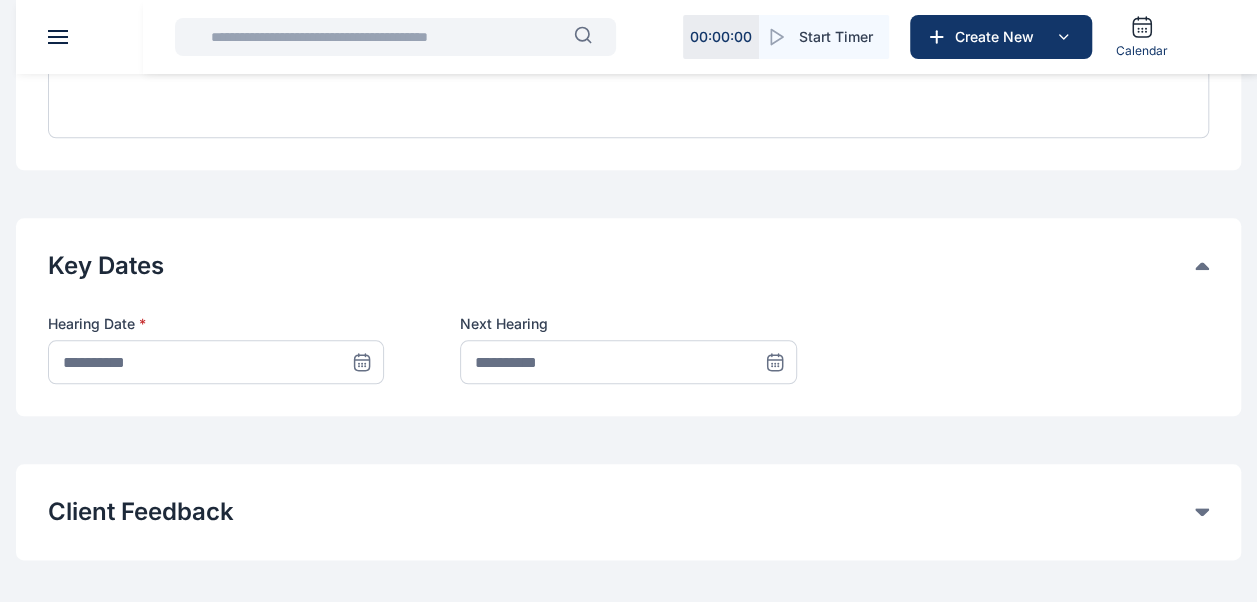click 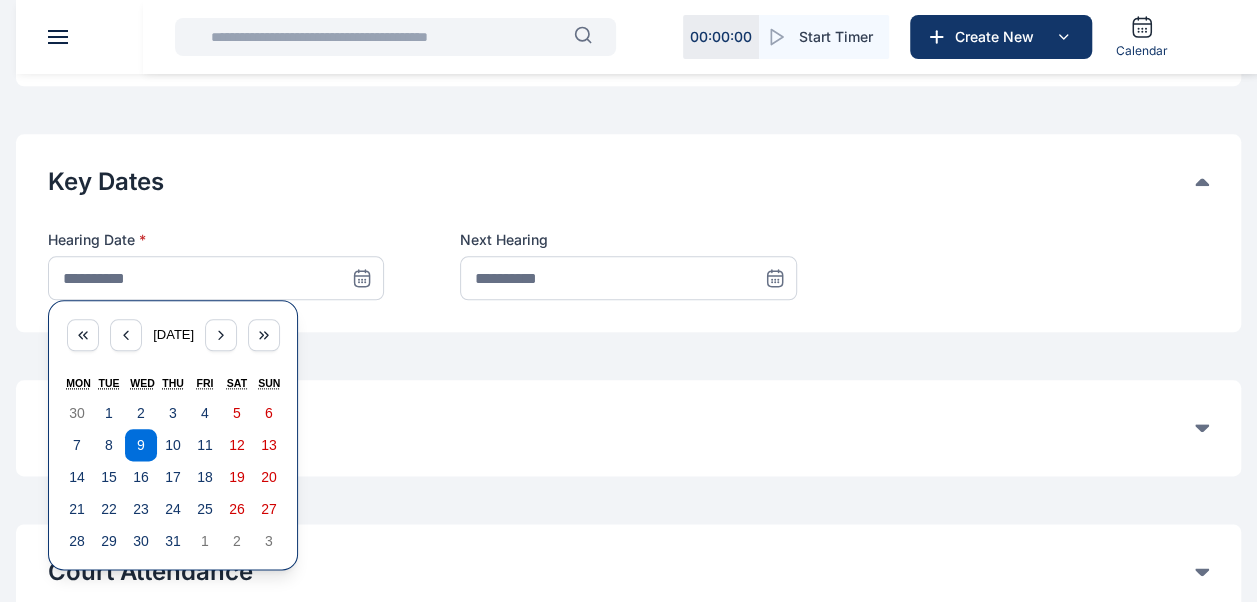 scroll, scrollTop: 971, scrollLeft: 0, axis: vertical 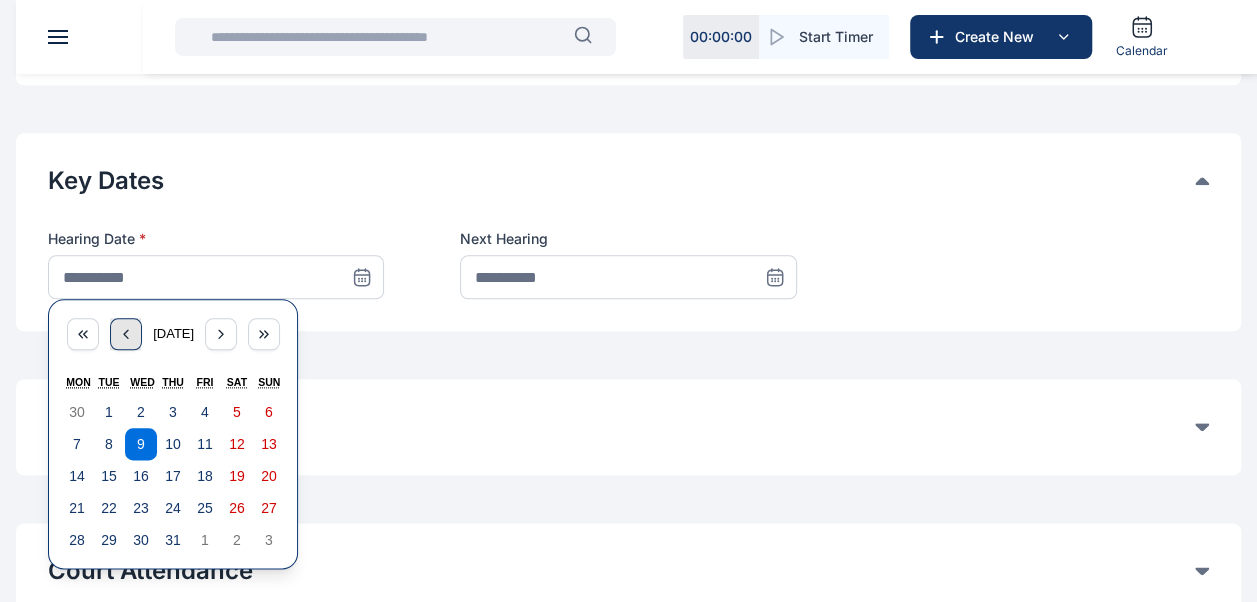 click 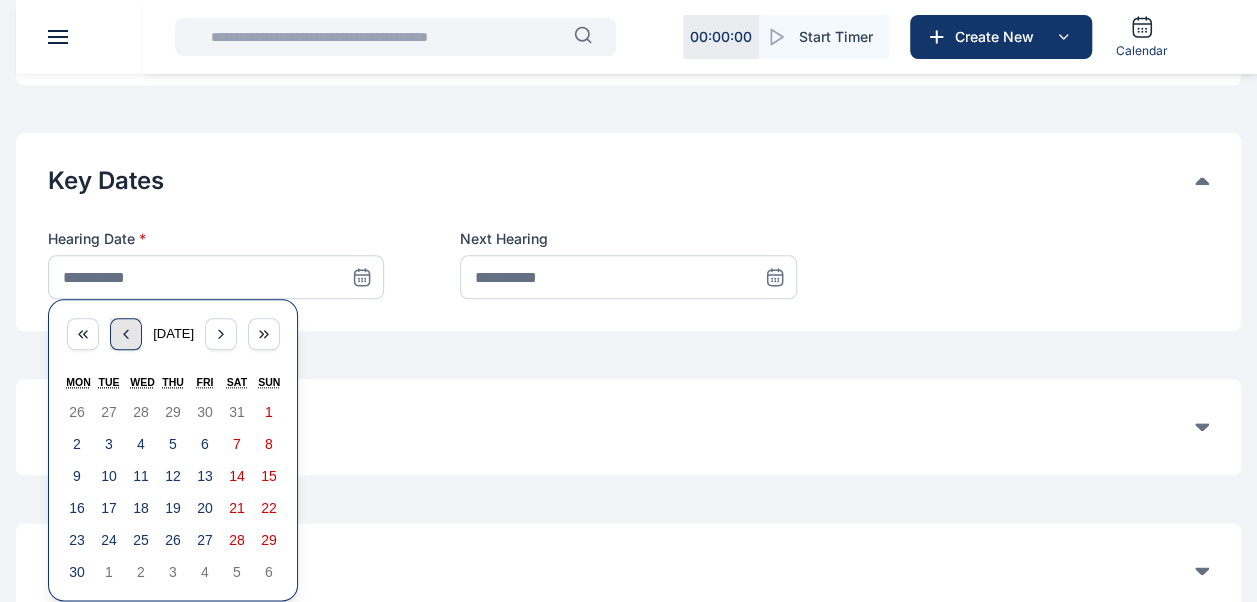 click 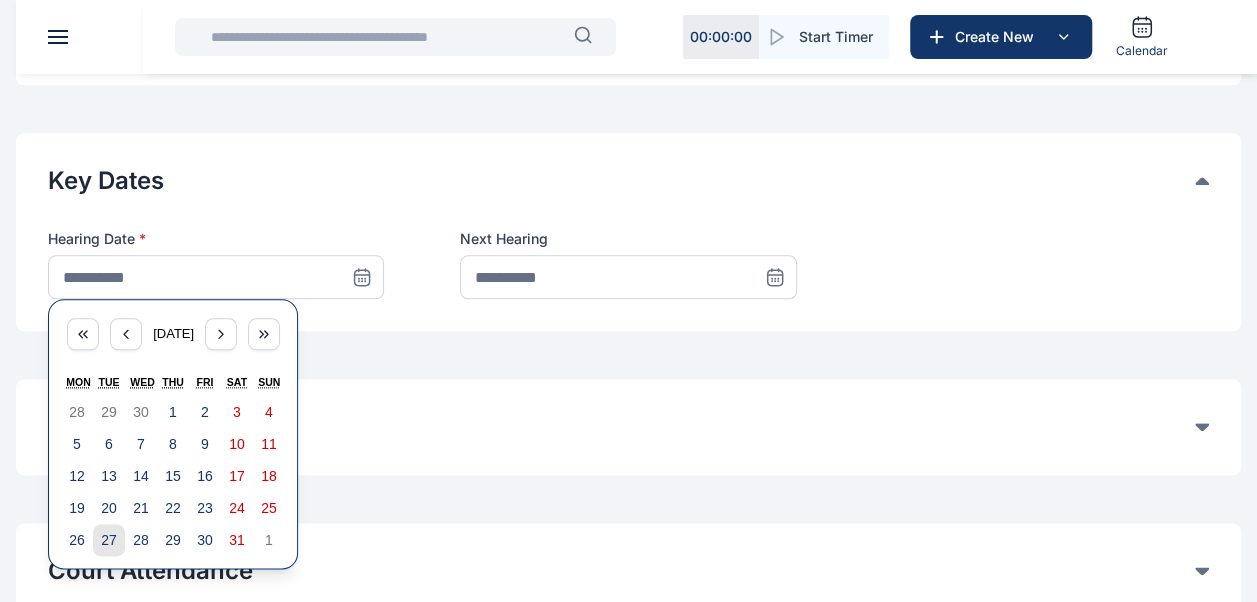 click on "27" at bounding box center [109, 540] 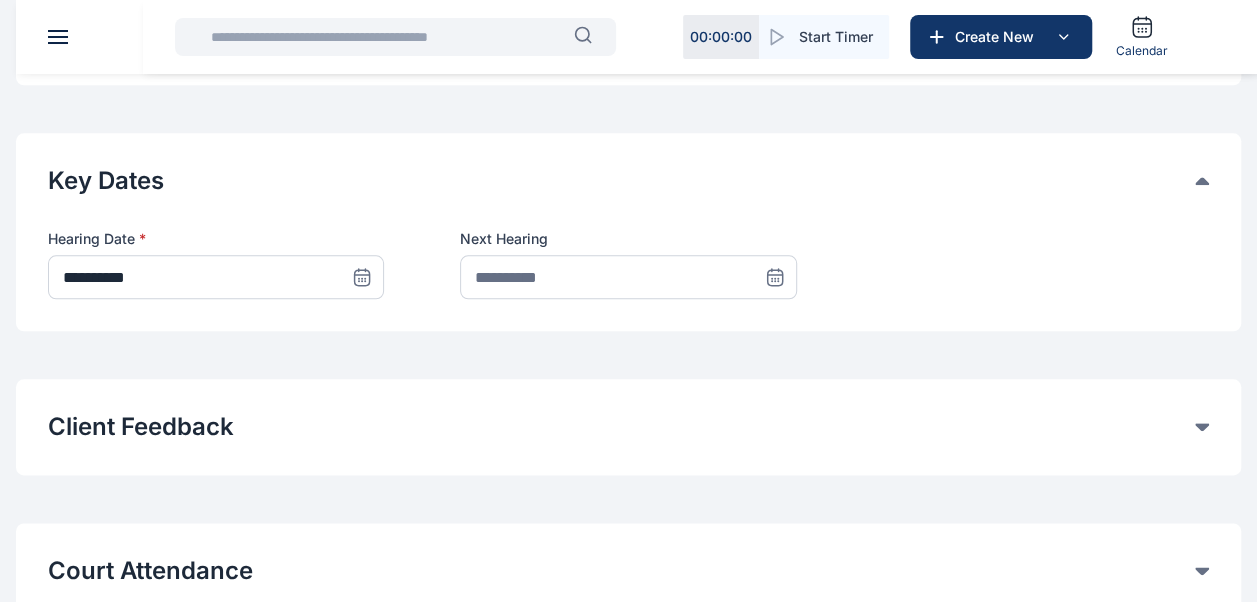 click 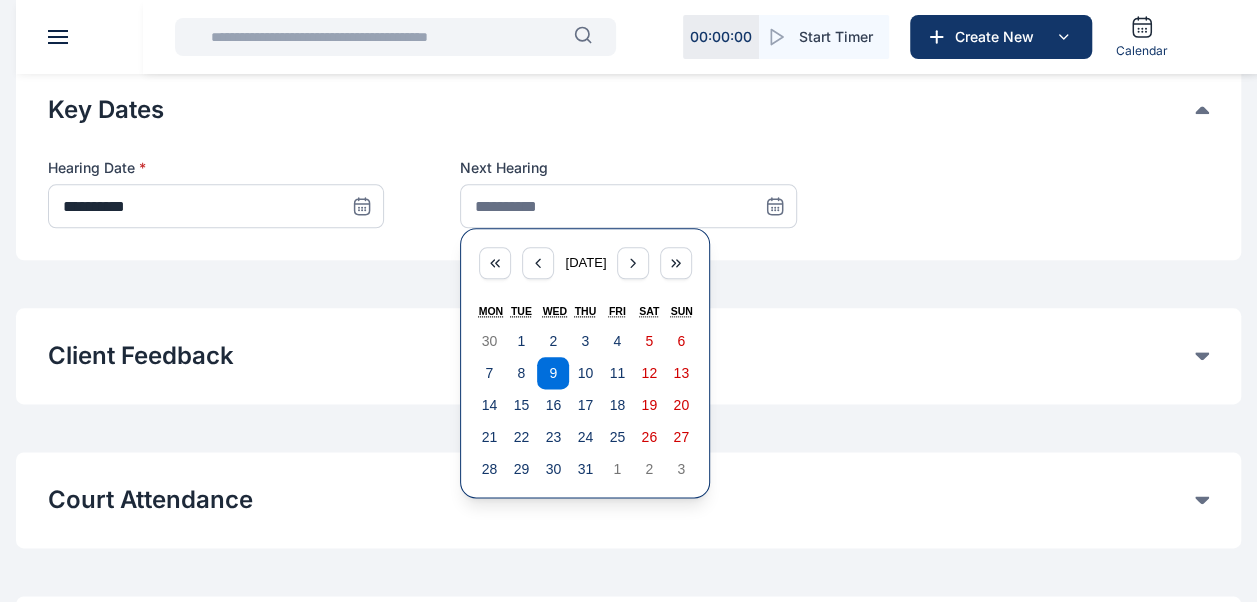scroll, scrollTop: 1043, scrollLeft: 0, axis: vertical 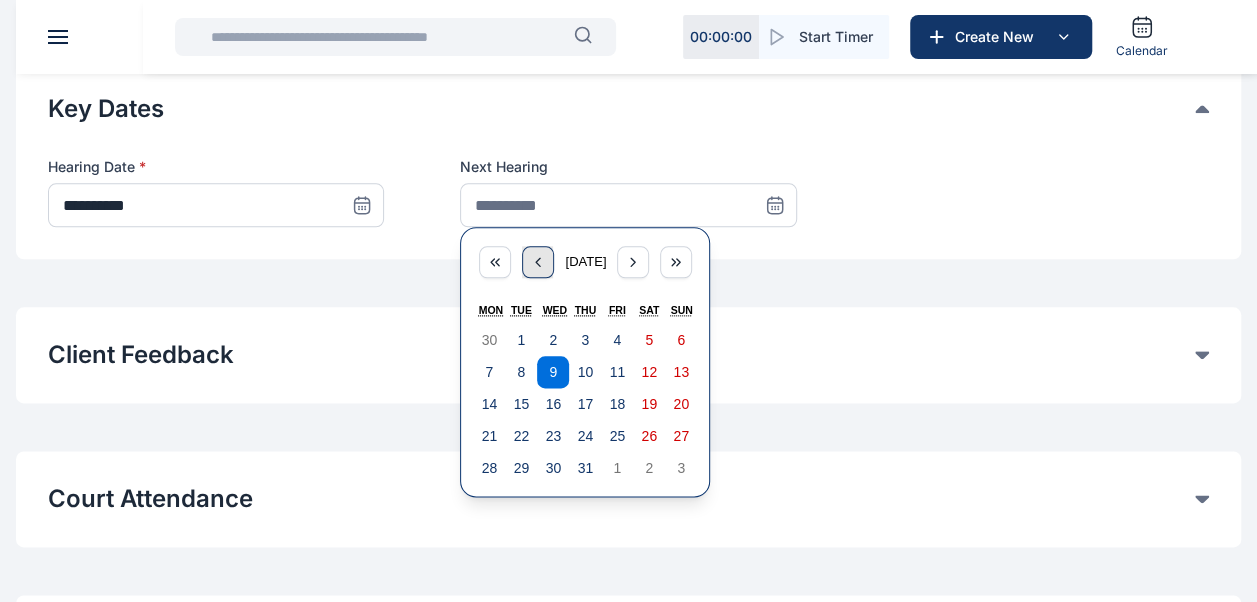 click at bounding box center [538, 262] 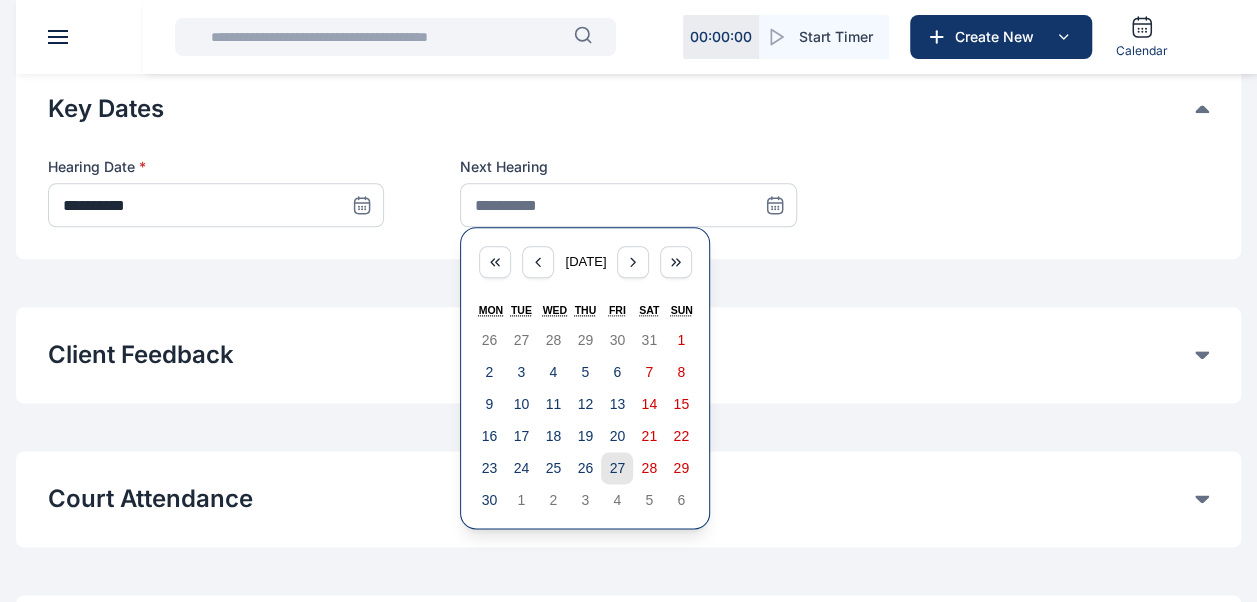 click on "27" at bounding box center (617, 468) 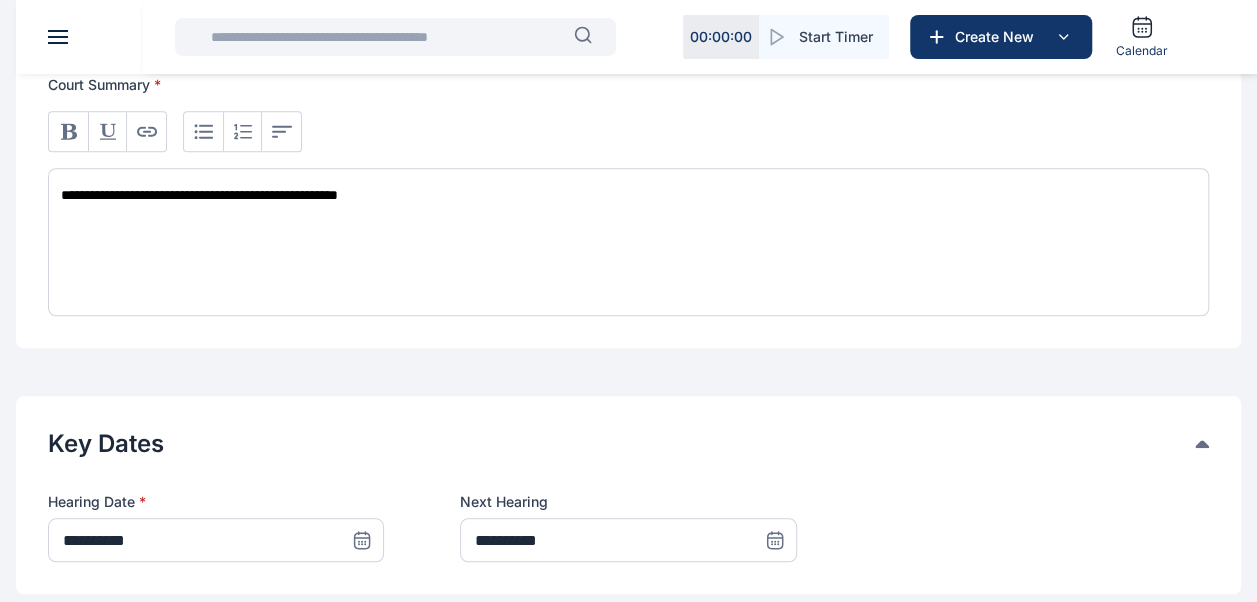 scroll, scrollTop: 709, scrollLeft: 0, axis: vertical 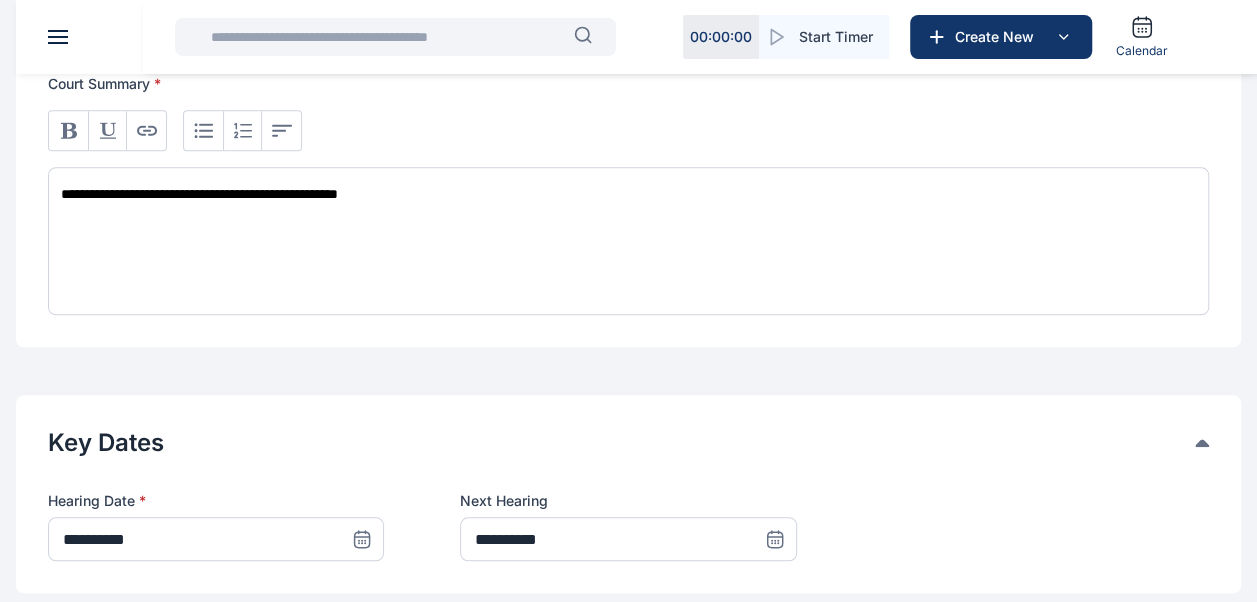click on "**********" at bounding box center [628, 241] 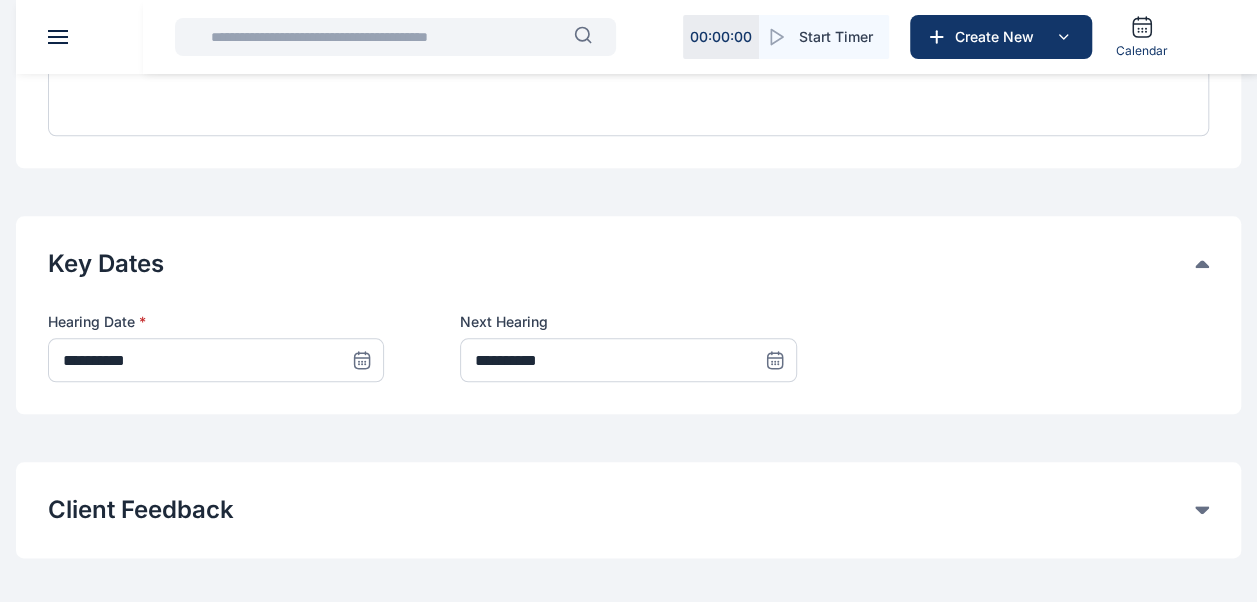 scroll, scrollTop: 889, scrollLeft: 0, axis: vertical 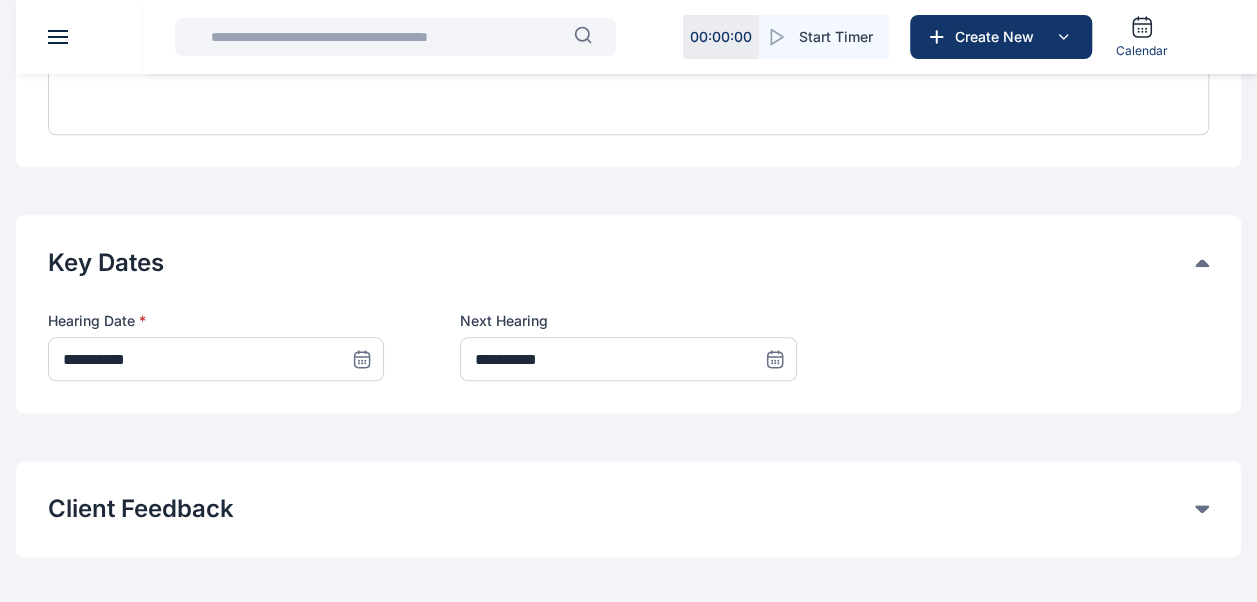 click 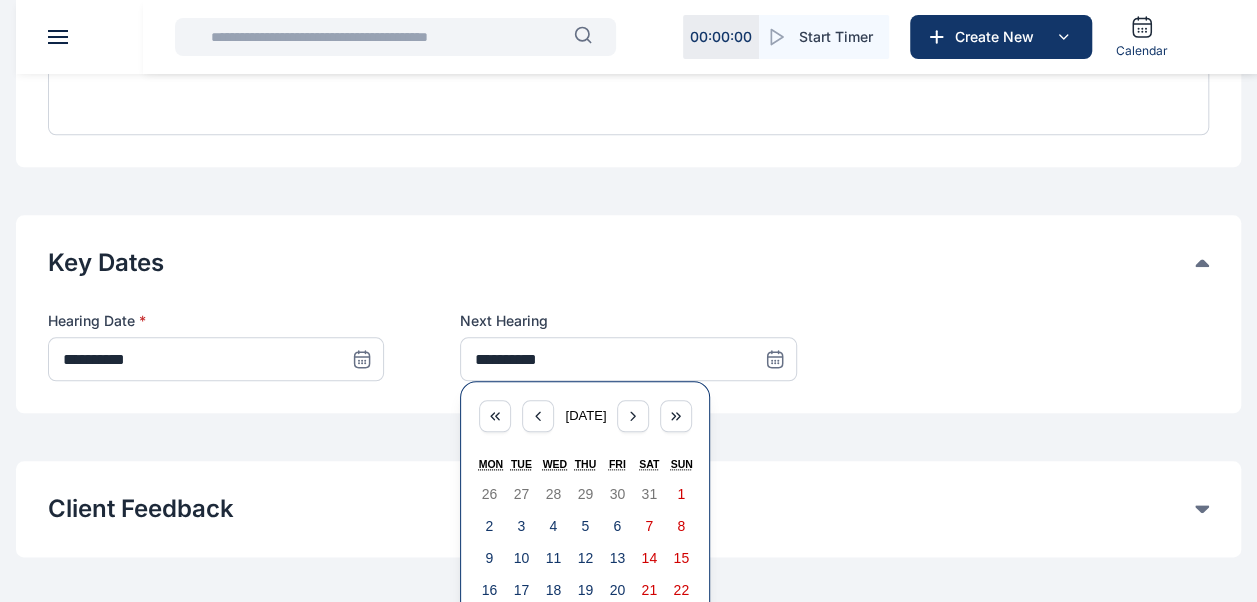 click 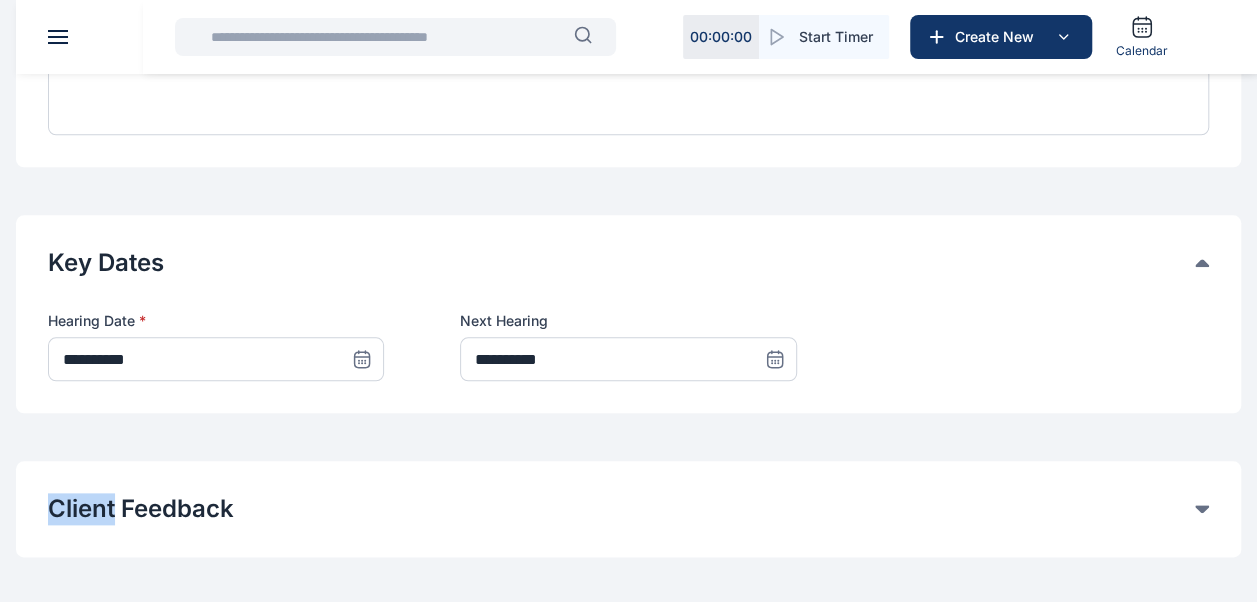 click 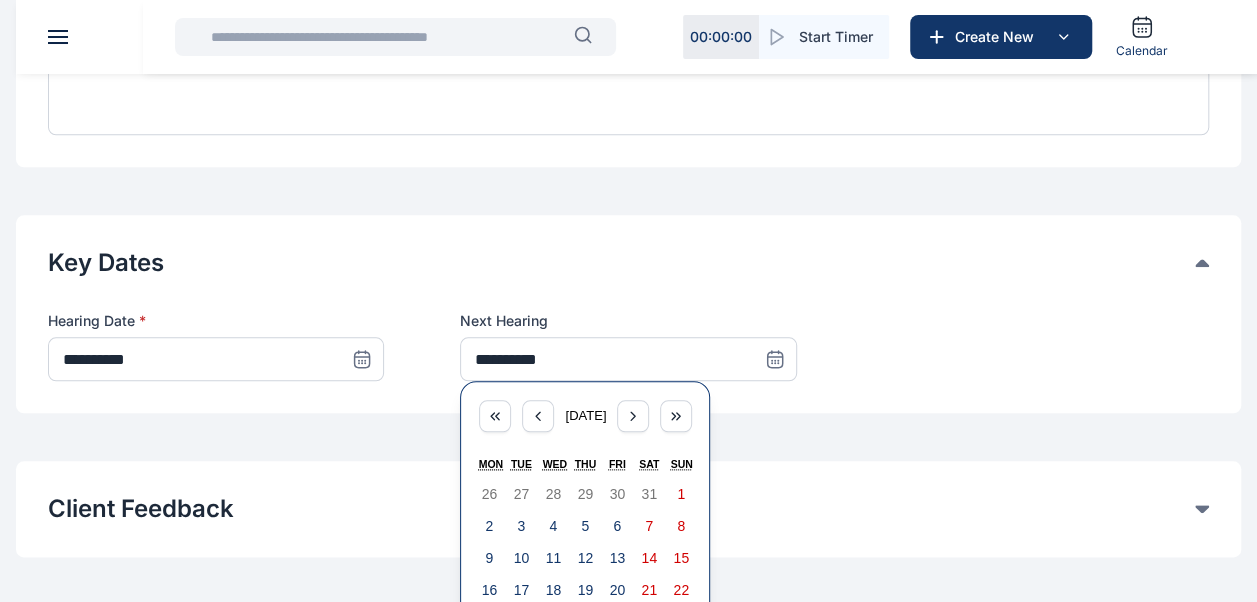 click on "**********" at bounding box center [628, -237] 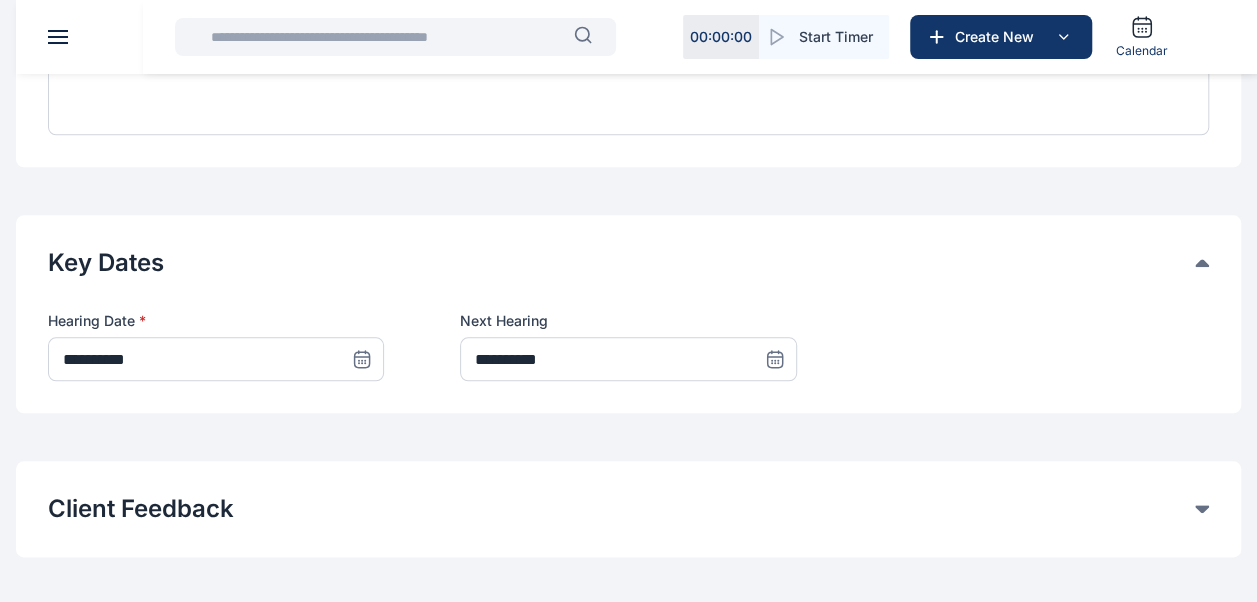click 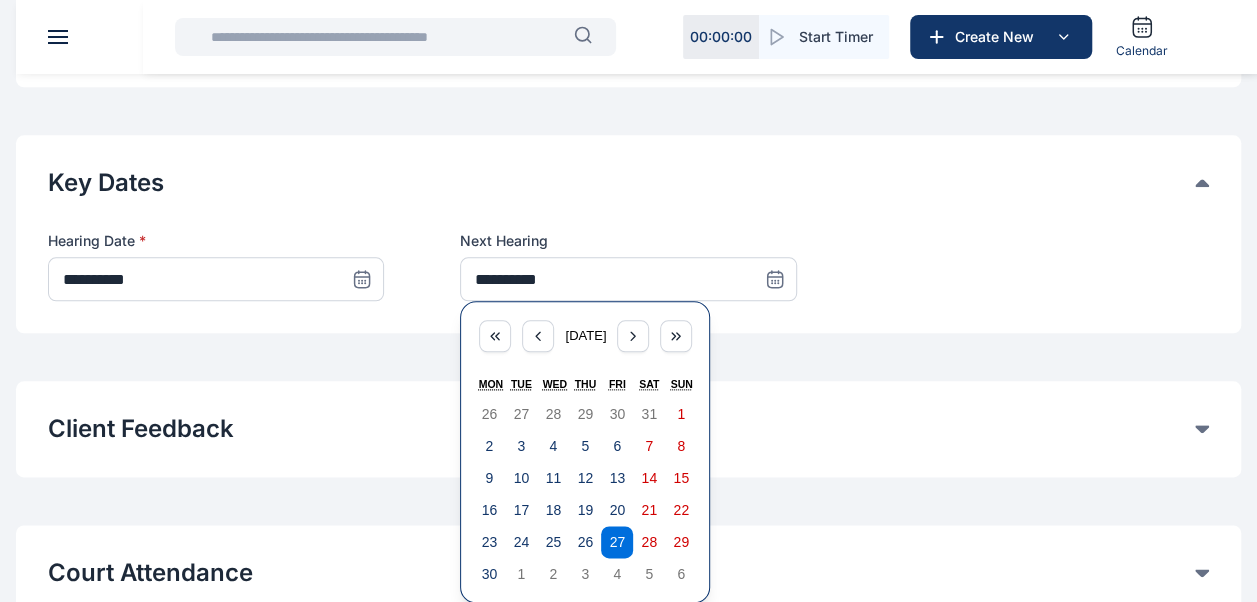 scroll, scrollTop: 966, scrollLeft: 0, axis: vertical 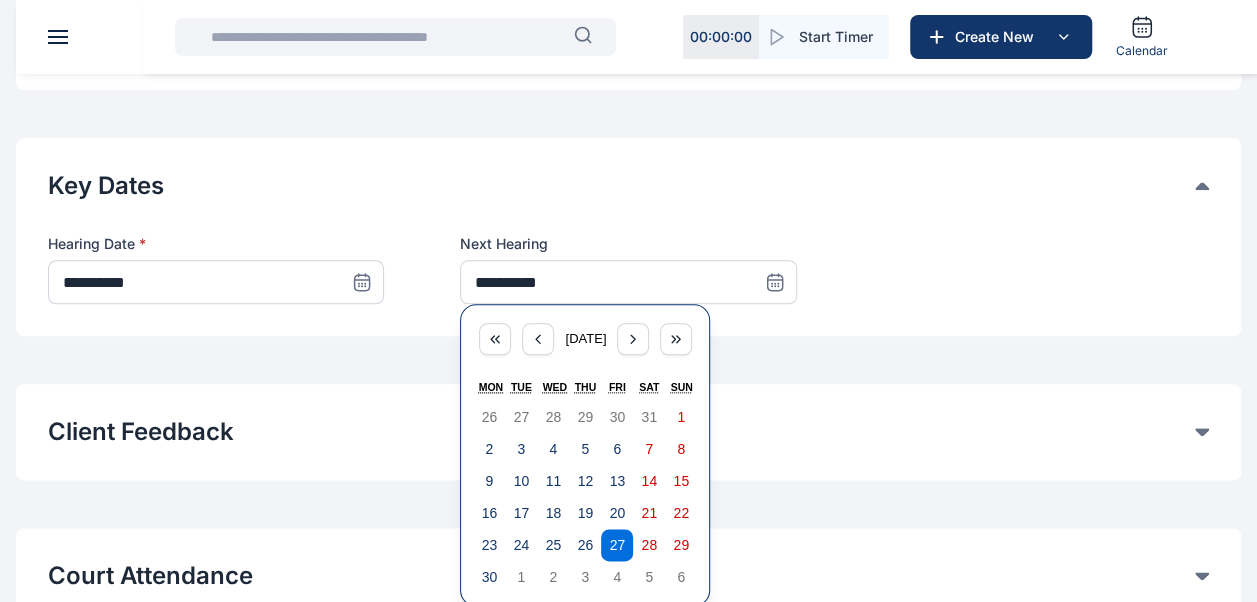 click on "**********" at bounding box center (628, -314) 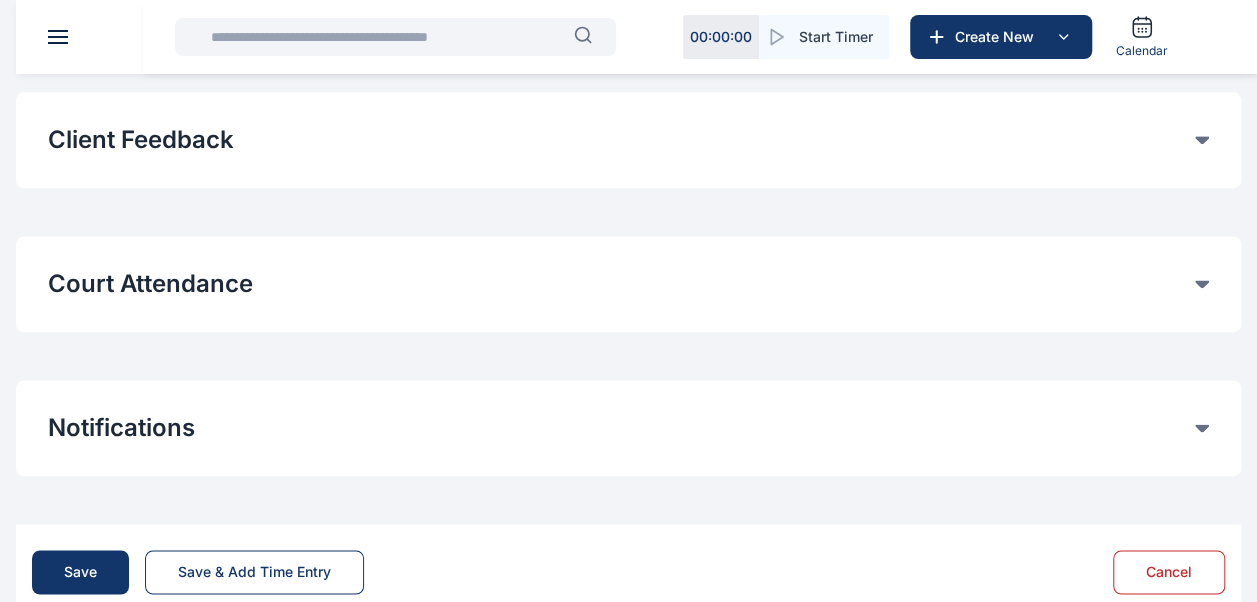 scroll, scrollTop: 1208, scrollLeft: 0, axis: vertical 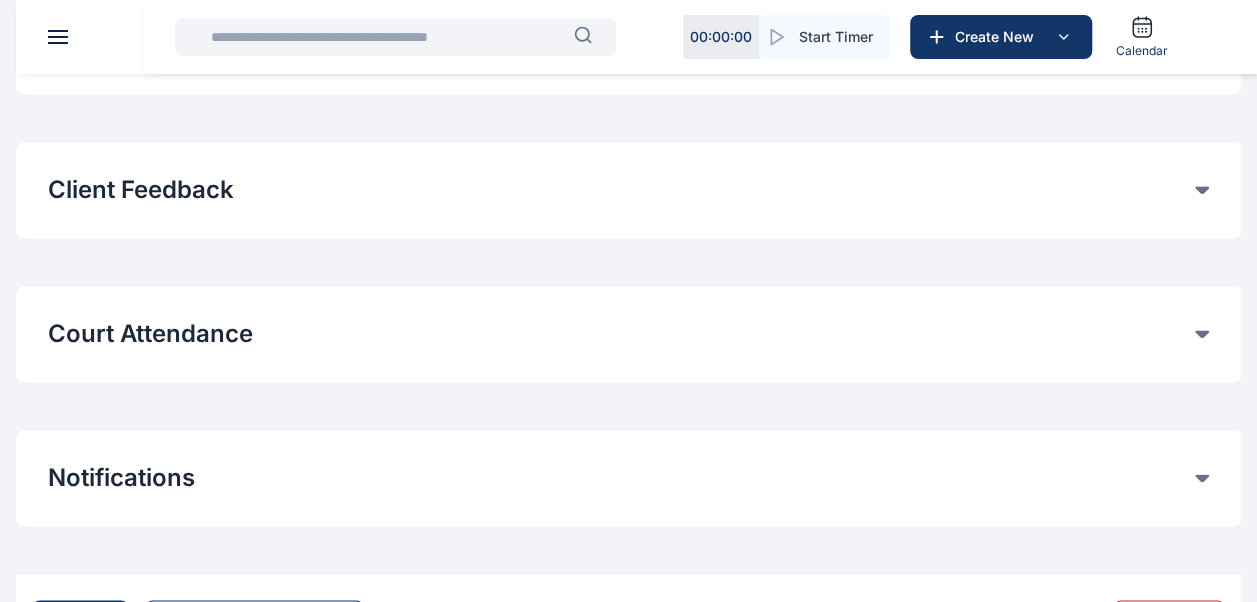 click on "Court Attendance" at bounding box center (621, -703) 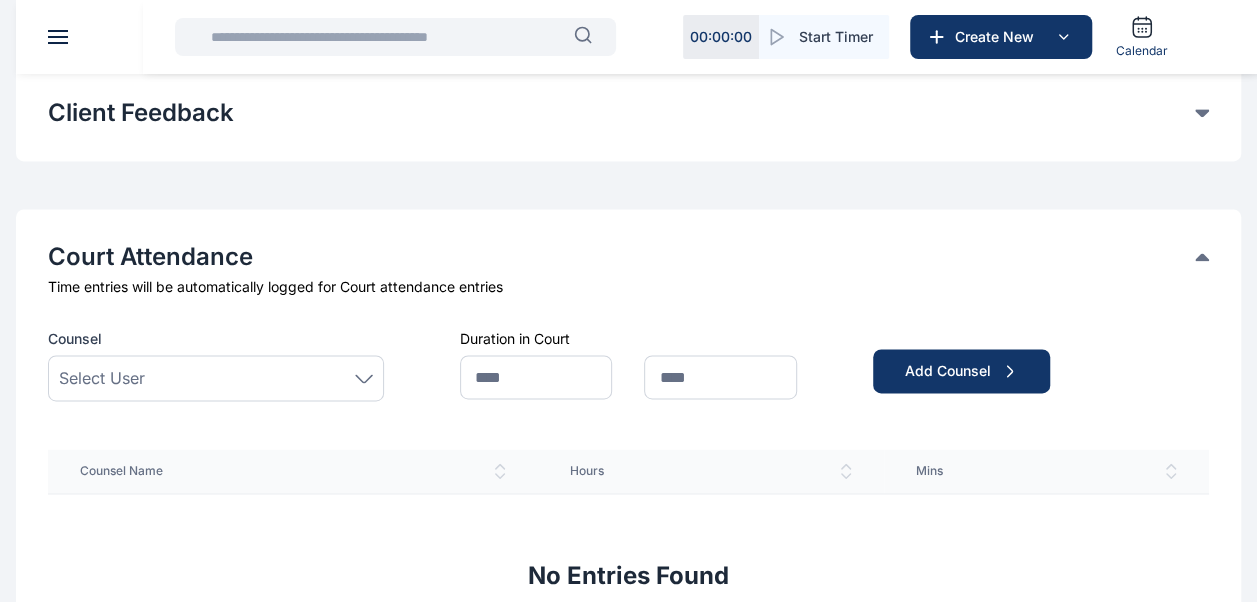 scroll, scrollTop: 1286, scrollLeft: 0, axis: vertical 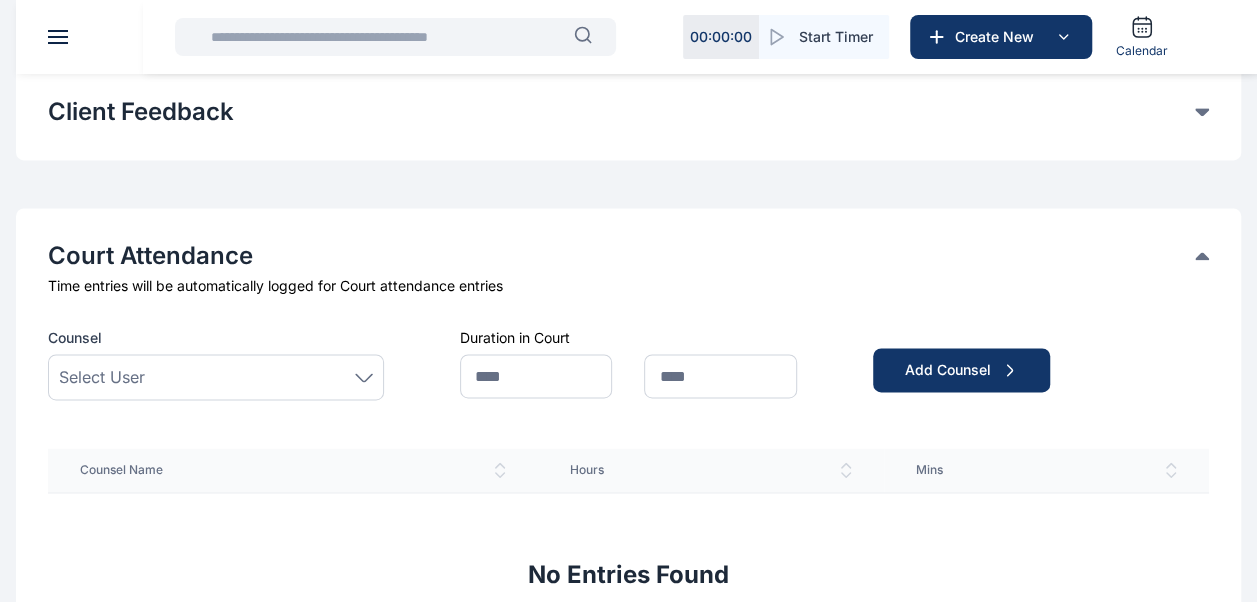 click on "Select User" at bounding box center (216, 377) 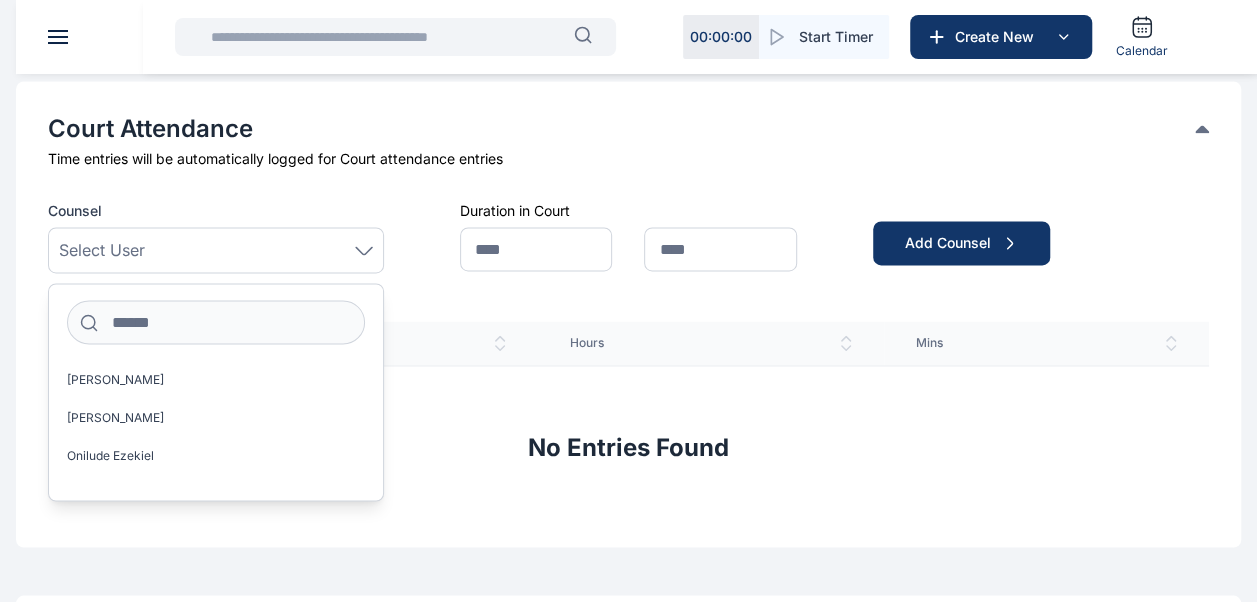 scroll, scrollTop: 1414, scrollLeft: 0, axis: vertical 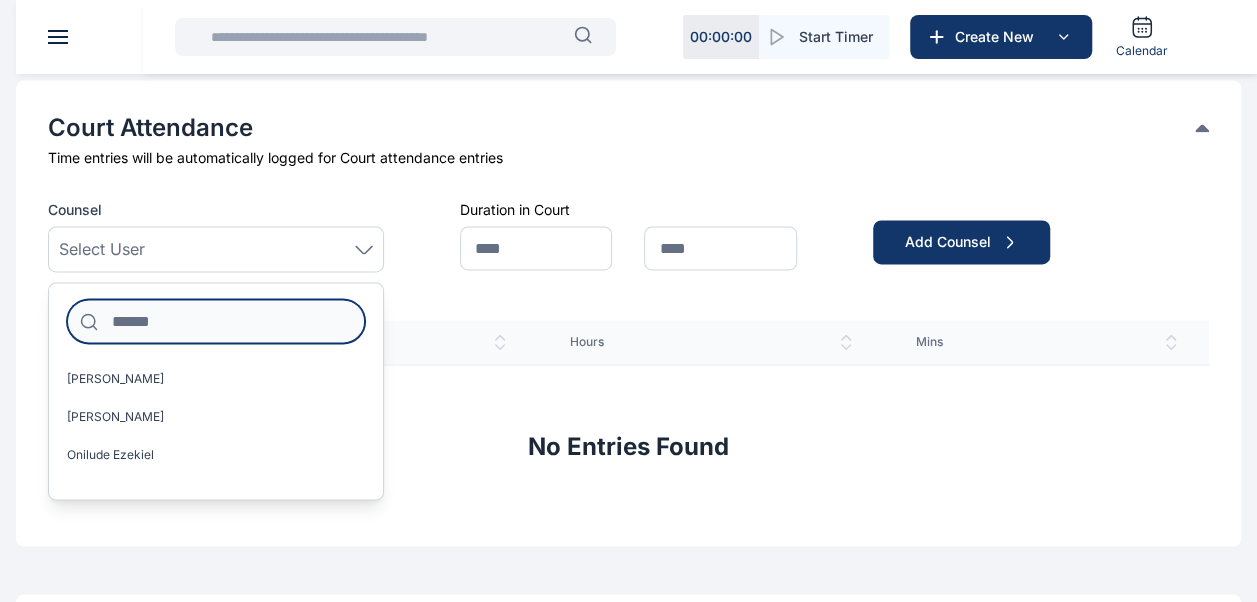 click at bounding box center (216, 321) 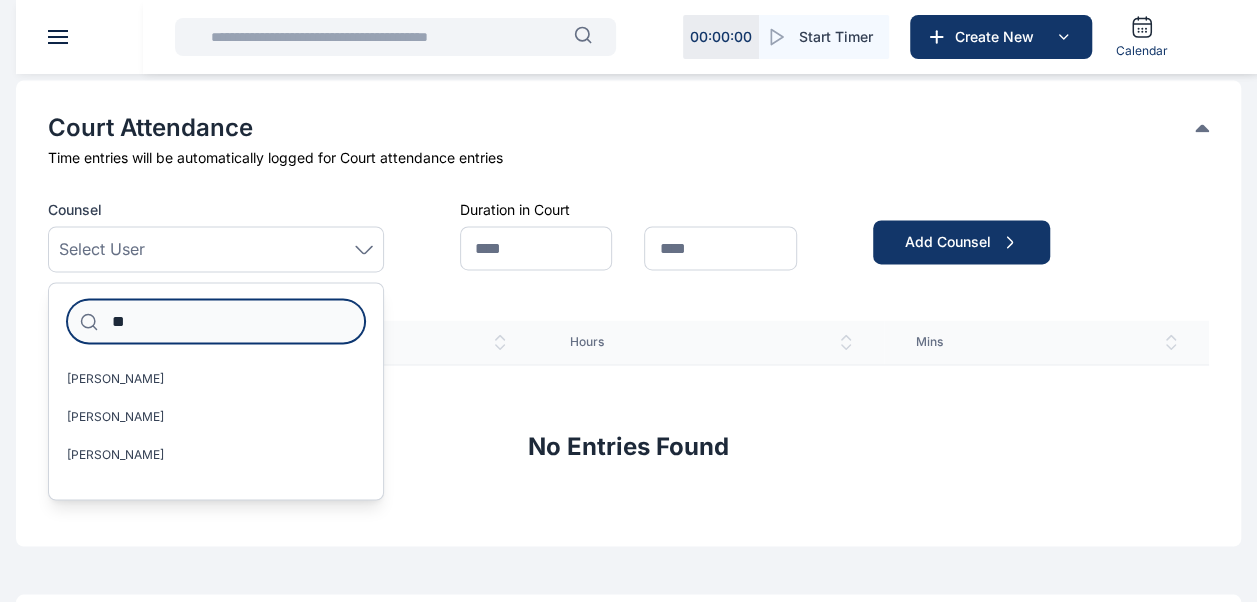 type on "*******" 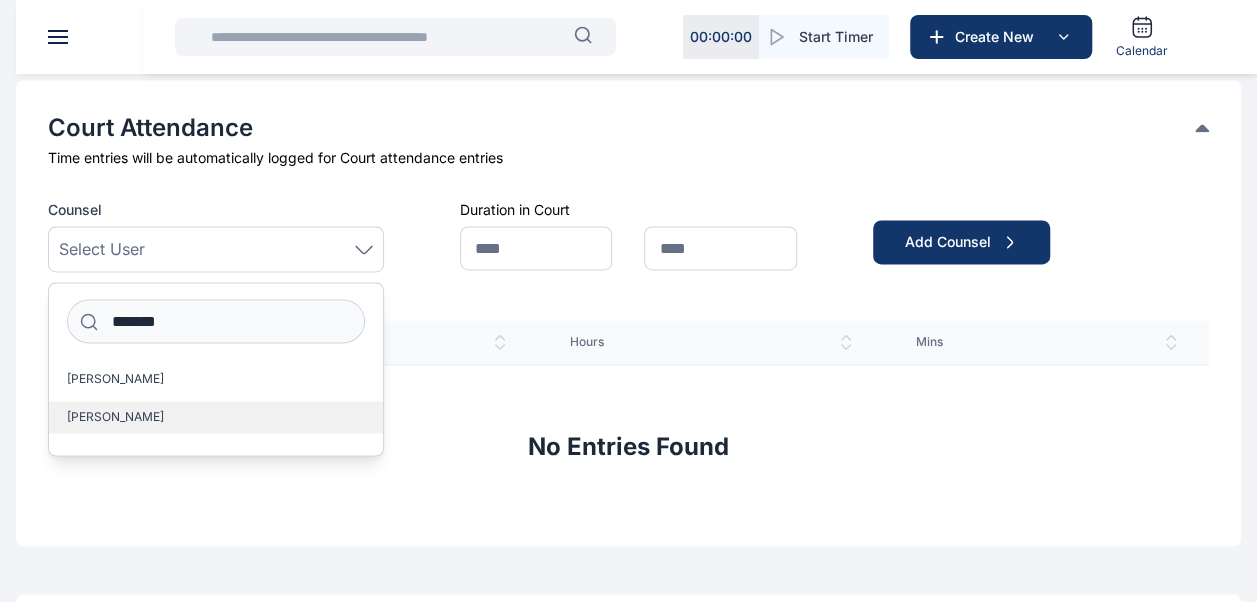 click on "[PERSON_NAME]" at bounding box center (216, 417) 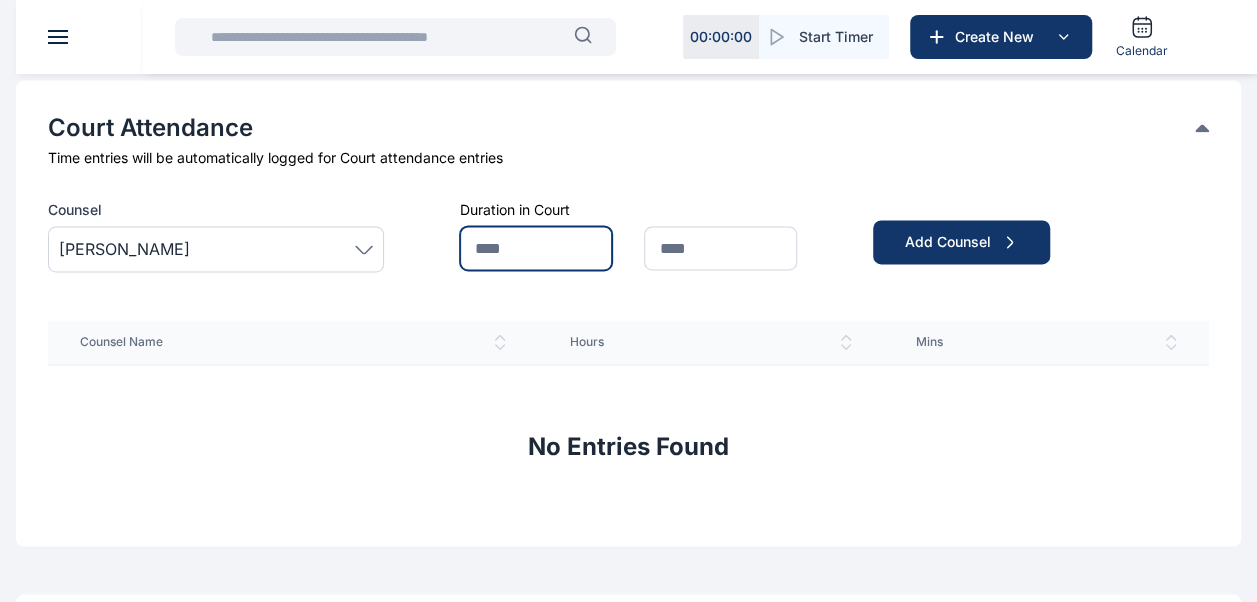 click at bounding box center (536, 248) 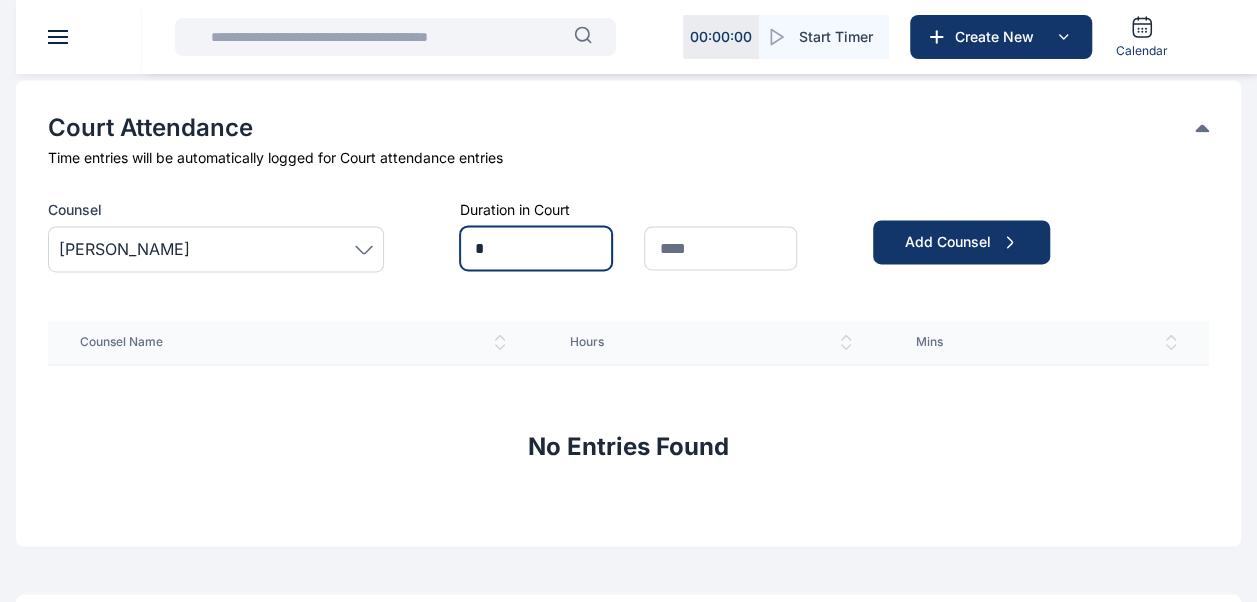 type on "*" 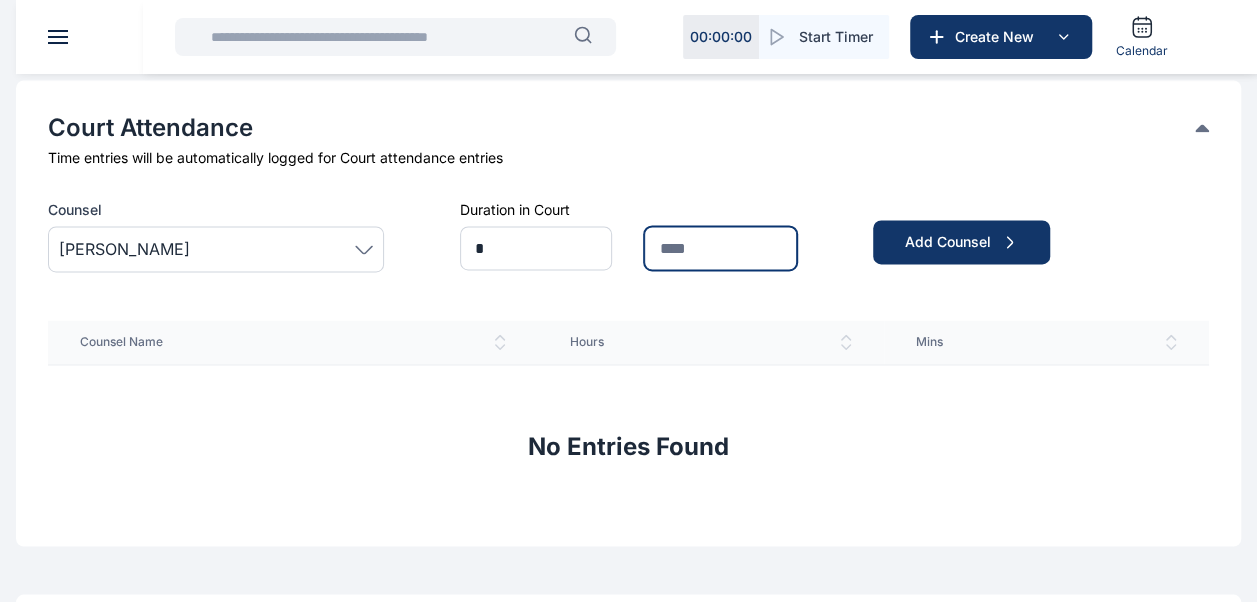 click at bounding box center (720, 248) 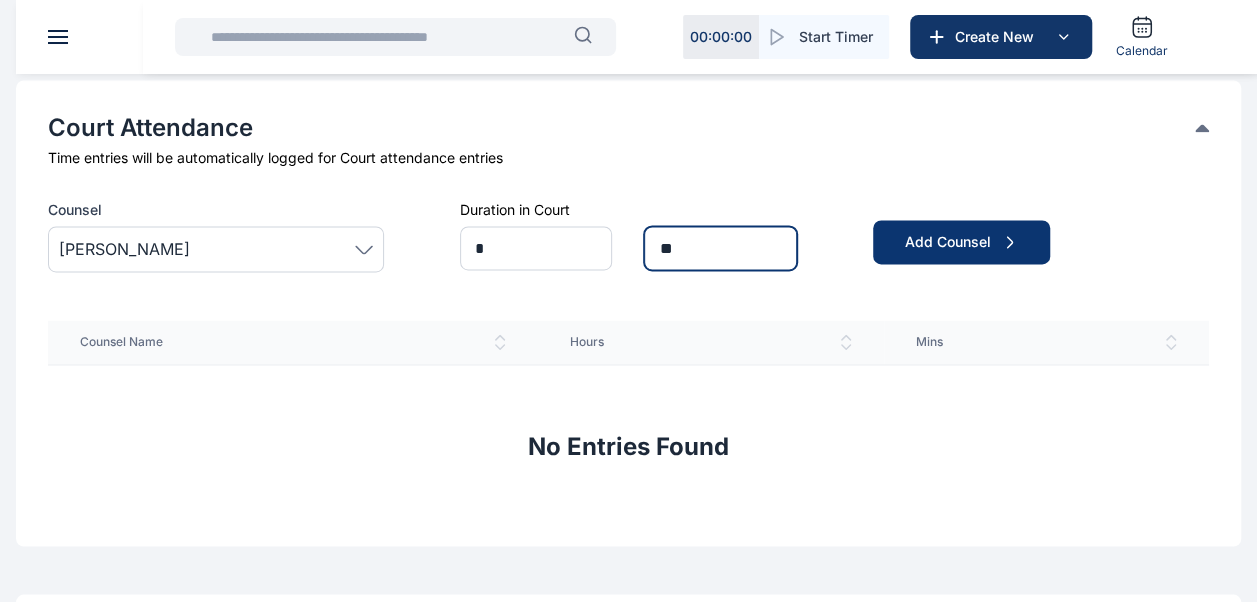 type on "**" 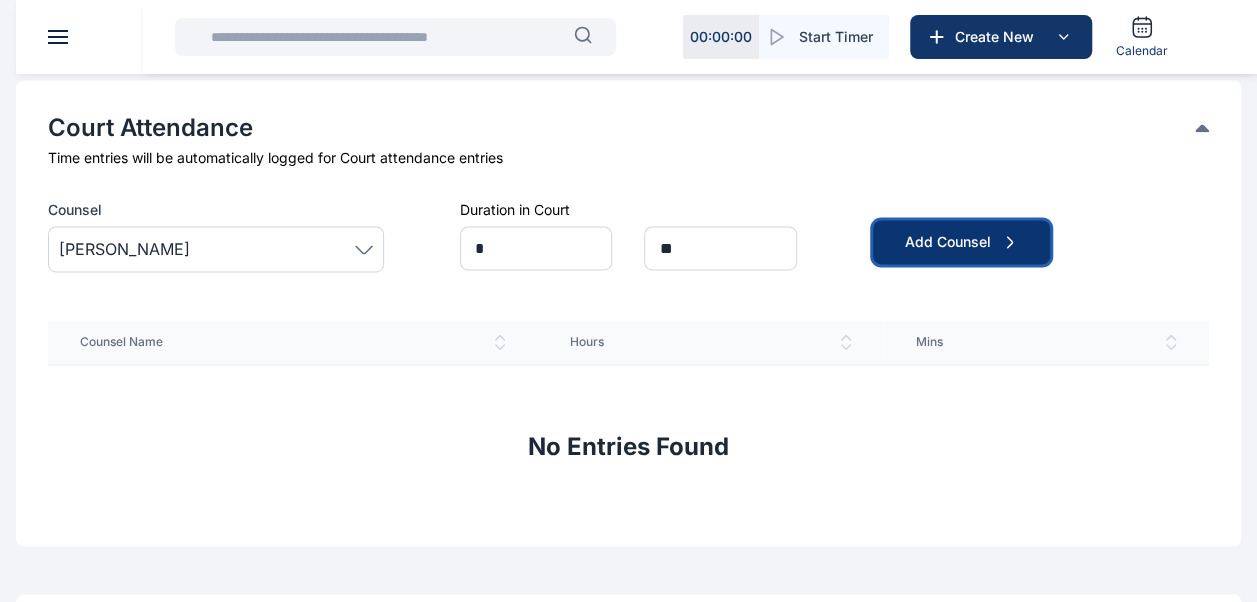 click on "Add Counsel" at bounding box center [961, 242] 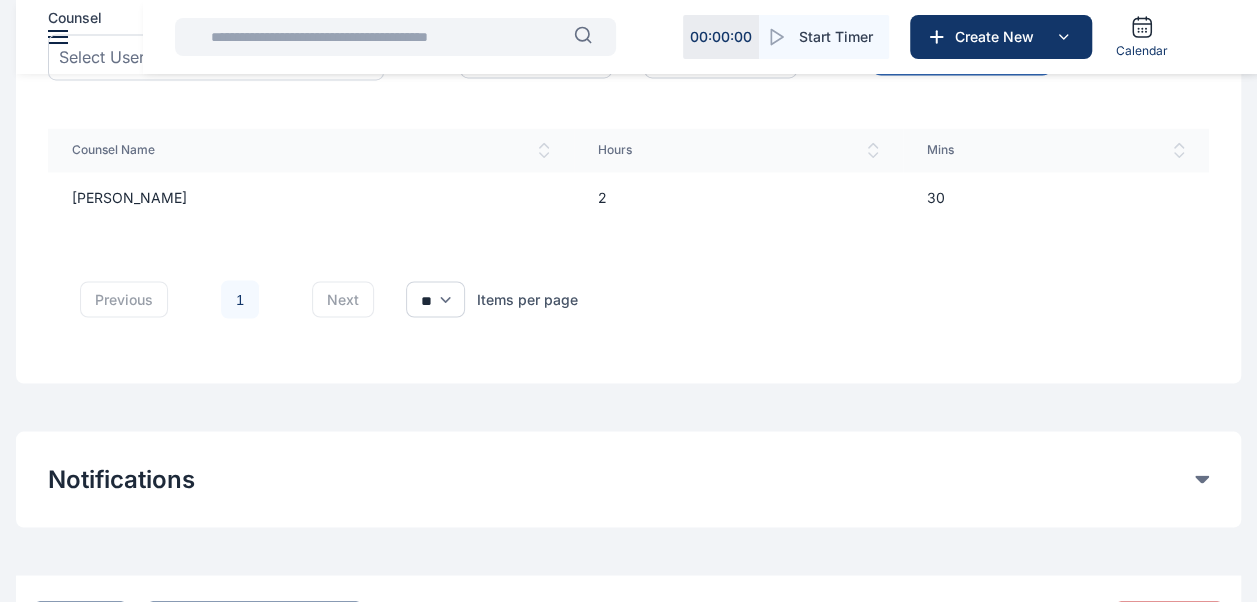 scroll, scrollTop: 1704, scrollLeft: 0, axis: vertical 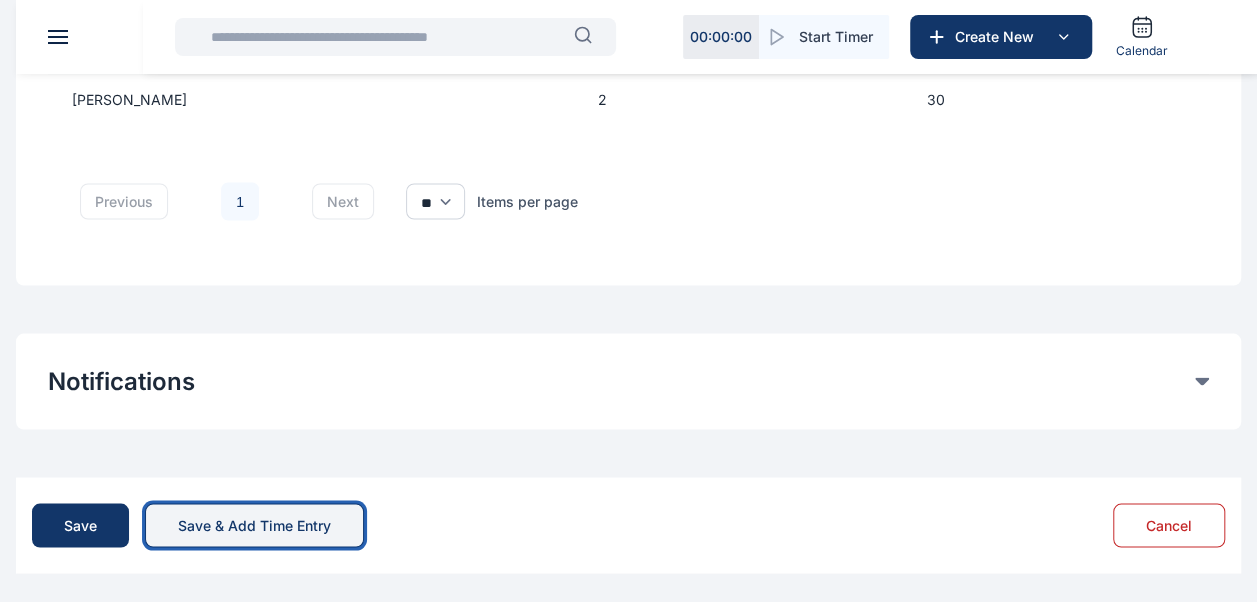 click on "Save & Add Time Entry" at bounding box center [254, 525] 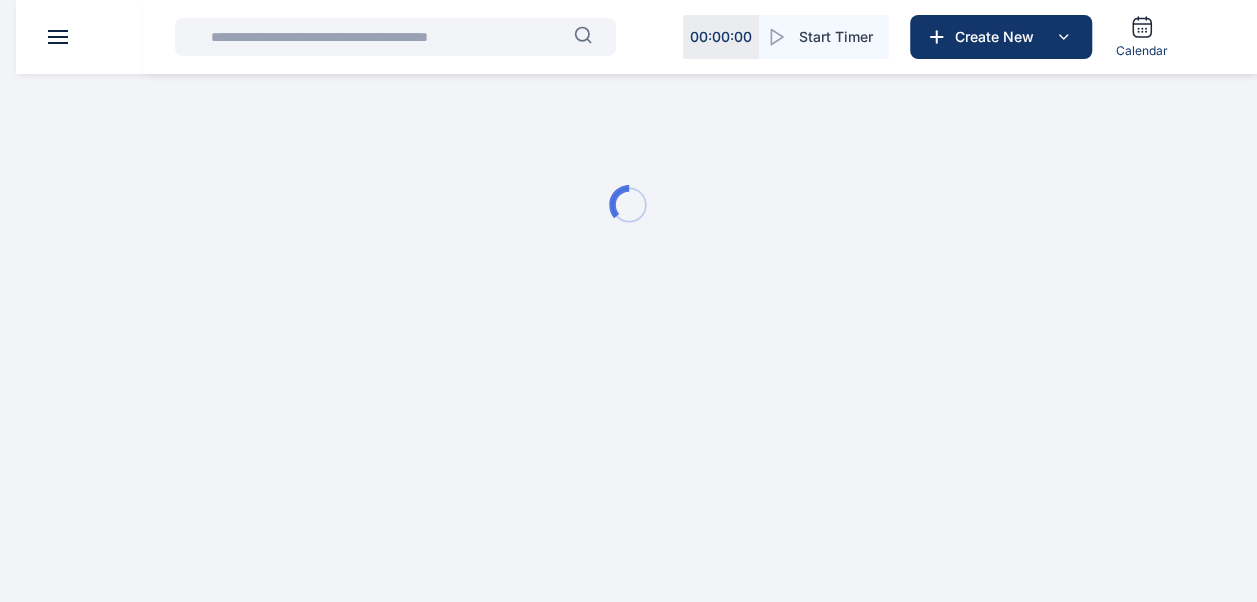 scroll, scrollTop: 0, scrollLeft: 0, axis: both 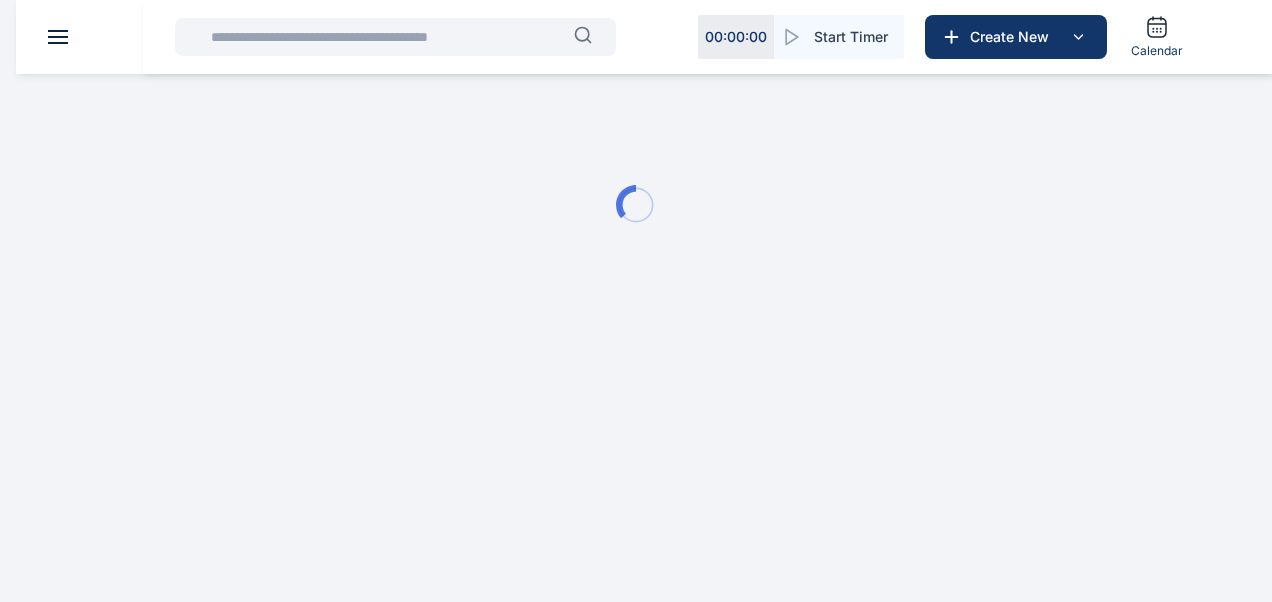 type 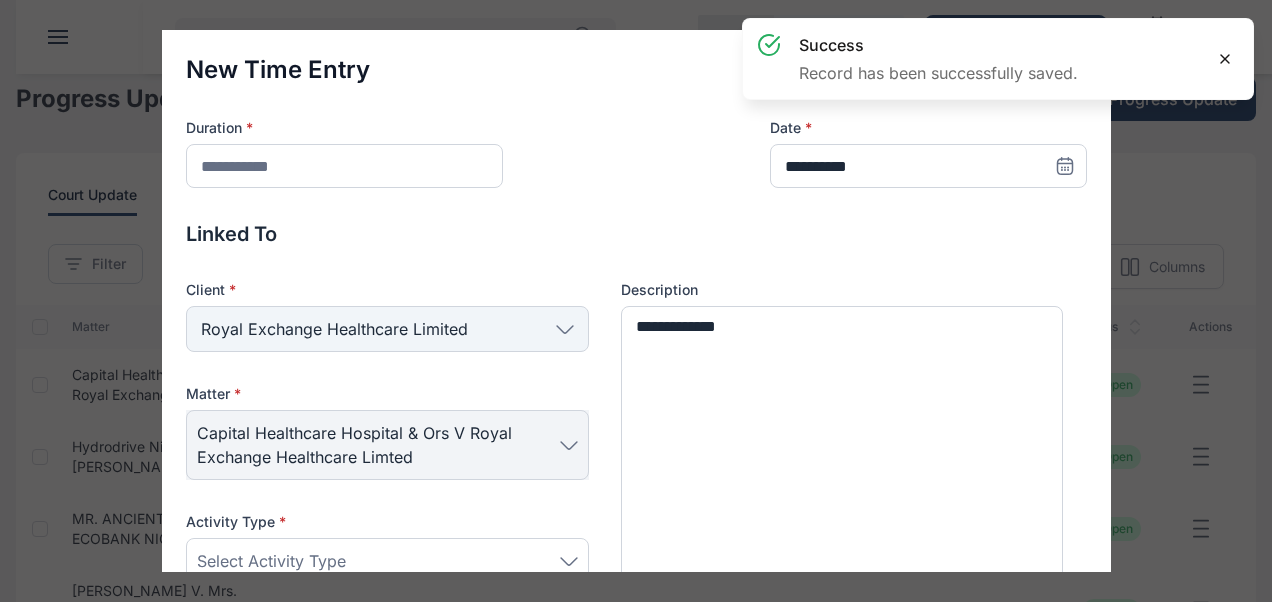 click at bounding box center [1225, 59] 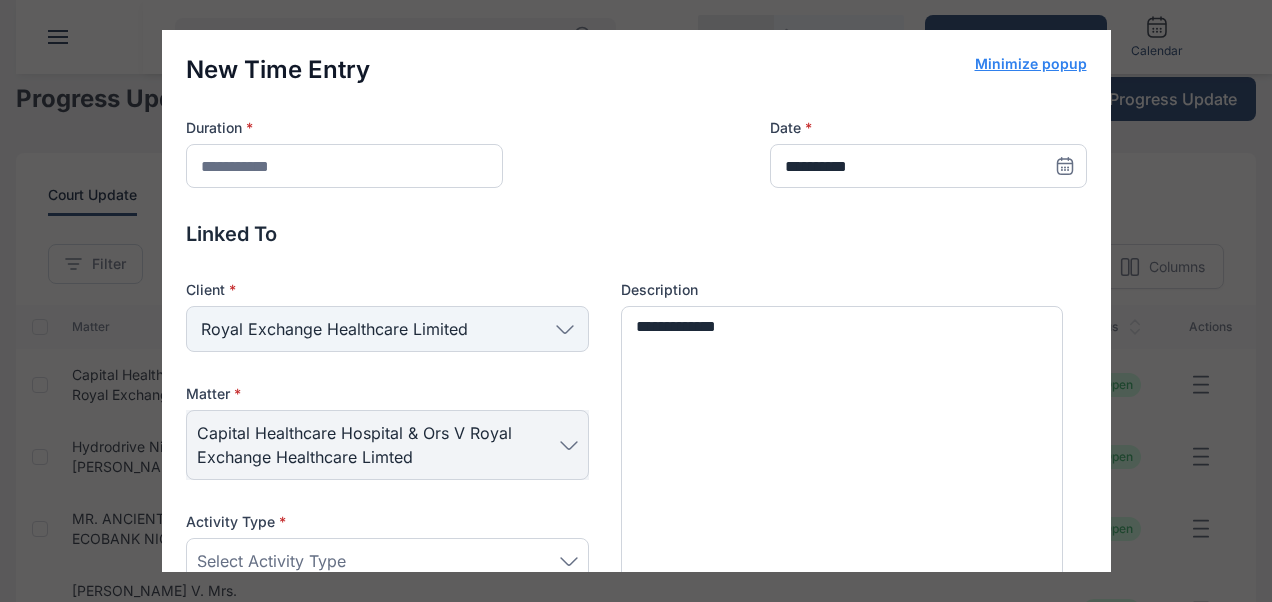 click on "Minimize popup" at bounding box center [1031, 64] 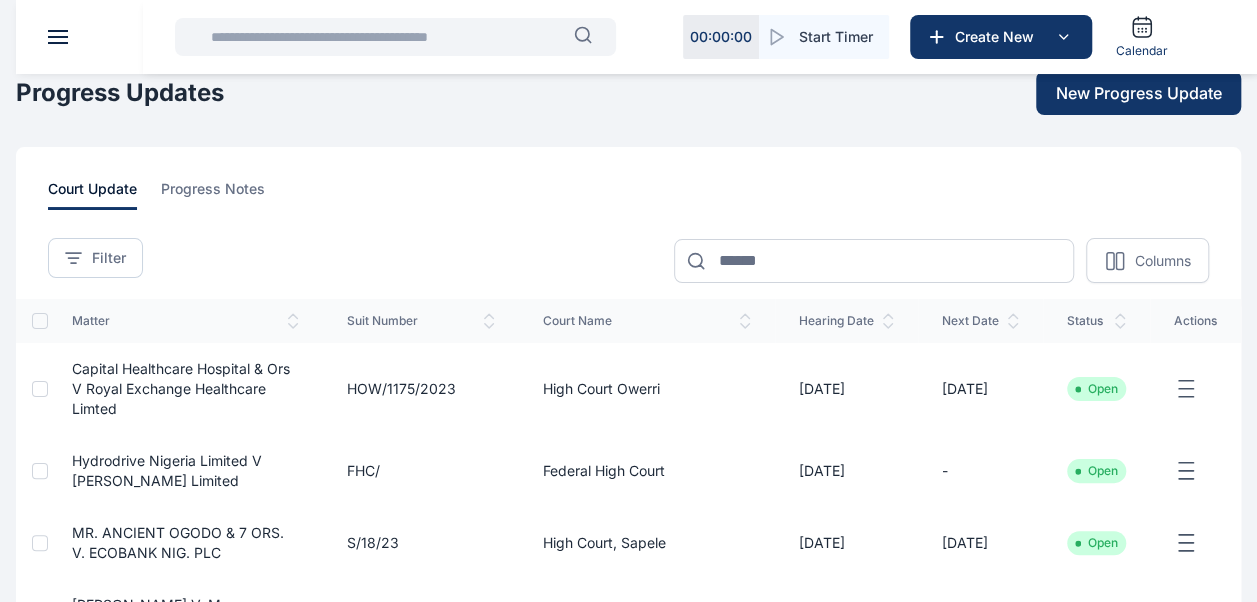 scroll, scrollTop: 0, scrollLeft: 0, axis: both 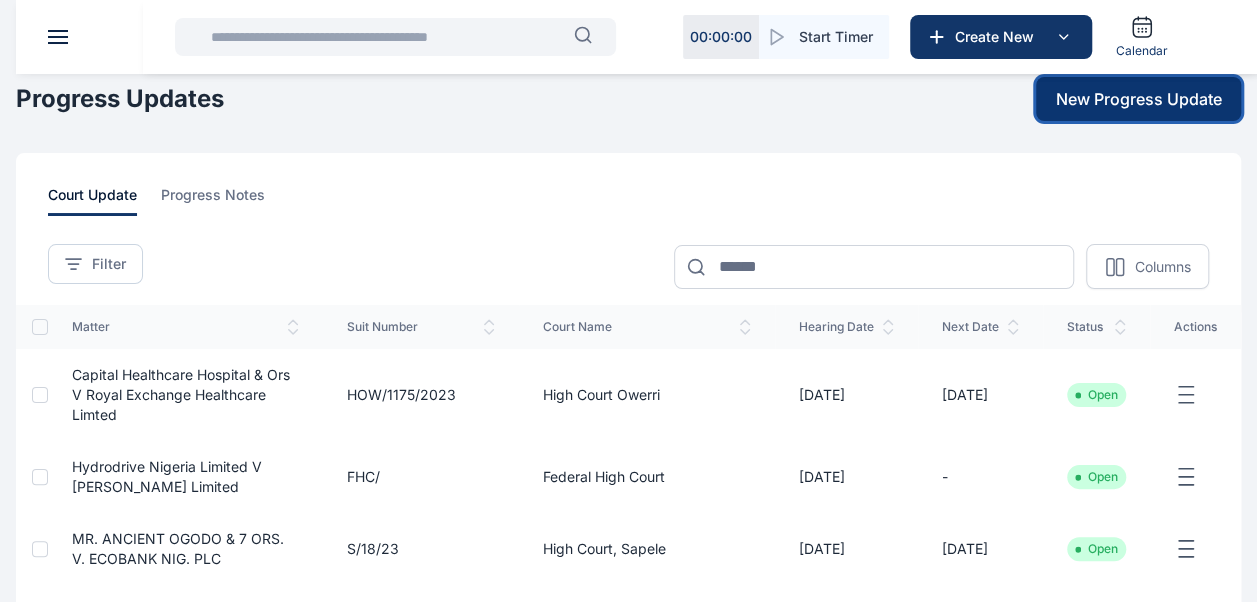 click on "New Progress Update" at bounding box center [1139, 99] 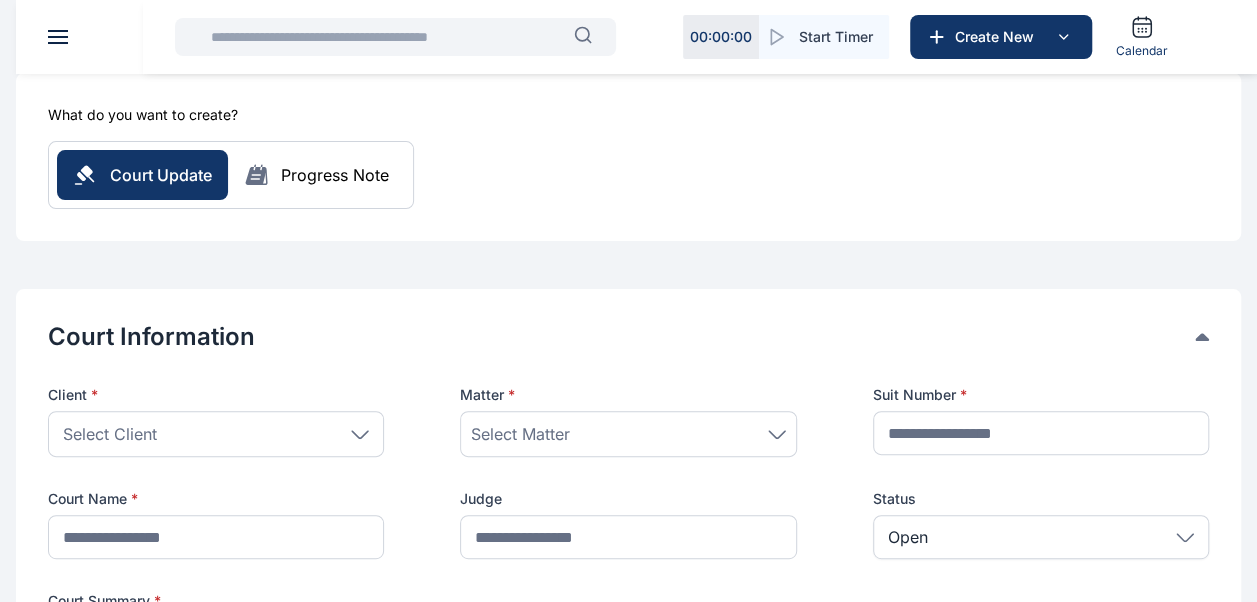 scroll, scrollTop: 172, scrollLeft: 0, axis: vertical 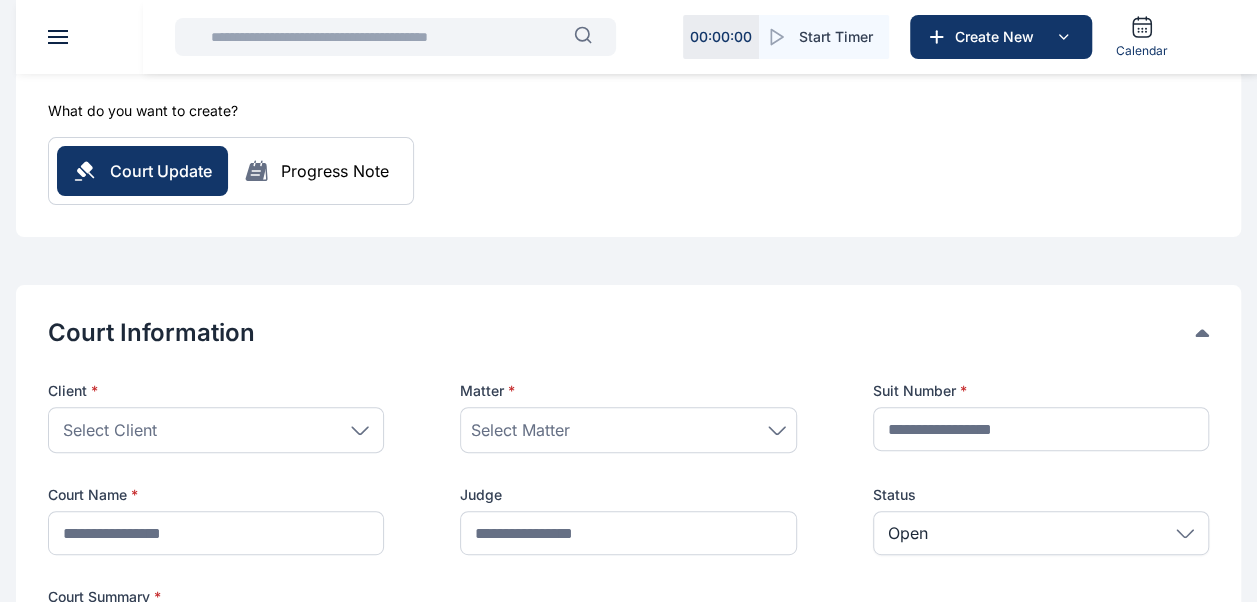 click 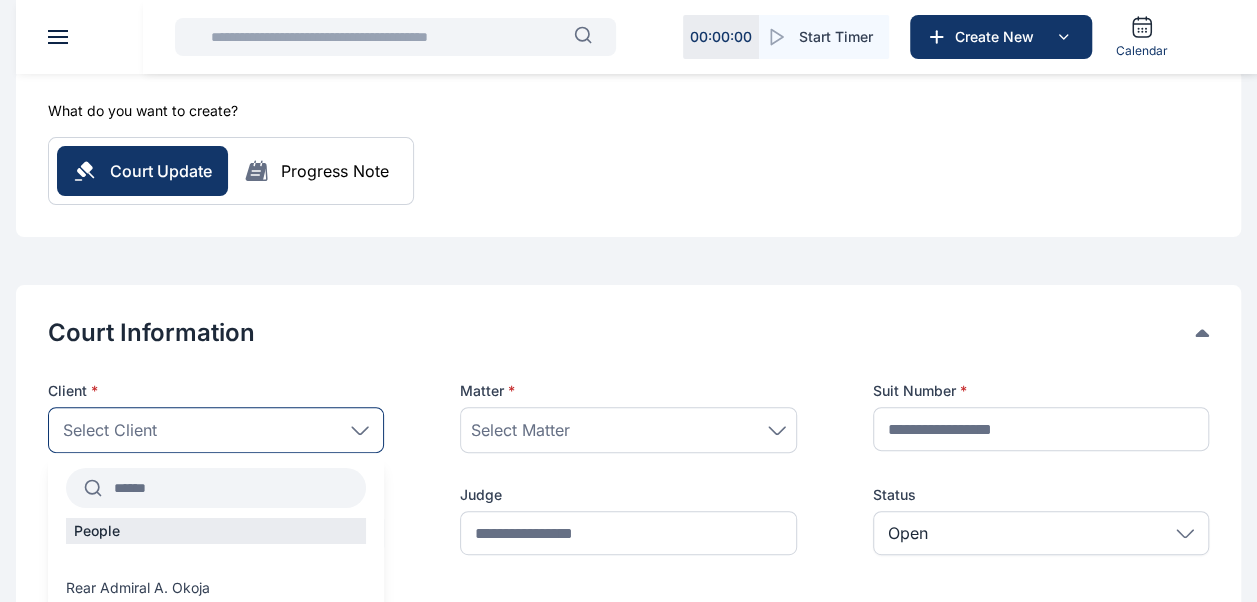 click at bounding box center [234, 488] 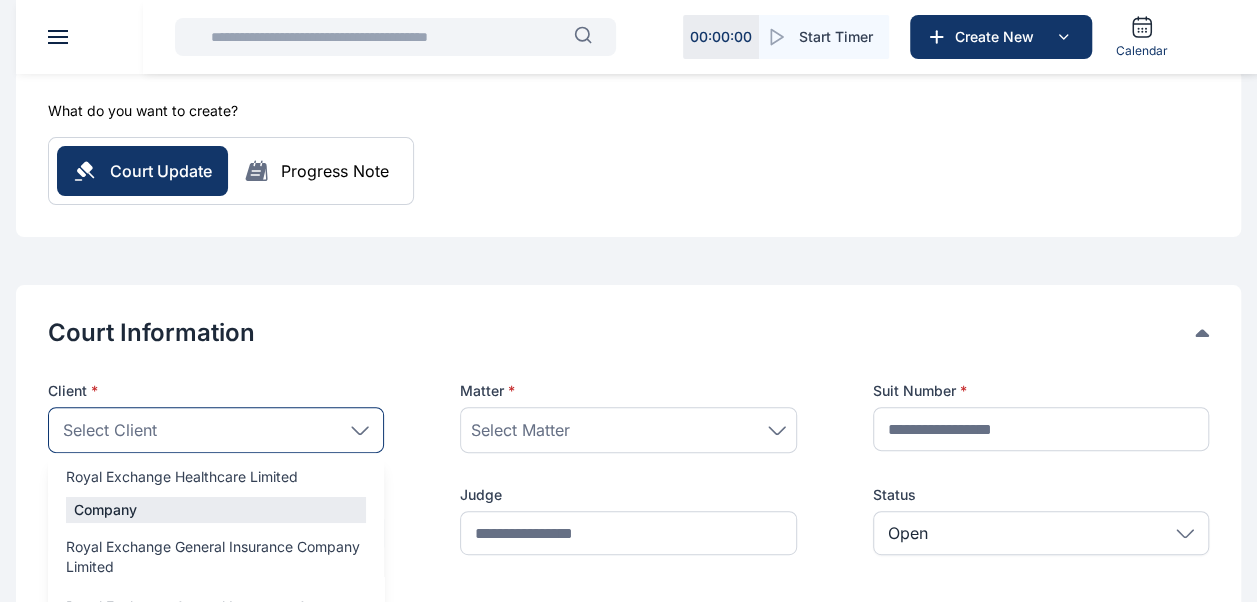 scroll, scrollTop: 134, scrollLeft: 0, axis: vertical 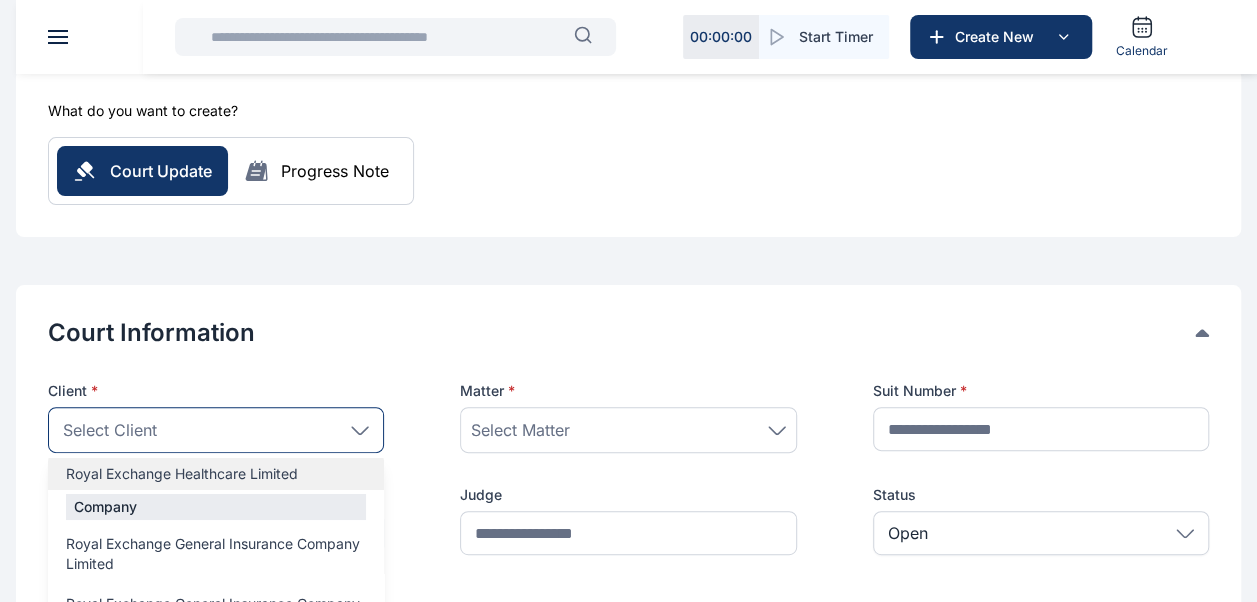 type on "****" 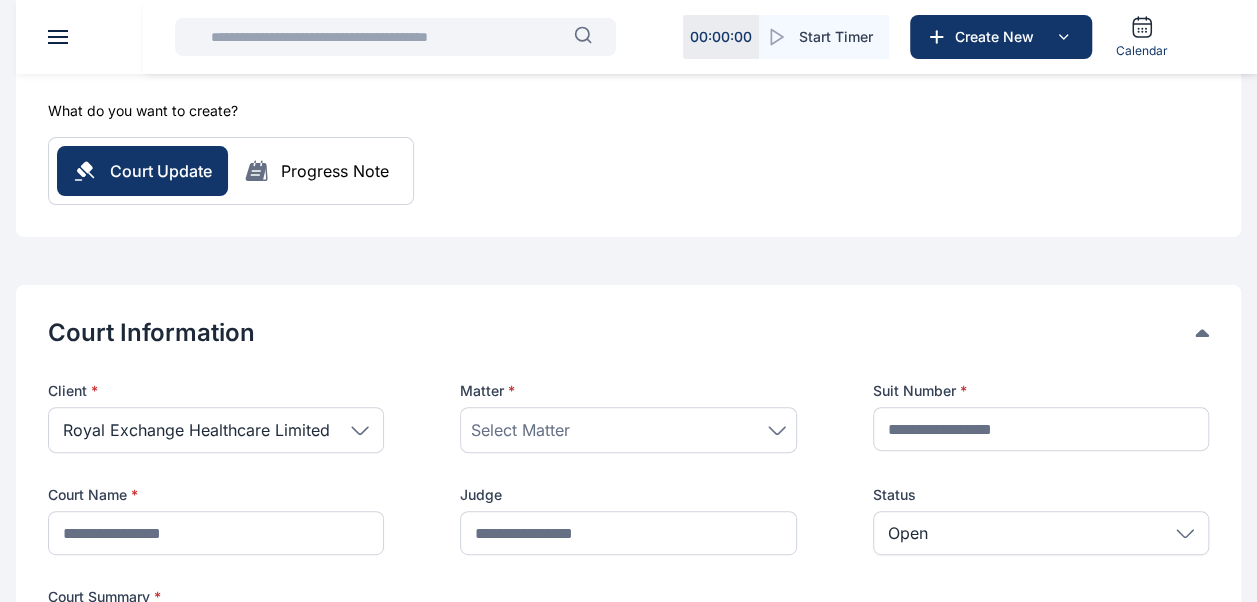 click on "Select Matter" at bounding box center [628, 430] 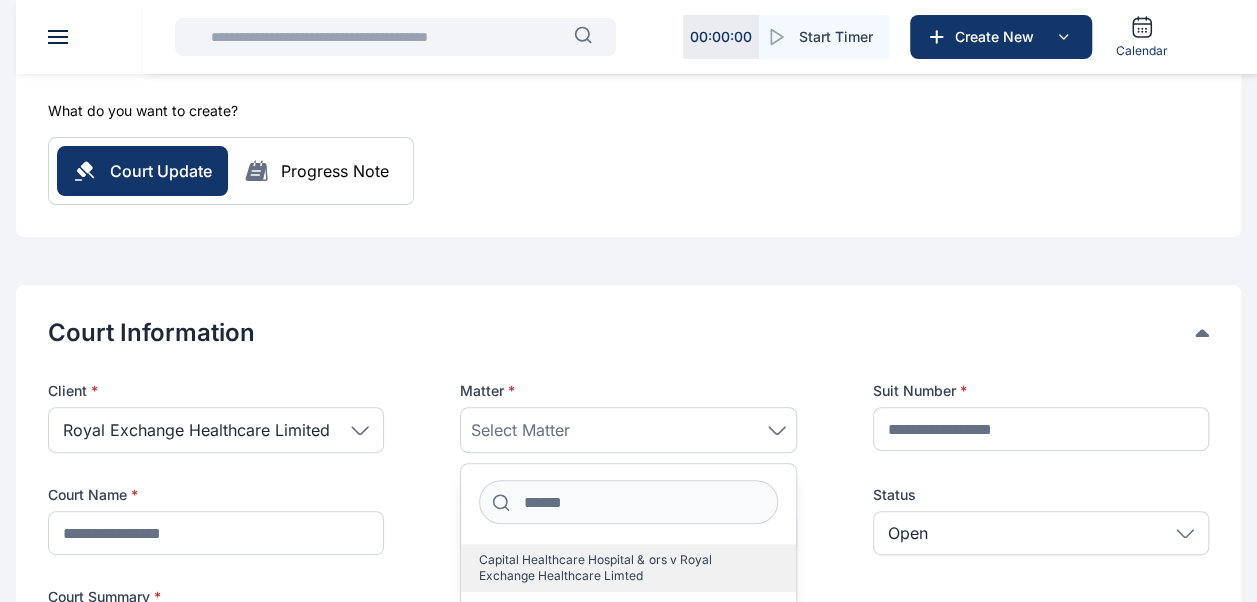 click on "Capital Healthcare Hospital & ors v Royal Exchange Healthcare Limted" at bounding box center (620, 568) 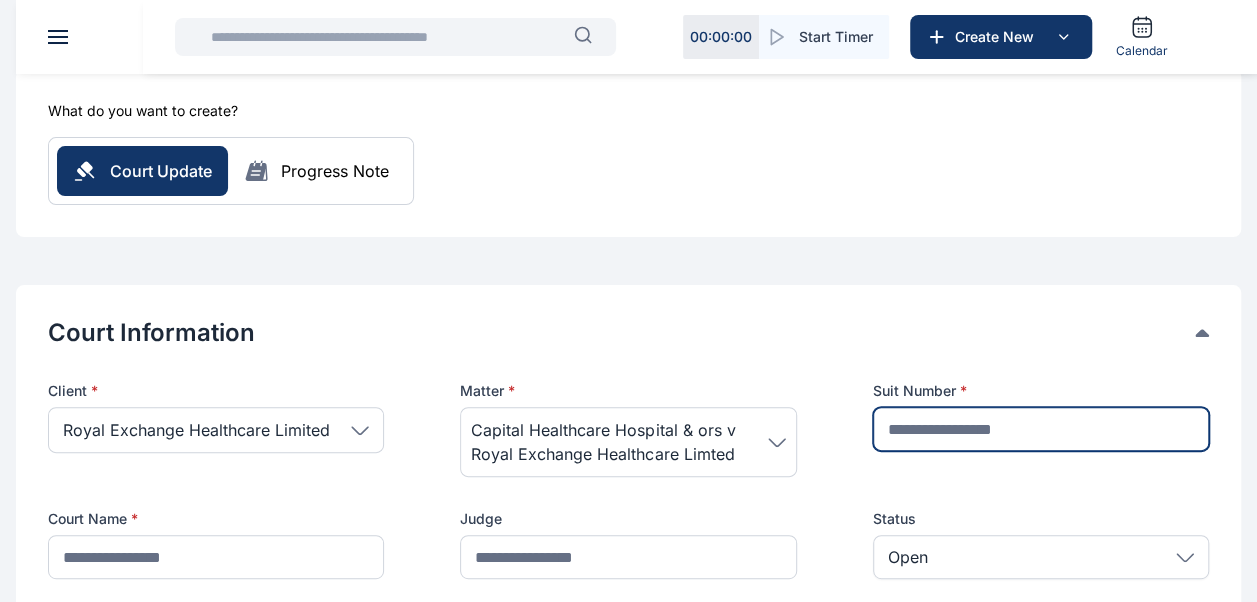 click at bounding box center (1041, 429) 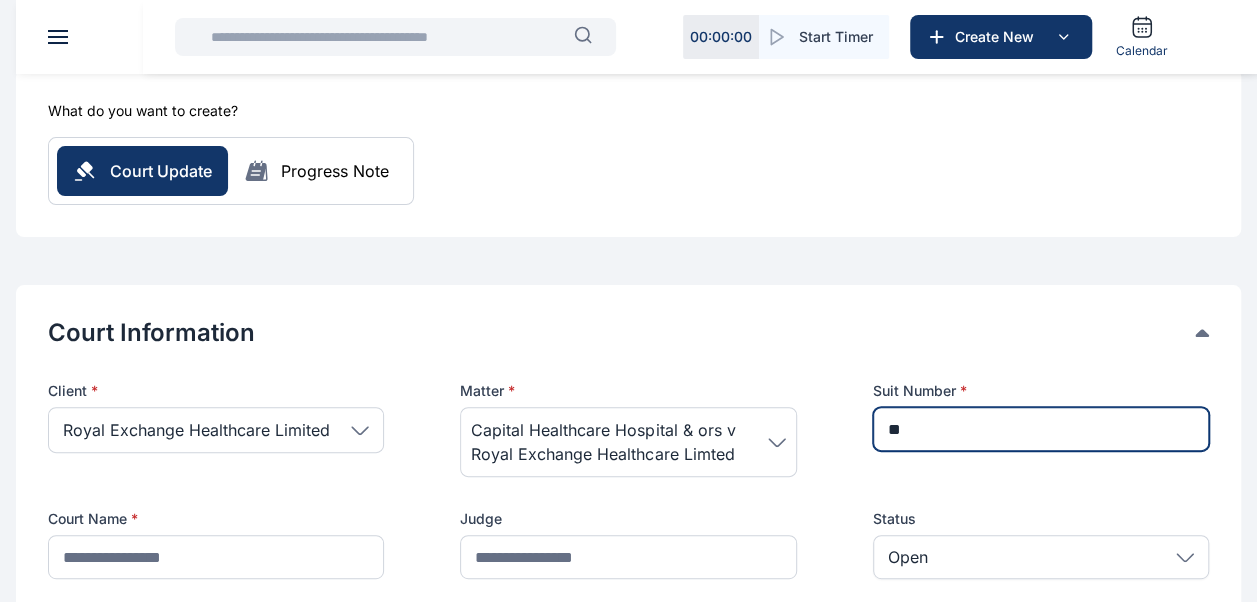 type on "**********" 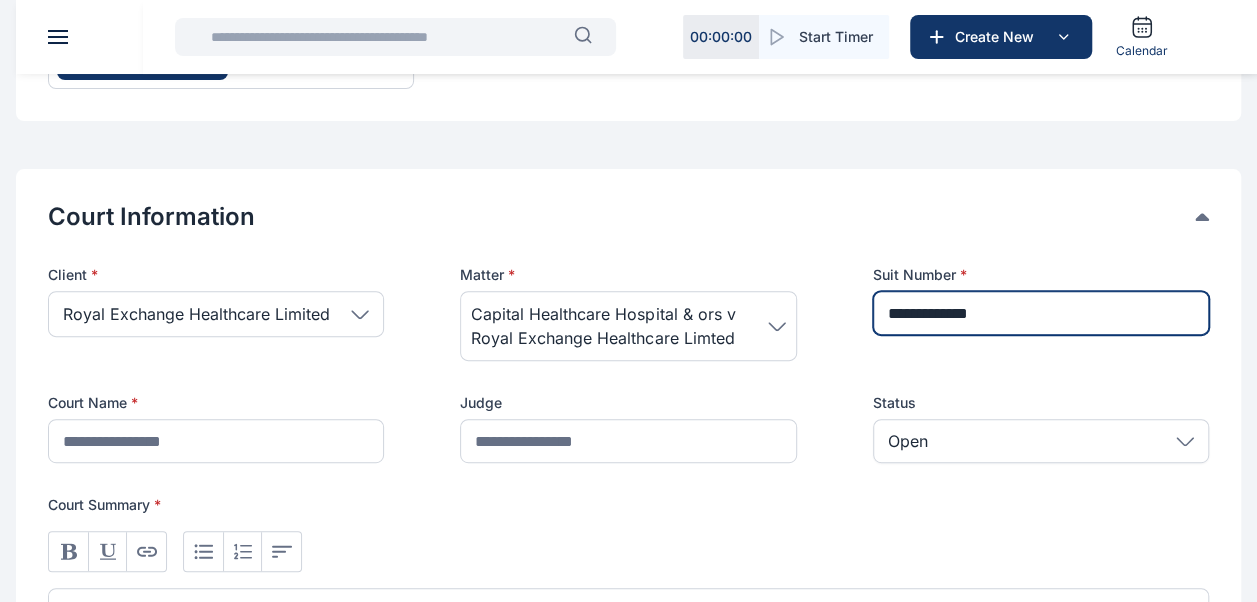 scroll, scrollTop: 292, scrollLeft: 0, axis: vertical 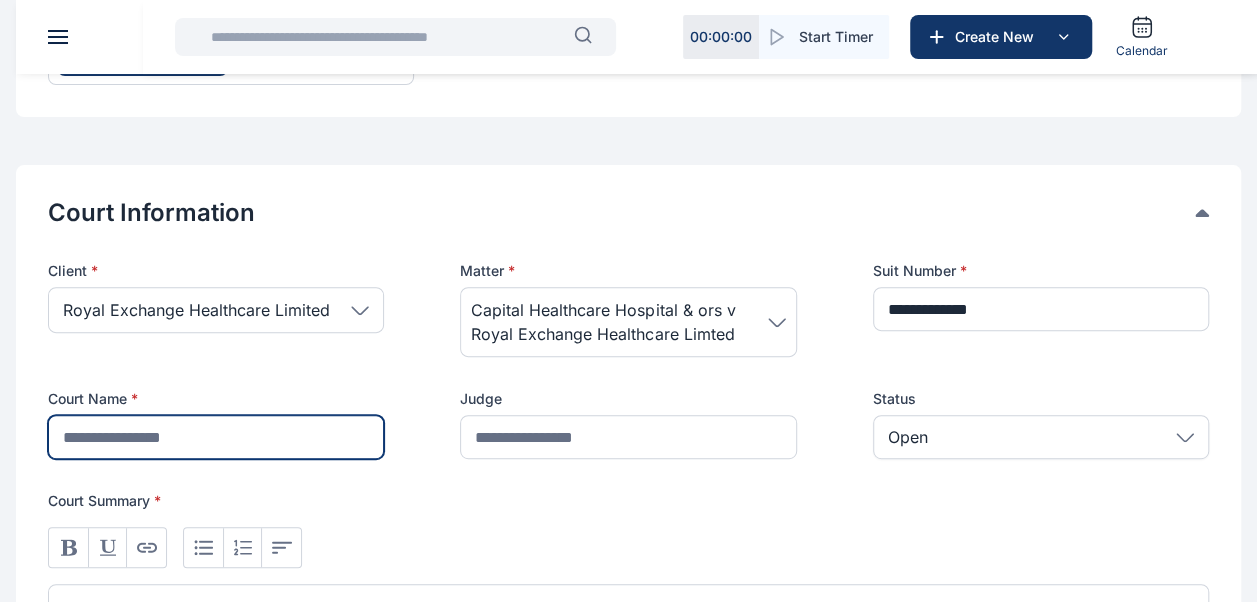 click at bounding box center [216, 437] 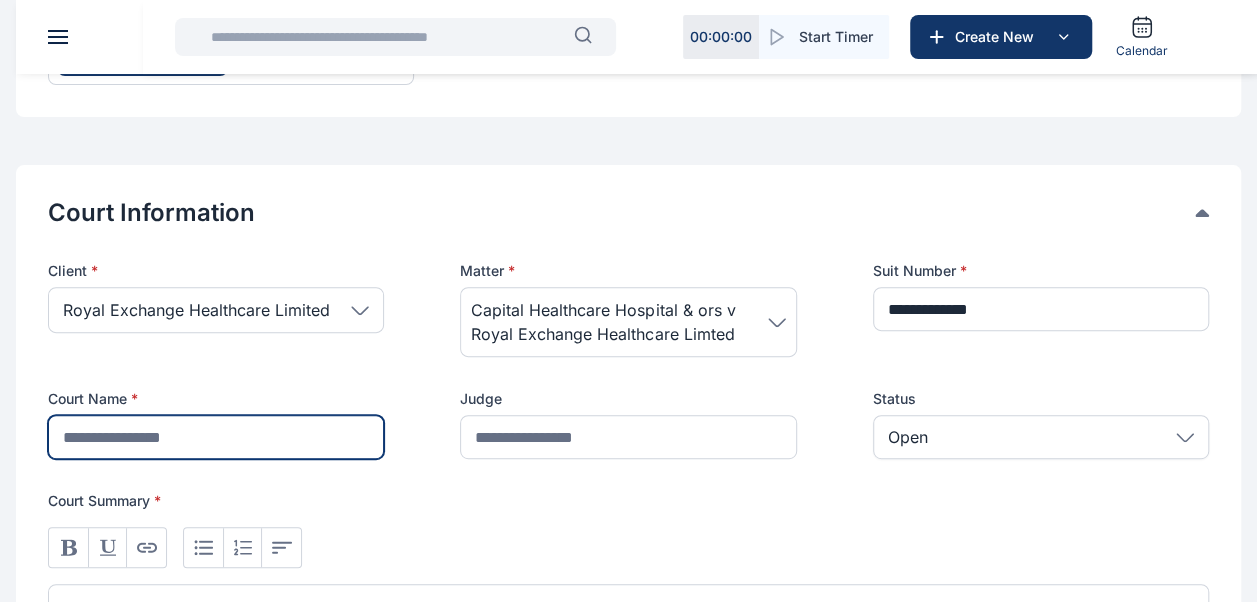click at bounding box center [216, 437] 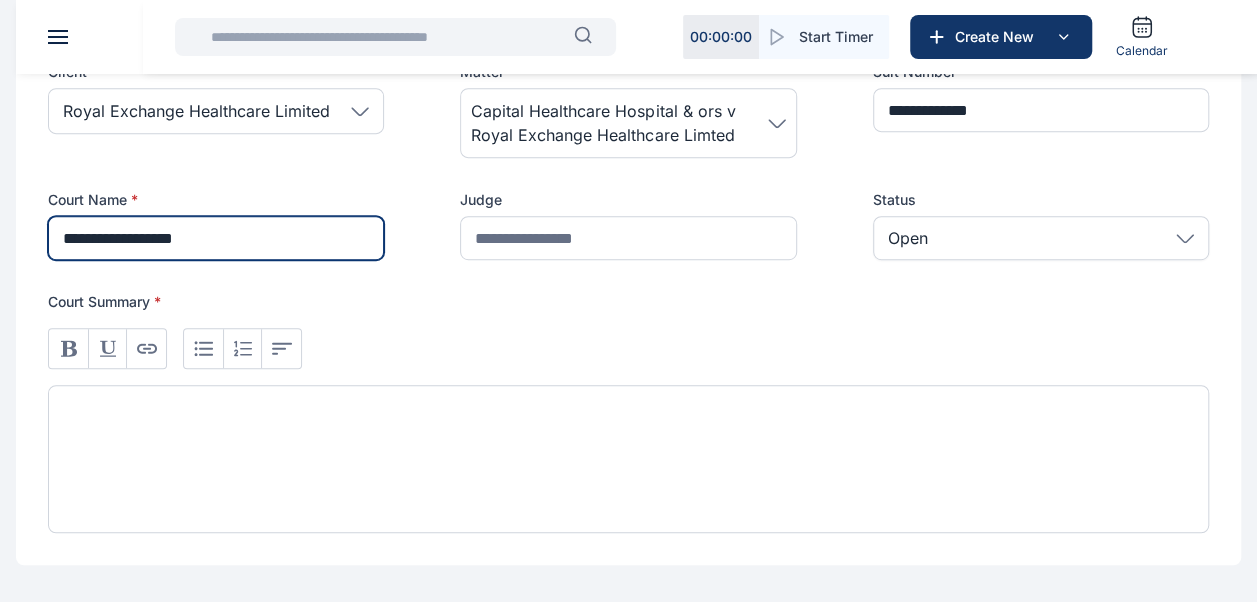 scroll, scrollTop: 492, scrollLeft: 0, axis: vertical 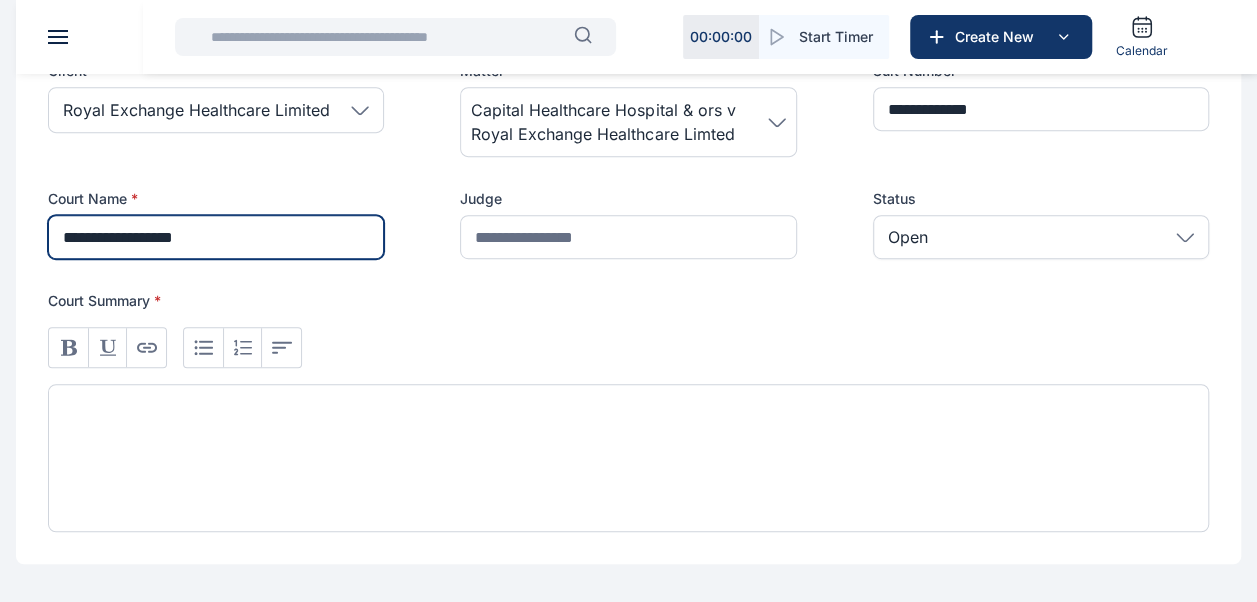 type on "**********" 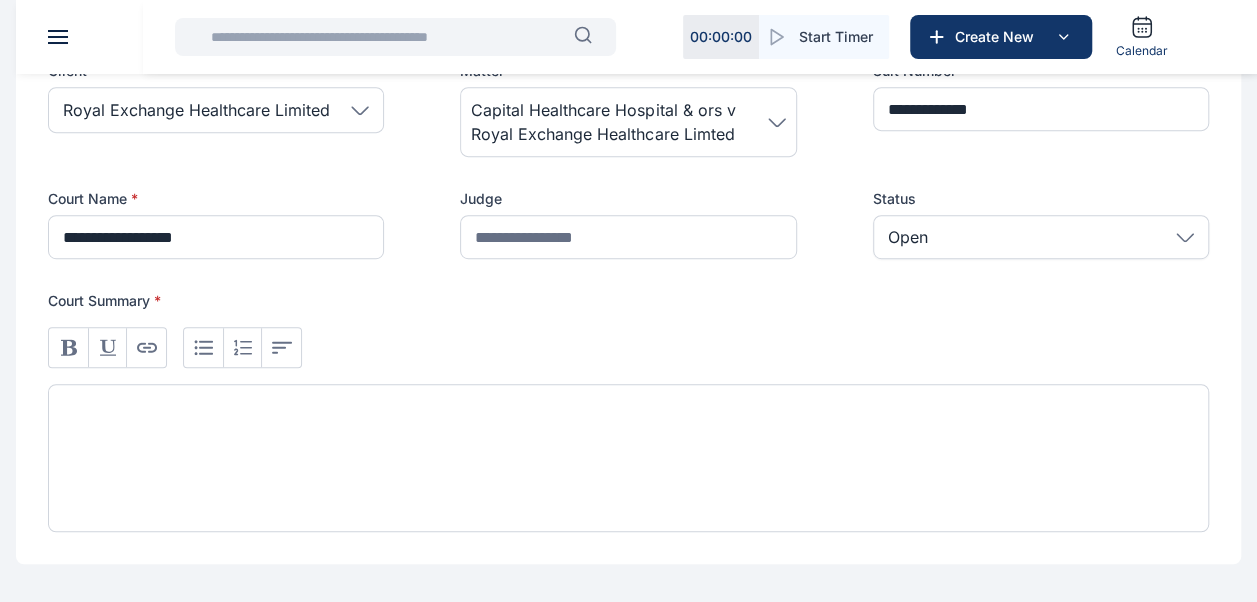 click at bounding box center (628, 458) 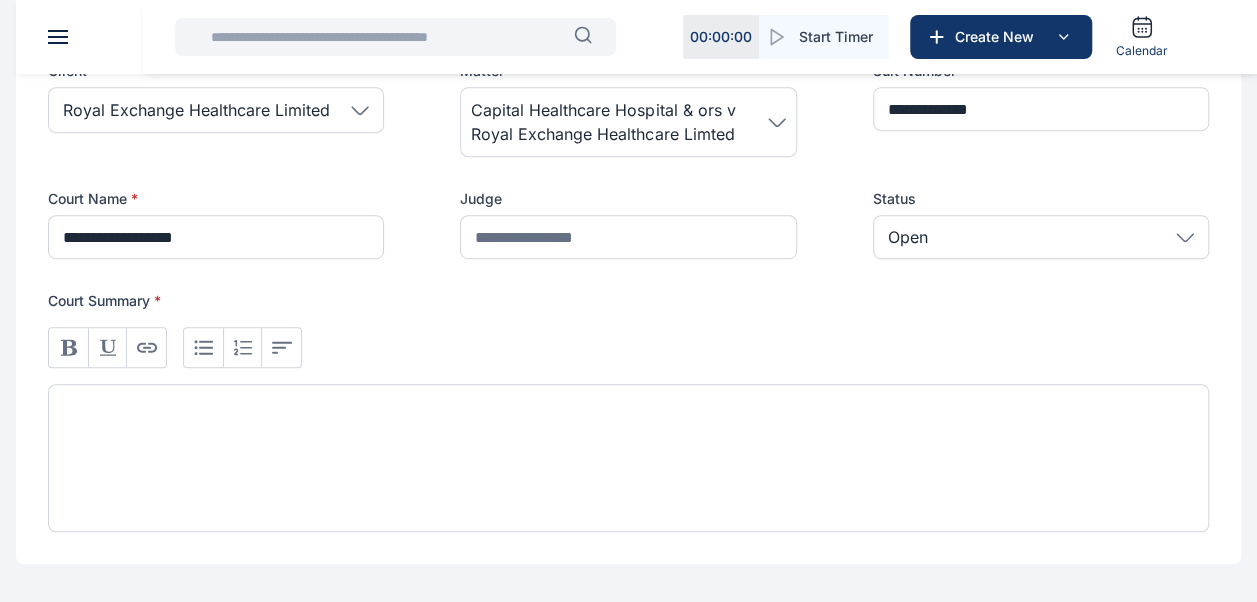 type 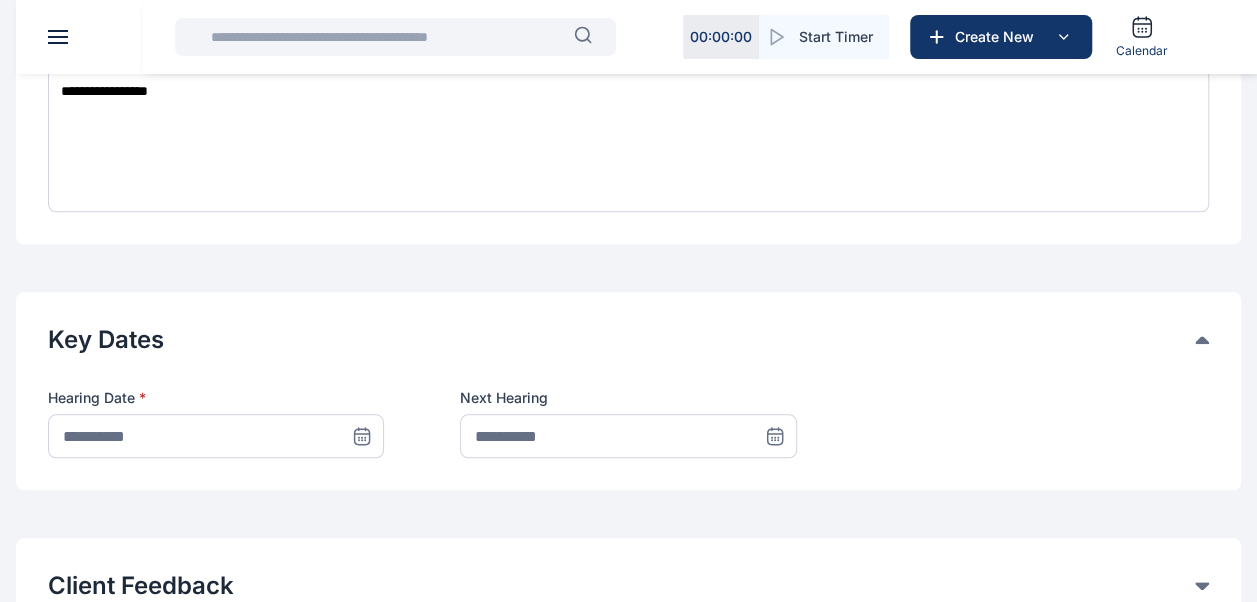 scroll, scrollTop: 814, scrollLeft: 0, axis: vertical 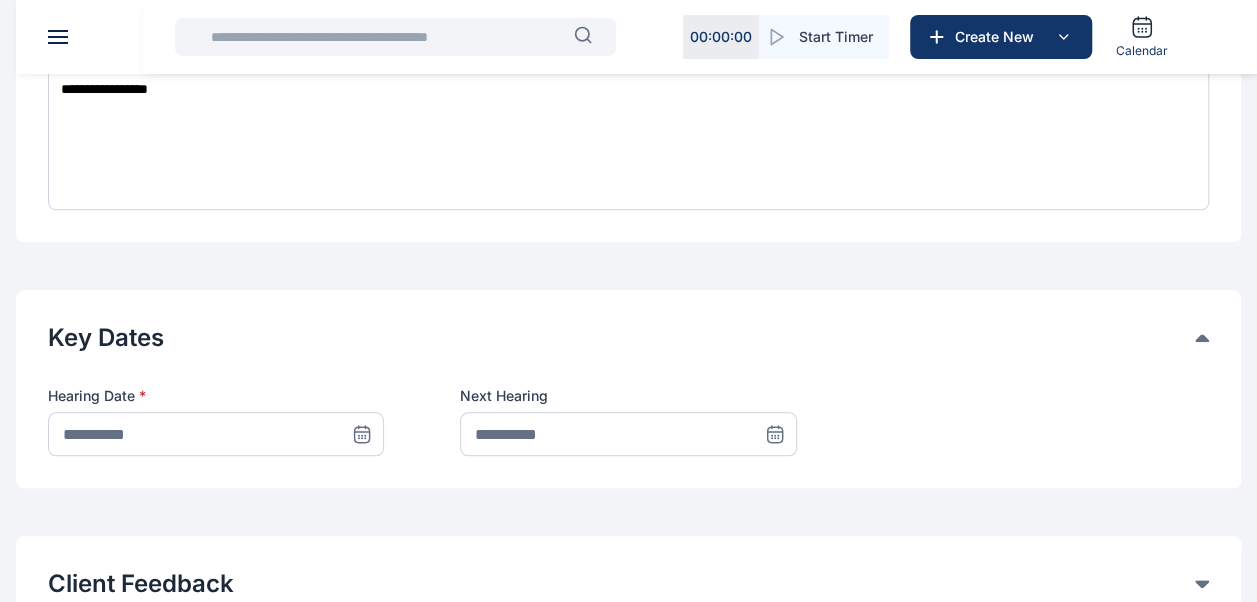 click 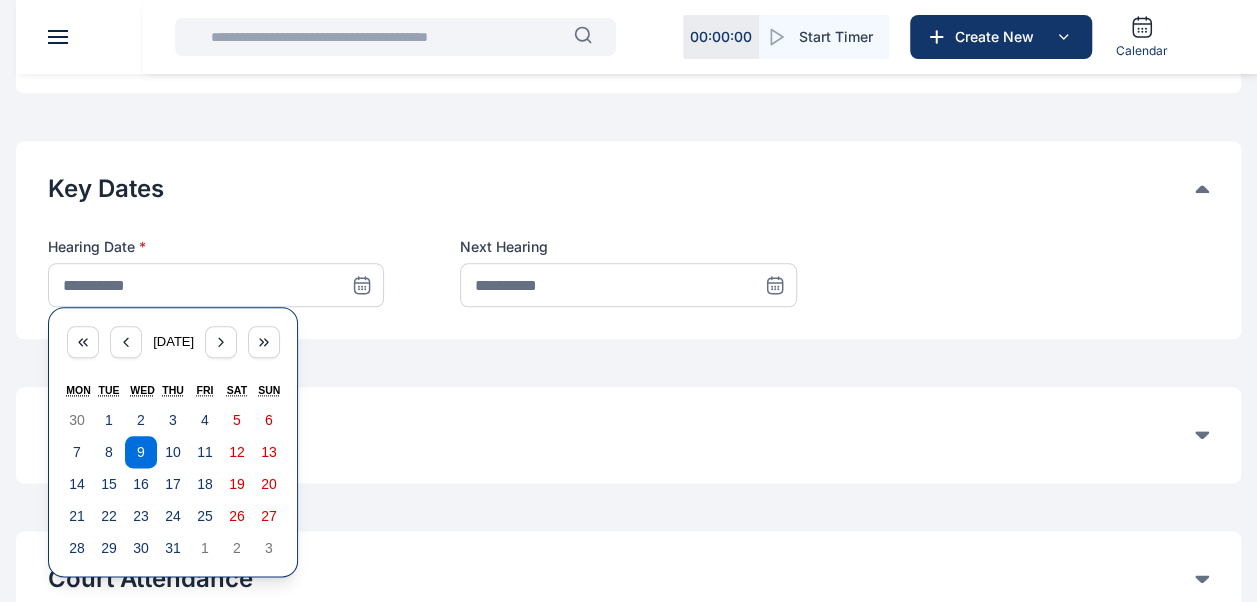 scroll, scrollTop: 964, scrollLeft: 0, axis: vertical 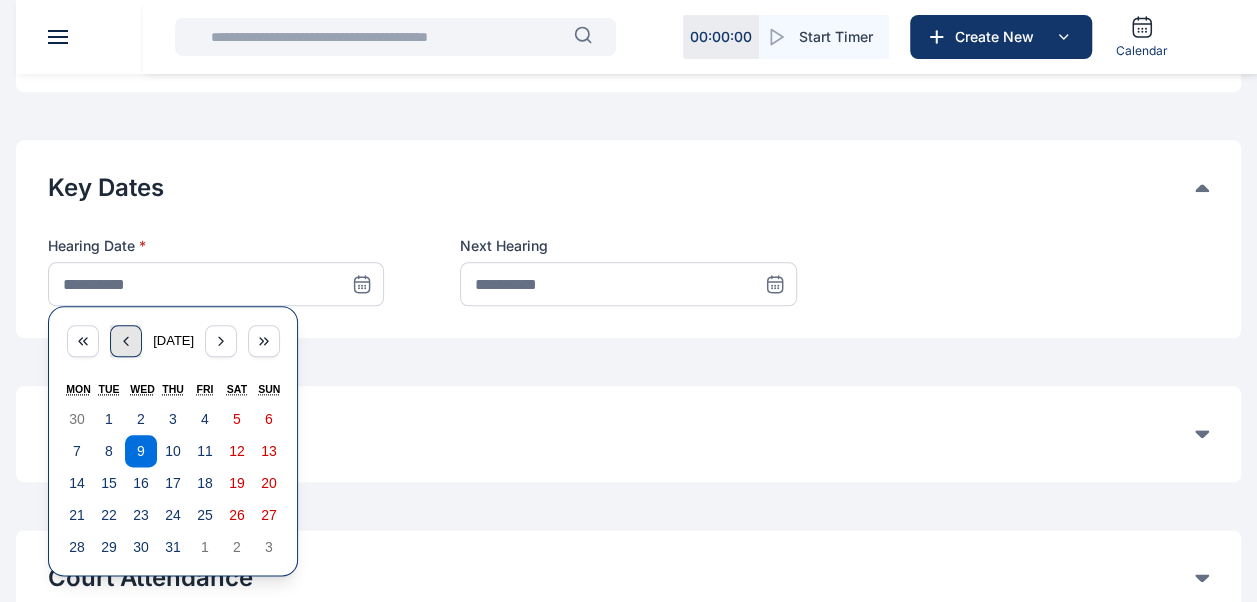 click 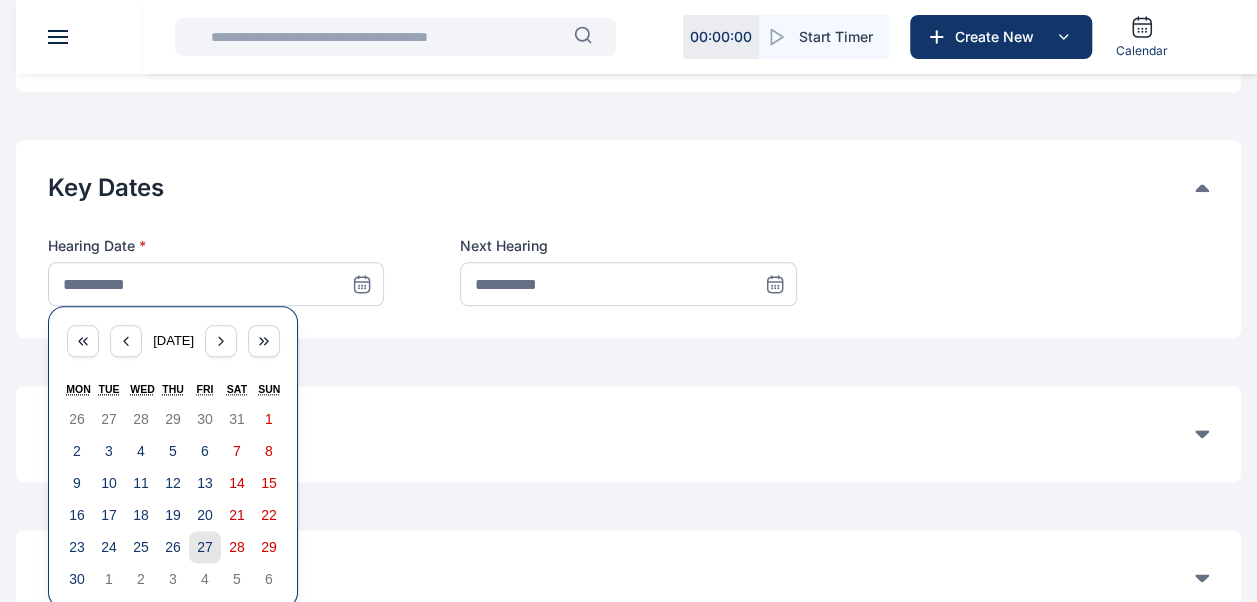 click on "27" at bounding box center (205, 547) 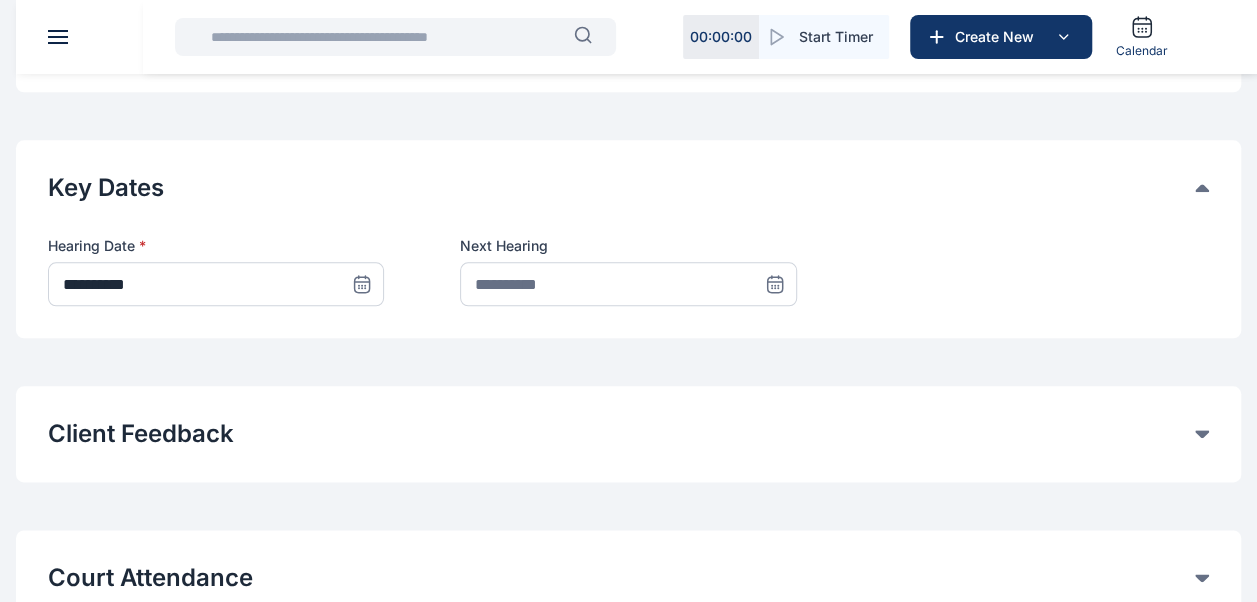 click 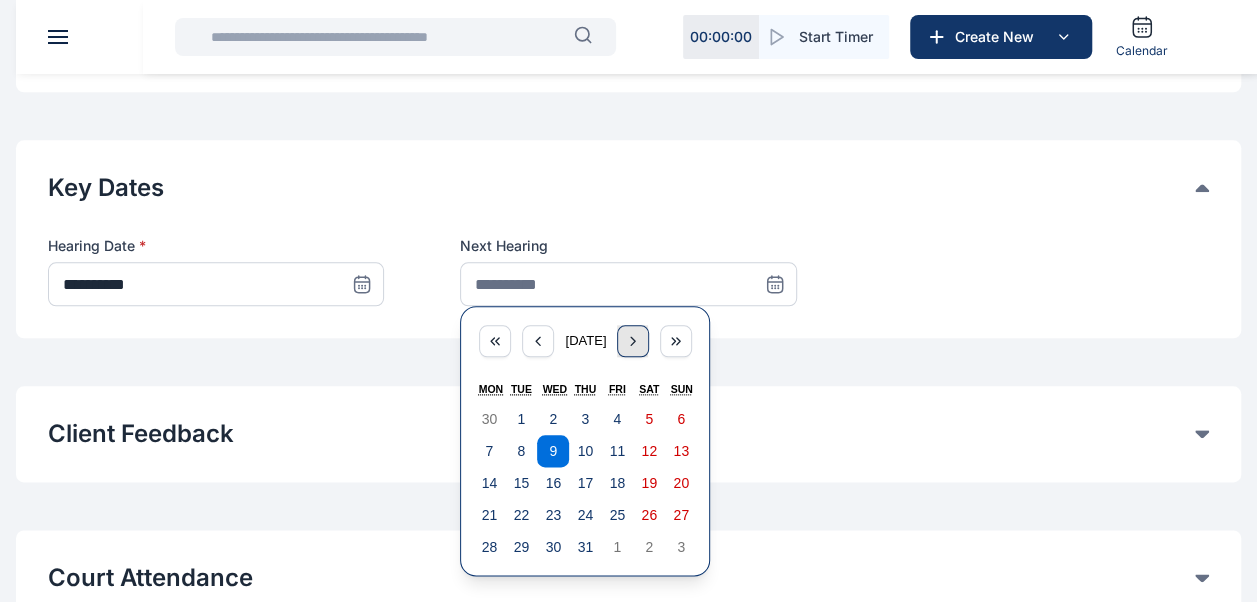 click 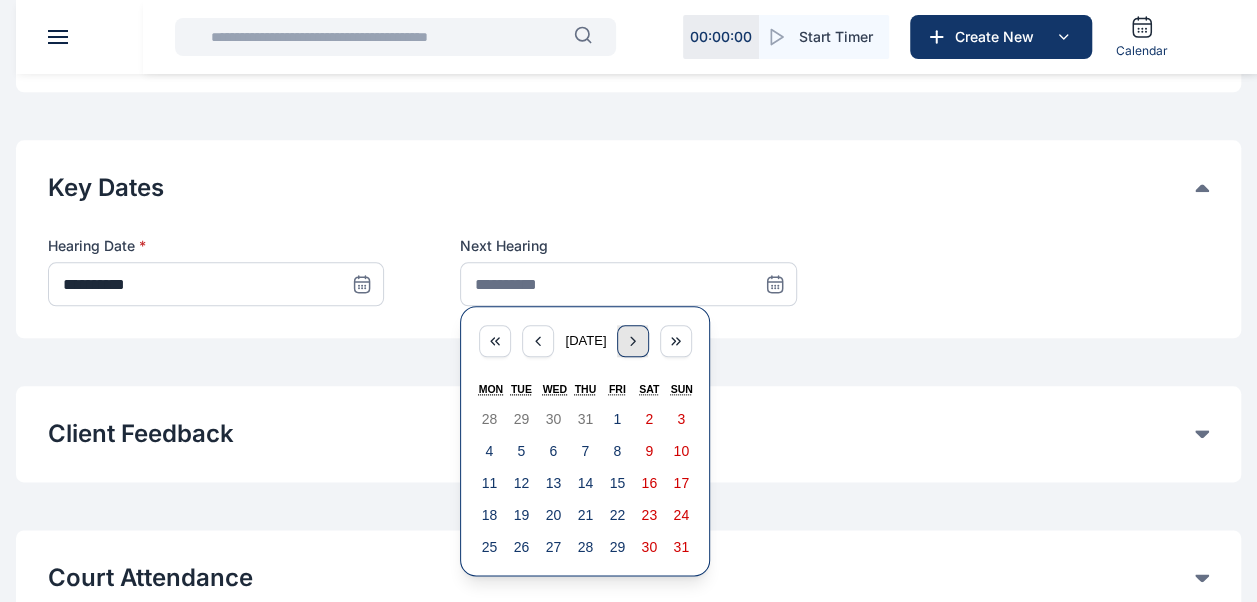 click 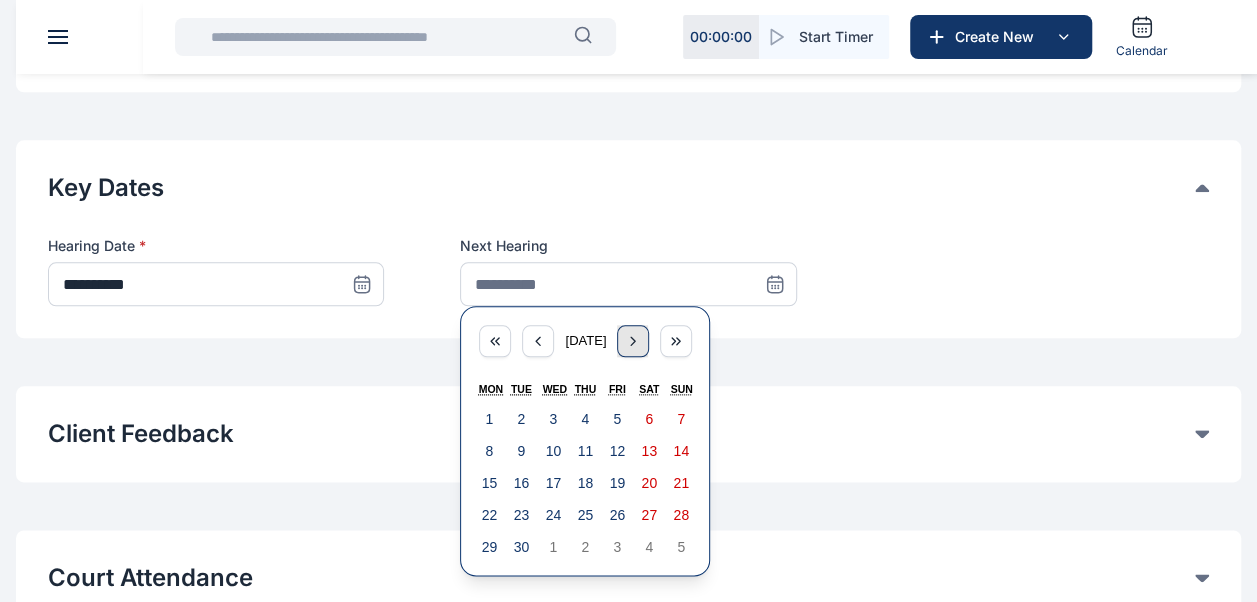 click 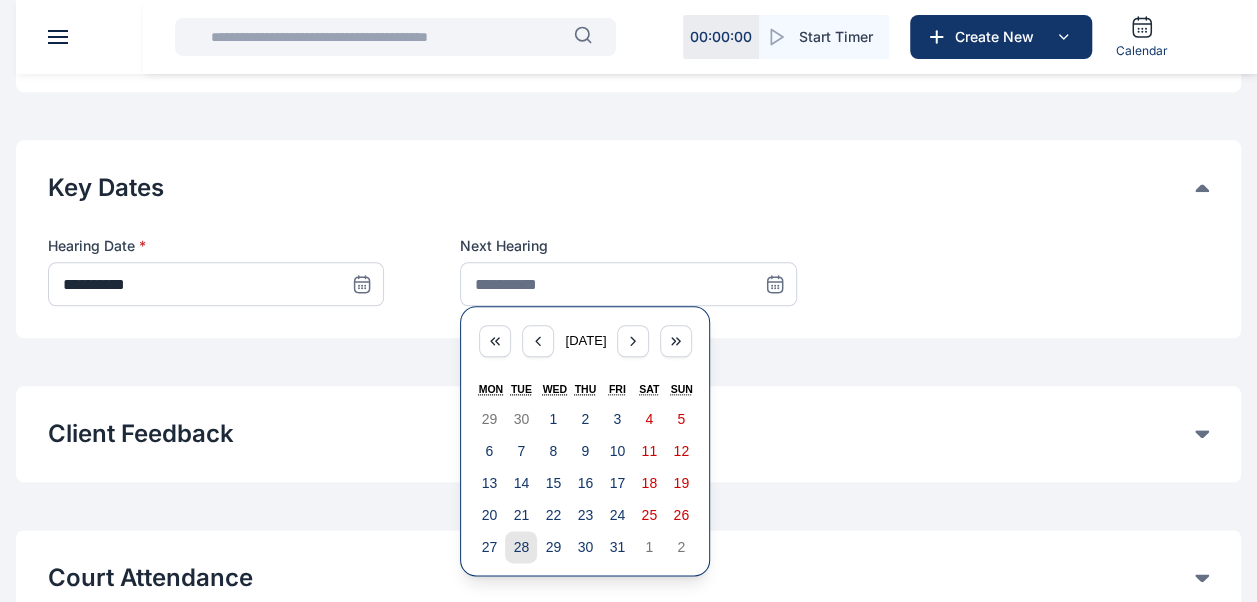 click on "28" at bounding box center (522, 547) 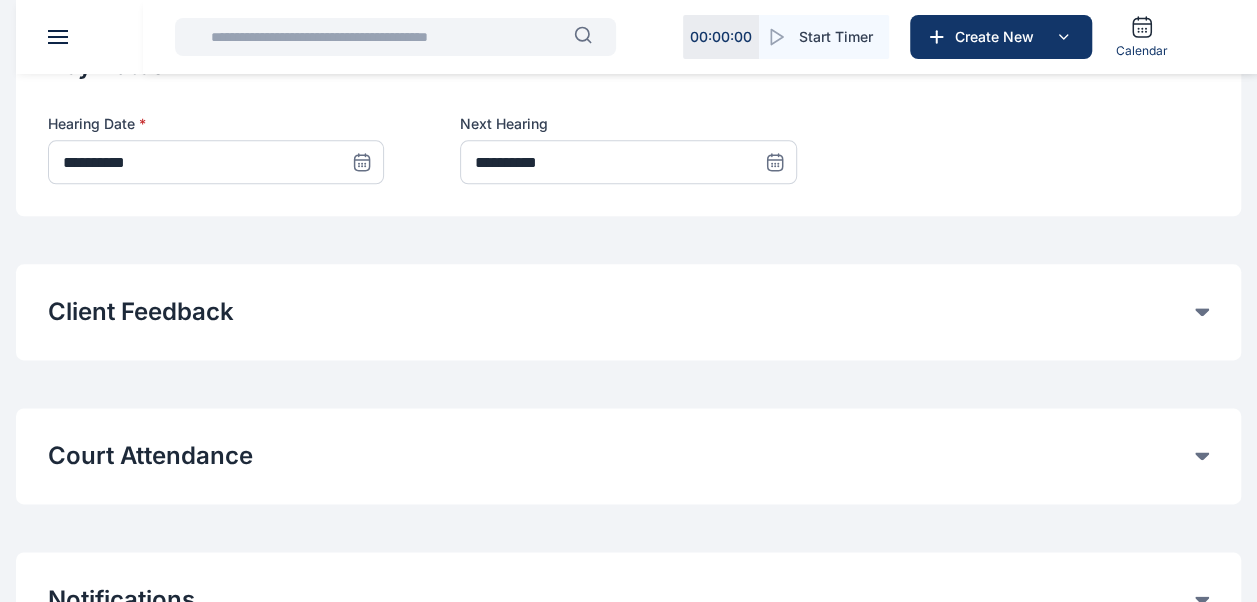 scroll, scrollTop: 1121, scrollLeft: 0, axis: vertical 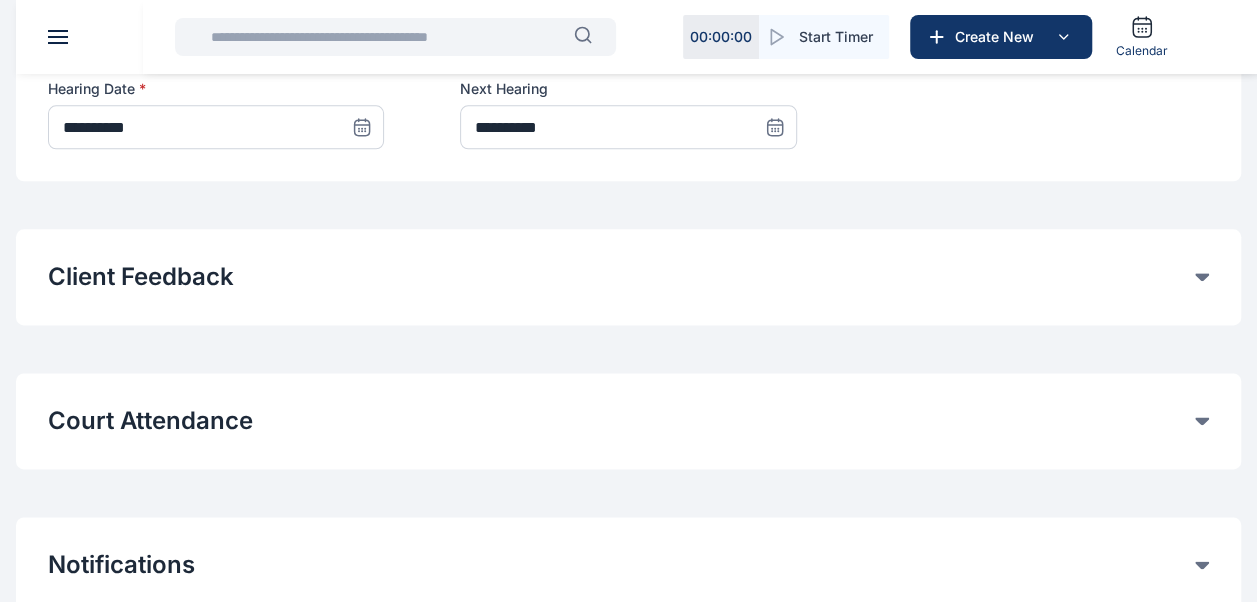 click on "Court Attendance" at bounding box center (621, -616) 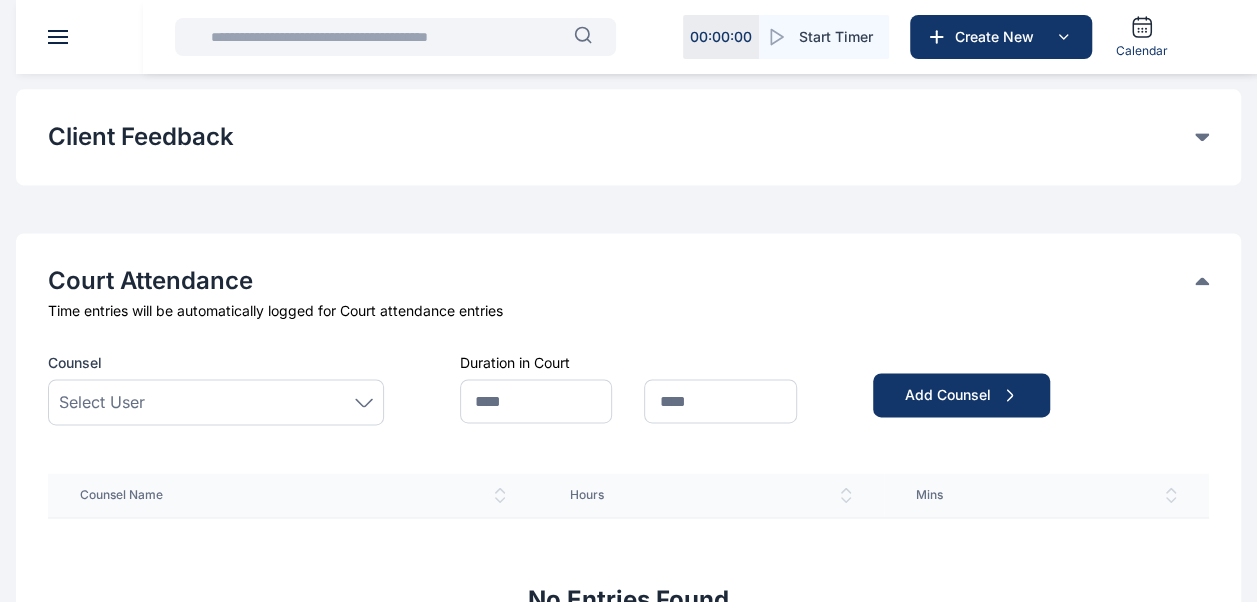 scroll, scrollTop: 1266, scrollLeft: 0, axis: vertical 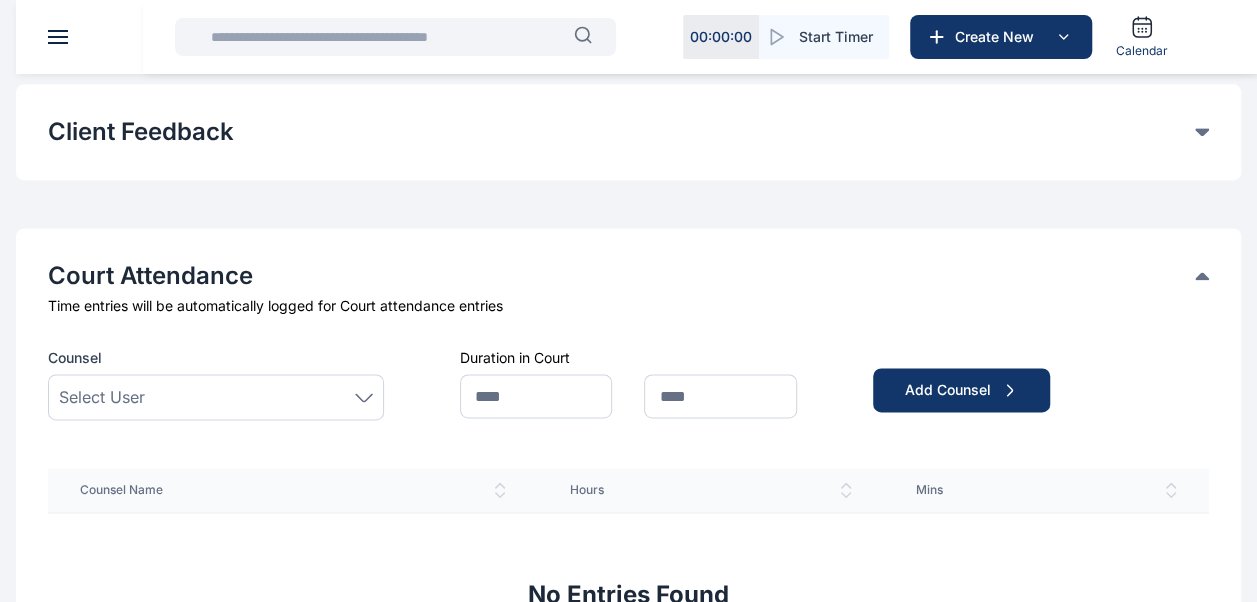 click on "Select User" at bounding box center [216, 397] 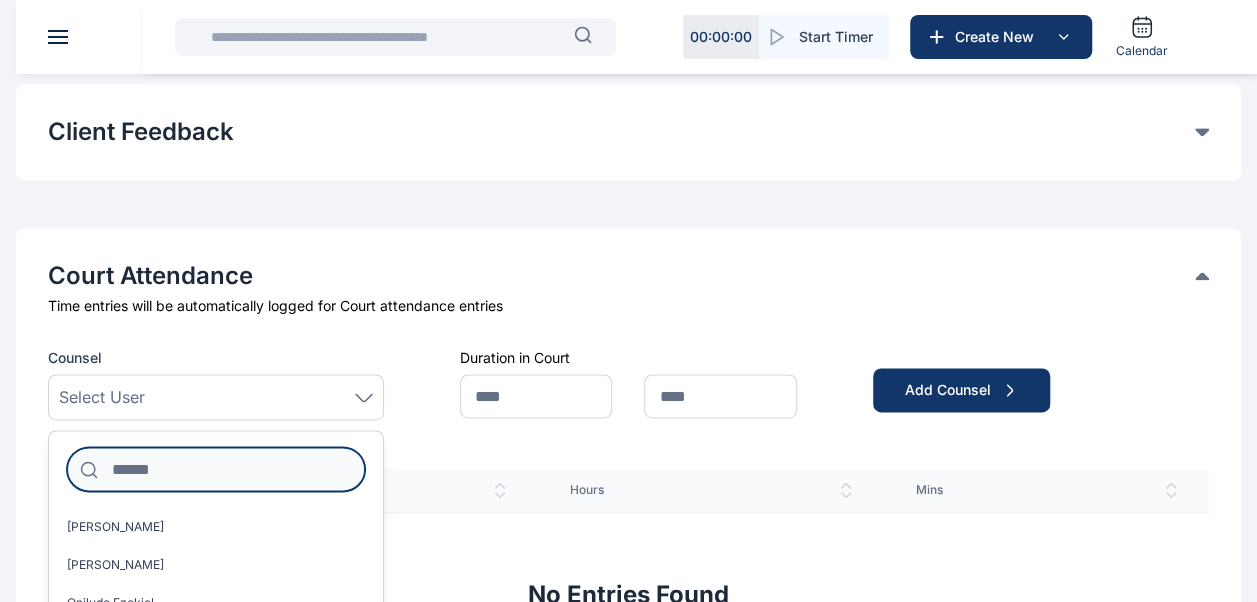 click at bounding box center [216, 469] 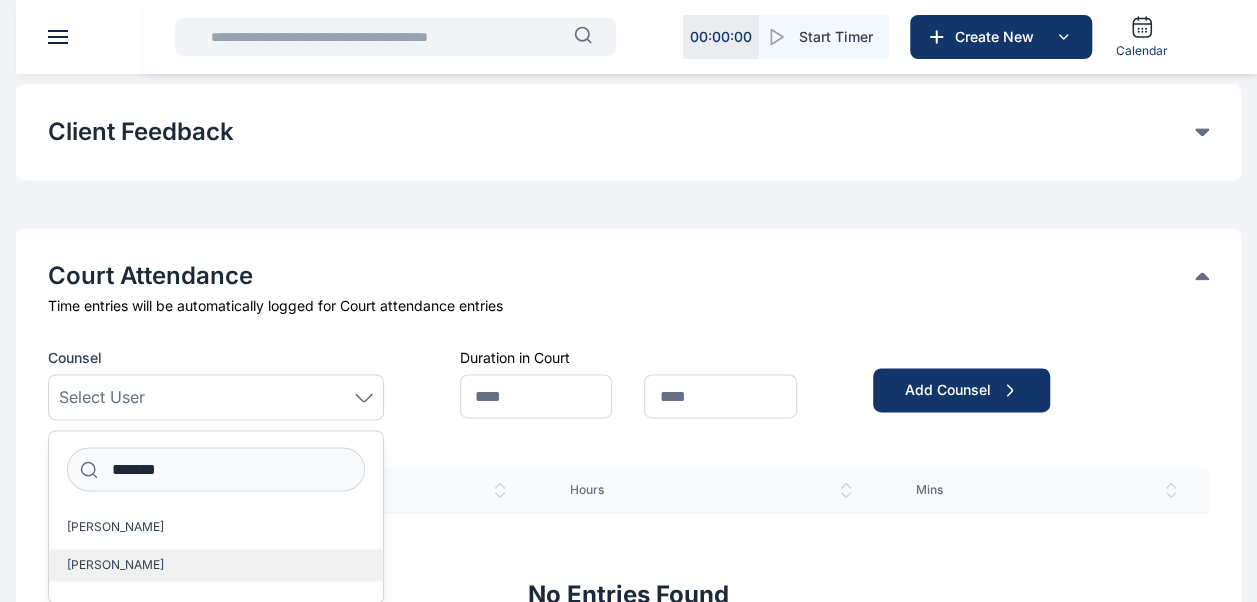 click on "[PERSON_NAME]" at bounding box center [216, 565] 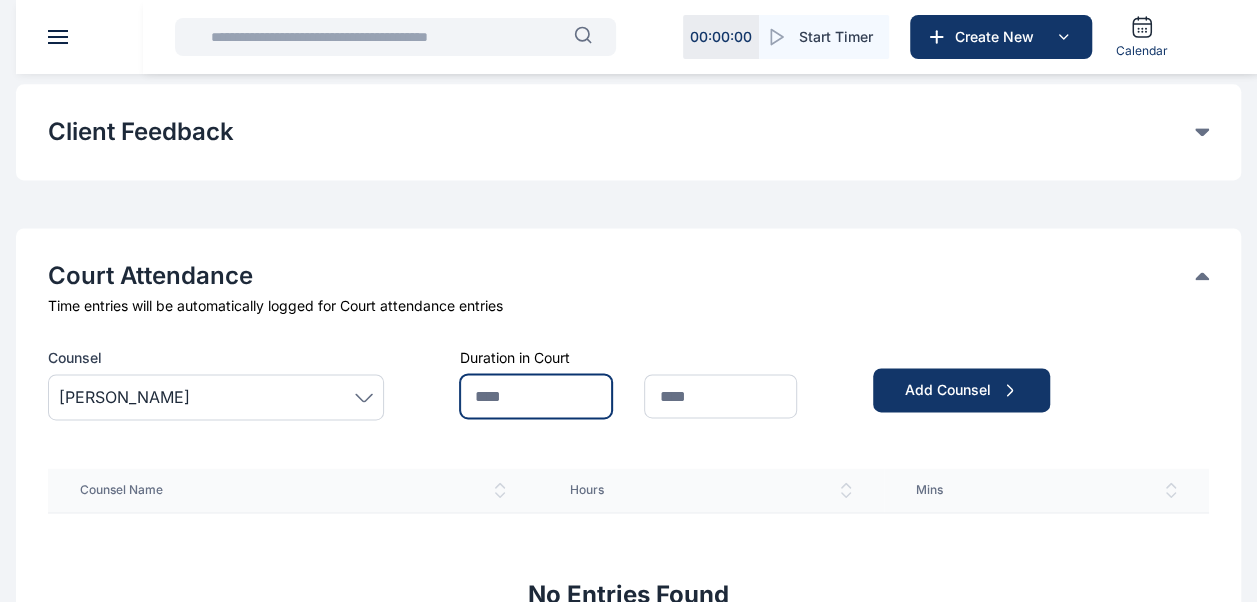 click at bounding box center [536, 396] 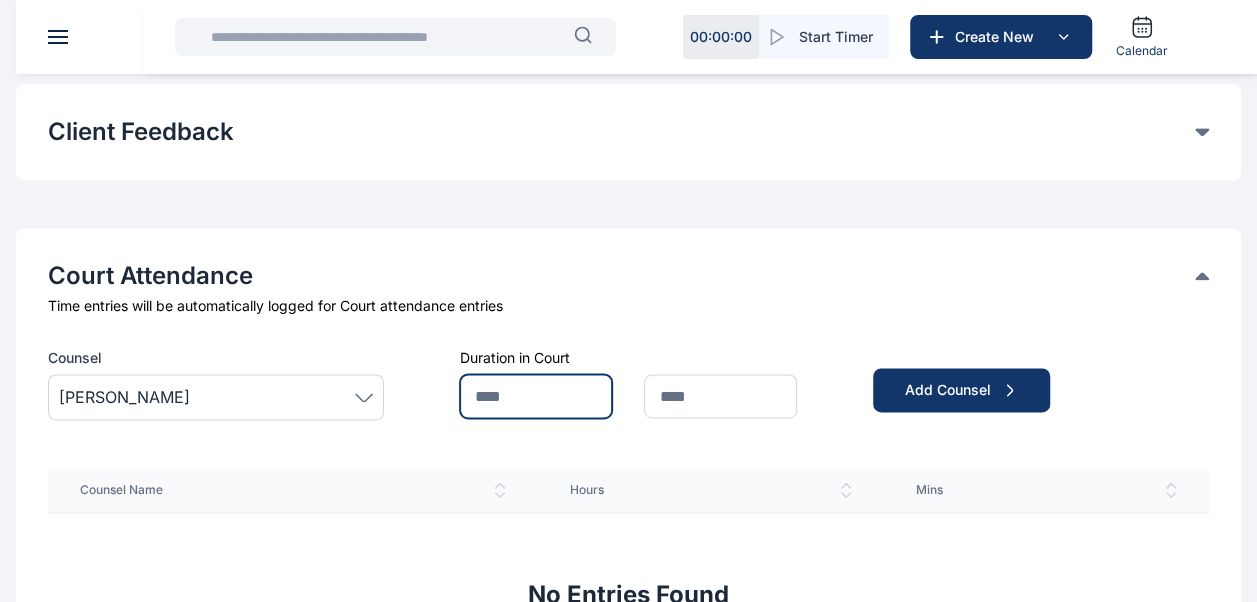 type on "*" 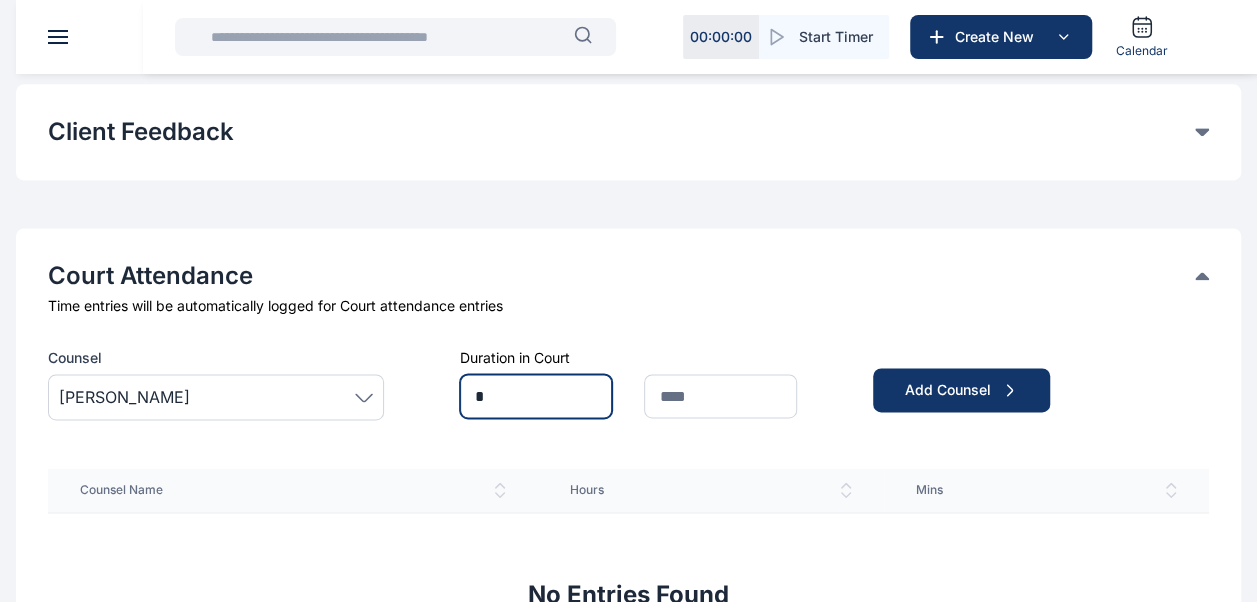 type 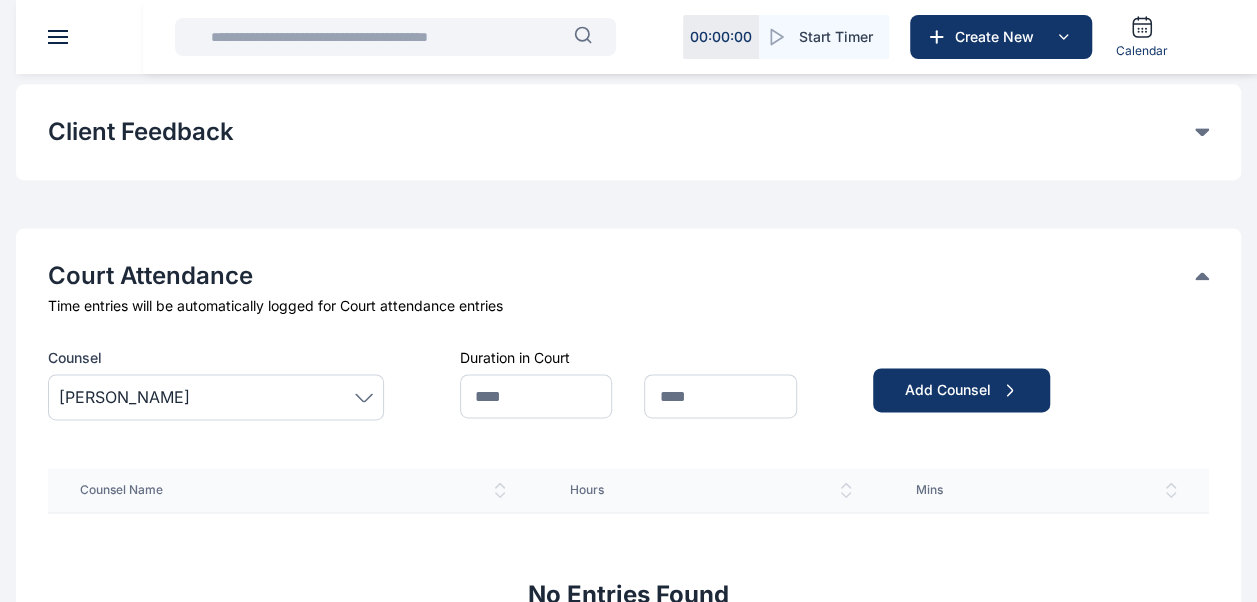 click on "[PERSON_NAME]" at bounding box center [216, 397] 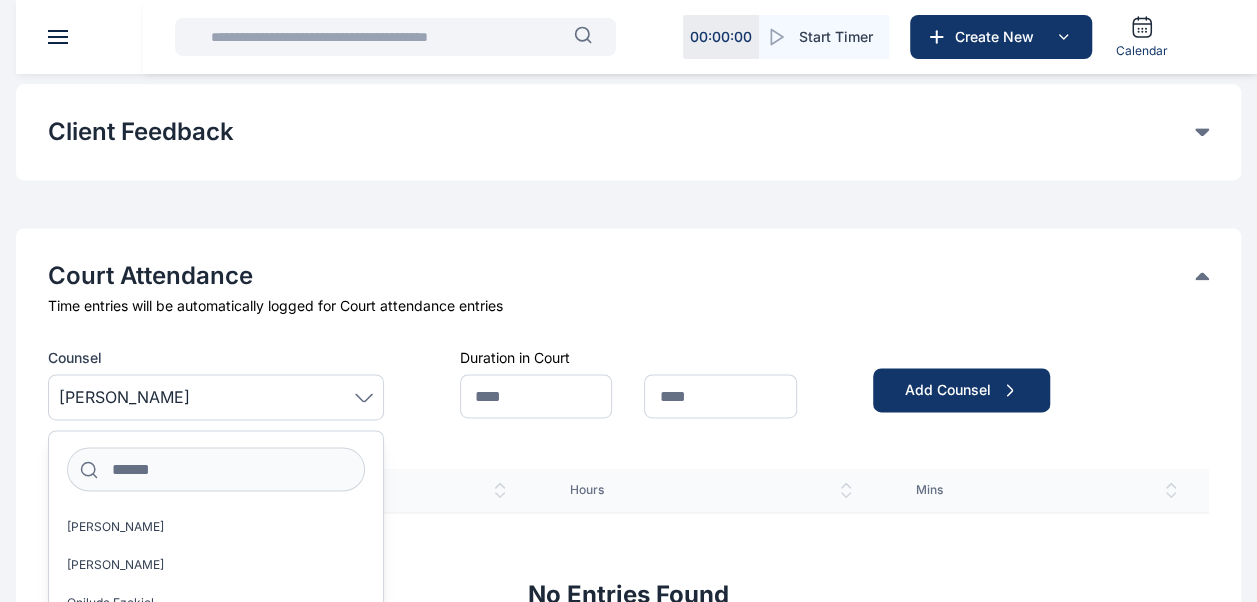 click on "[PERSON_NAME]" at bounding box center (216, 397) 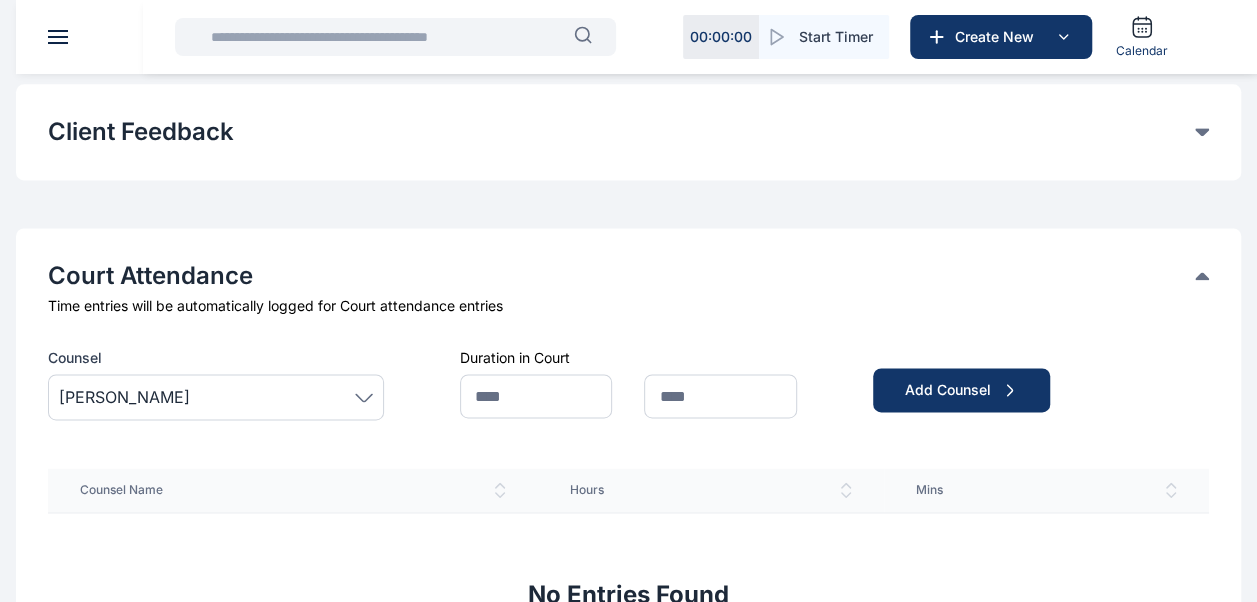 click on "[PERSON_NAME]" at bounding box center (124, 397) 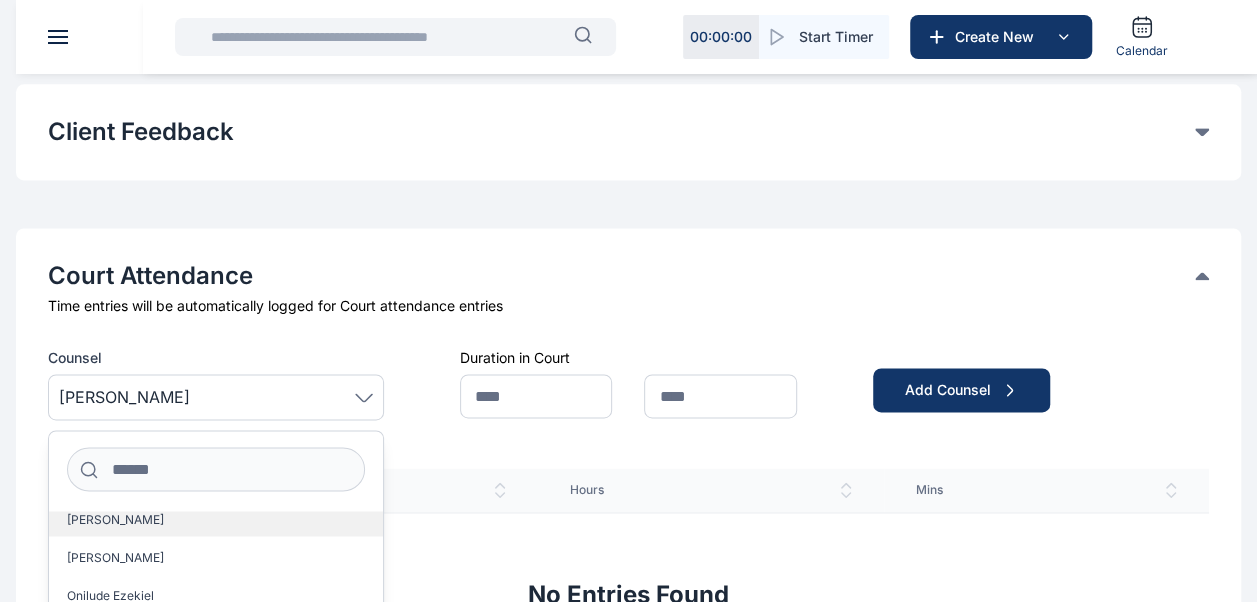 scroll, scrollTop: 0, scrollLeft: 0, axis: both 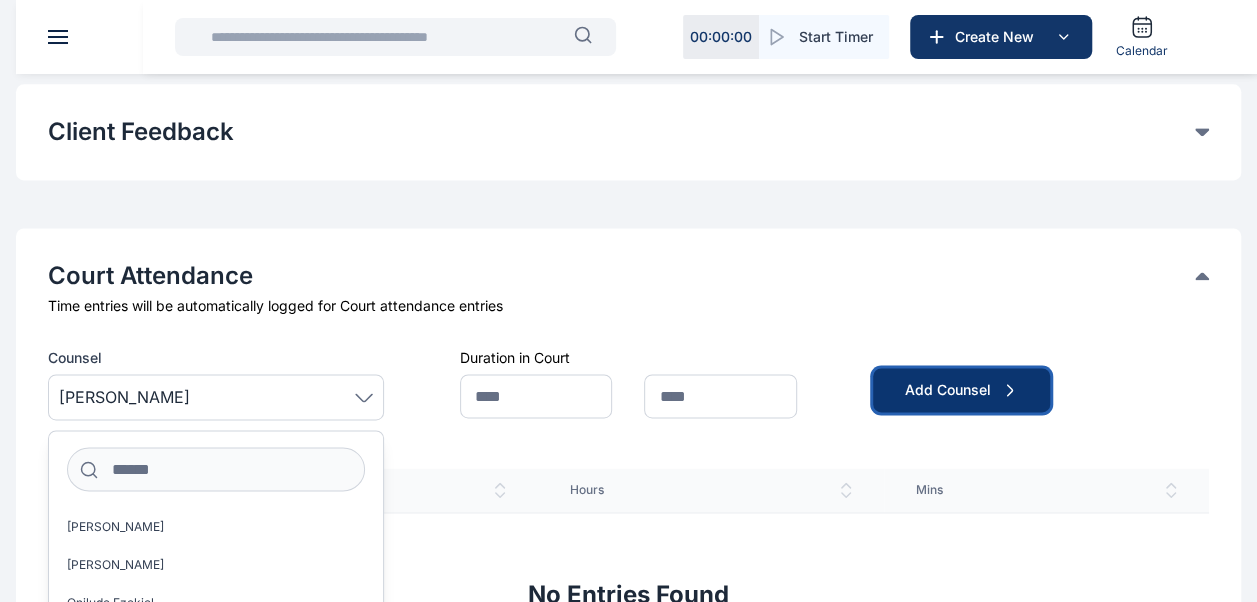 click on "Add Counsel" at bounding box center [961, 390] 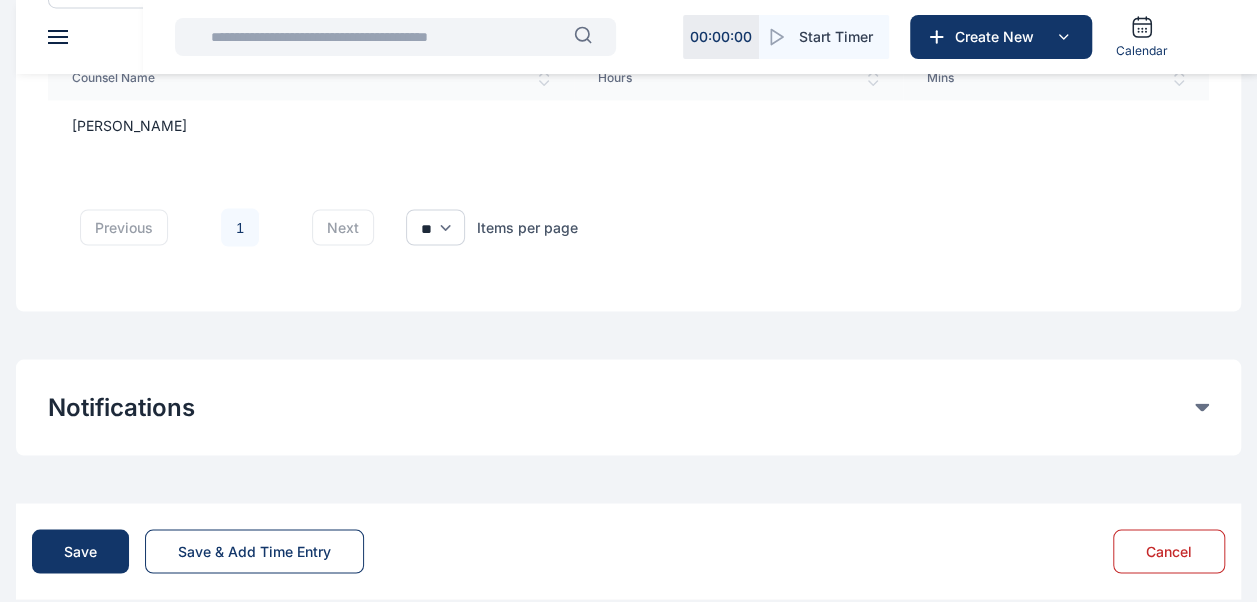 scroll, scrollTop: 1704, scrollLeft: 0, axis: vertical 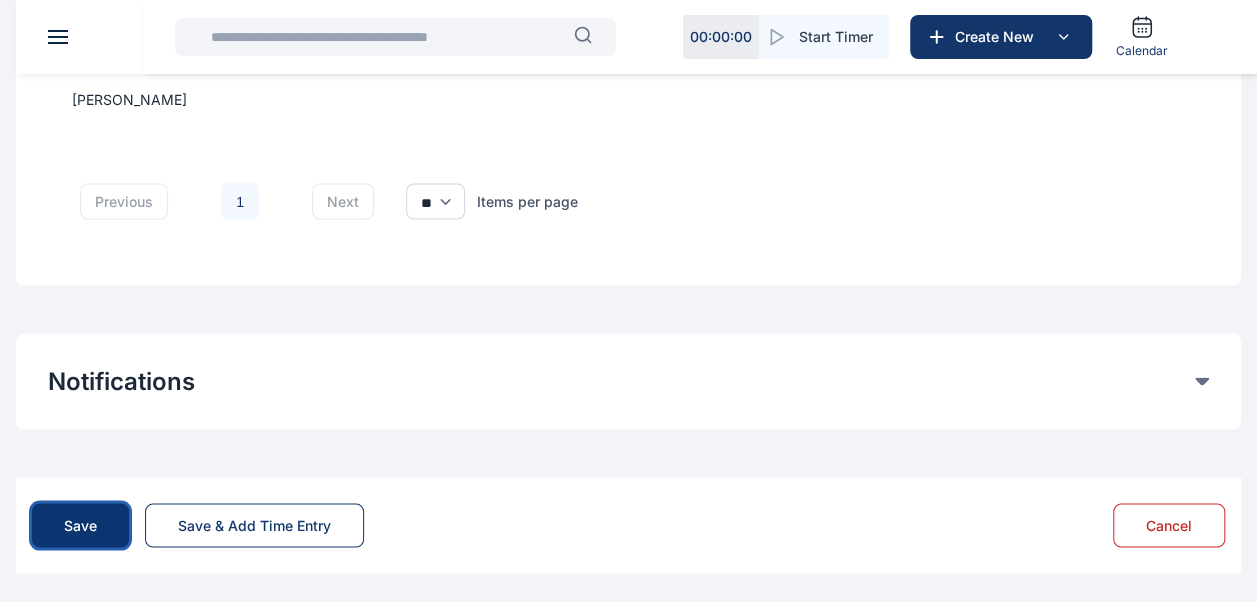 click on "Save" at bounding box center (80, 525) 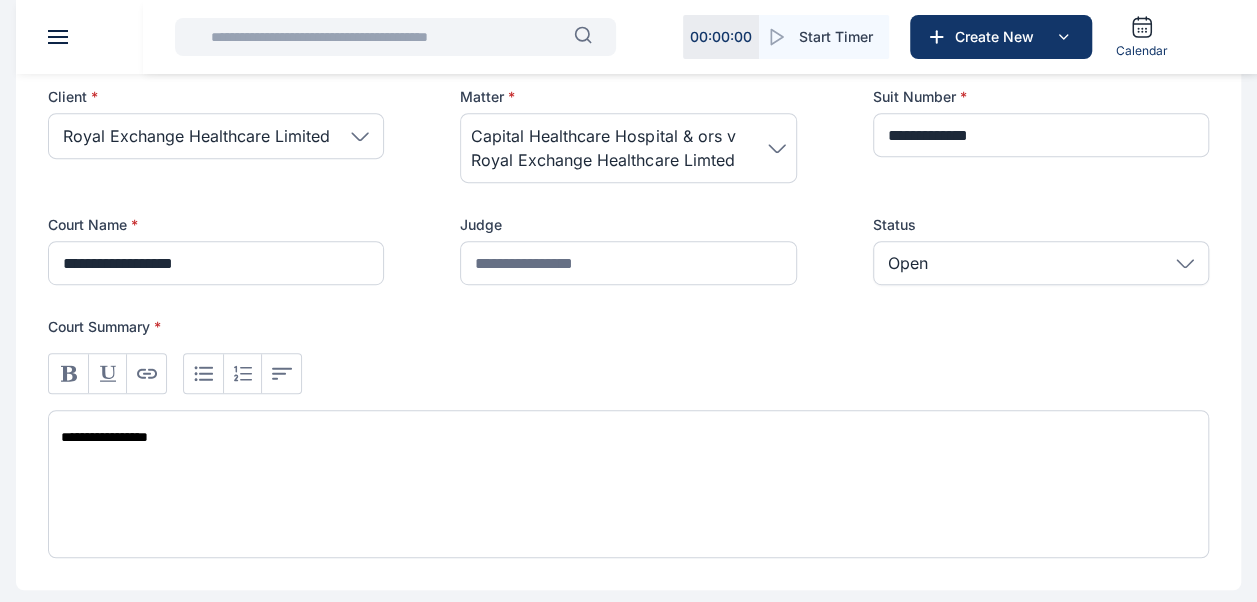 scroll, scrollTop: 469, scrollLeft: 0, axis: vertical 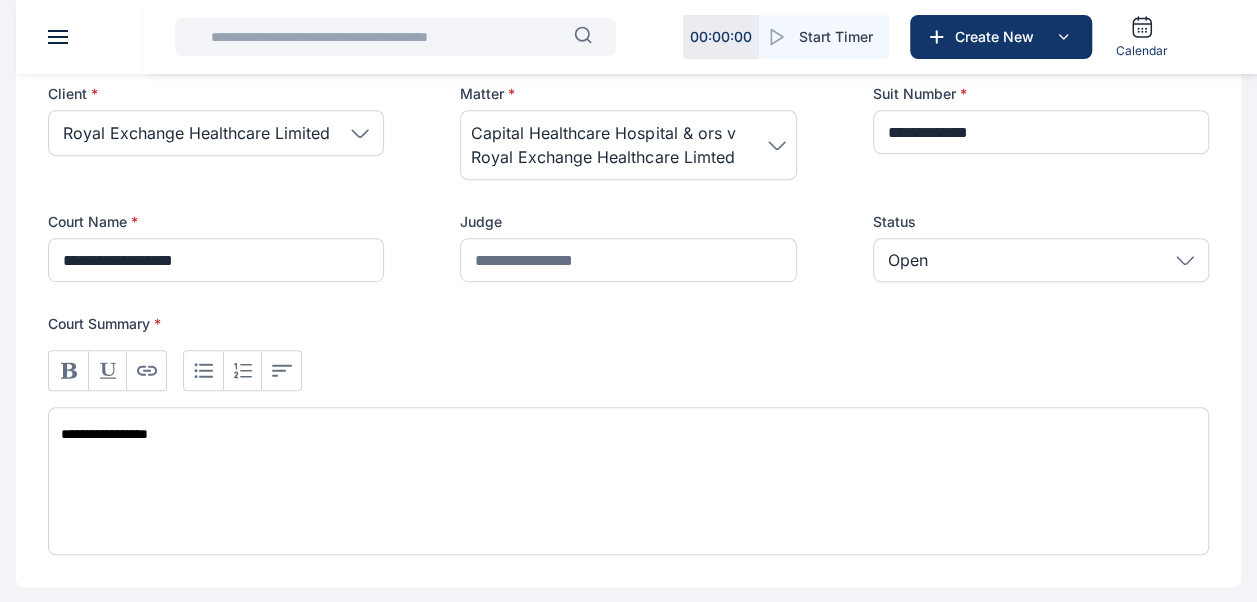 click on "**********" at bounding box center (628, 481) 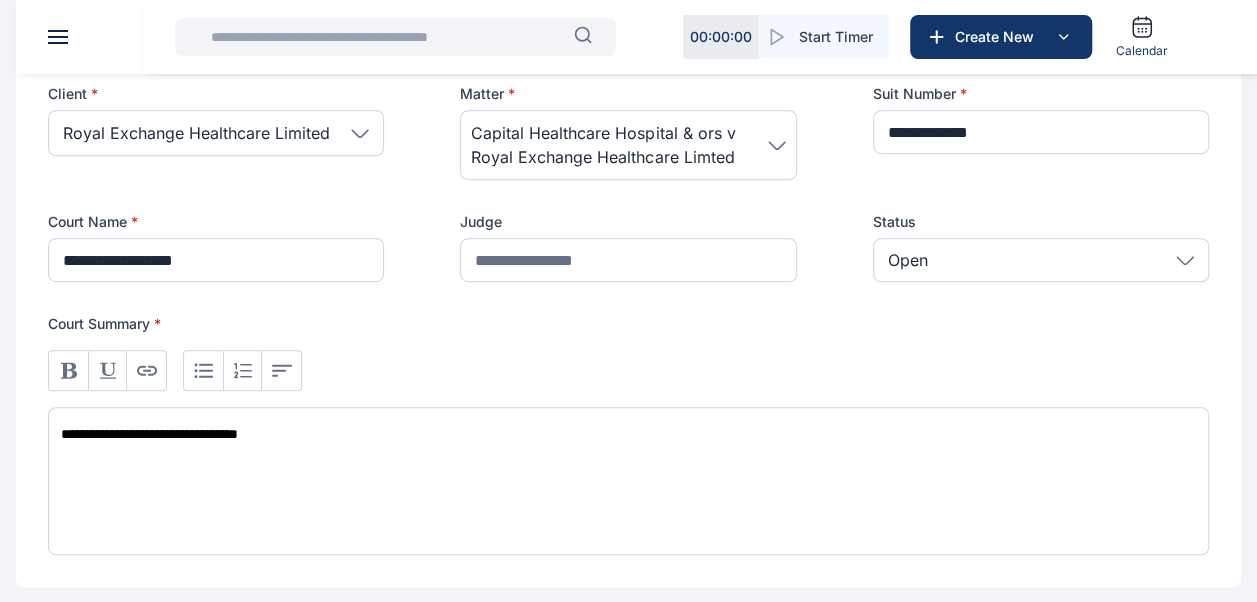 click on "**********" at bounding box center (628, 481) 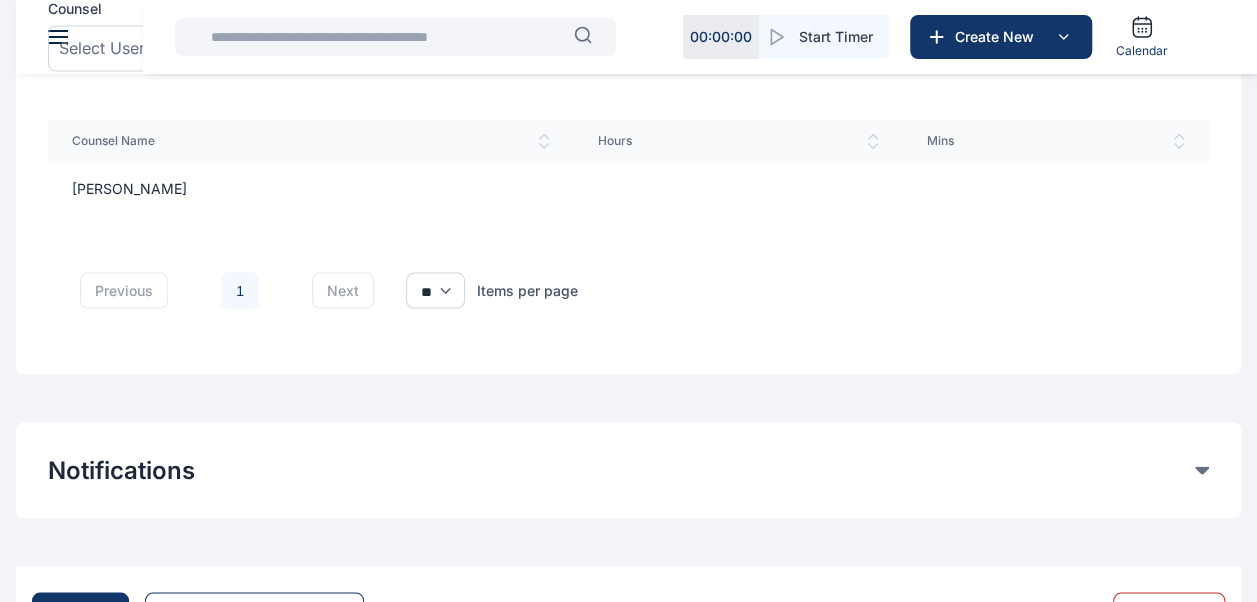 scroll, scrollTop: 1704, scrollLeft: 0, axis: vertical 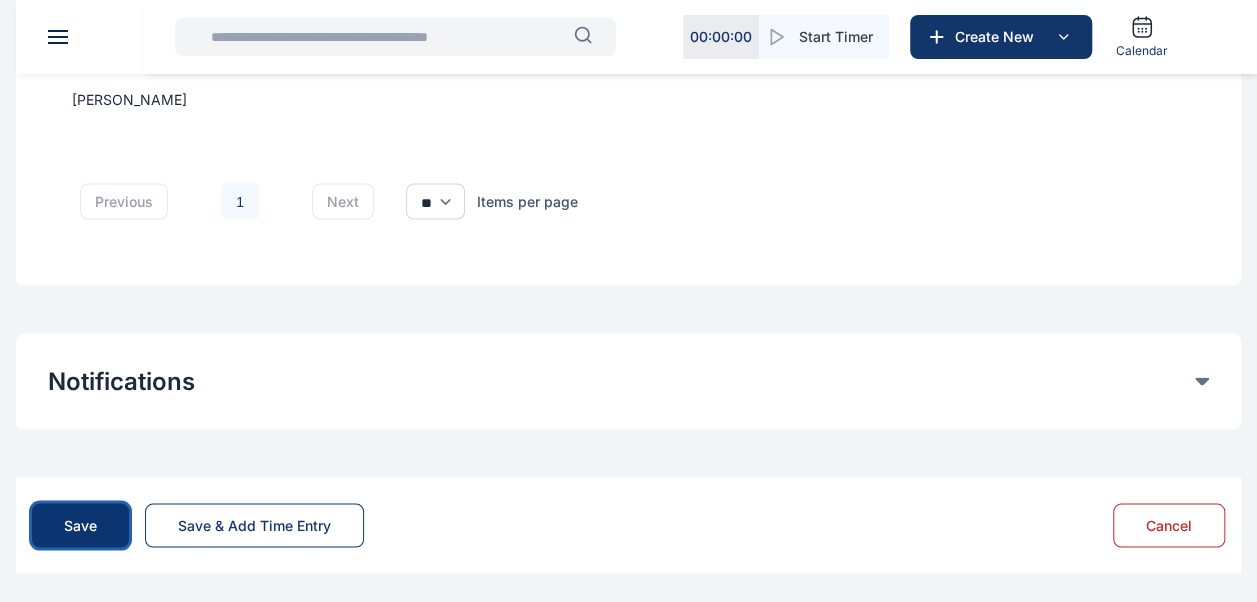 click on "Save" at bounding box center [80, 525] 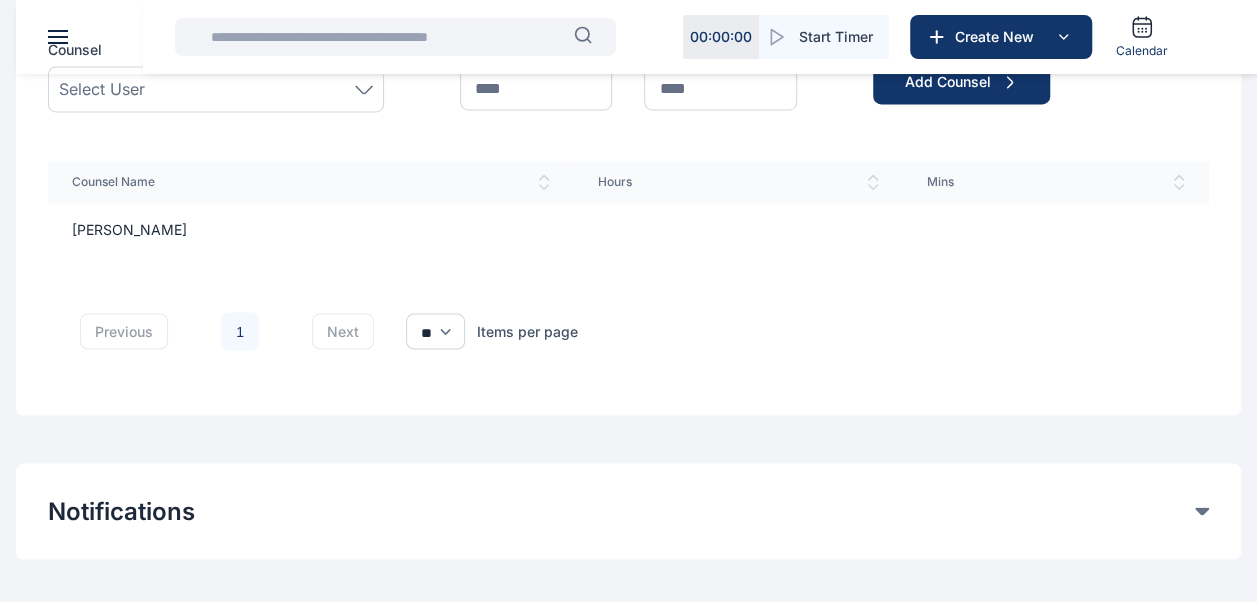 scroll, scrollTop: 1704, scrollLeft: 0, axis: vertical 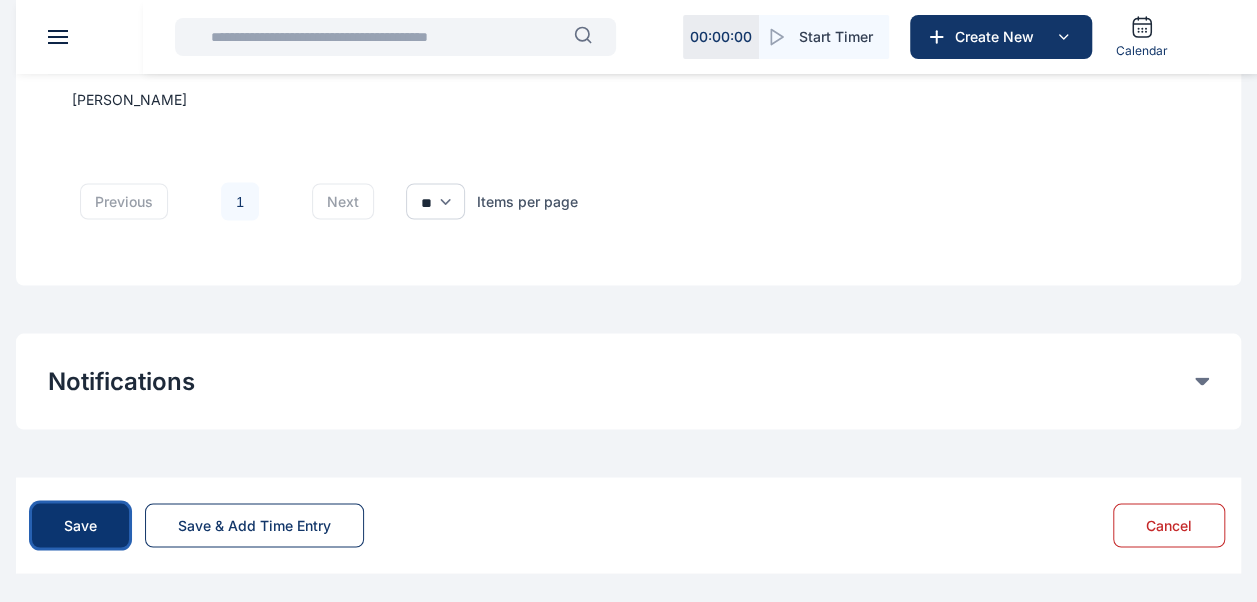 click on "Save" at bounding box center (80, 525) 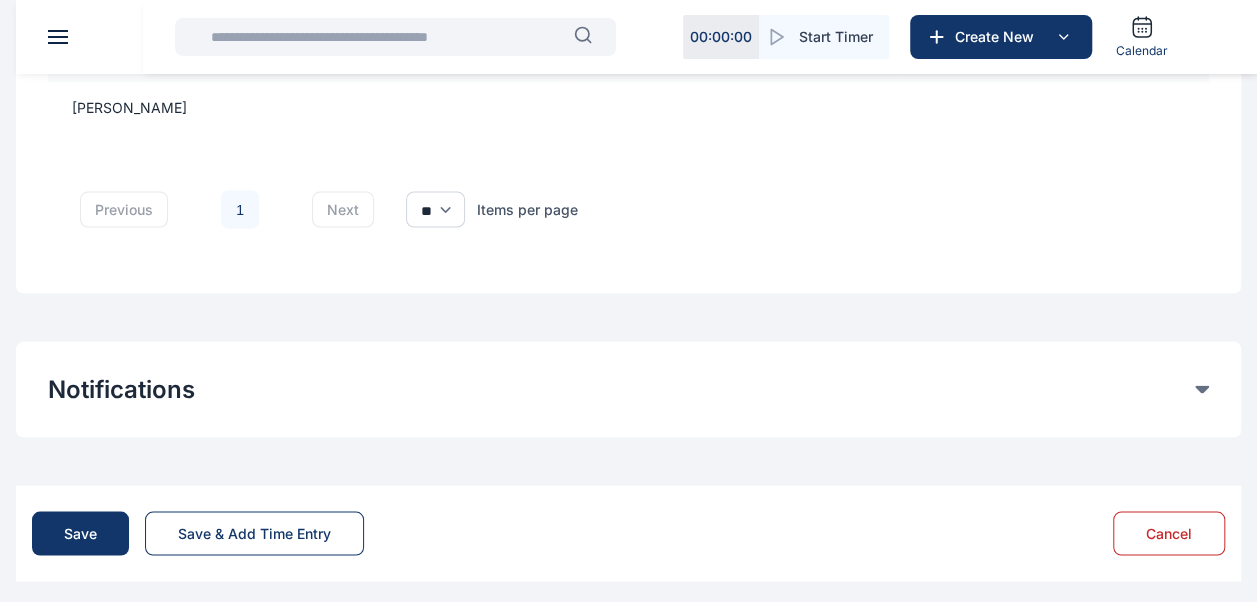 scroll, scrollTop: 1704, scrollLeft: 0, axis: vertical 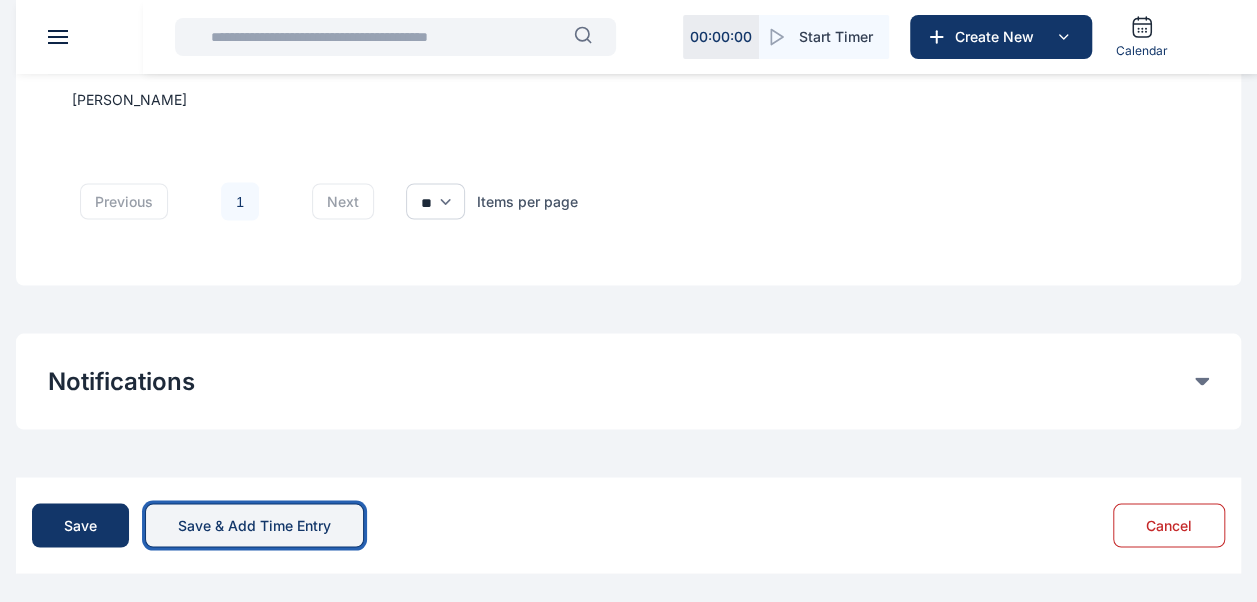 click on "Save & Add Time Entry" at bounding box center [254, 525] 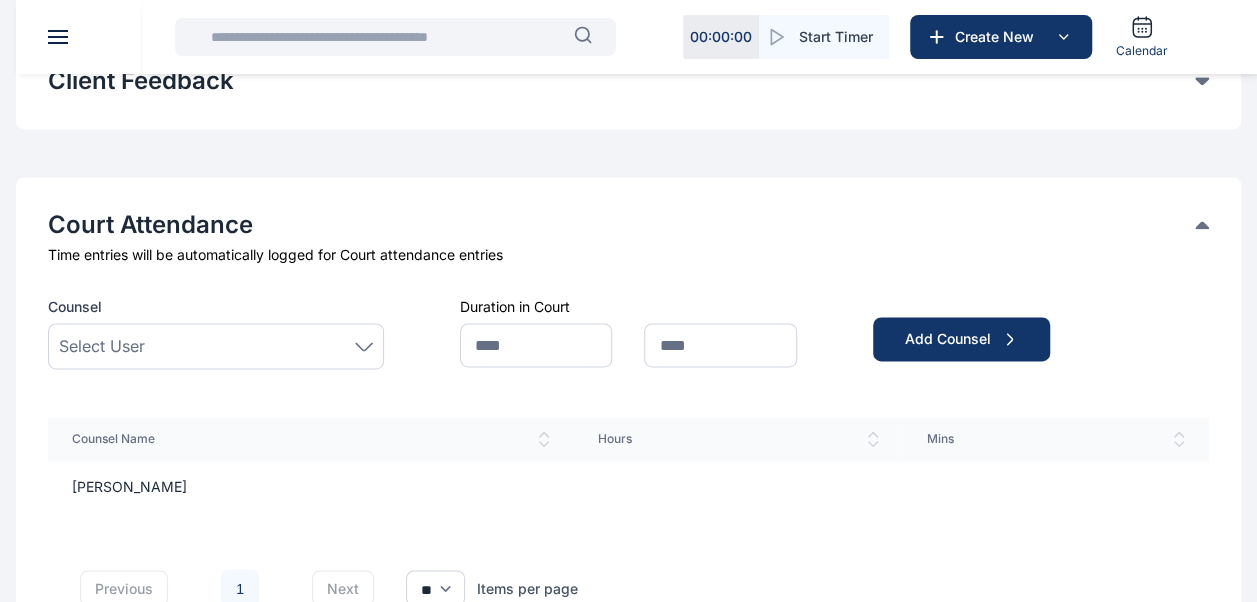 scroll, scrollTop: 1318, scrollLeft: 0, axis: vertical 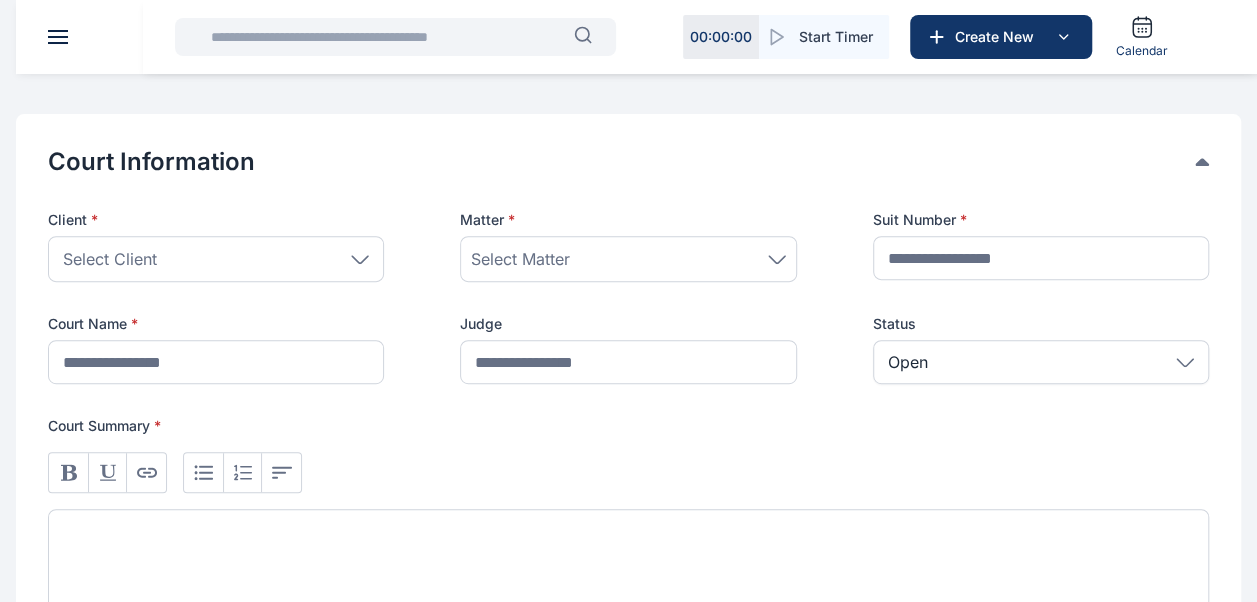 click 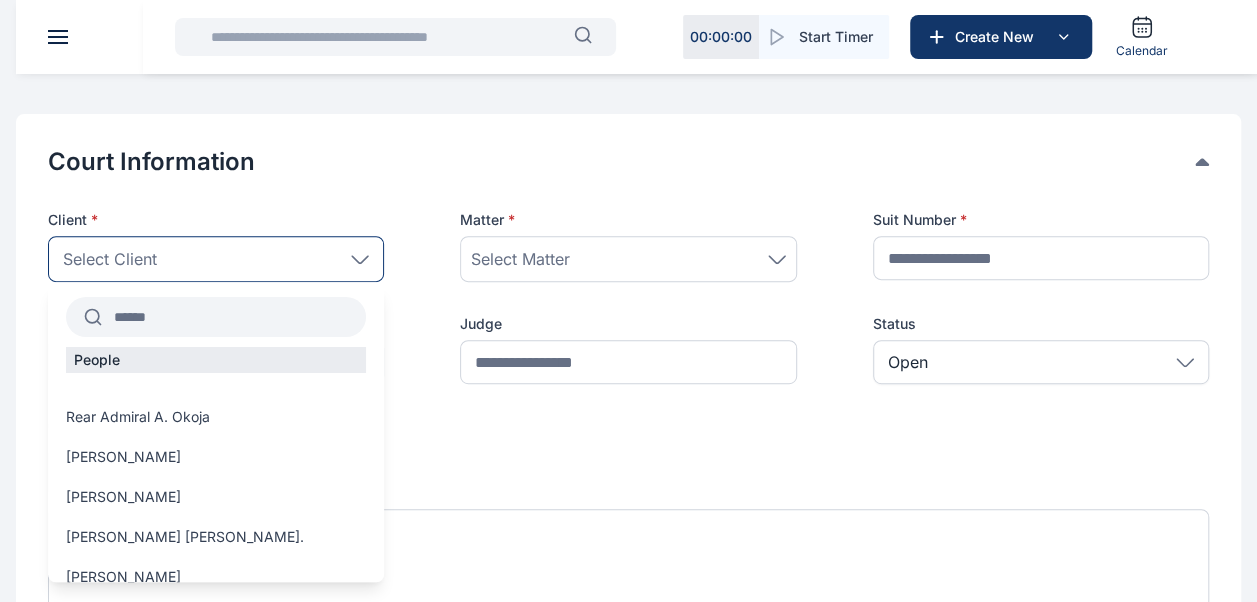 click at bounding box center (234, 317) 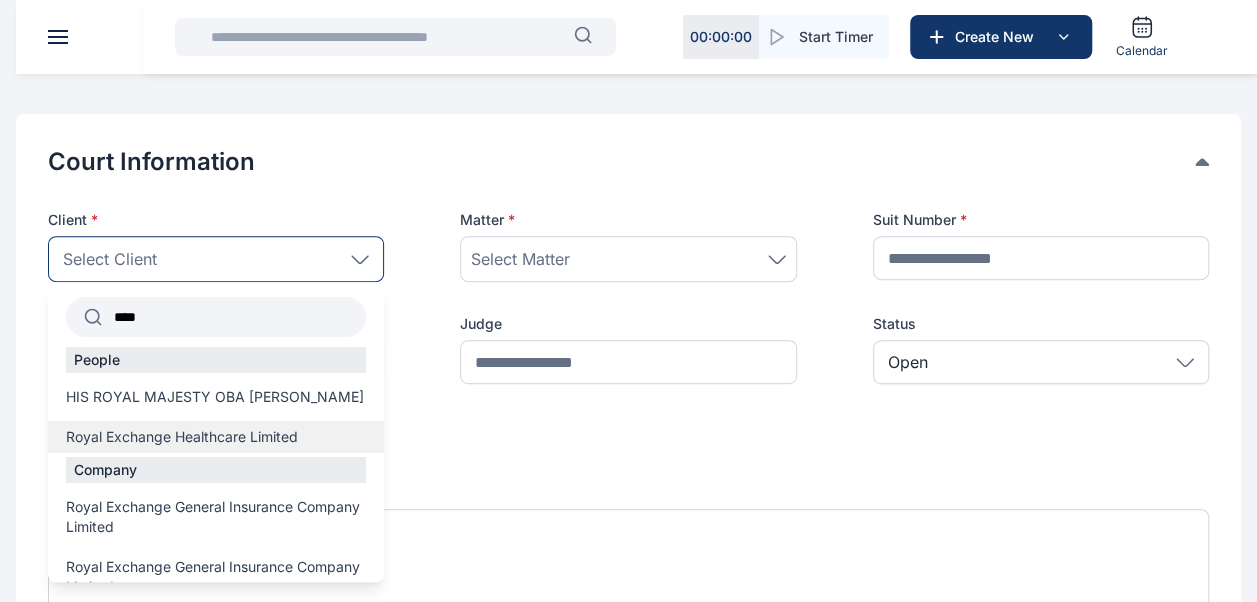 type on "****" 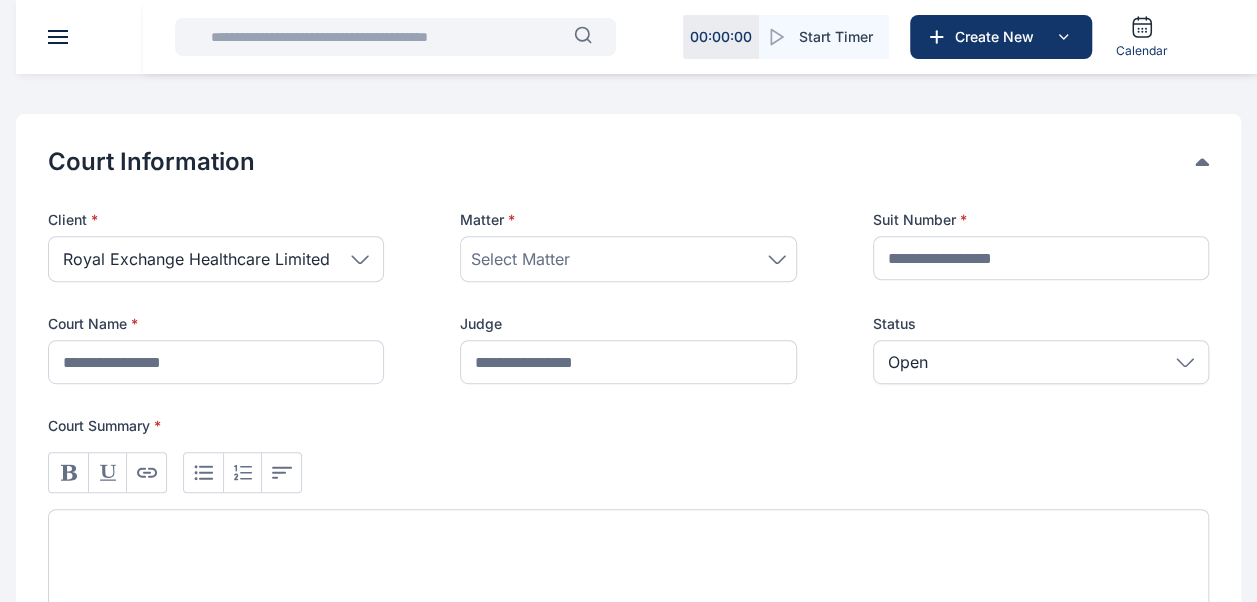 click on "Select Matter" at bounding box center [628, 259] 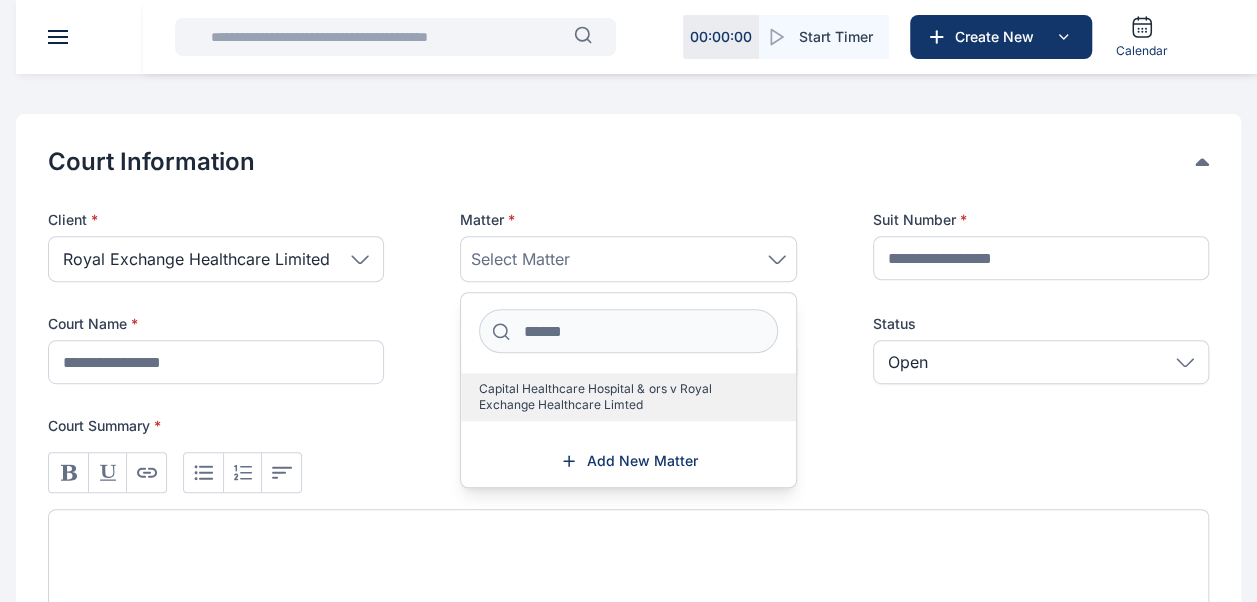 click on "Capital Healthcare Hospital & ors v Royal Exchange Healthcare Limted" at bounding box center [620, 397] 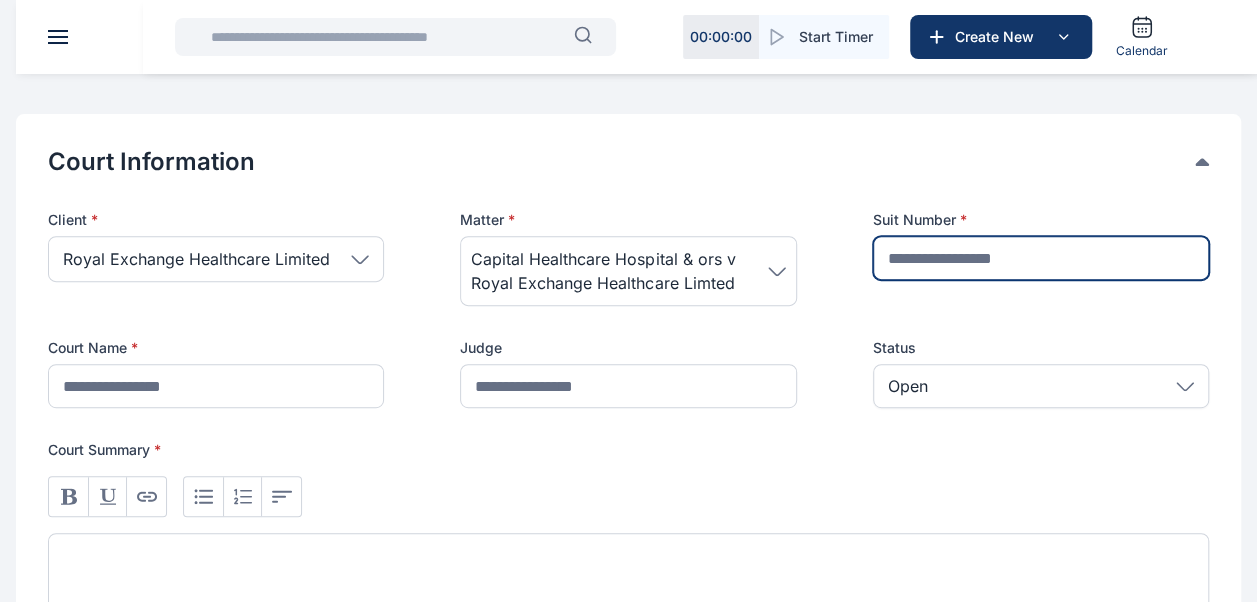 click at bounding box center (1041, 258) 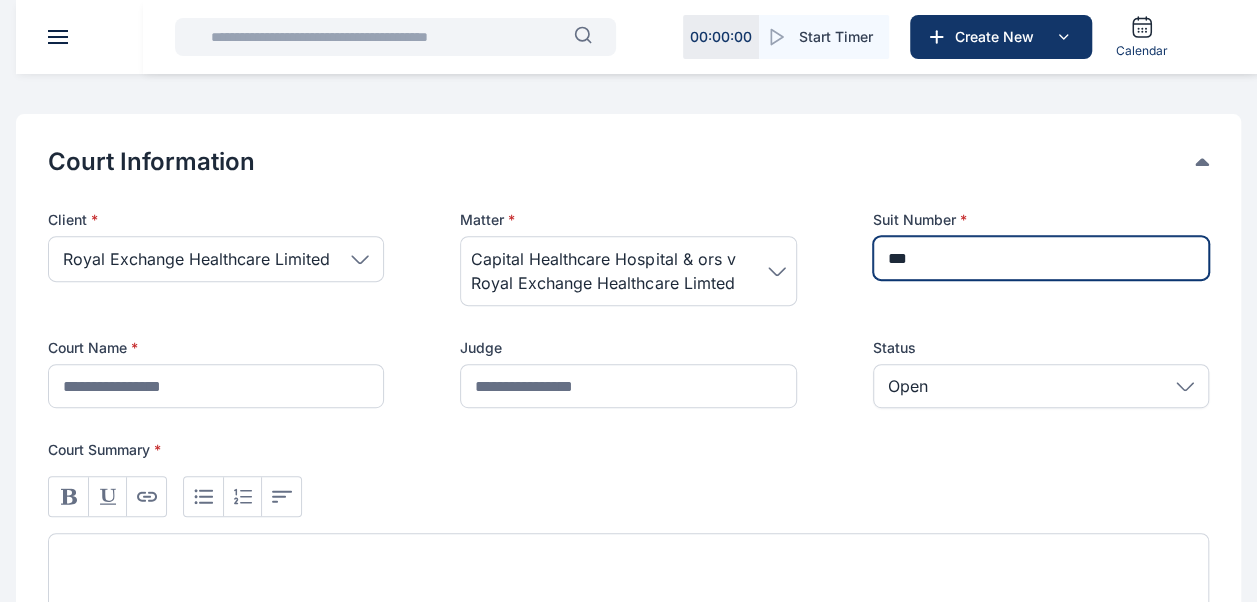 type on "**********" 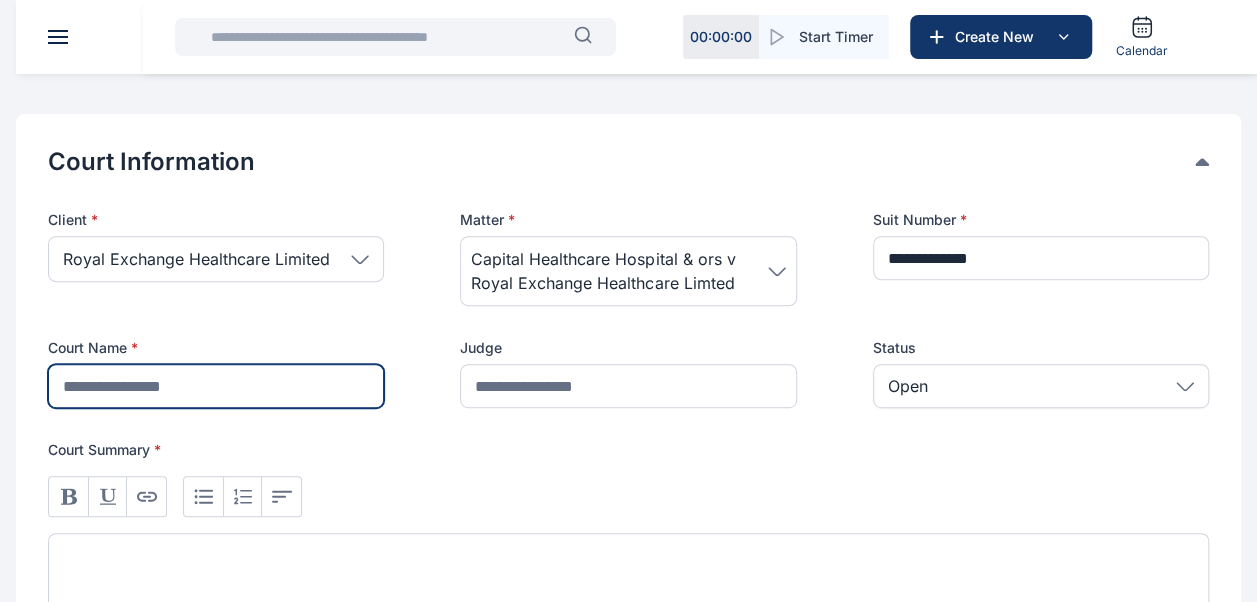 type on "**********" 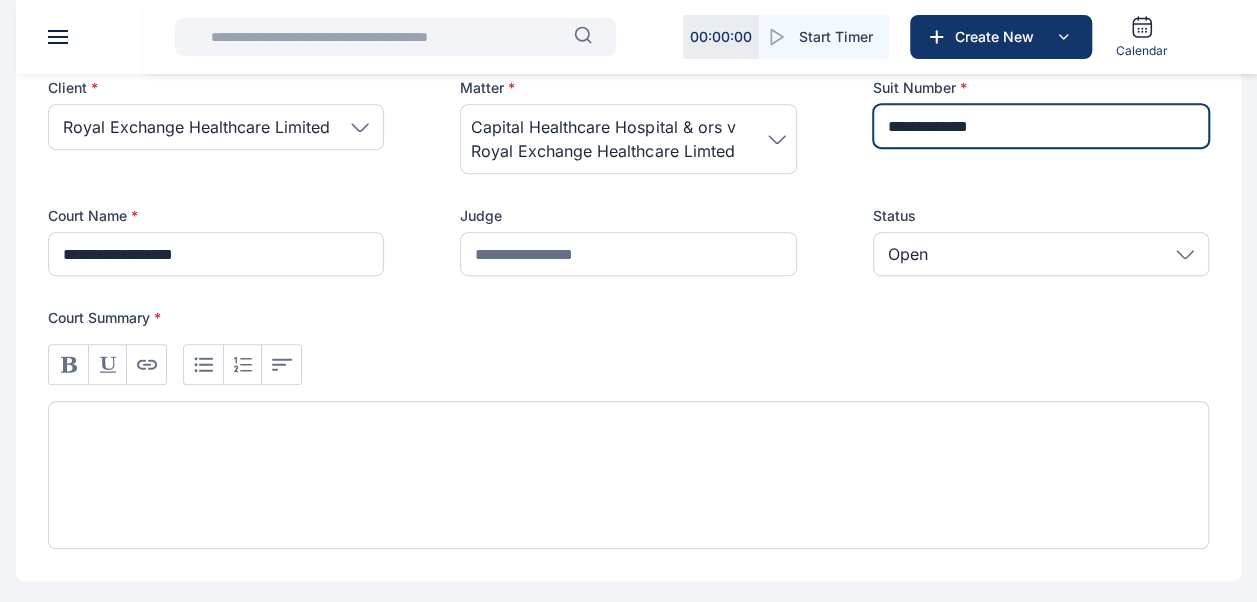 scroll, scrollTop: 477, scrollLeft: 0, axis: vertical 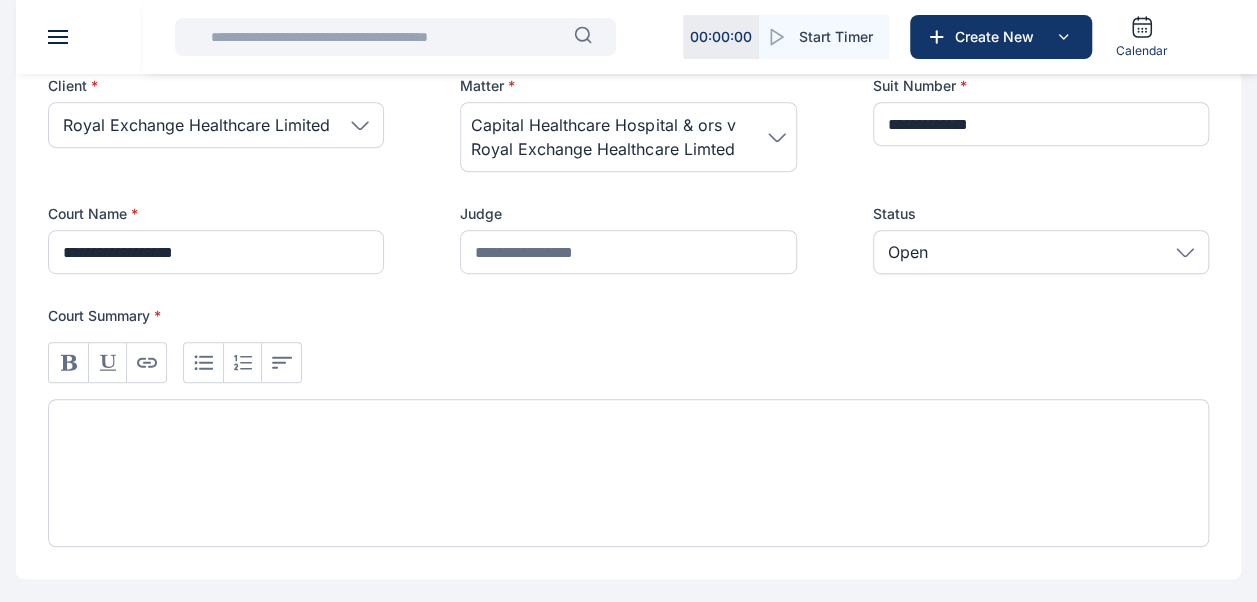click at bounding box center (628, 473) 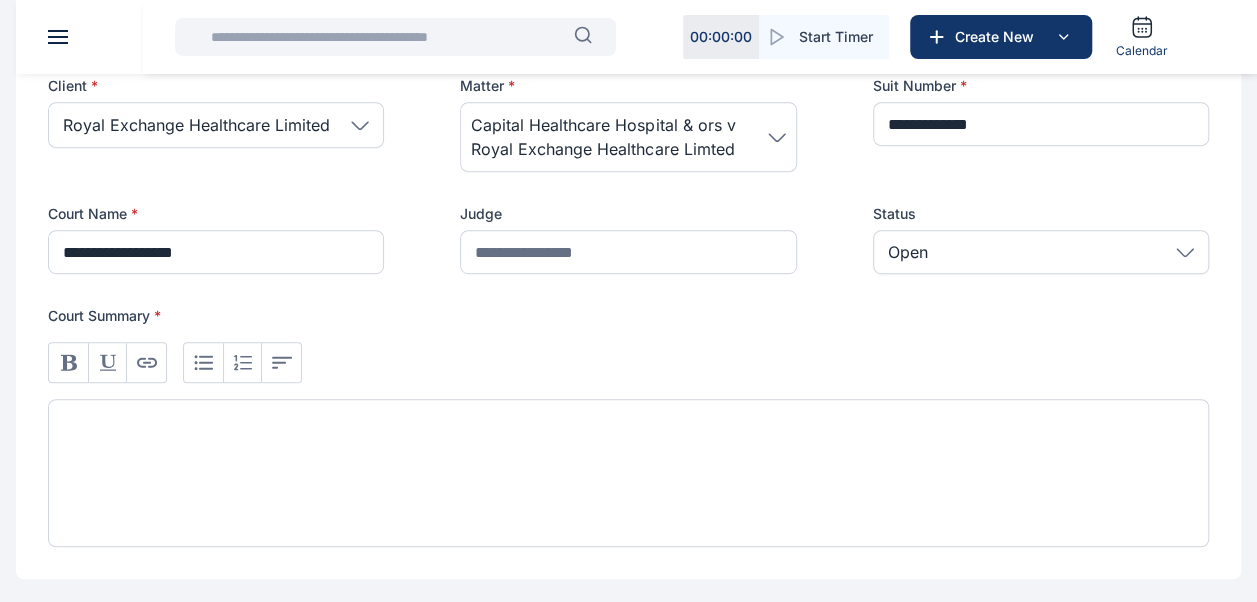 type 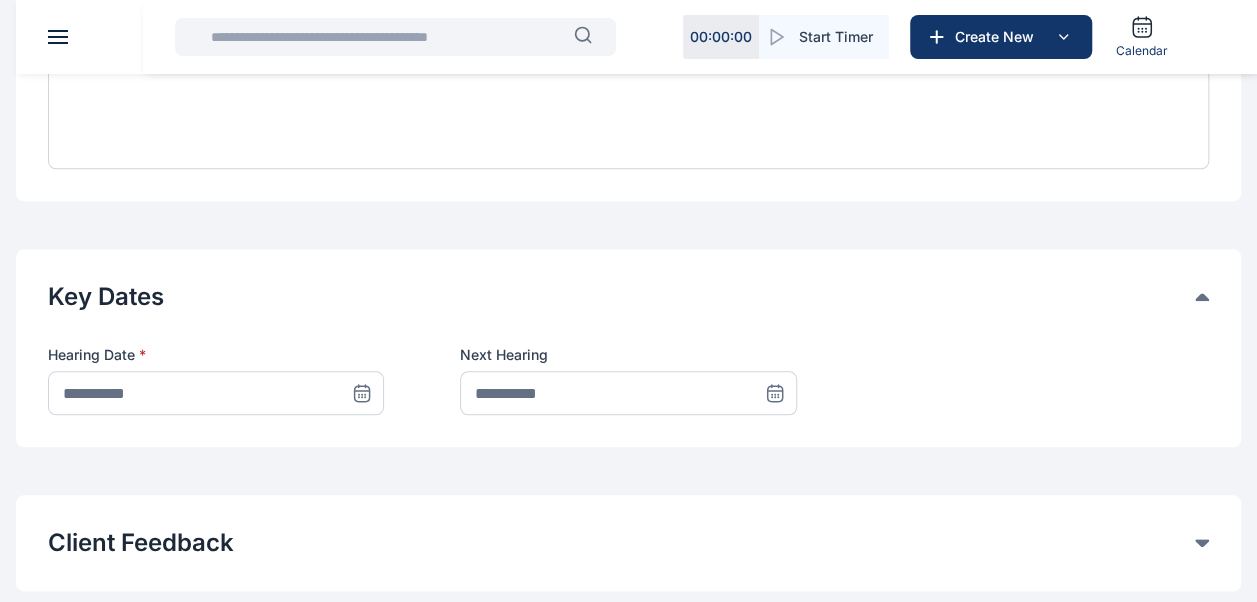 scroll, scrollTop: 861, scrollLeft: 0, axis: vertical 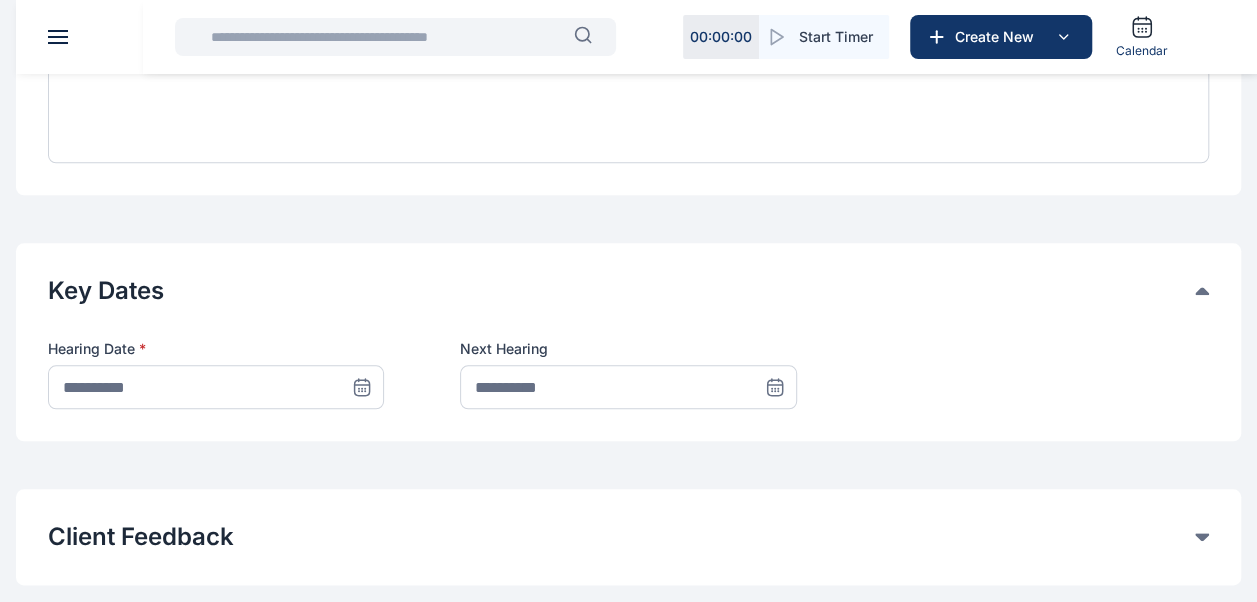 click 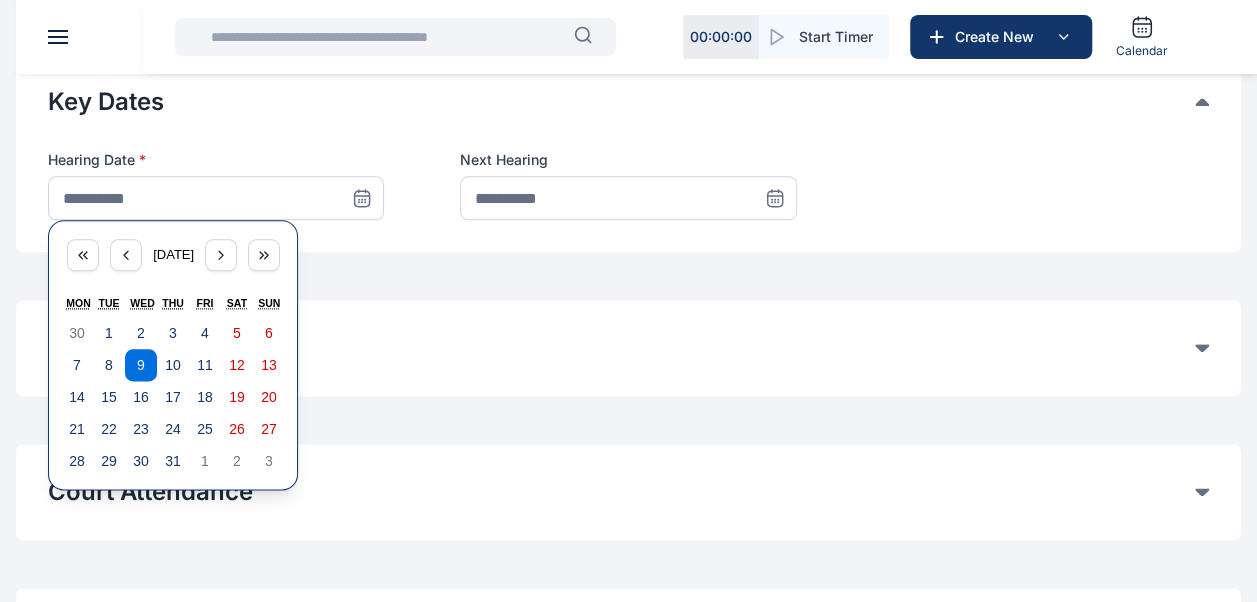 scroll, scrollTop: 1057, scrollLeft: 0, axis: vertical 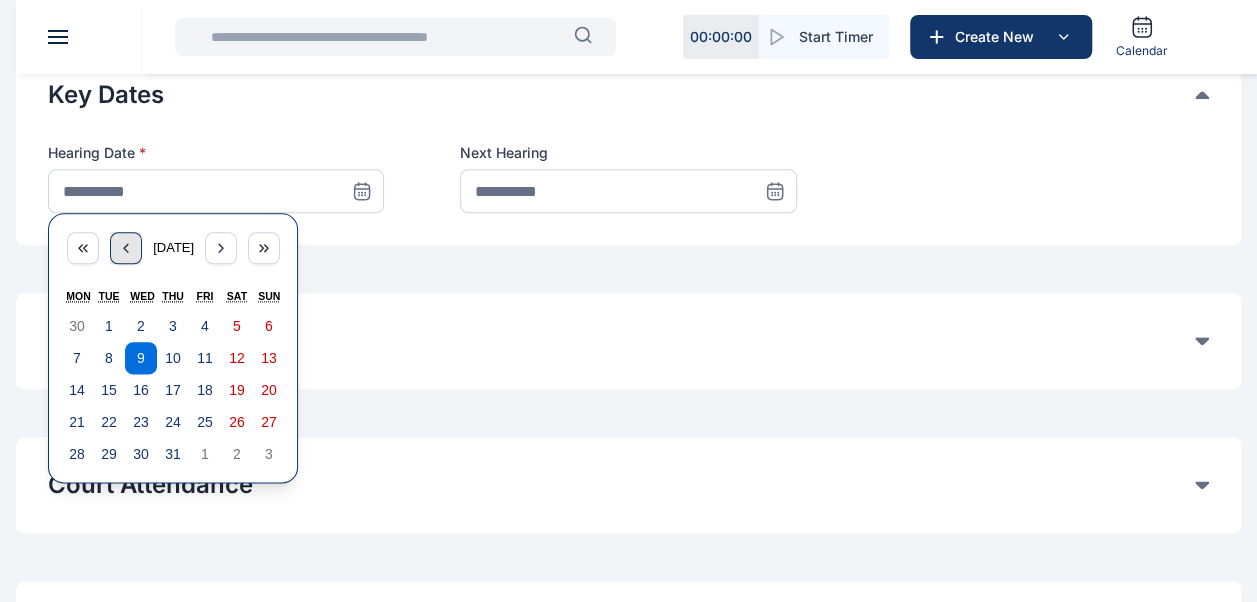 click 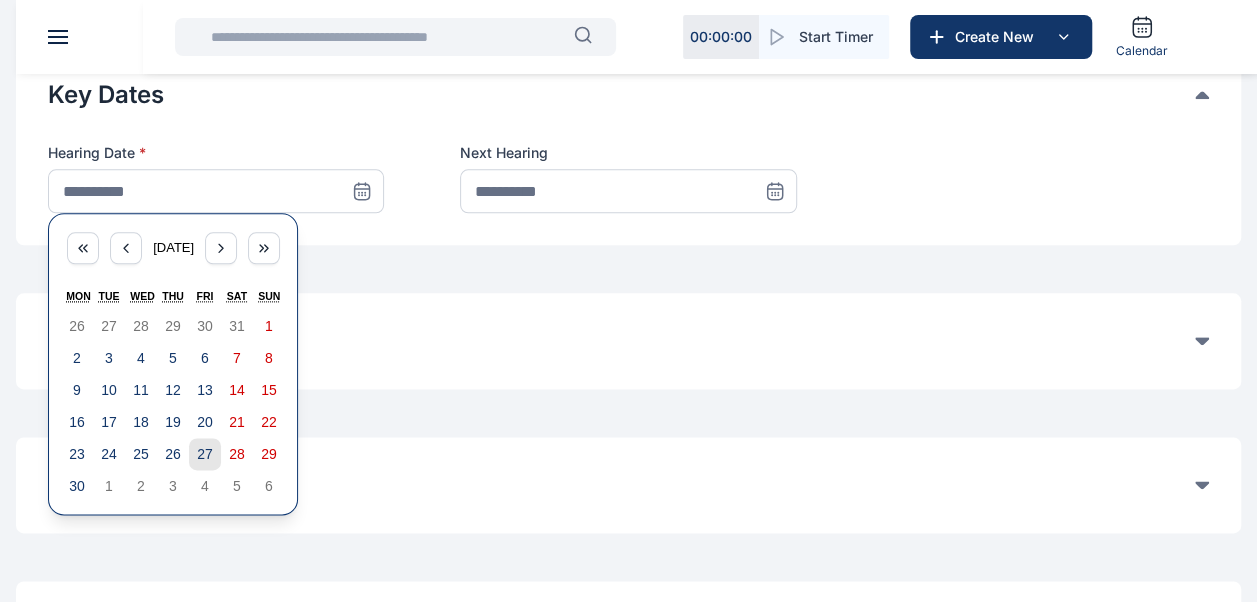 click on "27" at bounding box center [205, 454] 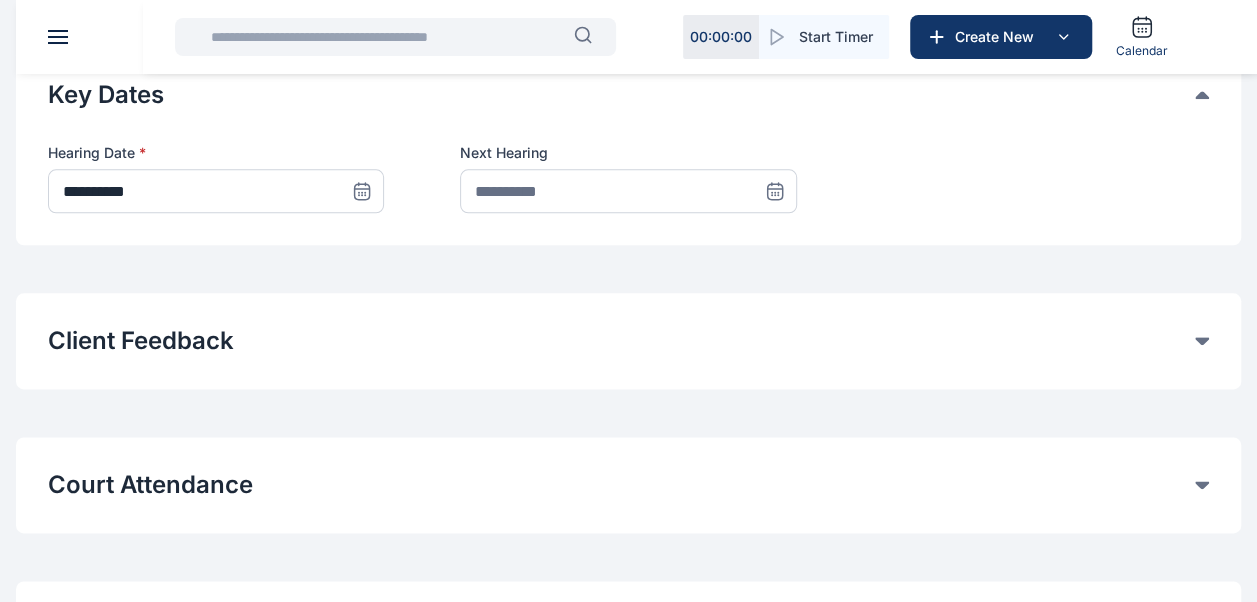 click 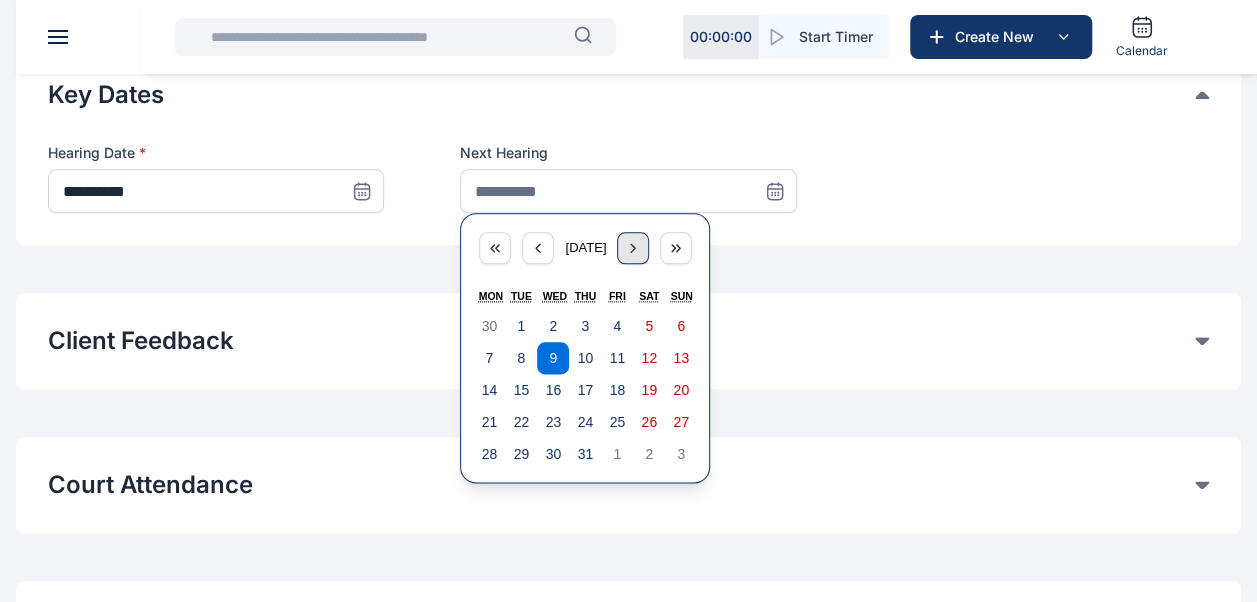 click at bounding box center (633, 248) 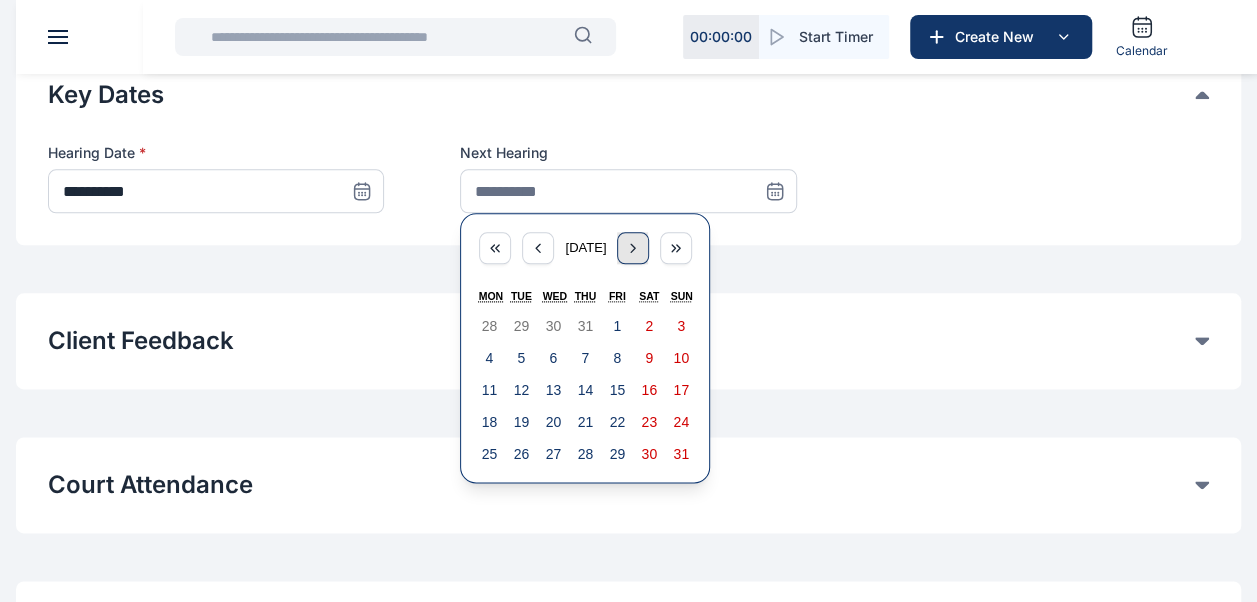 click at bounding box center (633, 248) 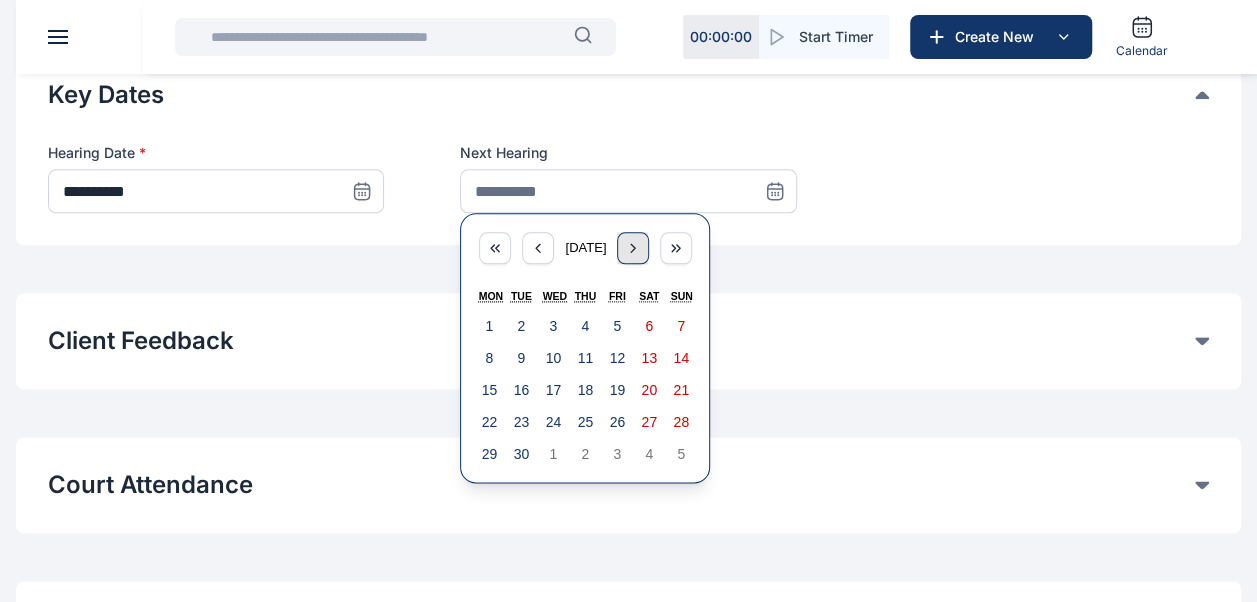 click at bounding box center [633, 248] 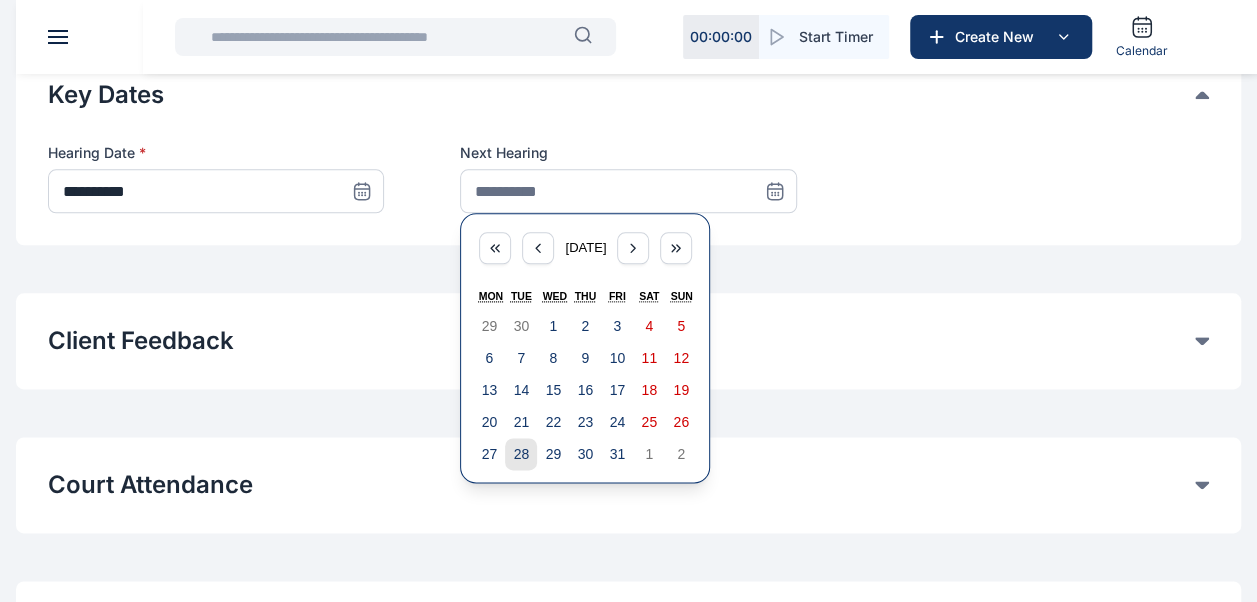 click on "28" at bounding box center (522, 454) 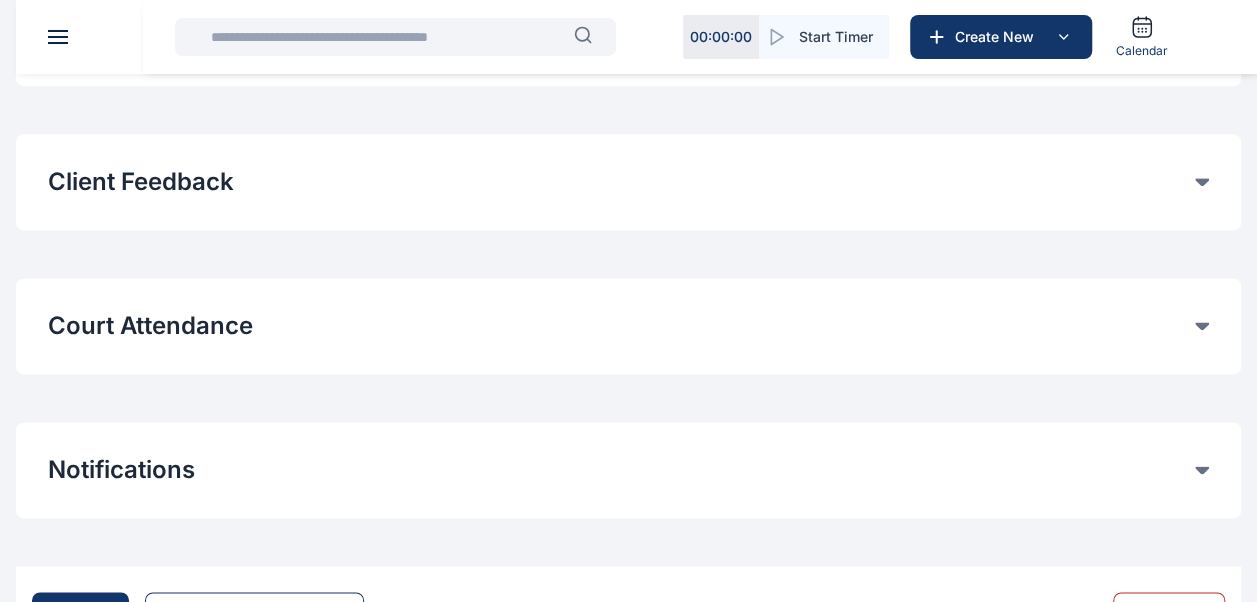 scroll, scrollTop: 1217, scrollLeft: 0, axis: vertical 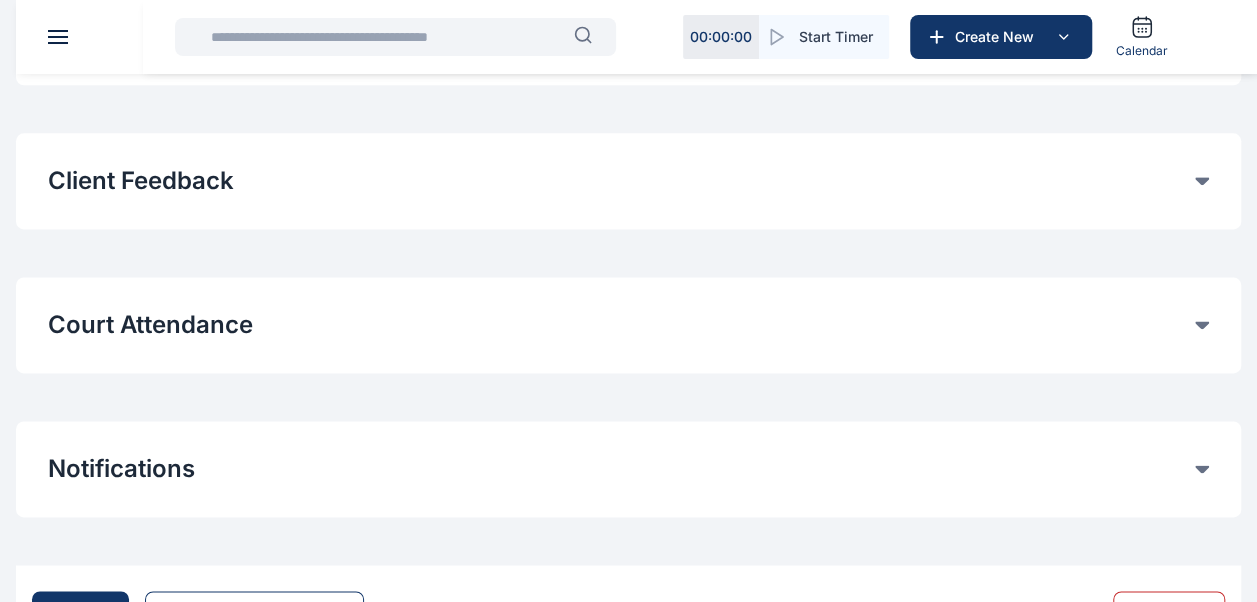 click on "Court Attendance" at bounding box center (621, -712) 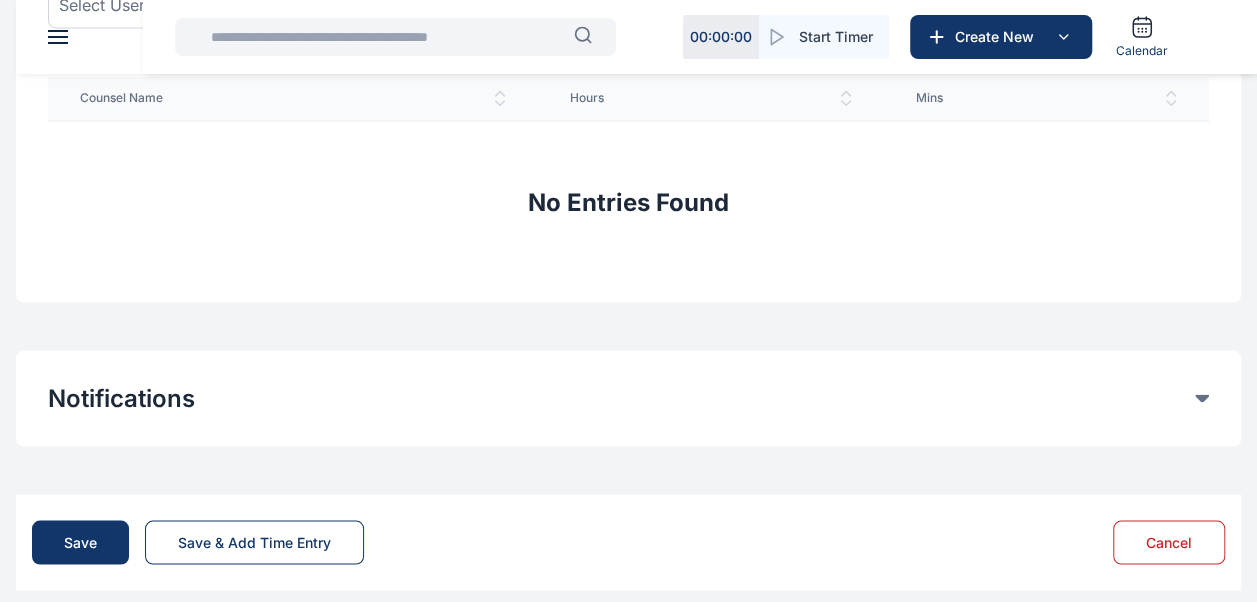 scroll, scrollTop: 1675, scrollLeft: 0, axis: vertical 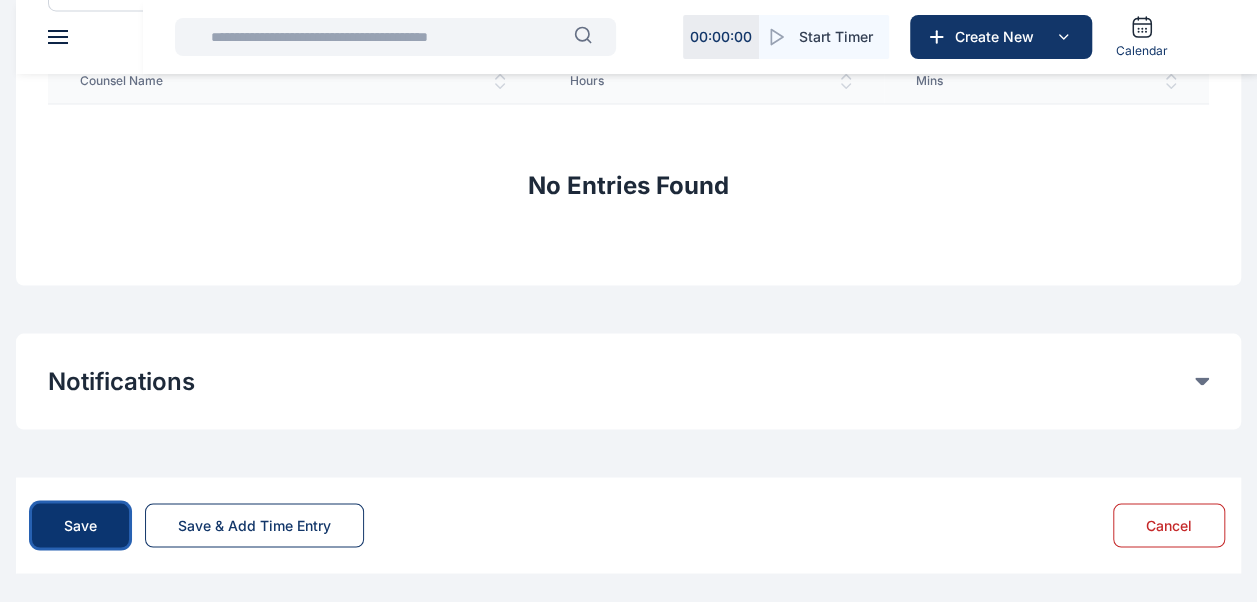 click on "Save" at bounding box center (80, 525) 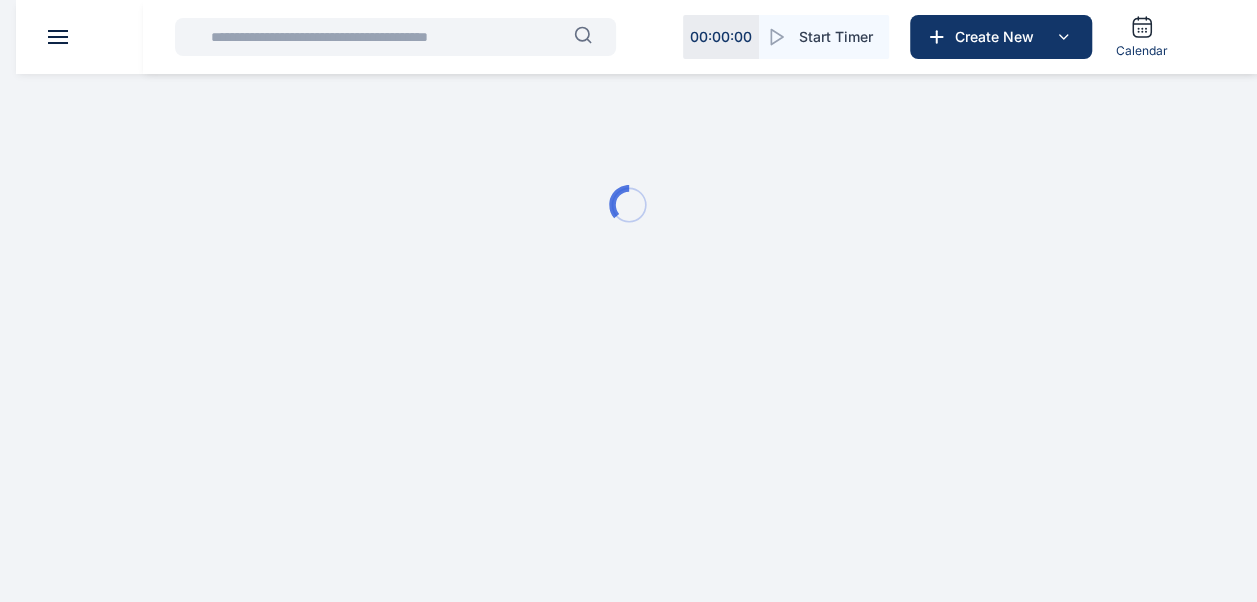 scroll, scrollTop: 0, scrollLeft: 0, axis: both 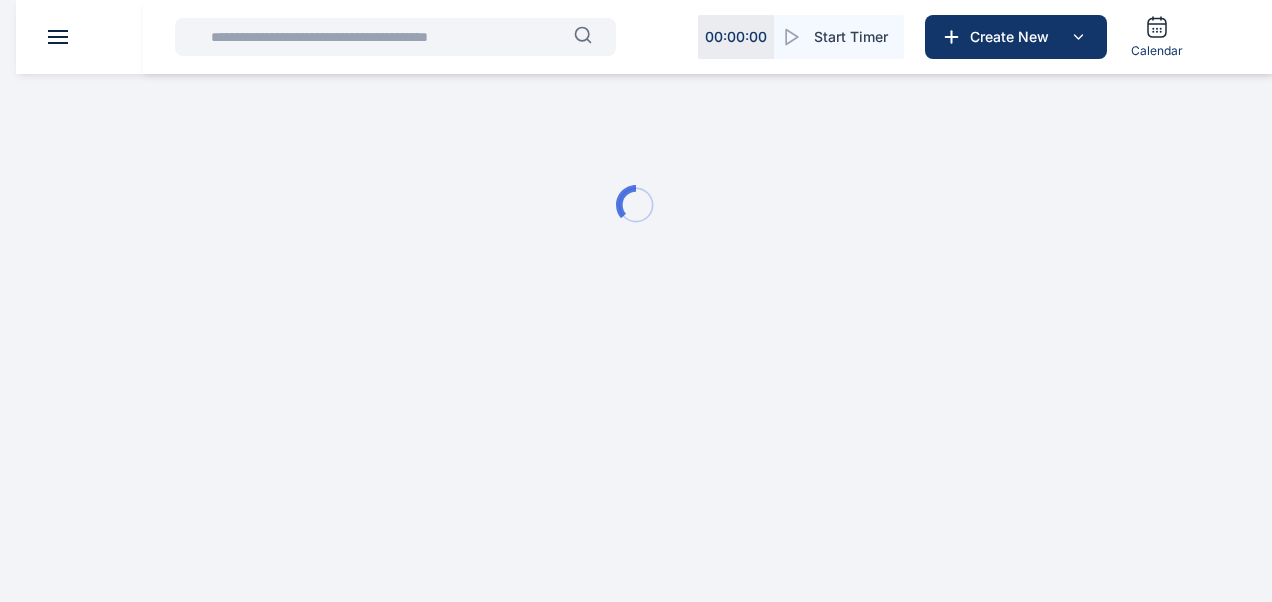 type 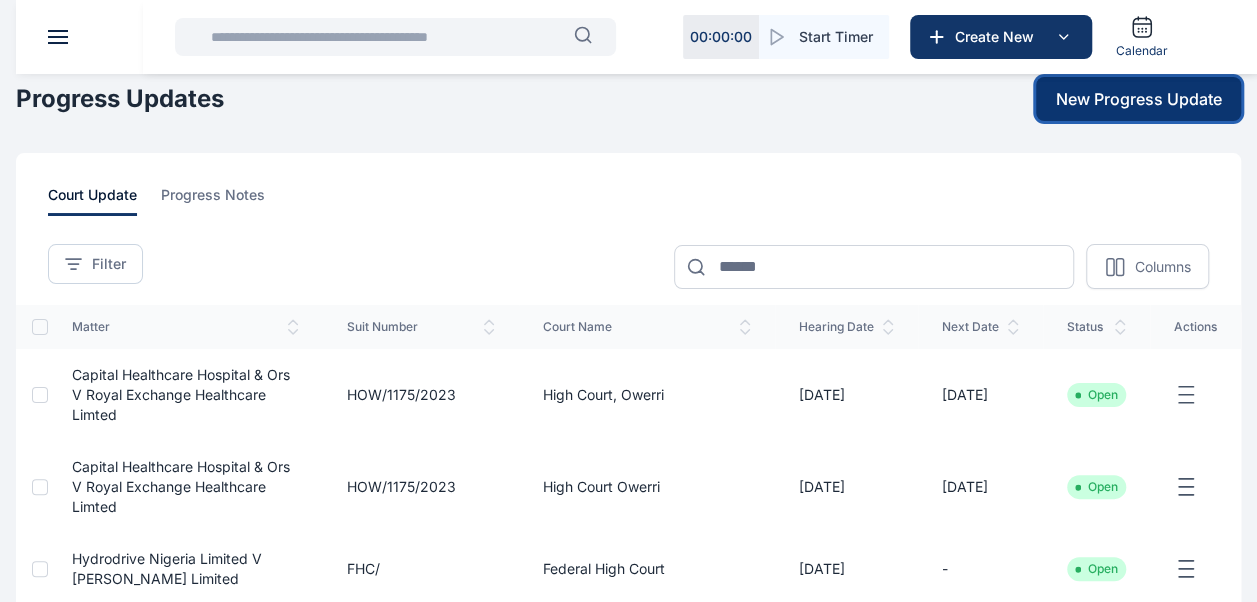 click on "New Progress Update" at bounding box center [1139, 99] 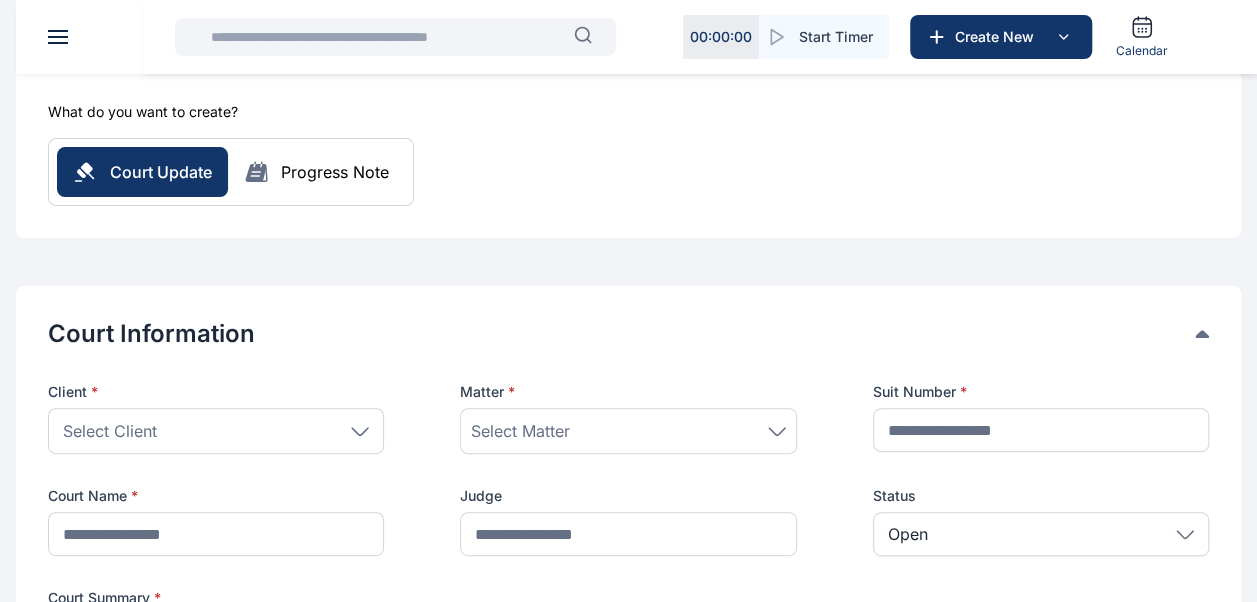 scroll, scrollTop: 176, scrollLeft: 0, axis: vertical 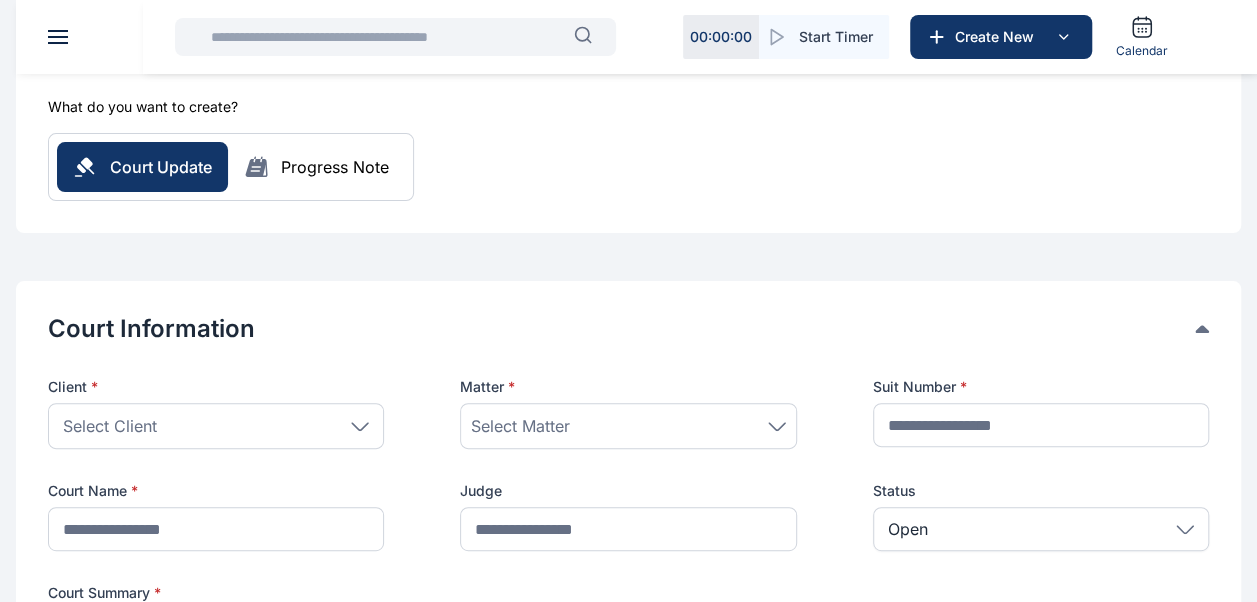 click 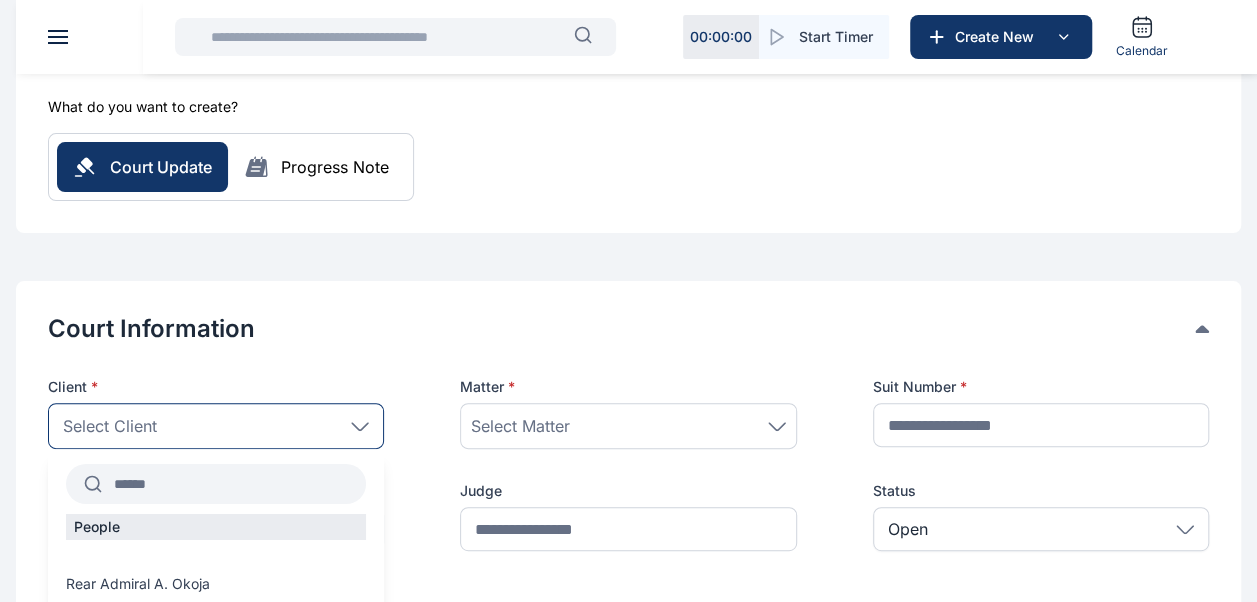 scroll, scrollTop: 290, scrollLeft: 0, axis: vertical 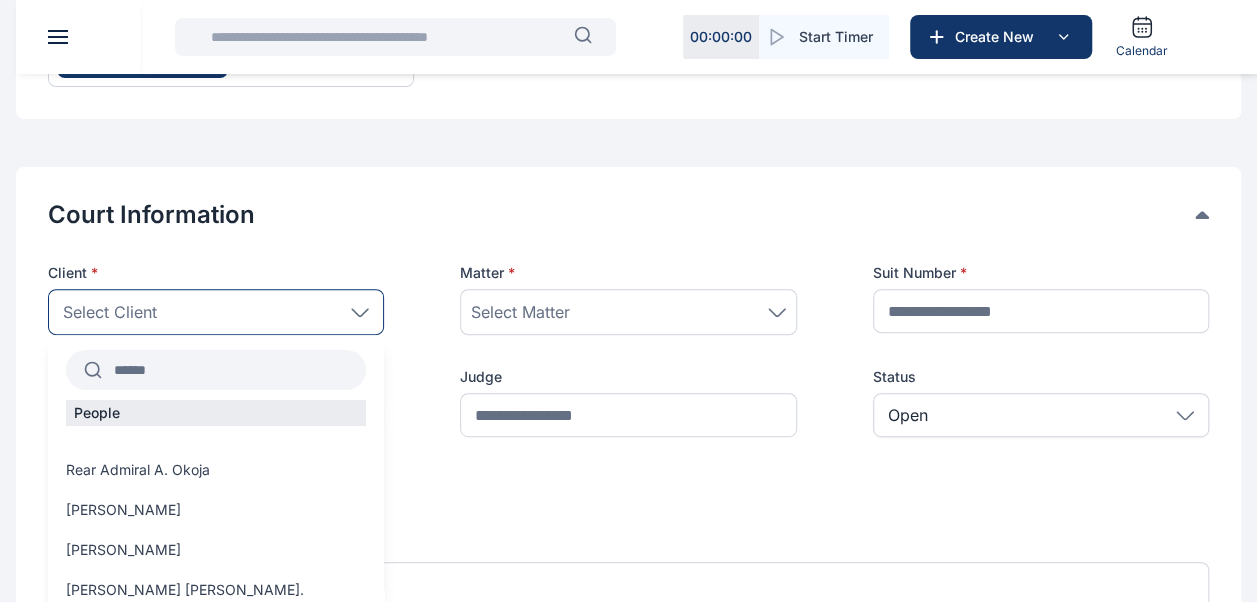 click at bounding box center [234, 370] 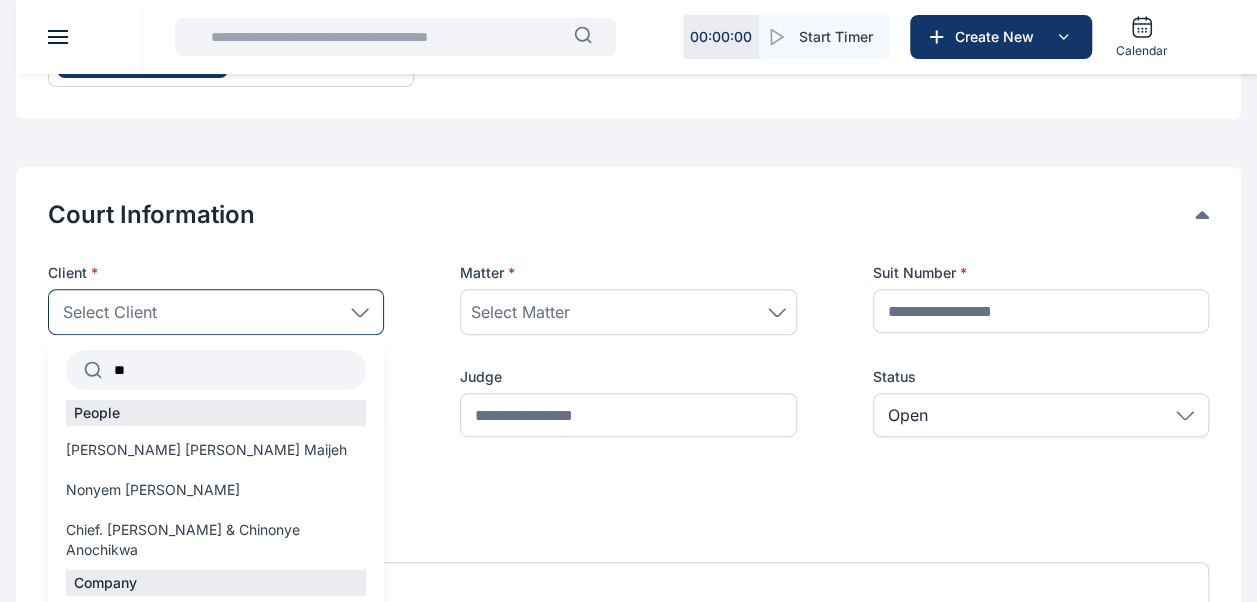 type on "*" 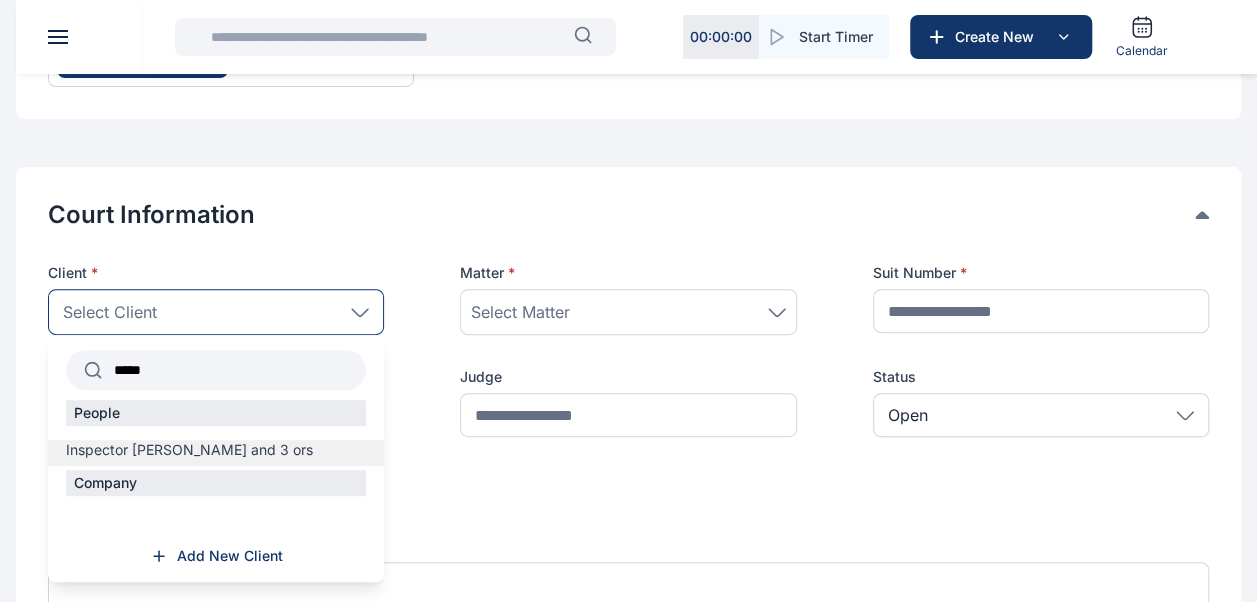 type on "*****" 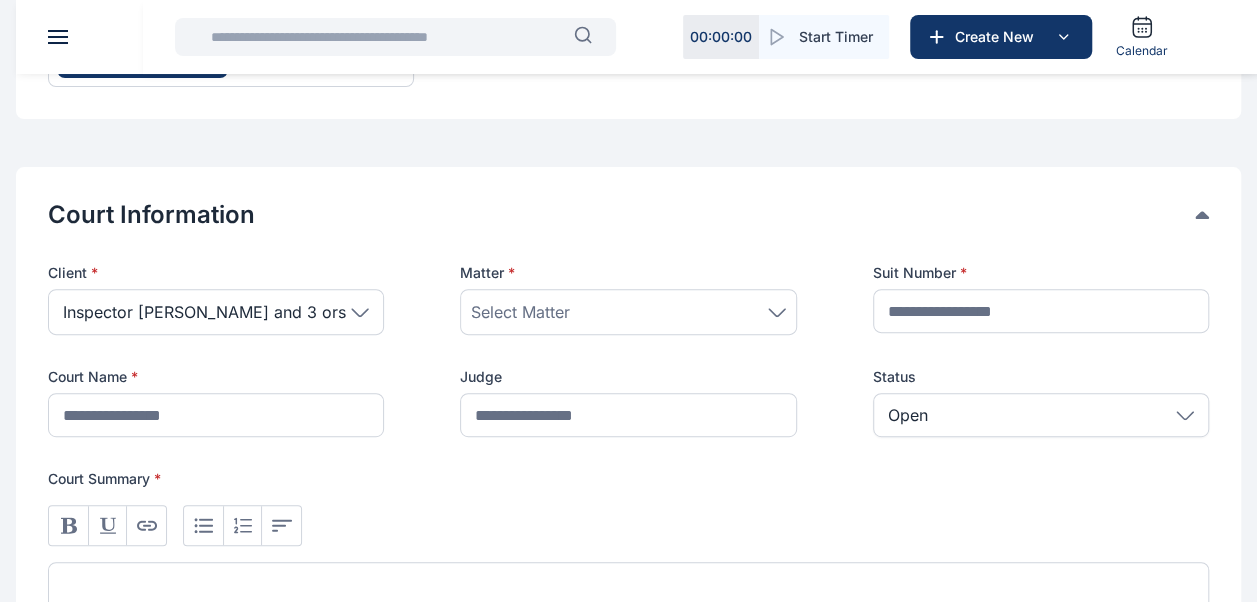 click on "Select Matter" at bounding box center [520, 312] 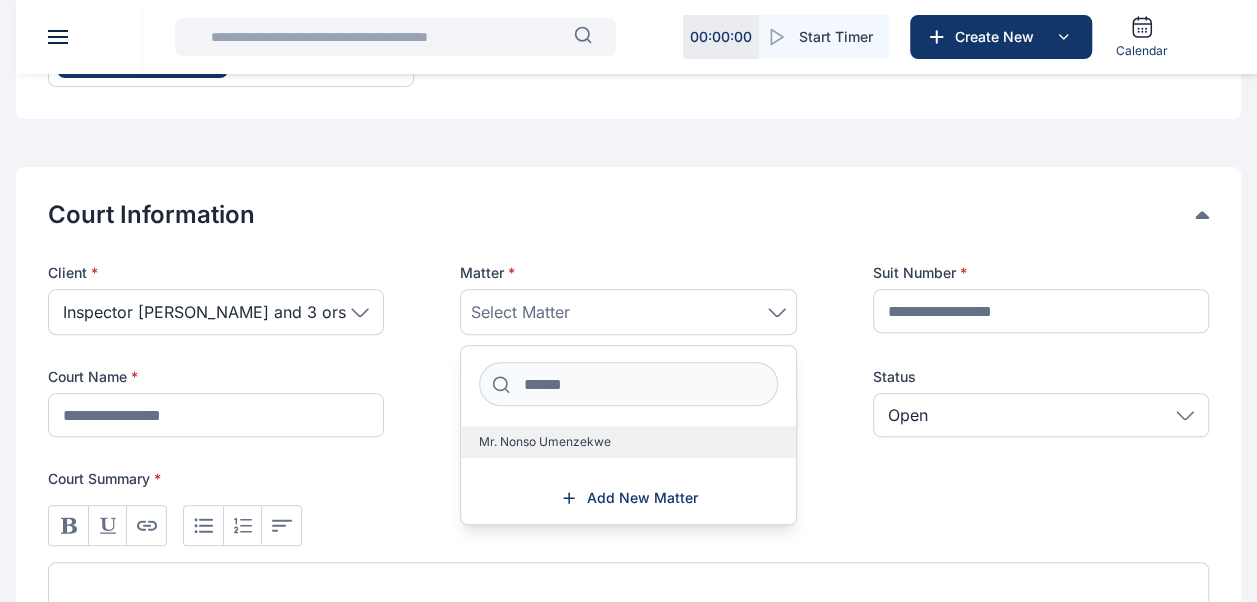 click on "Mr. Nonso Umenzekwe" at bounding box center (628, 442) 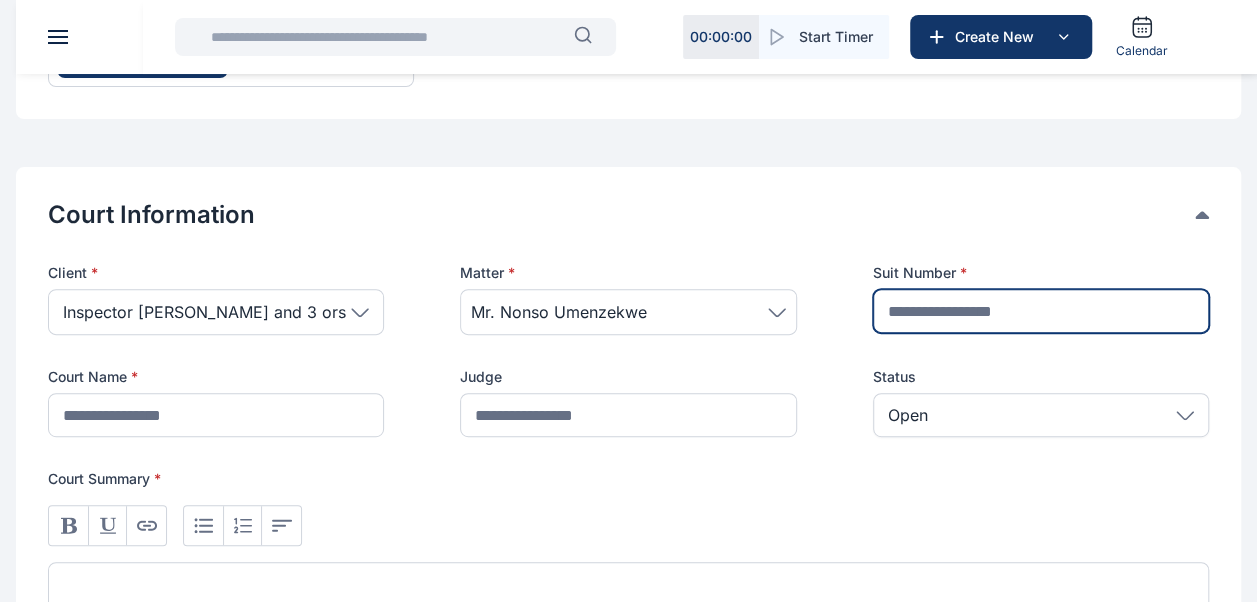 click at bounding box center (1041, 311) 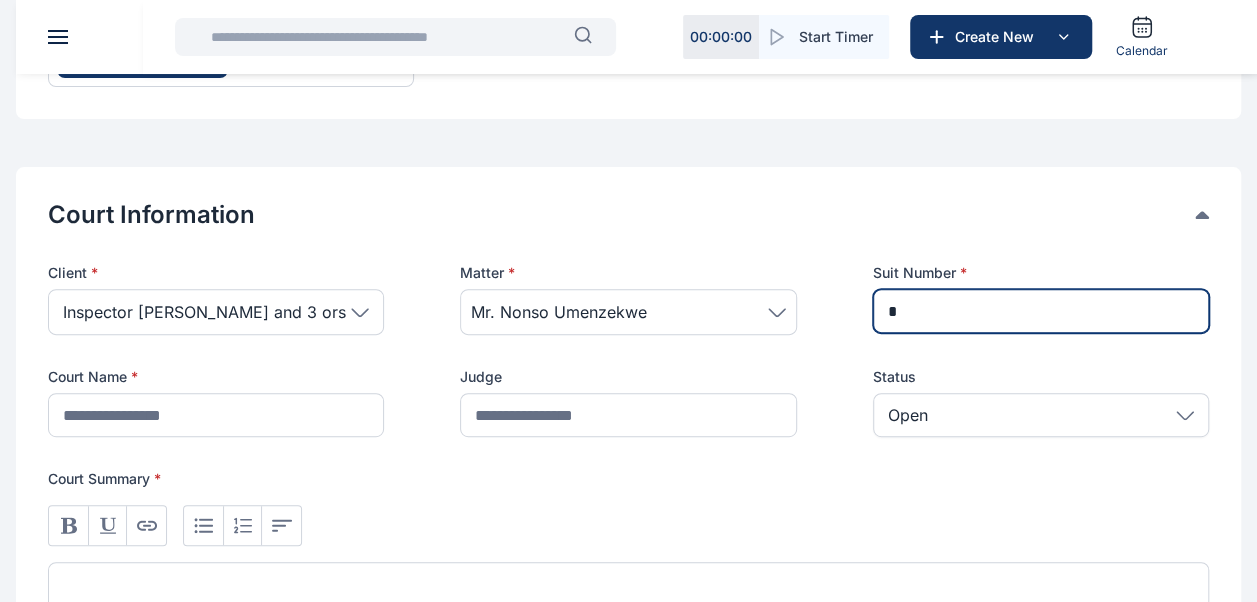 type on "**********" 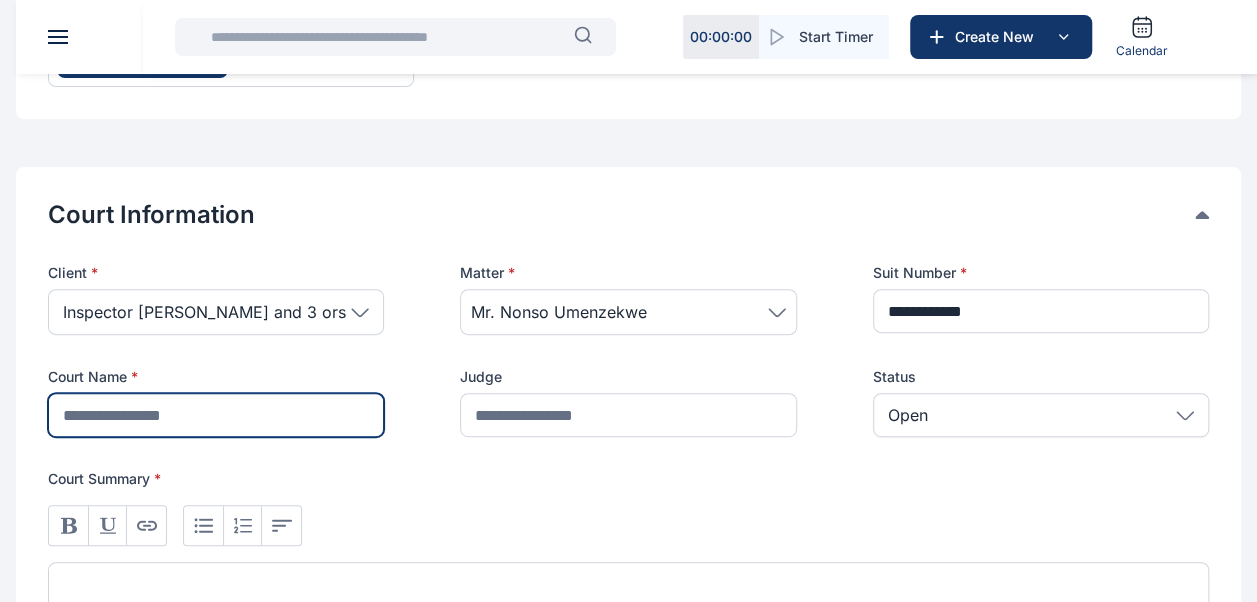 click at bounding box center (216, 415) 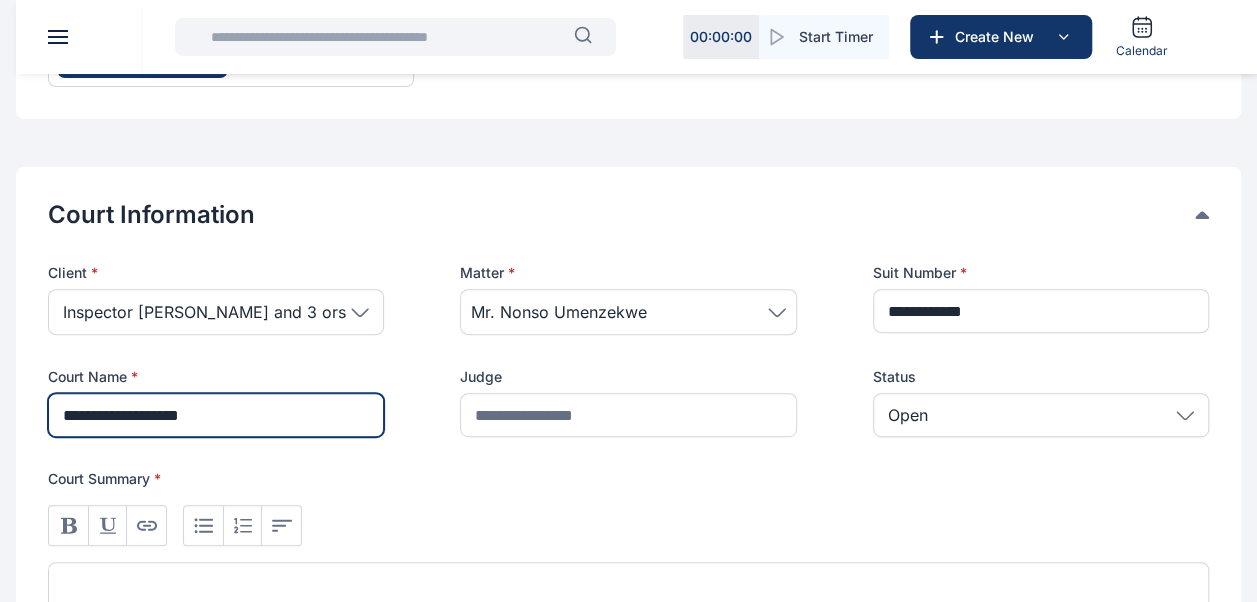 click on "**********" at bounding box center [216, 415] 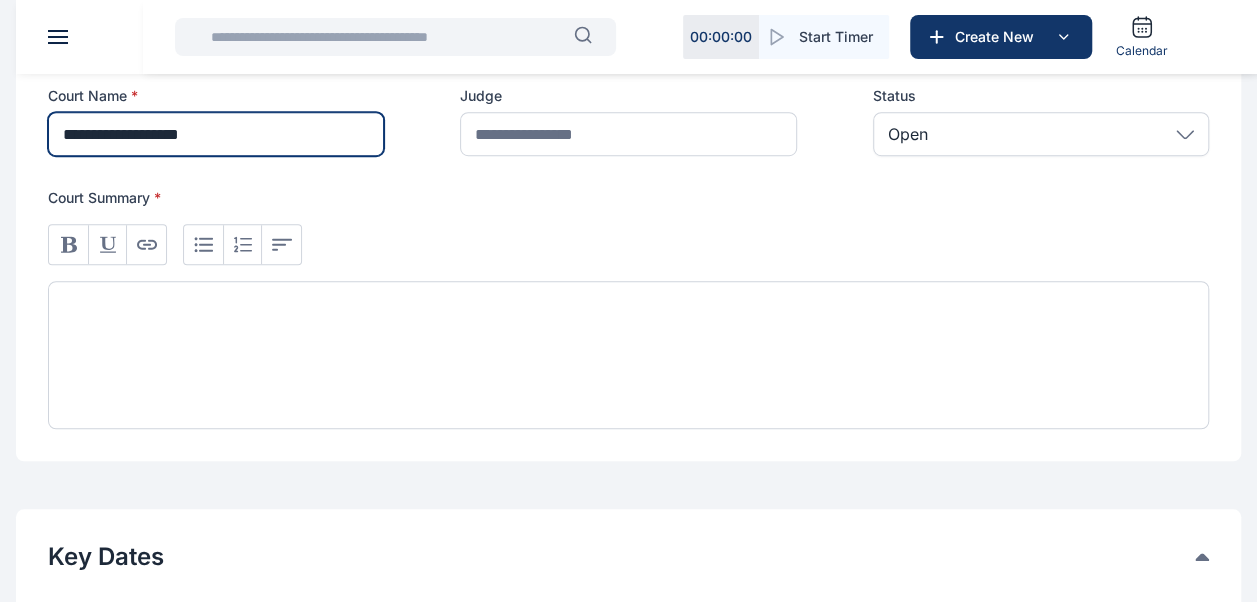 scroll, scrollTop: 491, scrollLeft: 0, axis: vertical 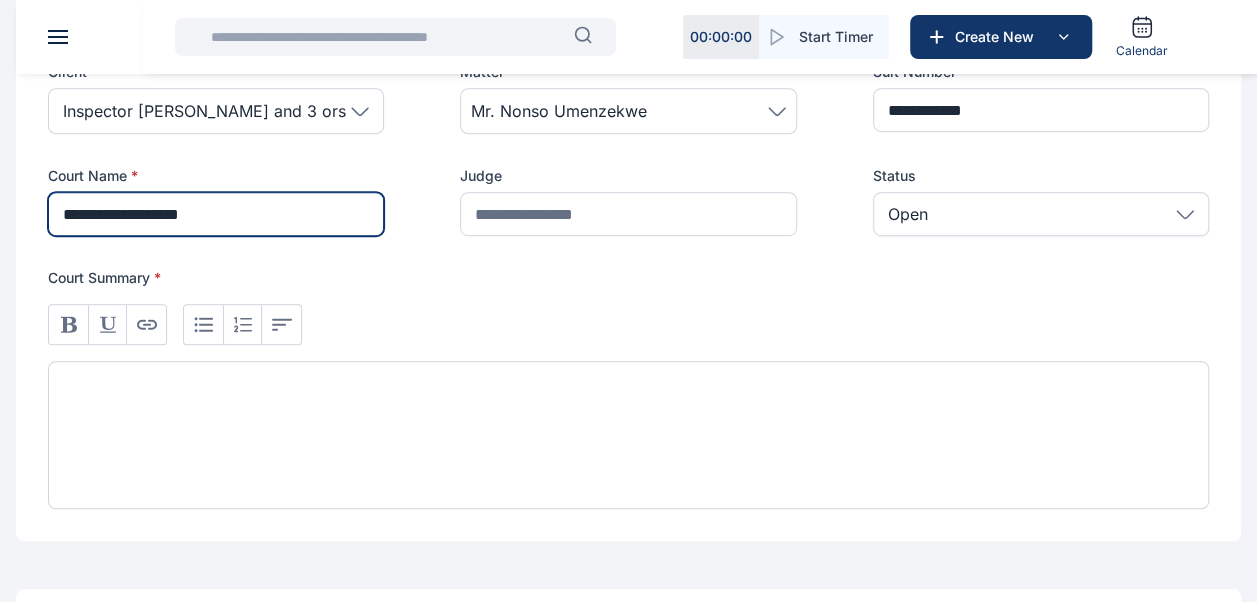 type on "**********" 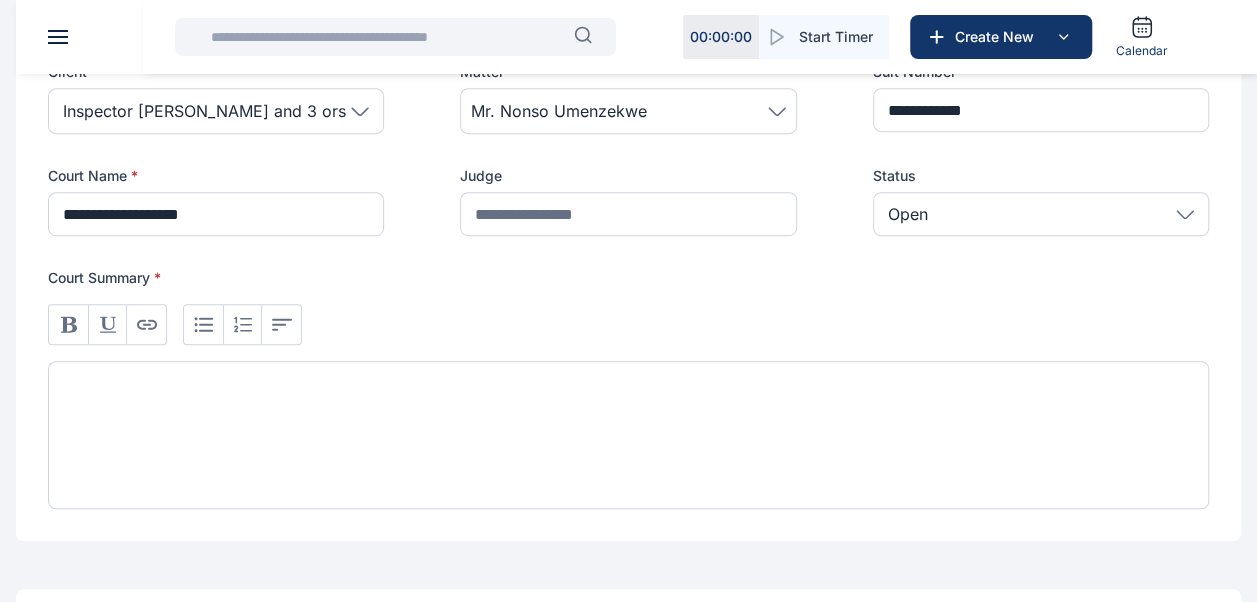click at bounding box center (628, 435) 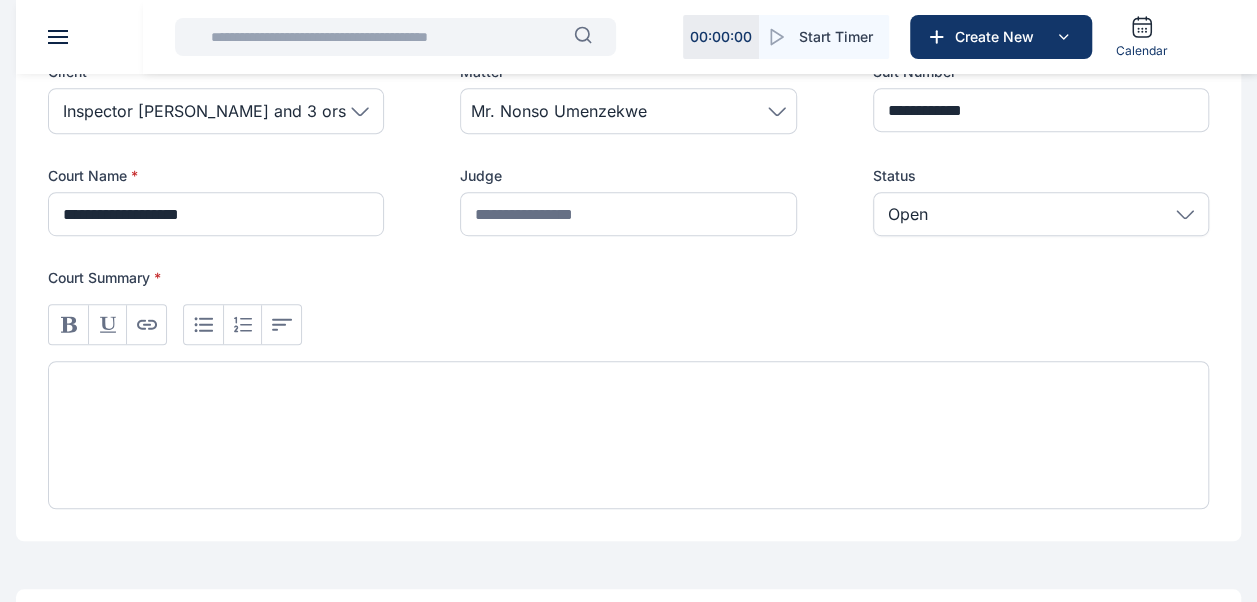 type 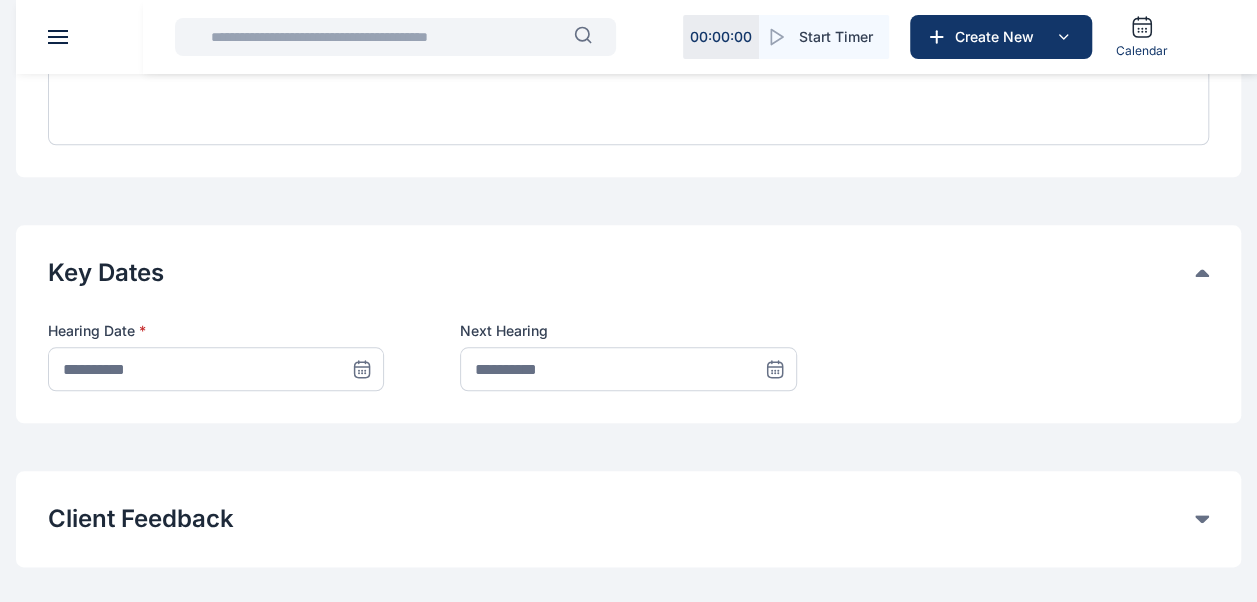 scroll, scrollTop: 856, scrollLeft: 0, axis: vertical 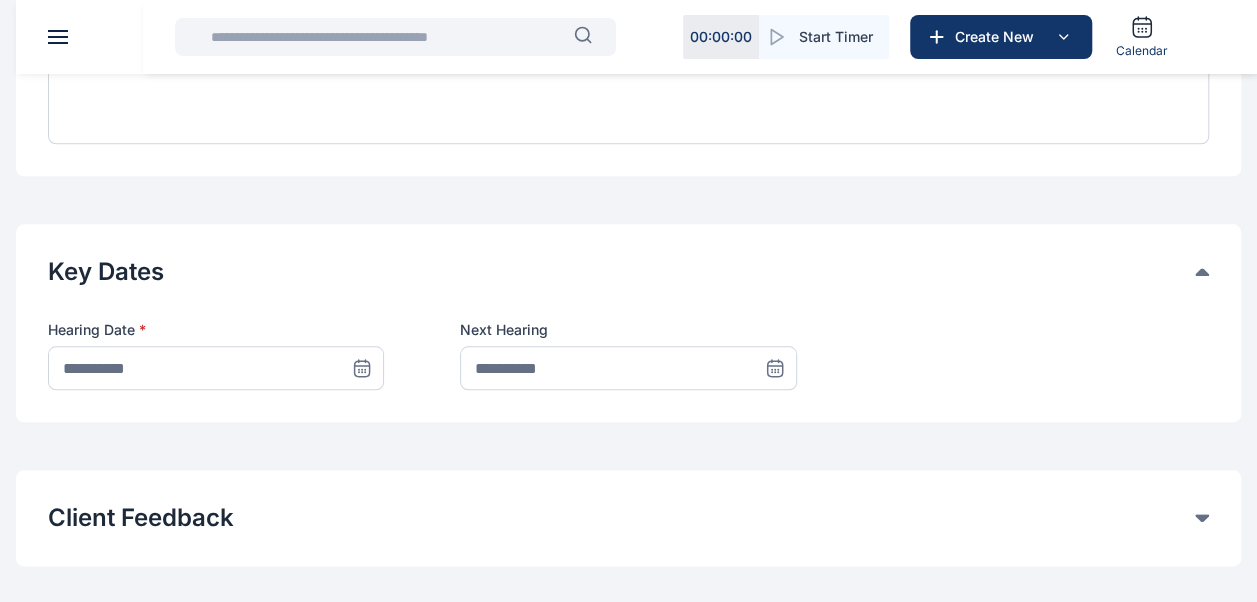 click 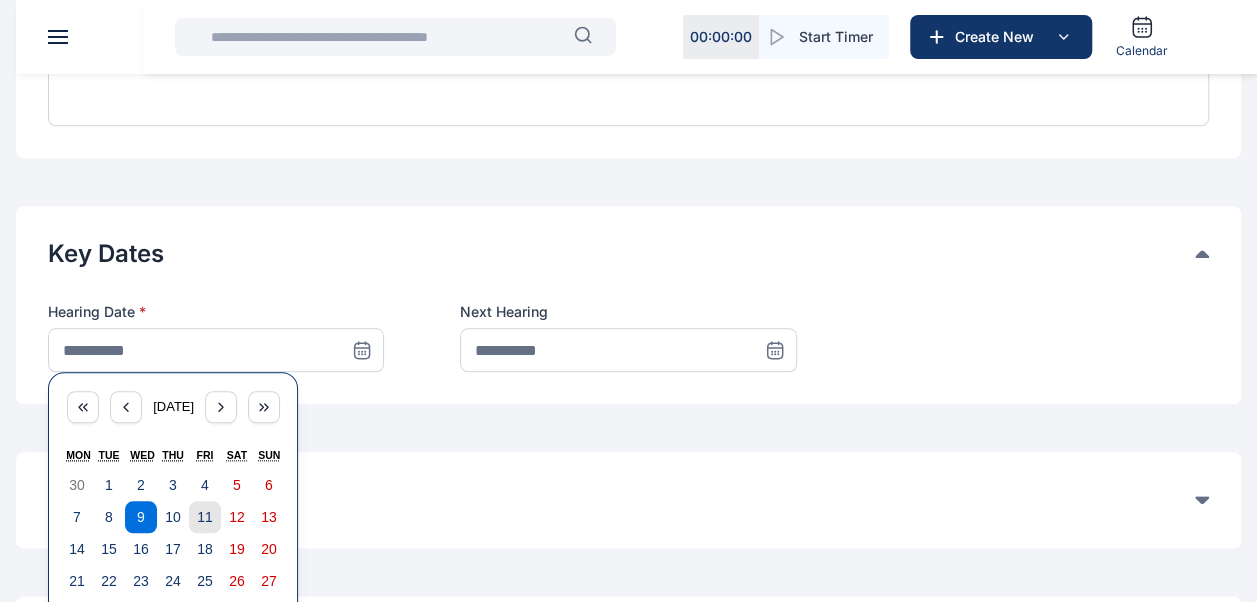 scroll, scrollTop: 877, scrollLeft: 0, axis: vertical 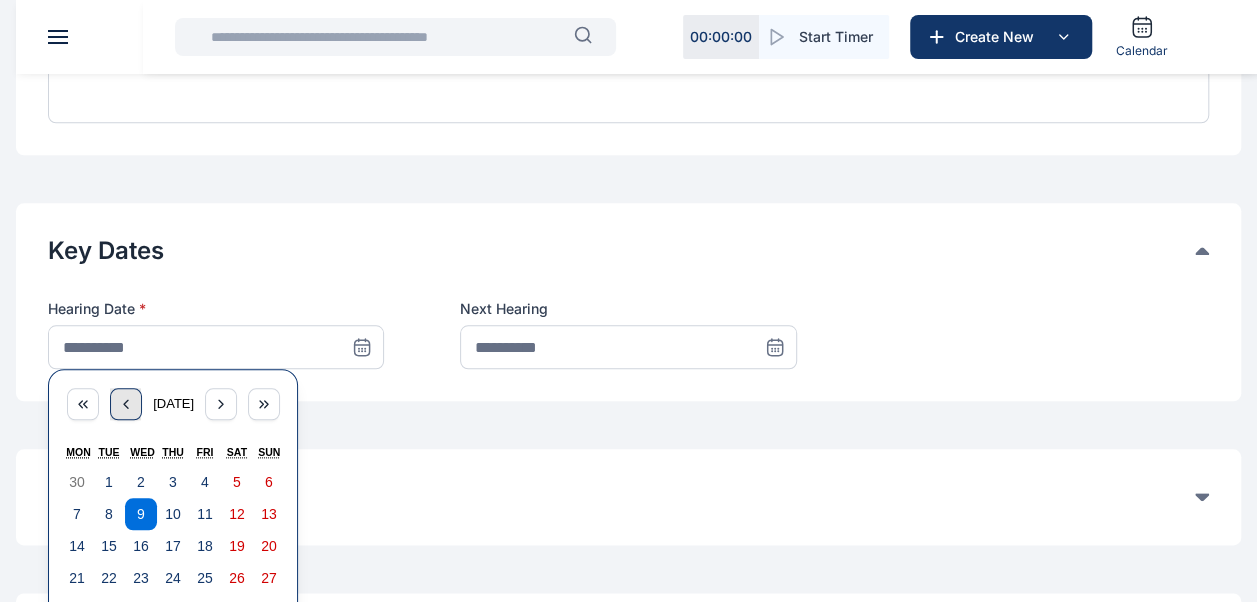 click 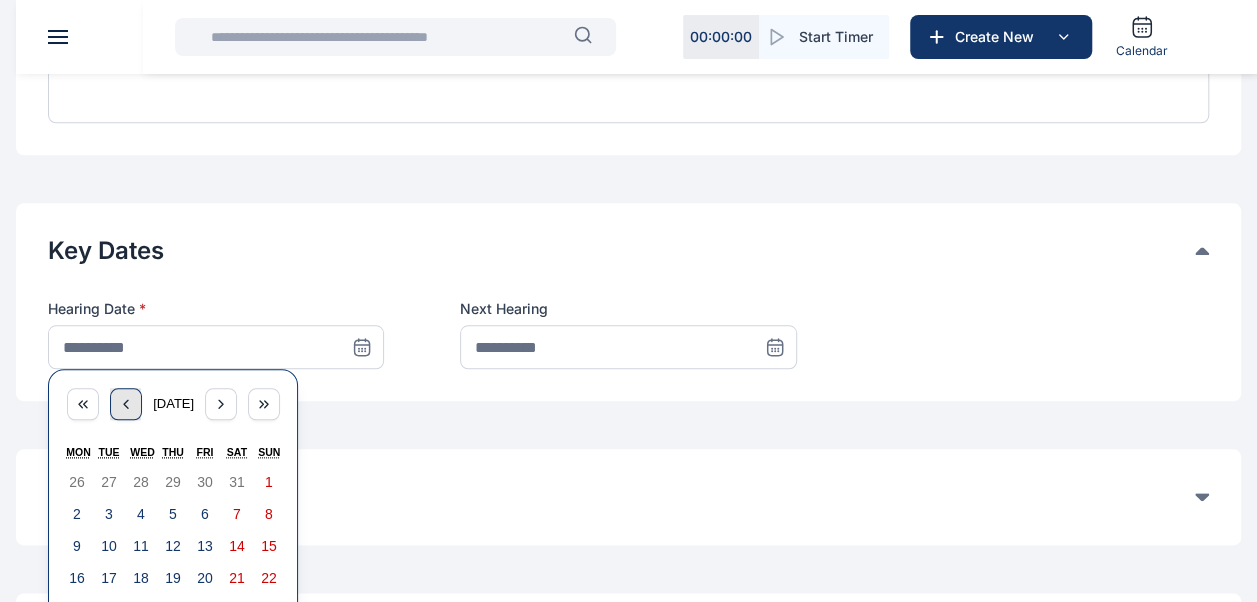 click 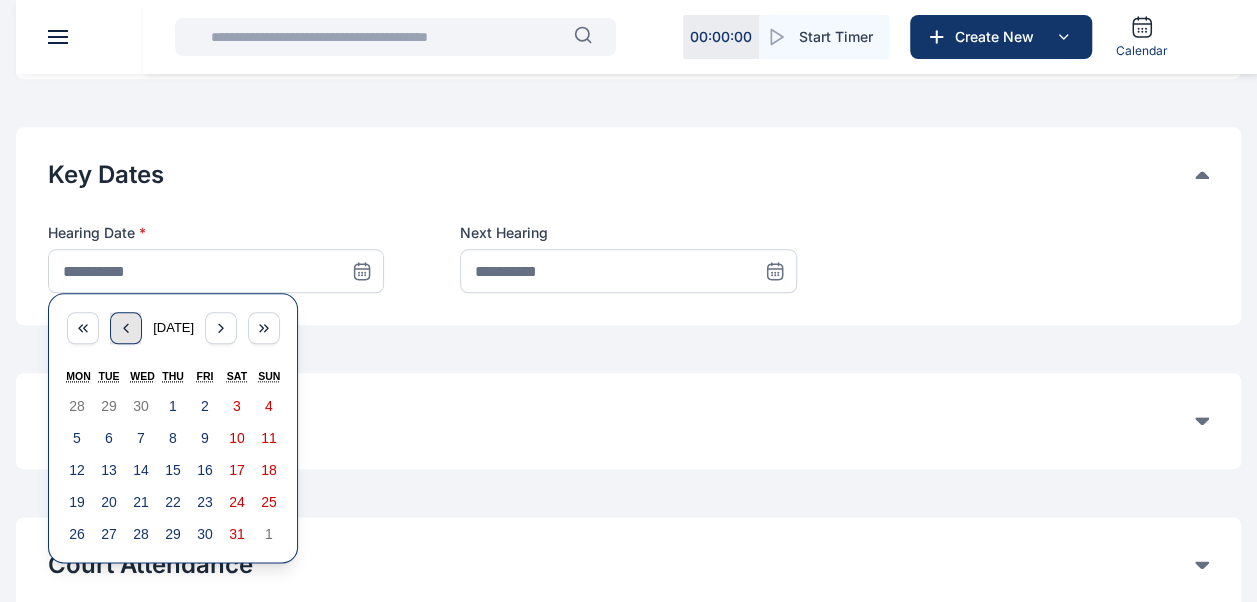 scroll, scrollTop: 955, scrollLeft: 0, axis: vertical 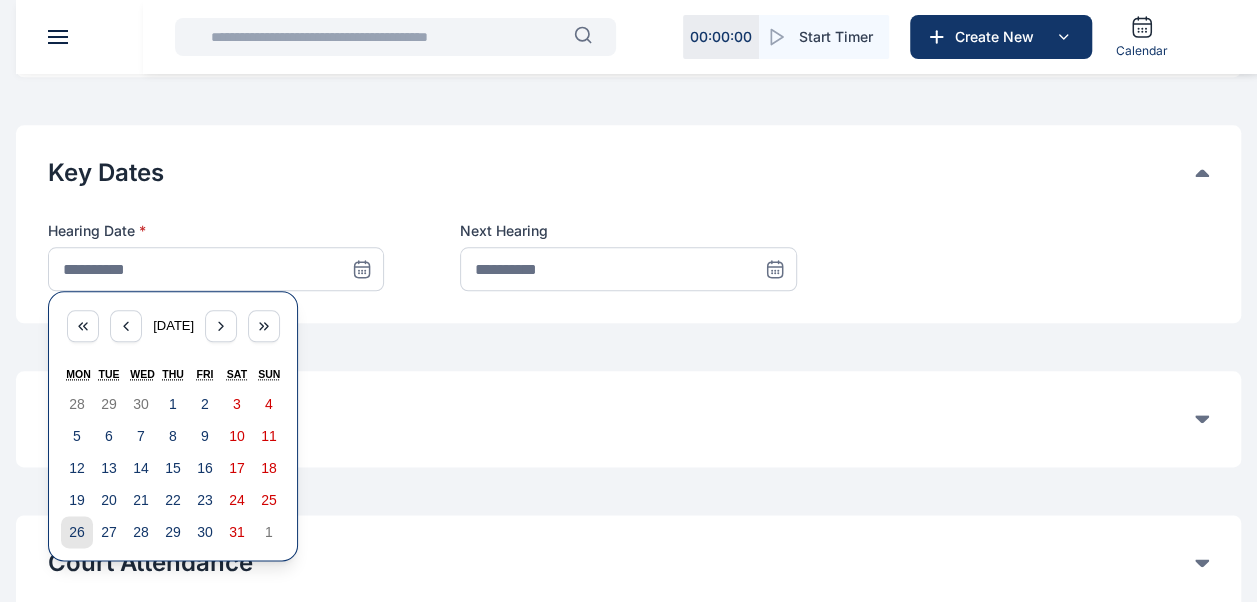 click on "26" at bounding box center (77, 532) 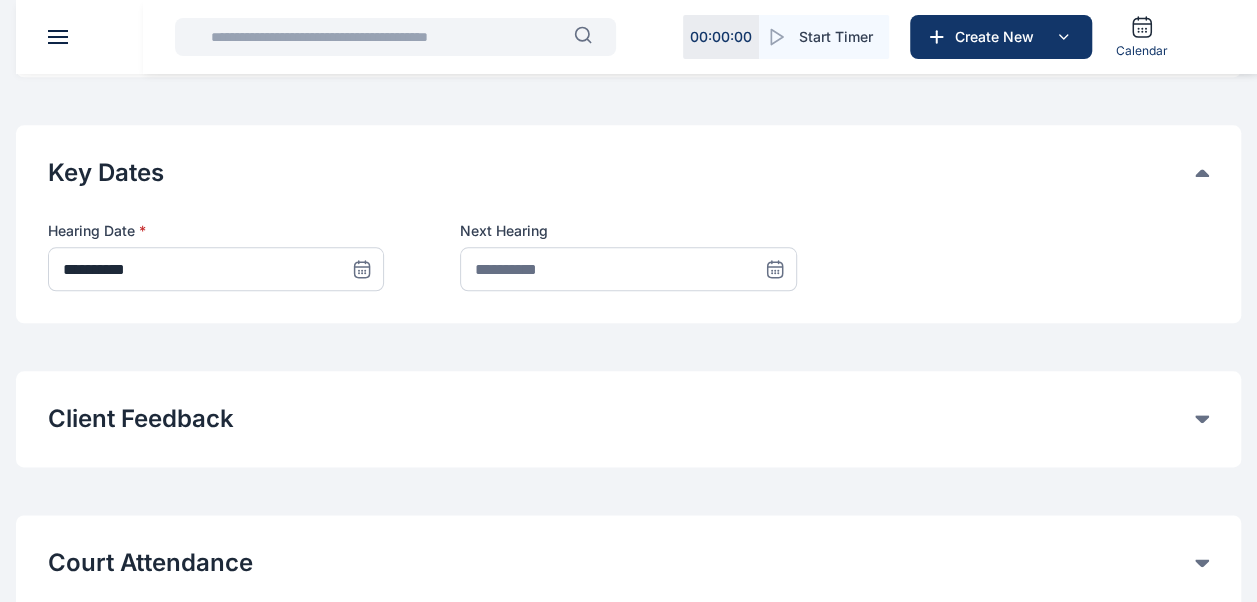 click 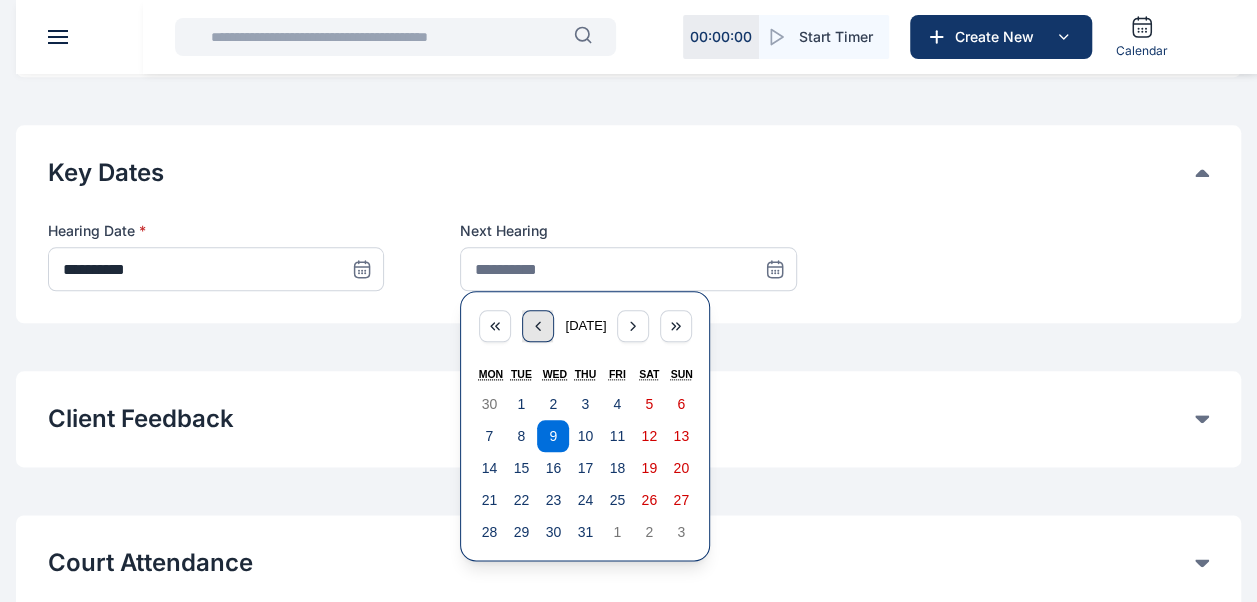 click 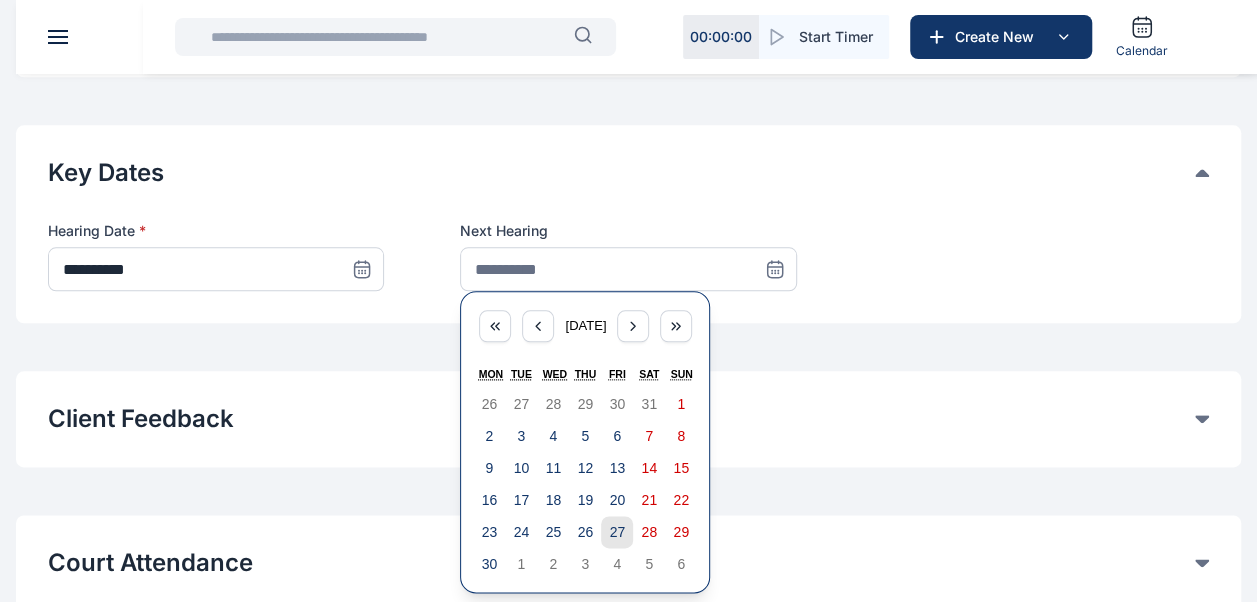 click on "27" at bounding box center [617, 532] 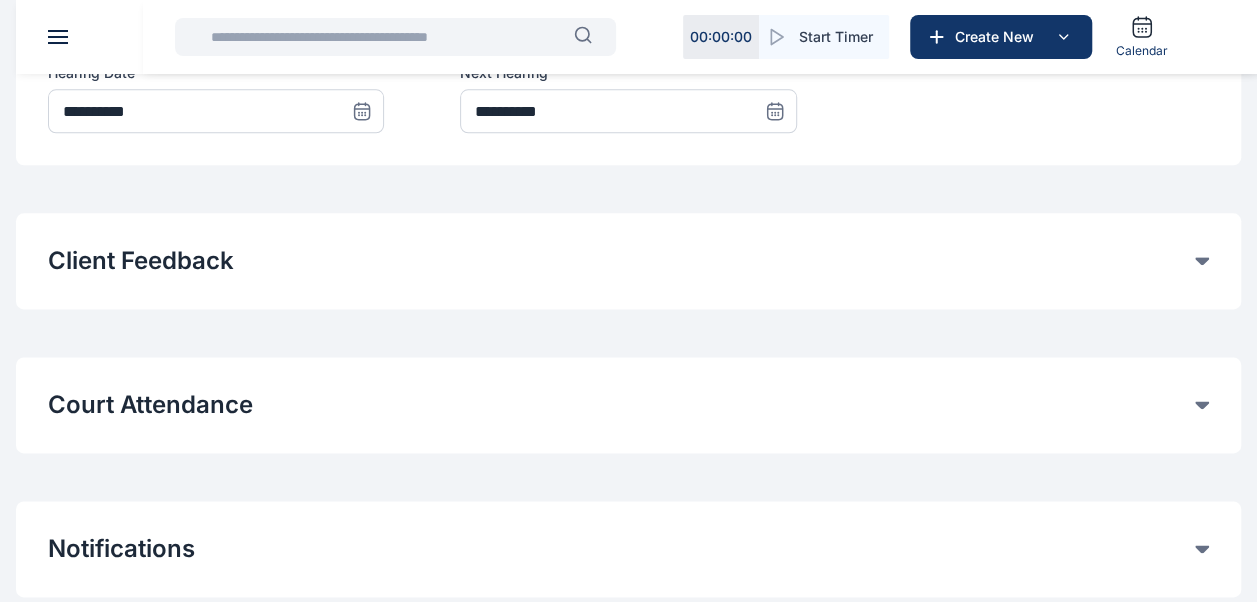 scroll, scrollTop: 1127, scrollLeft: 0, axis: vertical 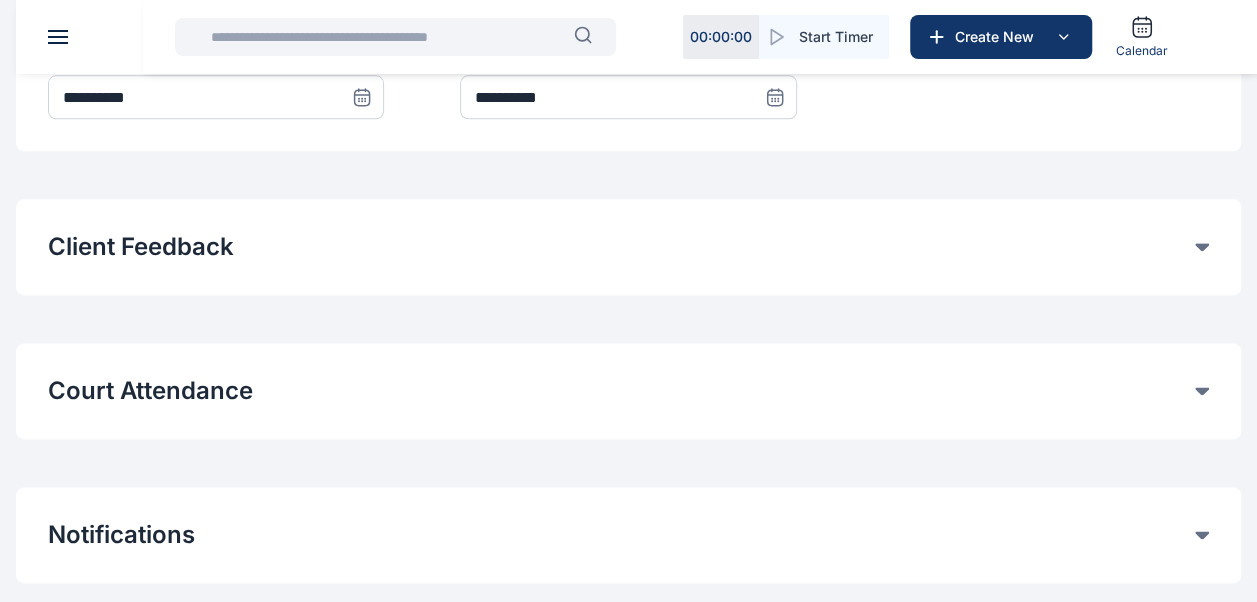 click on "Court Attendance" at bounding box center (621, -622) 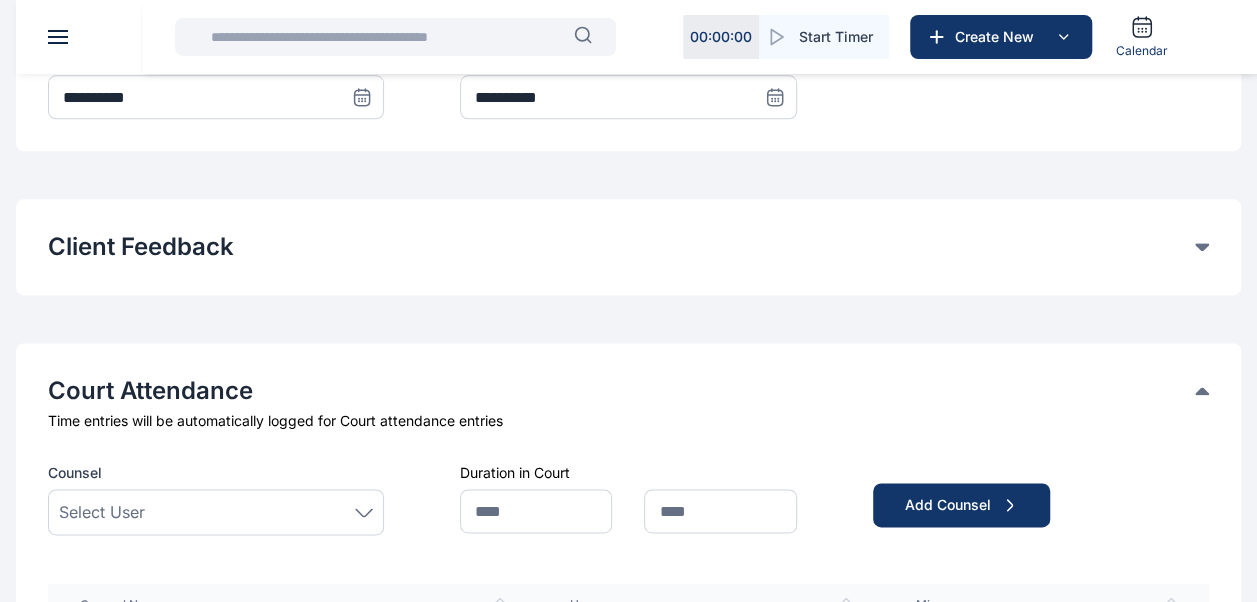 click on "Select User" at bounding box center (216, 512) 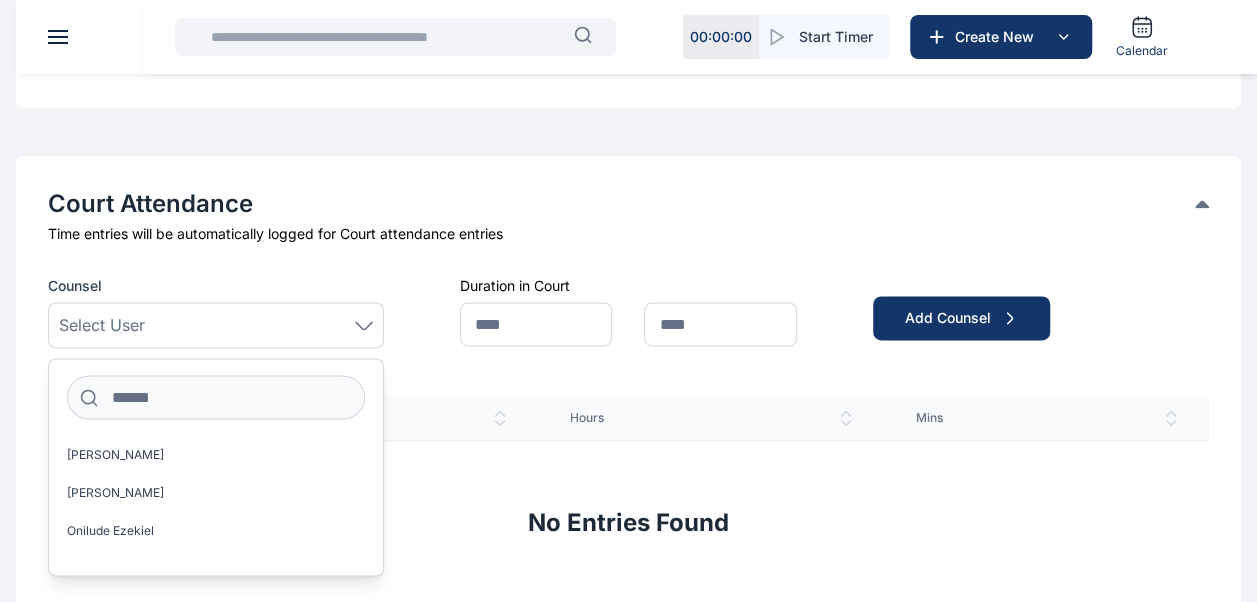 scroll, scrollTop: 1336, scrollLeft: 0, axis: vertical 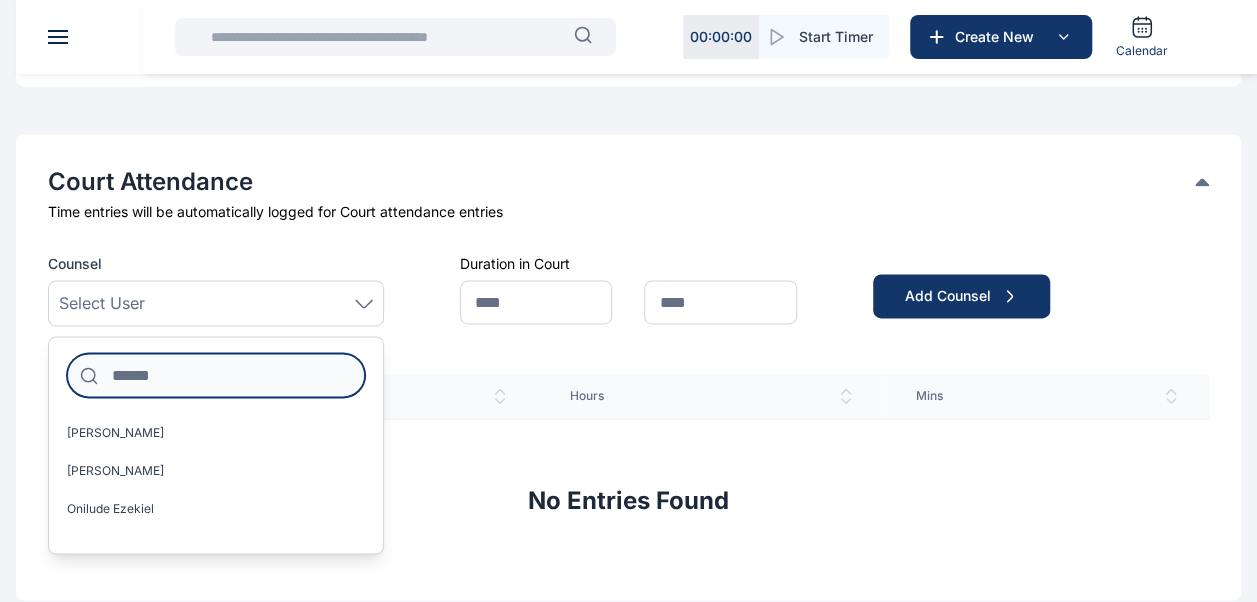 click at bounding box center (216, 375) 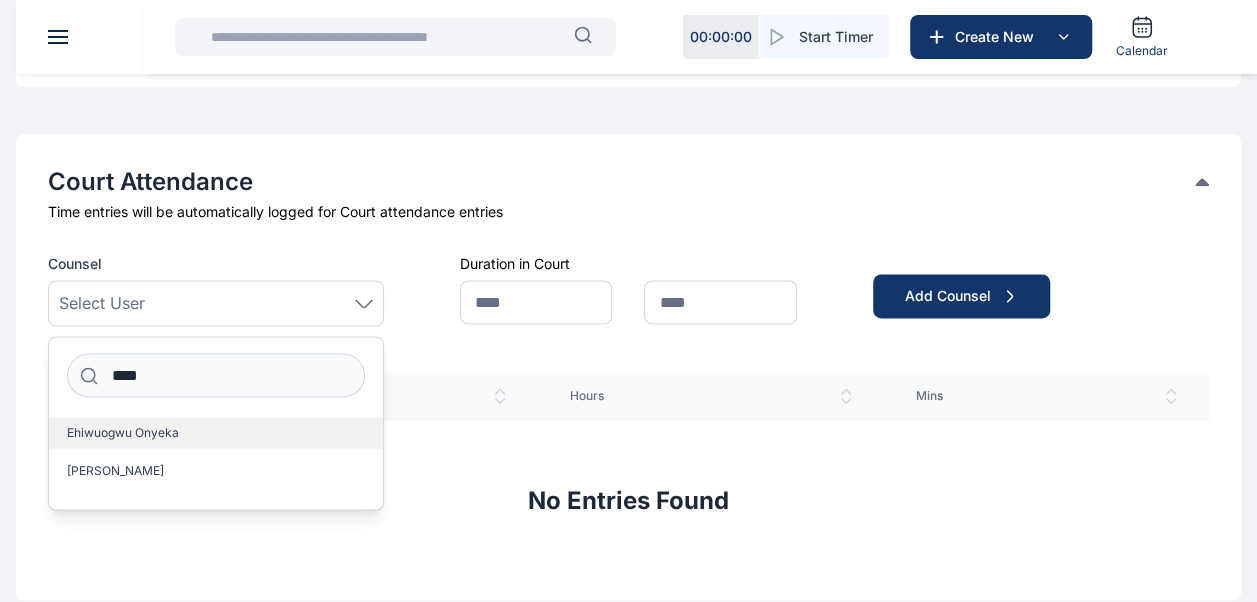 click on "Ehiwuogwu Onyeka" at bounding box center [123, 433] 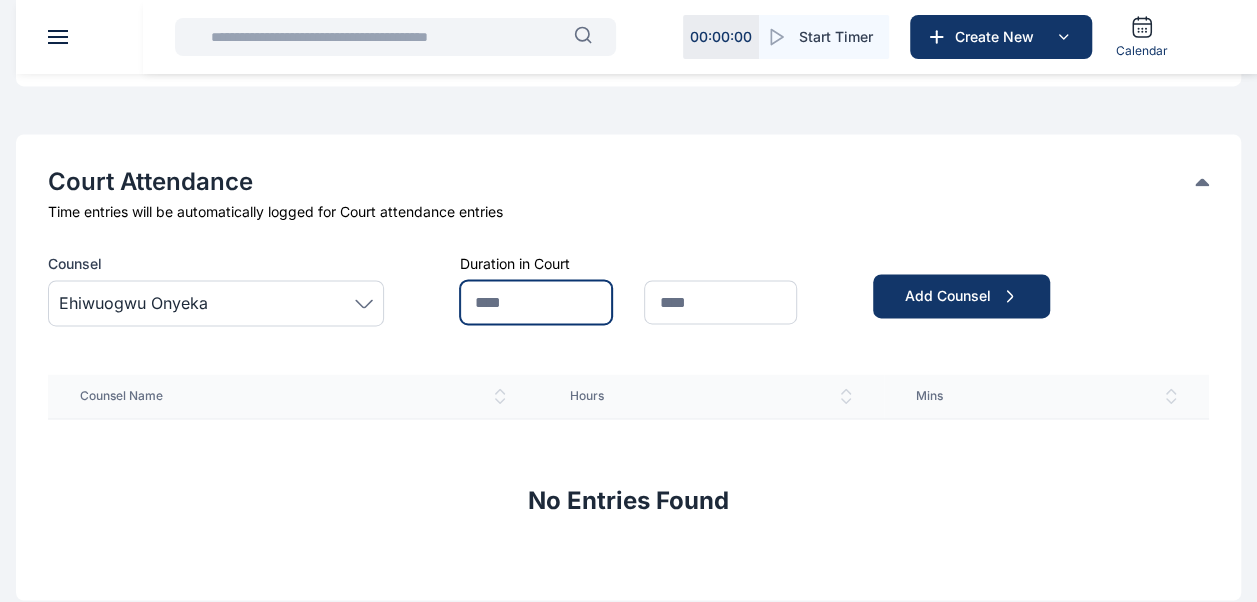 click at bounding box center [536, 302] 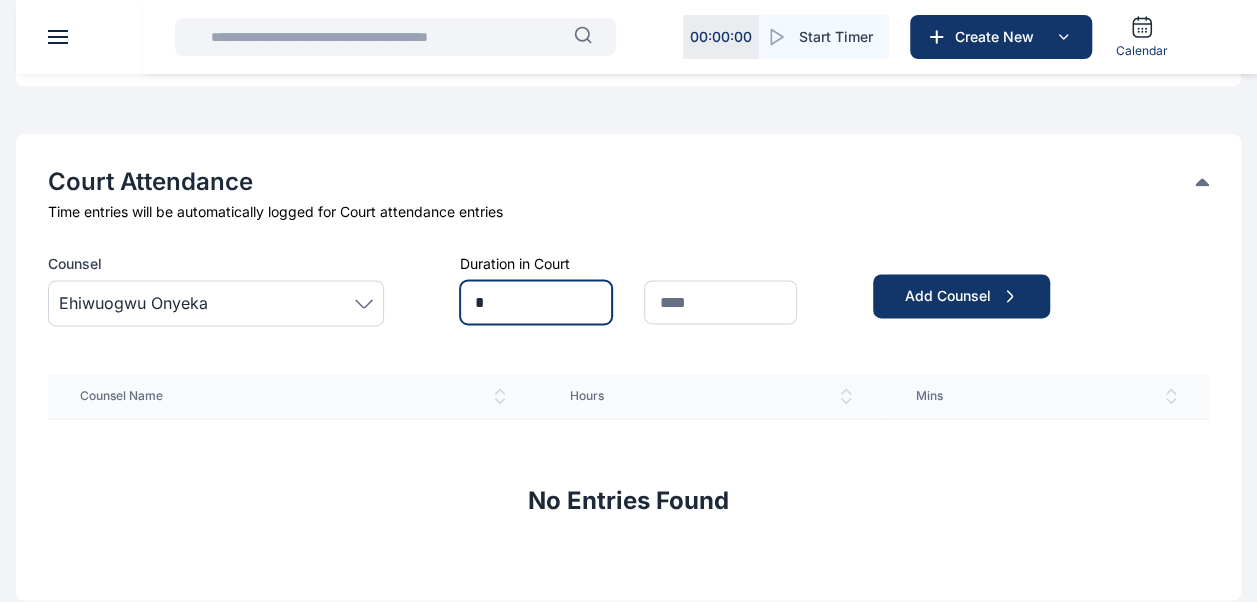 type on "*" 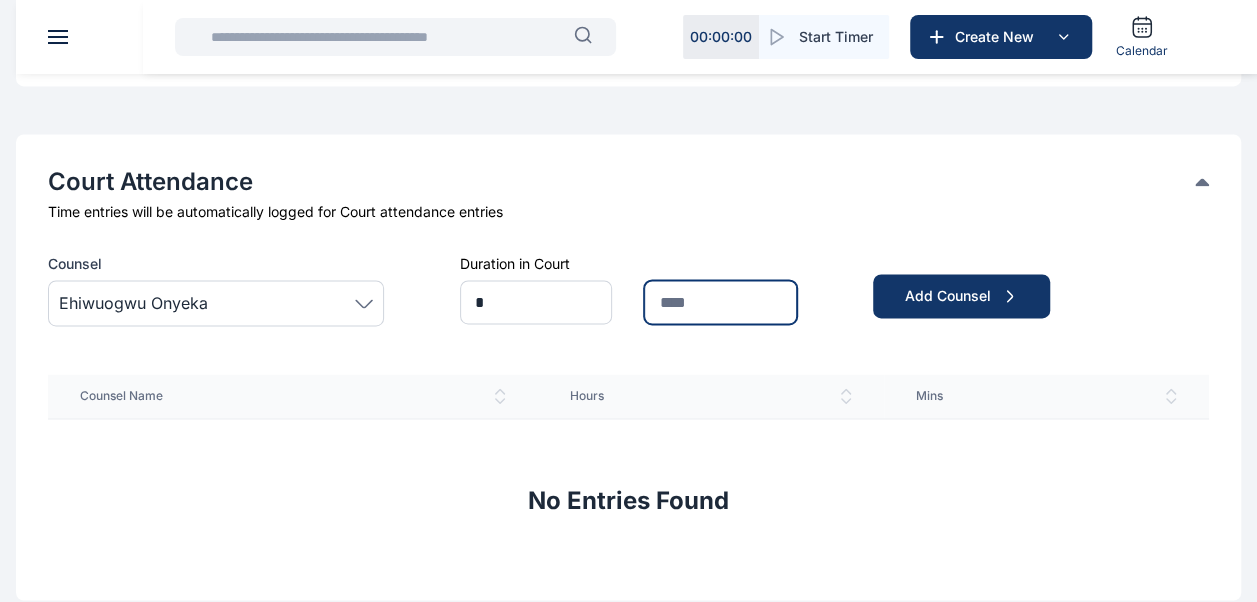 click at bounding box center (720, 302) 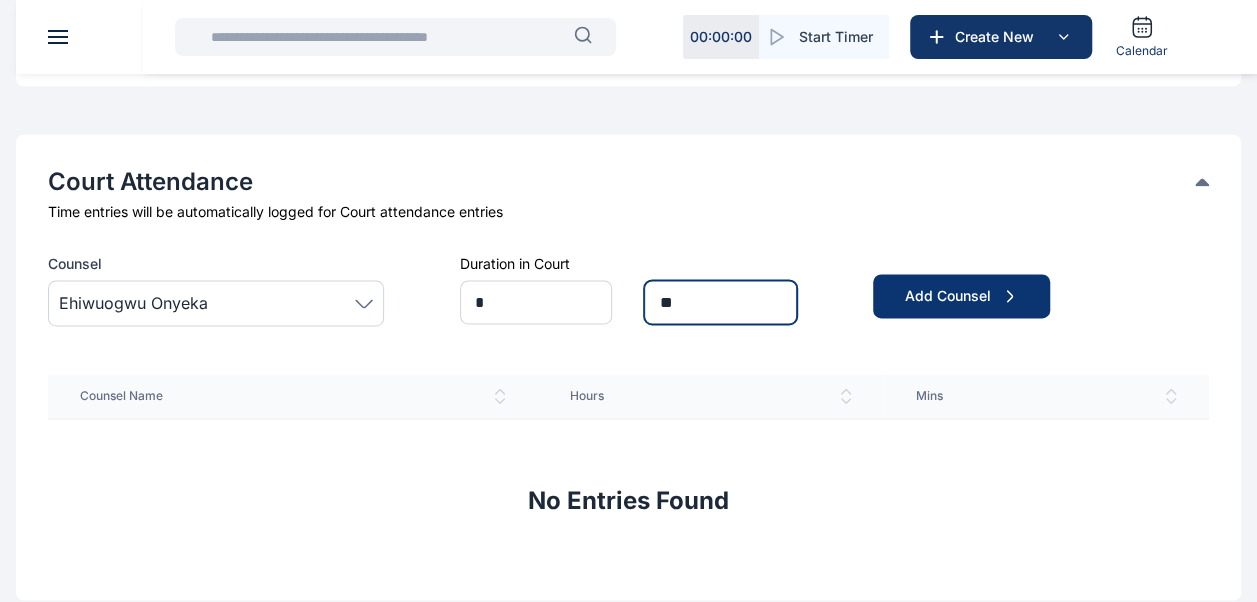 type on "**" 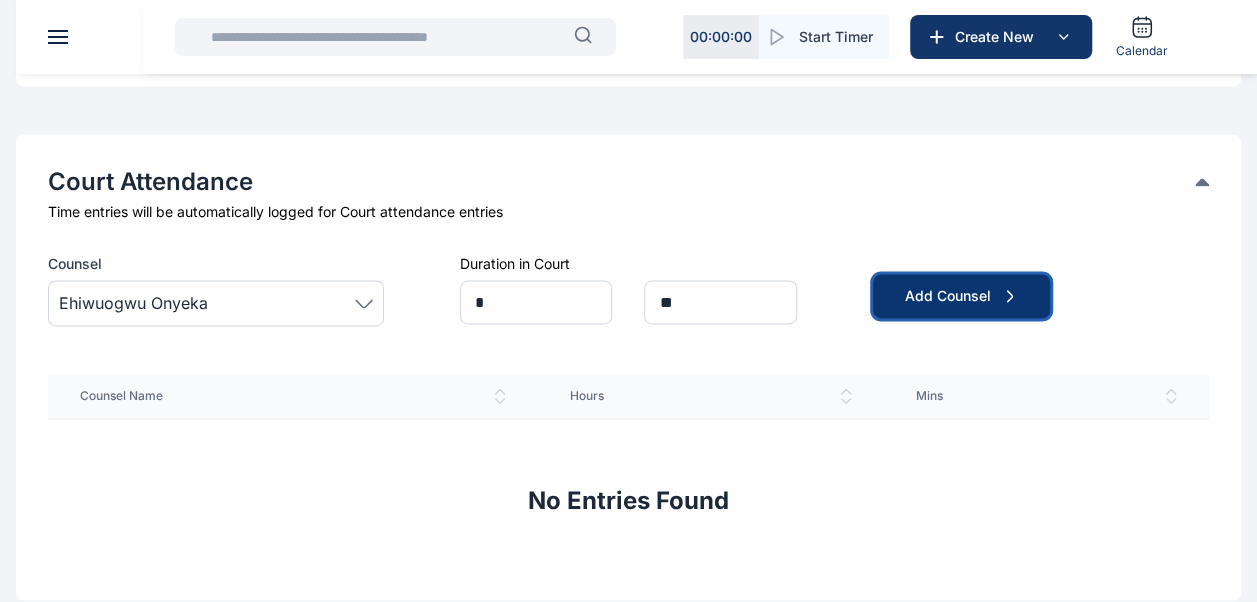 click on "Add Counsel" at bounding box center [961, 296] 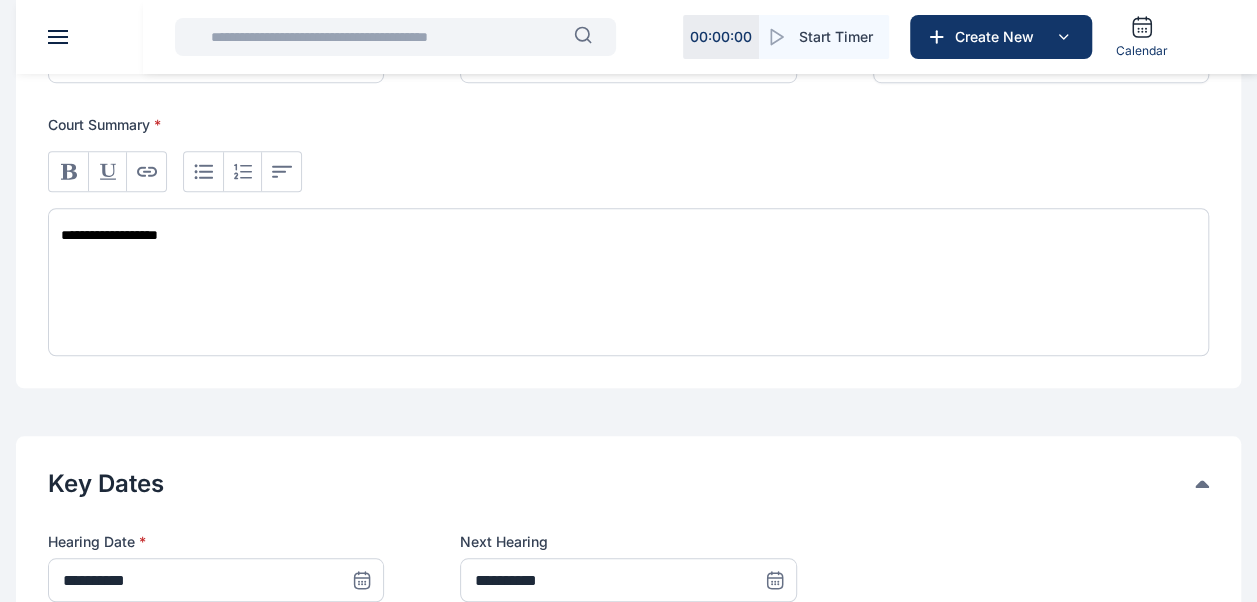 scroll, scrollTop: 604, scrollLeft: 0, axis: vertical 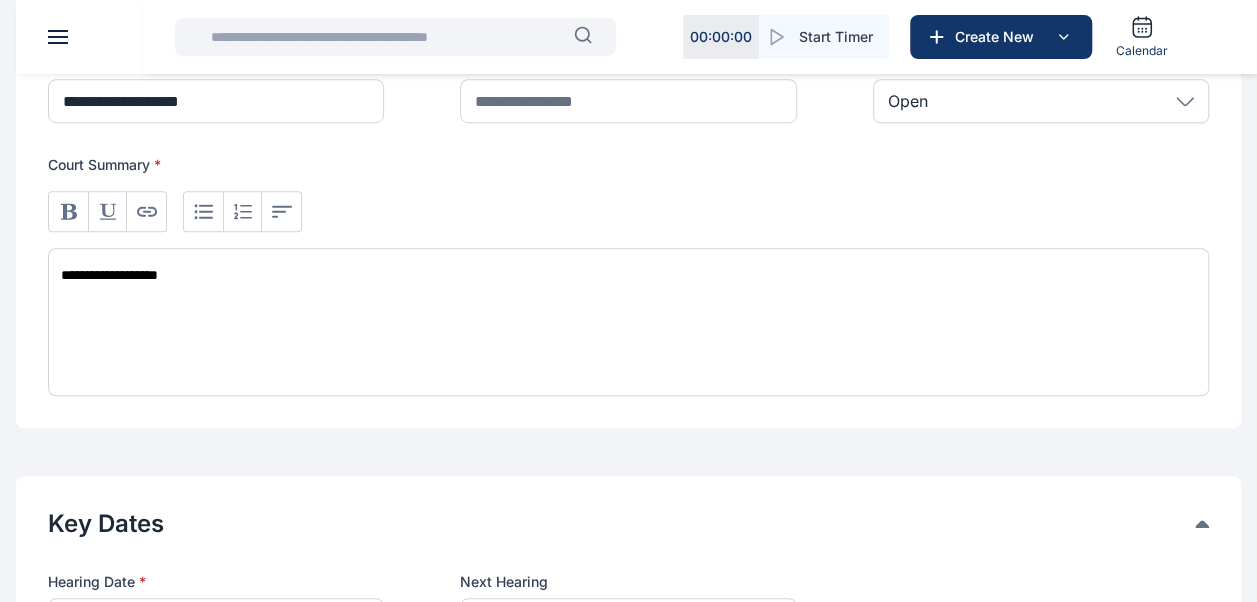click on "**********" at bounding box center (628, 322) 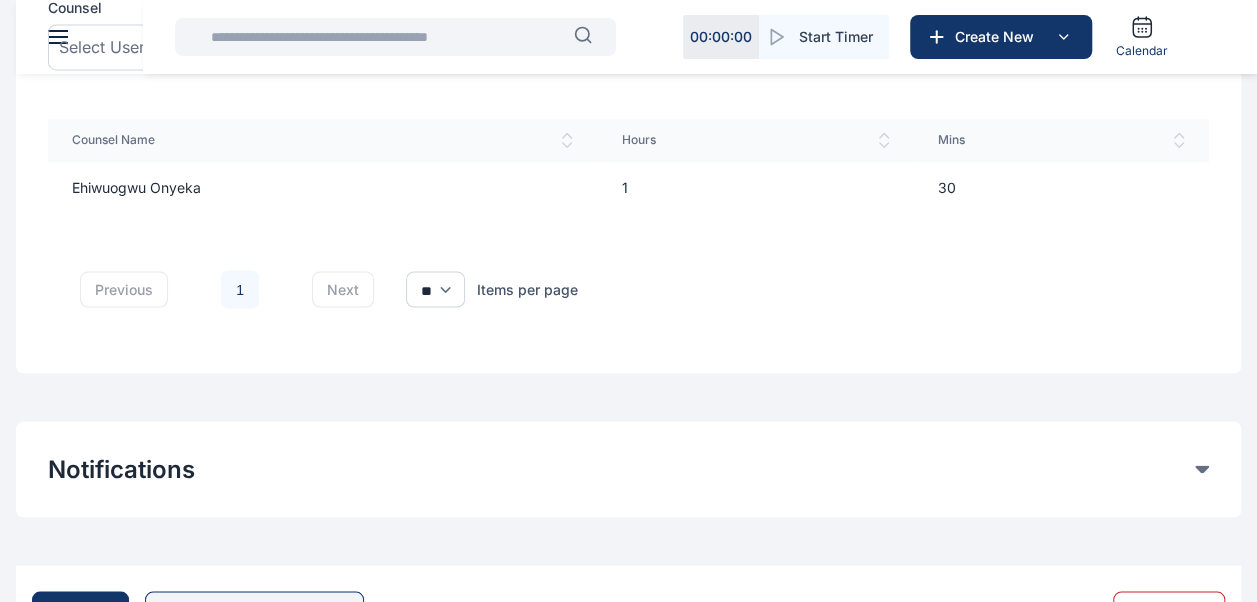 scroll, scrollTop: 1680, scrollLeft: 0, axis: vertical 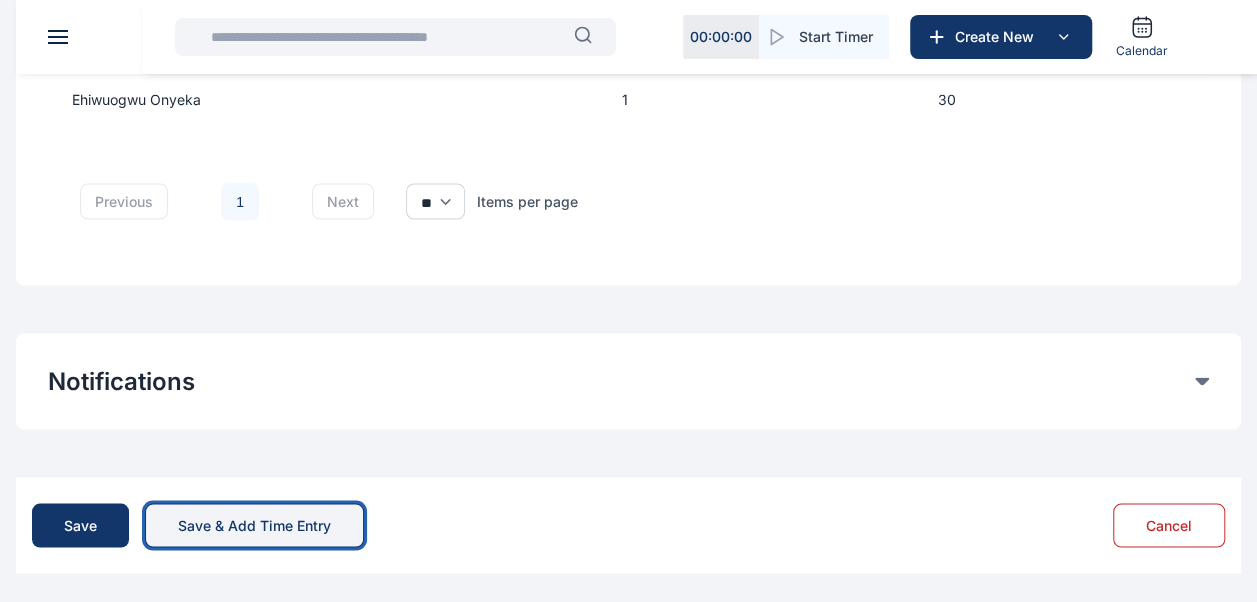 click on "Save & Add Time Entry" at bounding box center [254, 525] 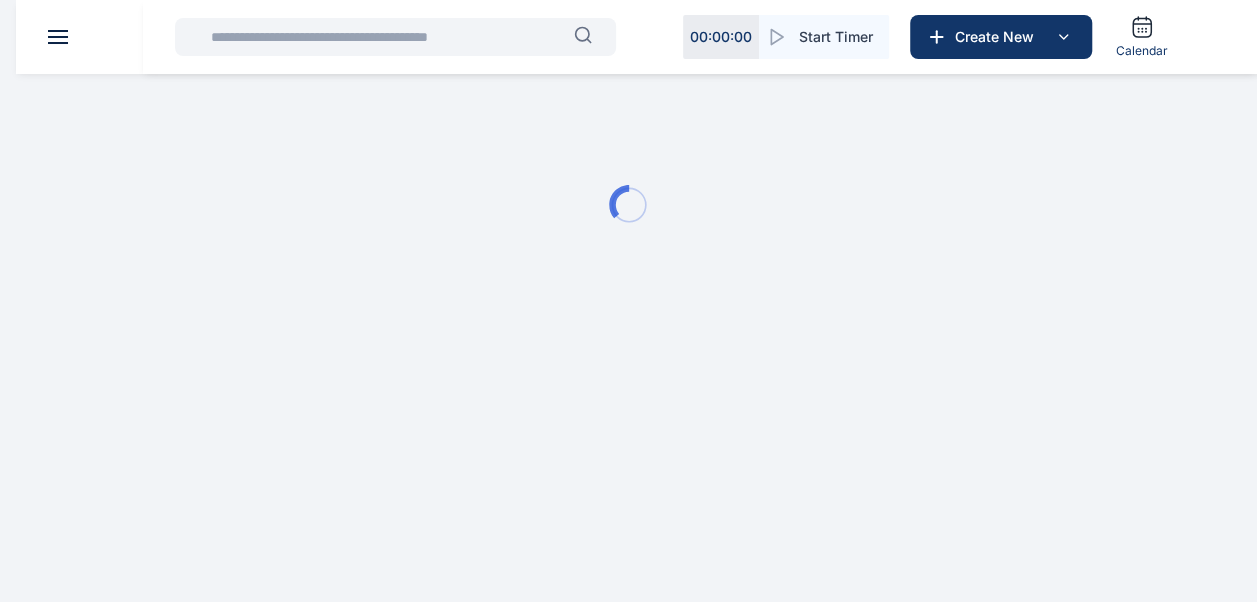scroll, scrollTop: 0, scrollLeft: 0, axis: both 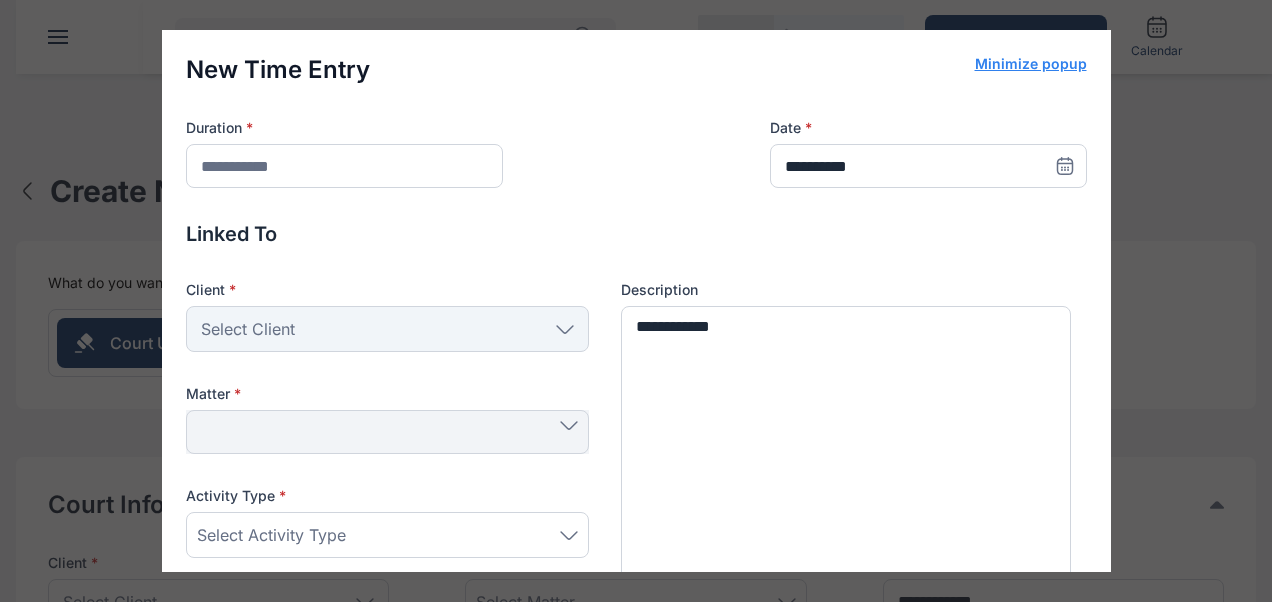 type 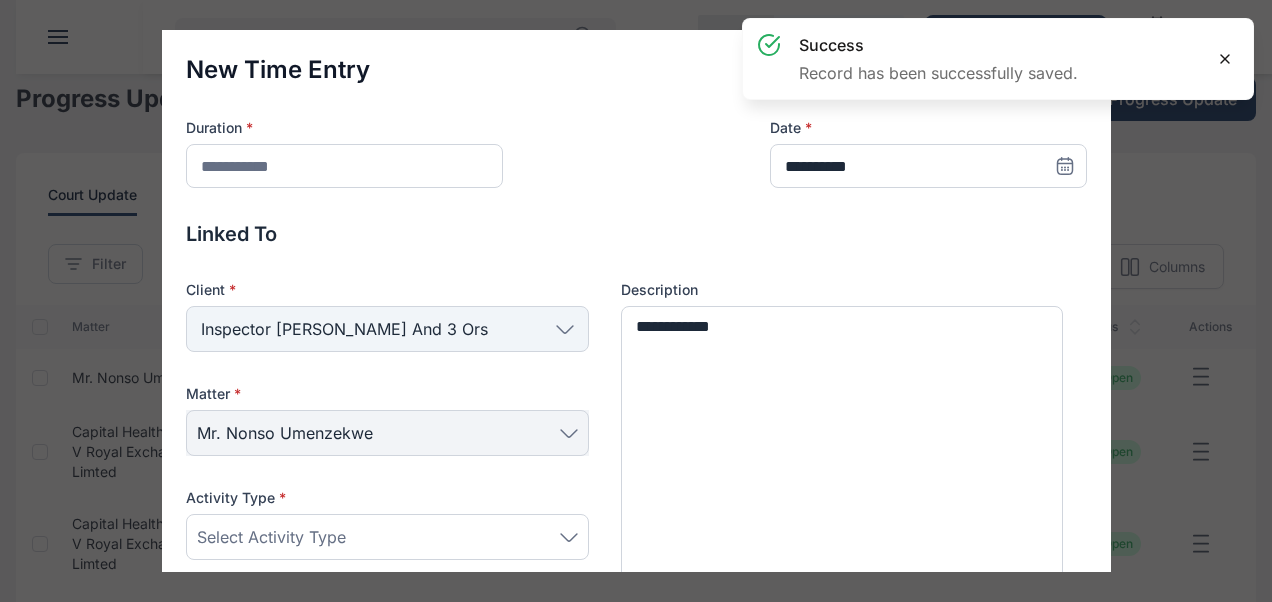 click 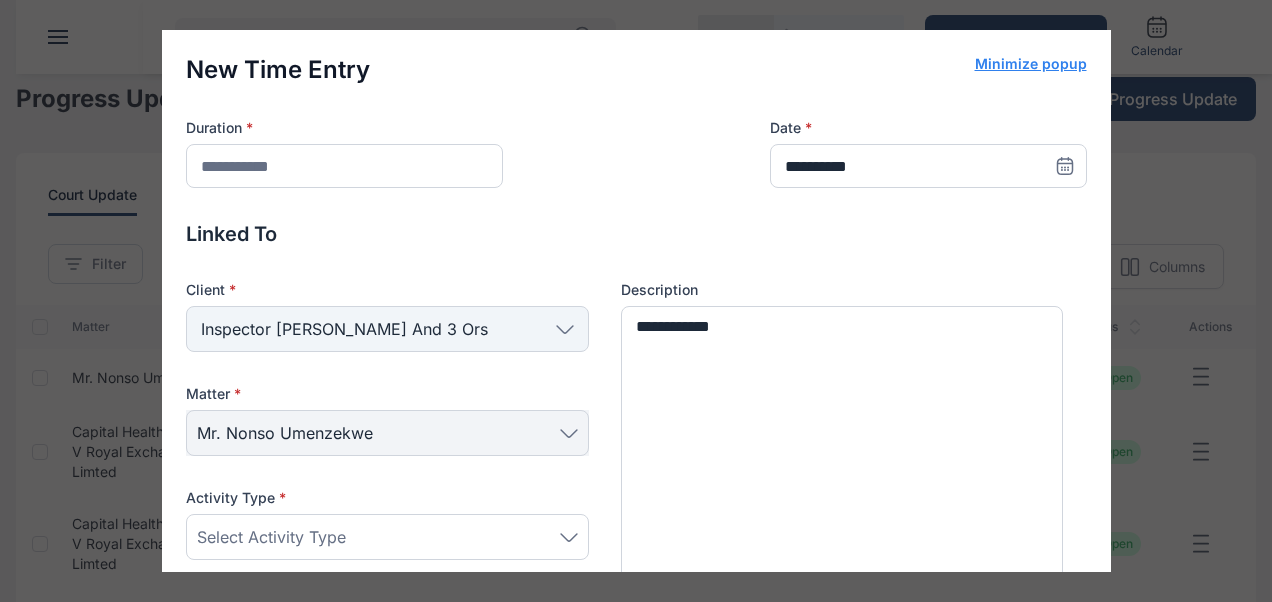 click on "Minimize popup" at bounding box center (1031, 64) 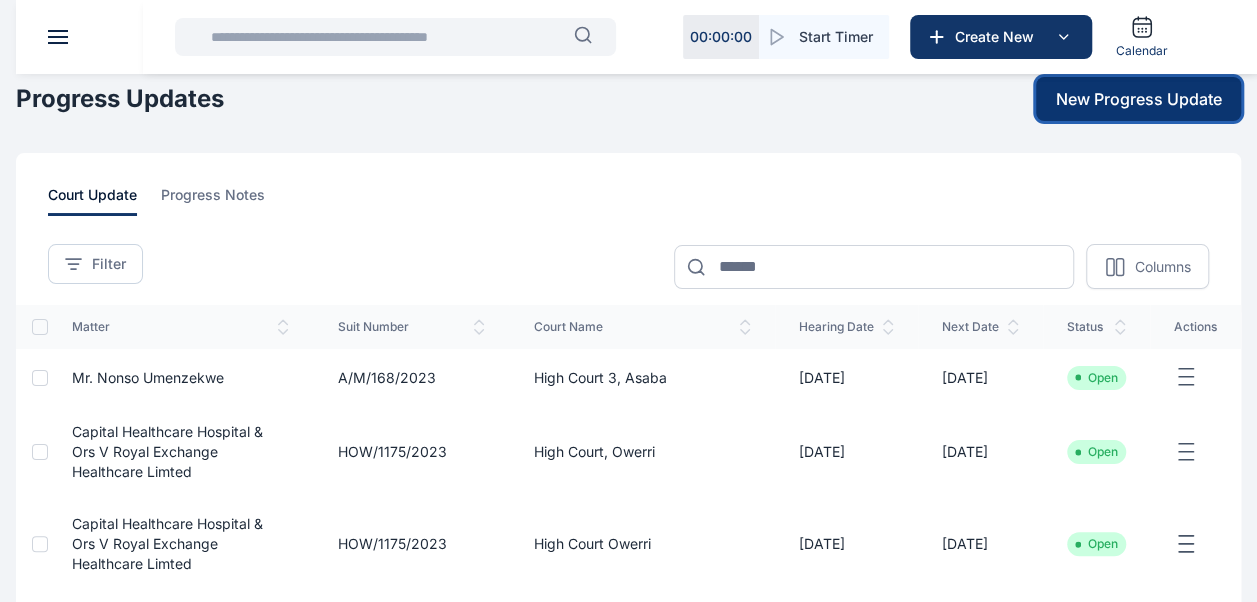 click on "New Progress Update" at bounding box center [1139, 99] 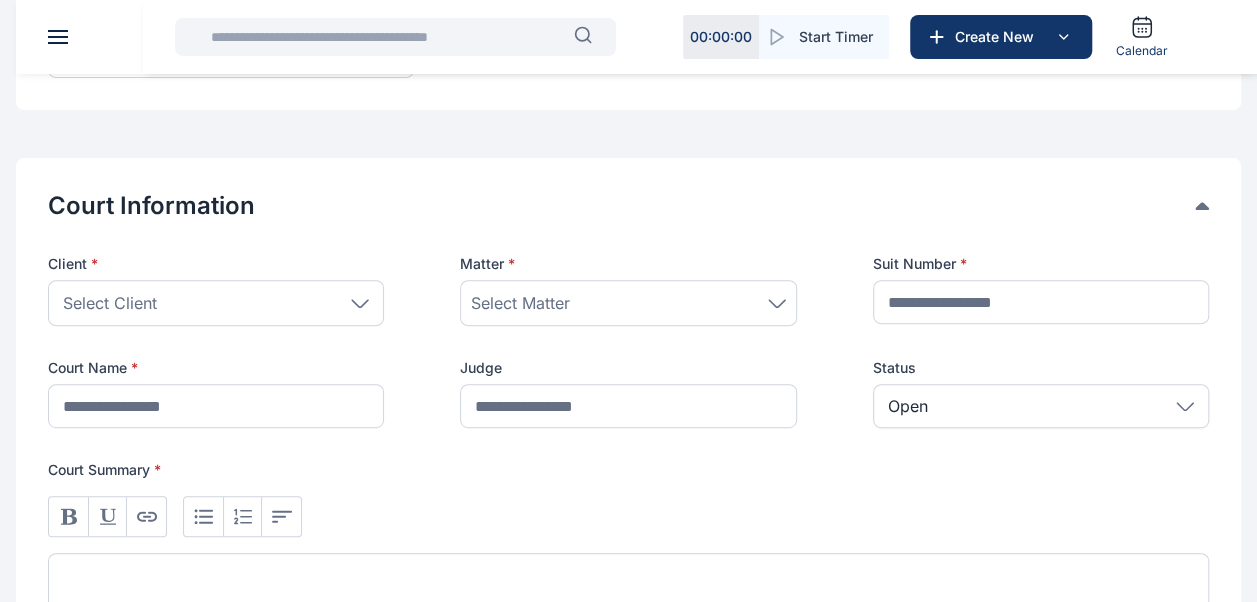 scroll, scrollTop: 300, scrollLeft: 0, axis: vertical 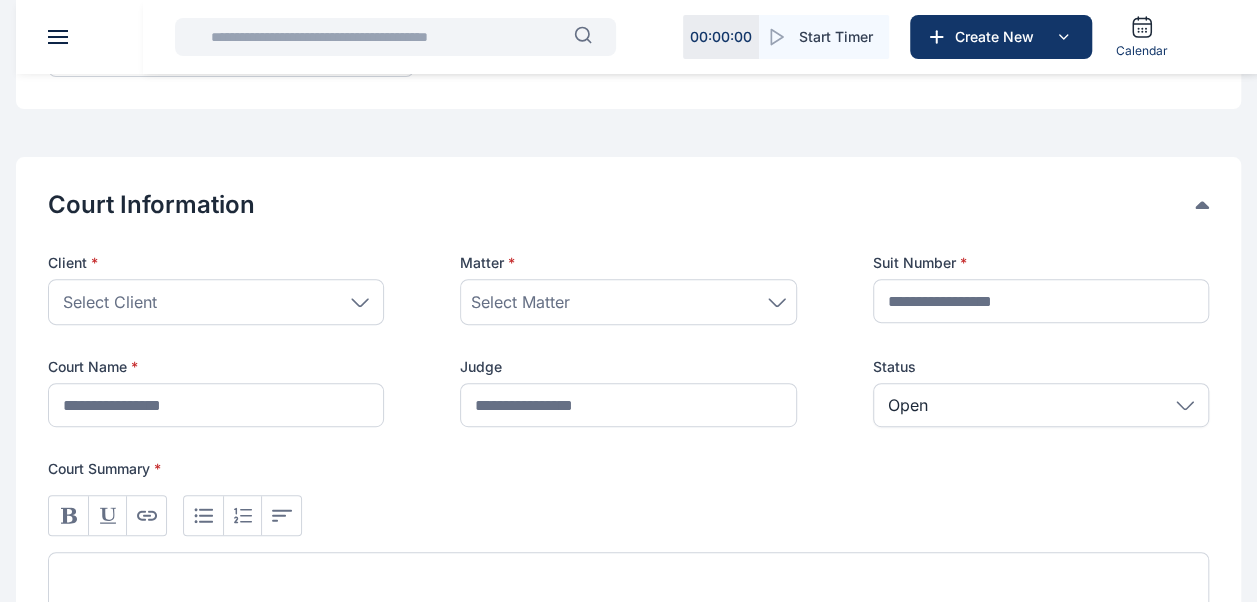 click 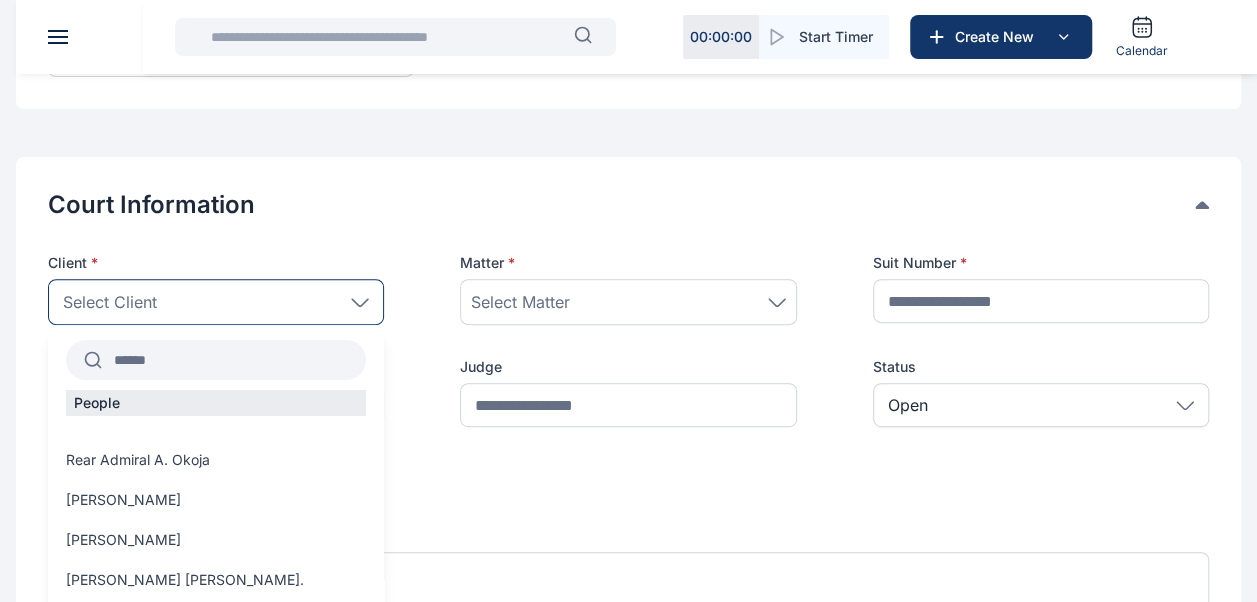 scroll, scrollTop: 354, scrollLeft: 0, axis: vertical 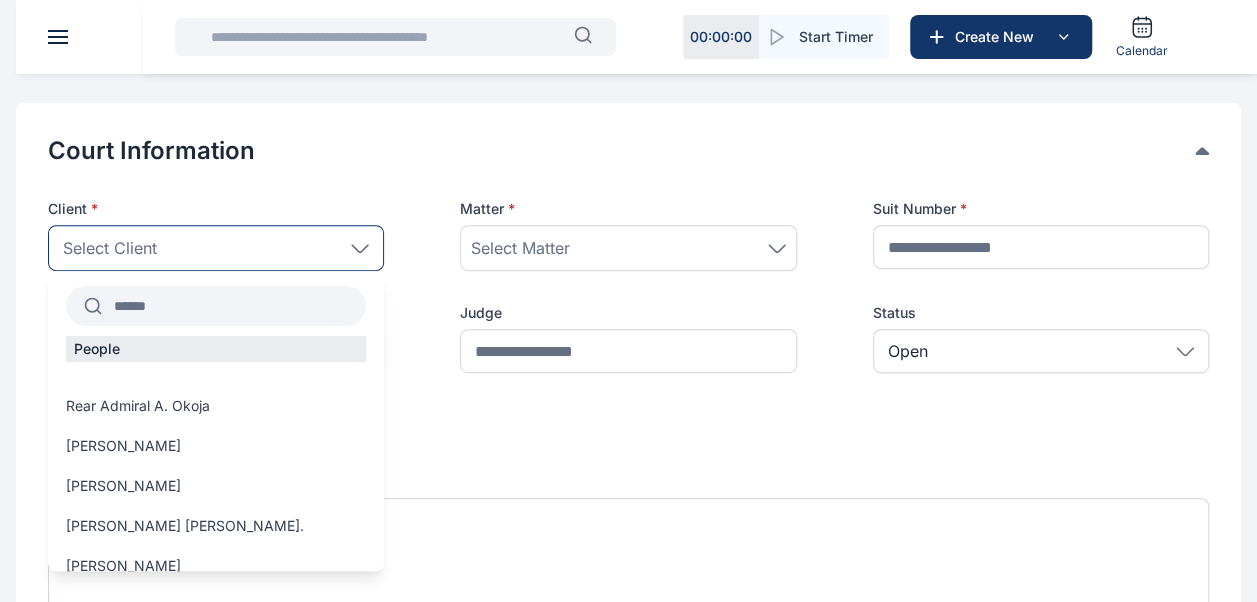 click at bounding box center (234, 306) 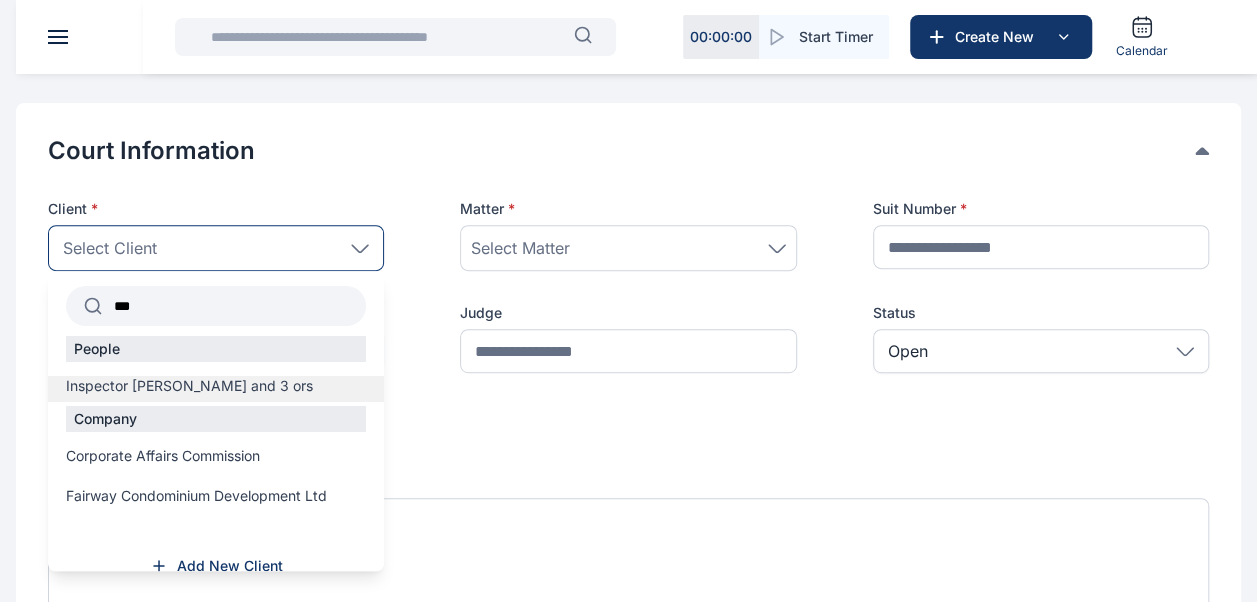 type on "***" 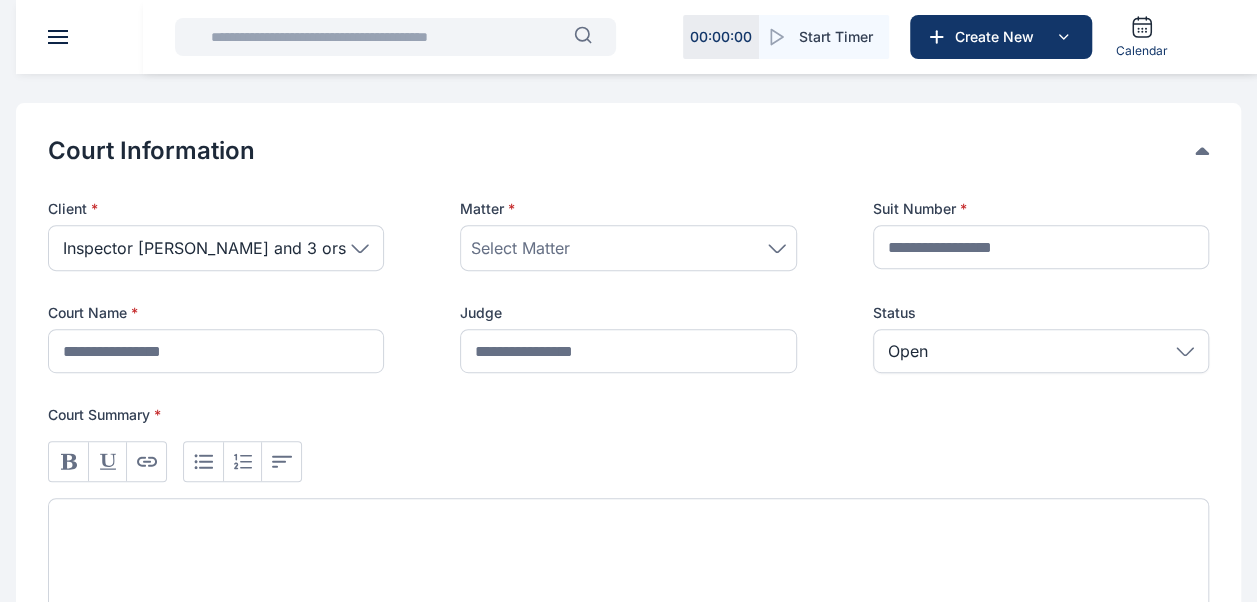 click on "Select Matter" at bounding box center (520, 248) 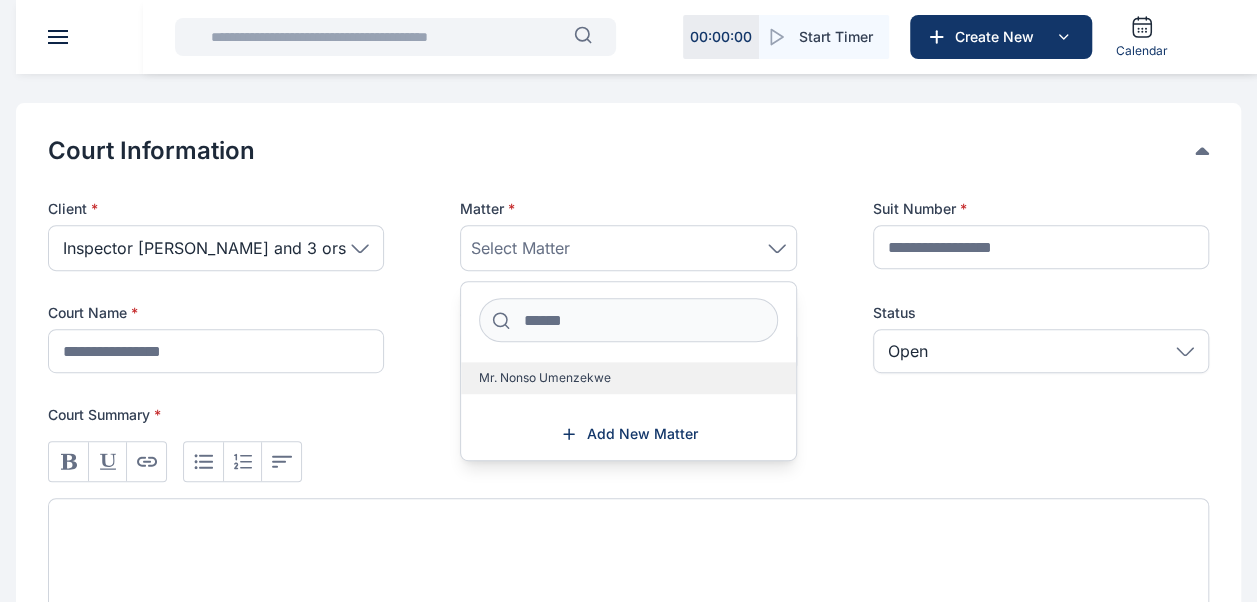 click on "Mr. Nonso Umenzekwe" at bounding box center (545, 378) 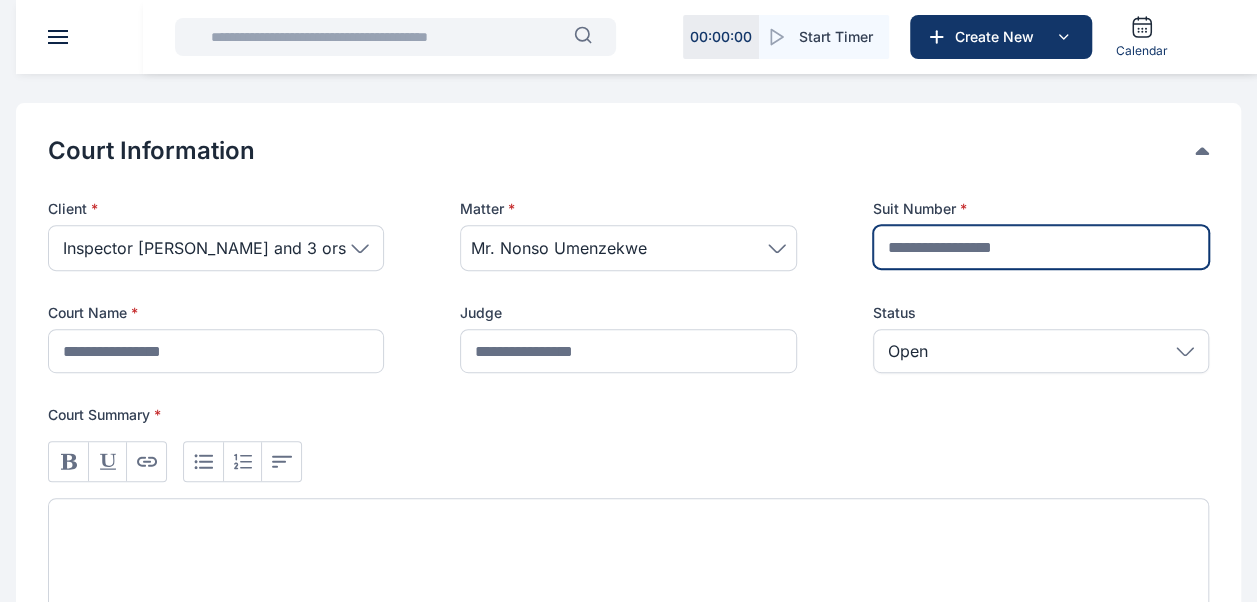 click at bounding box center (1041, 247) 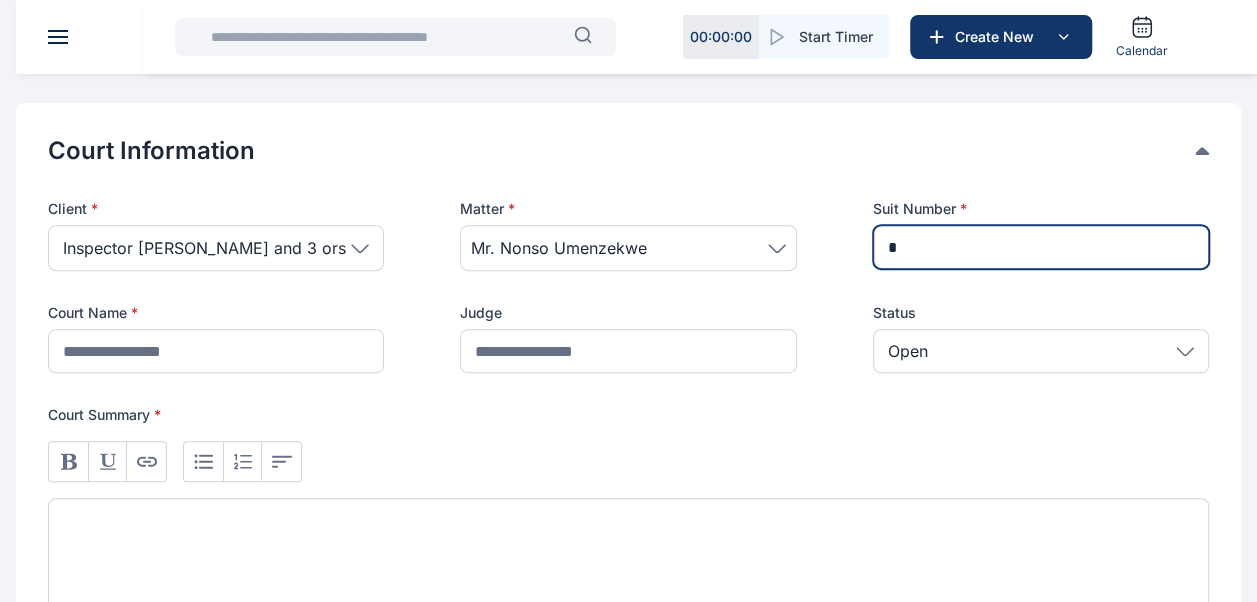 type on "**********" 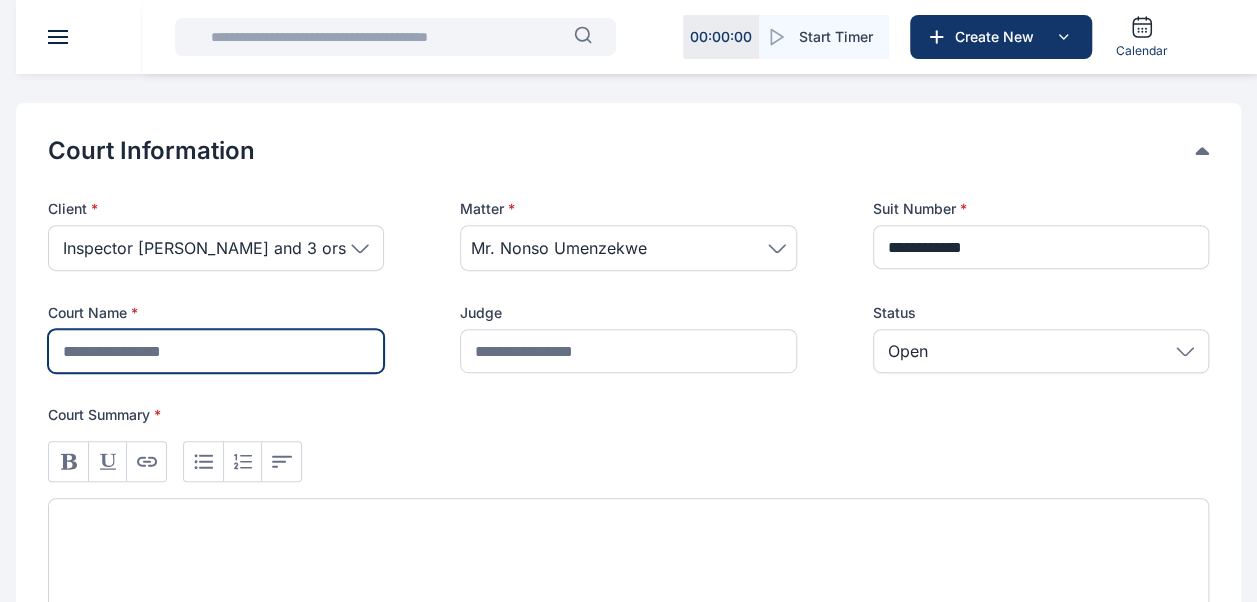 type on "**********" 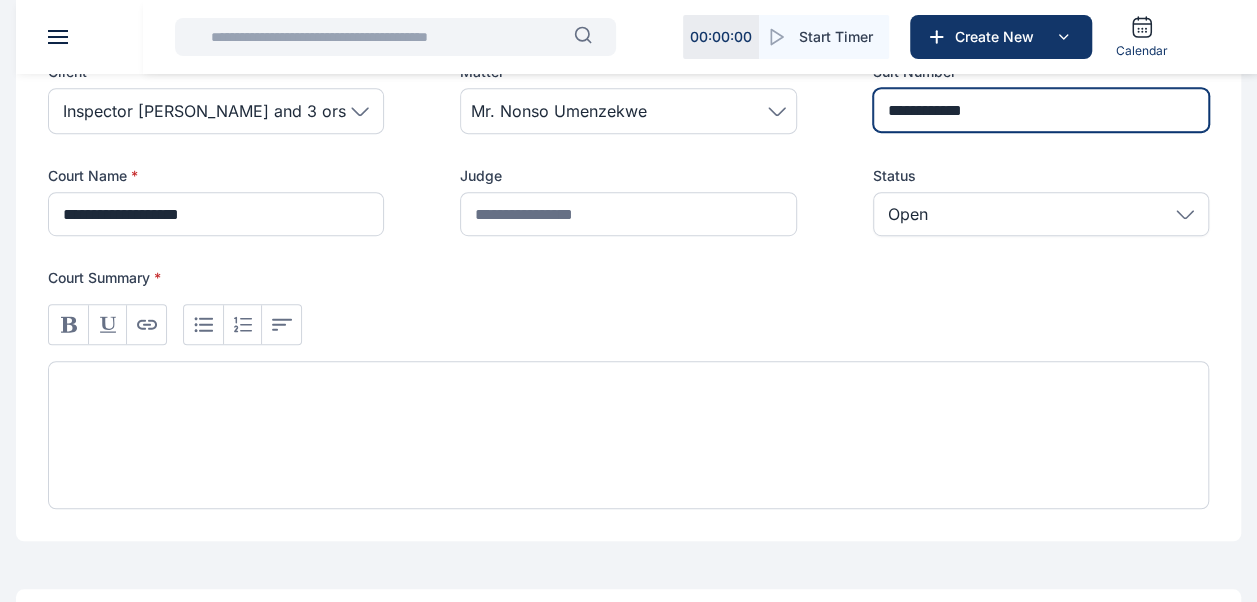 scroll, scrollTop: 498, scrollLeft: 0, axis: vertical 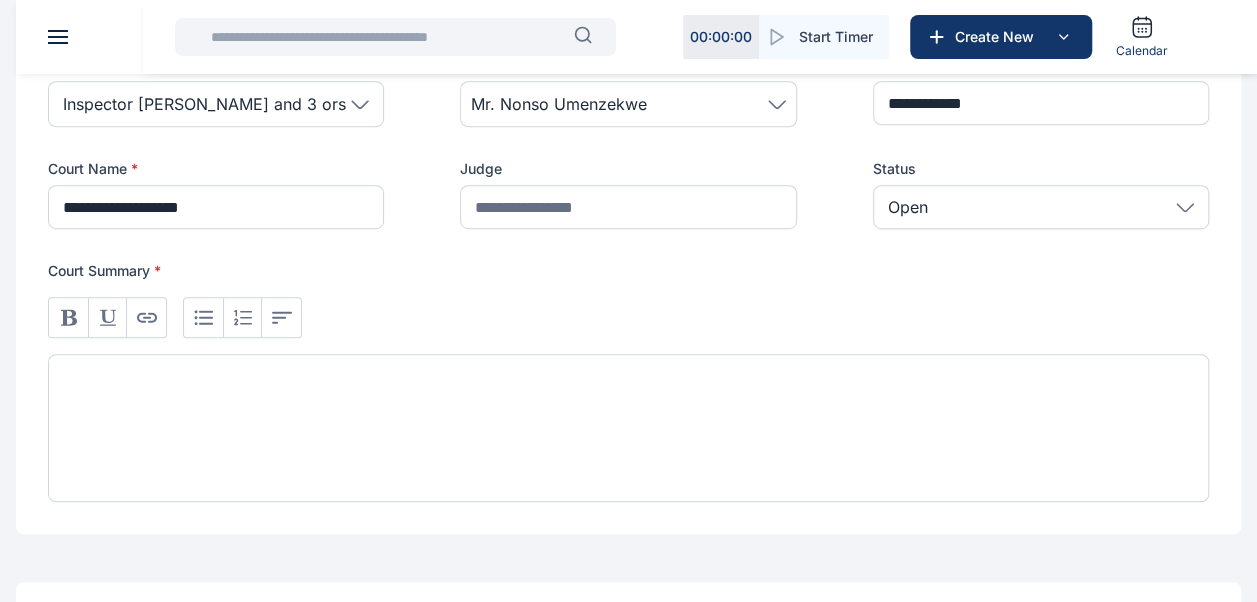 click at bounding box center (628, 428) 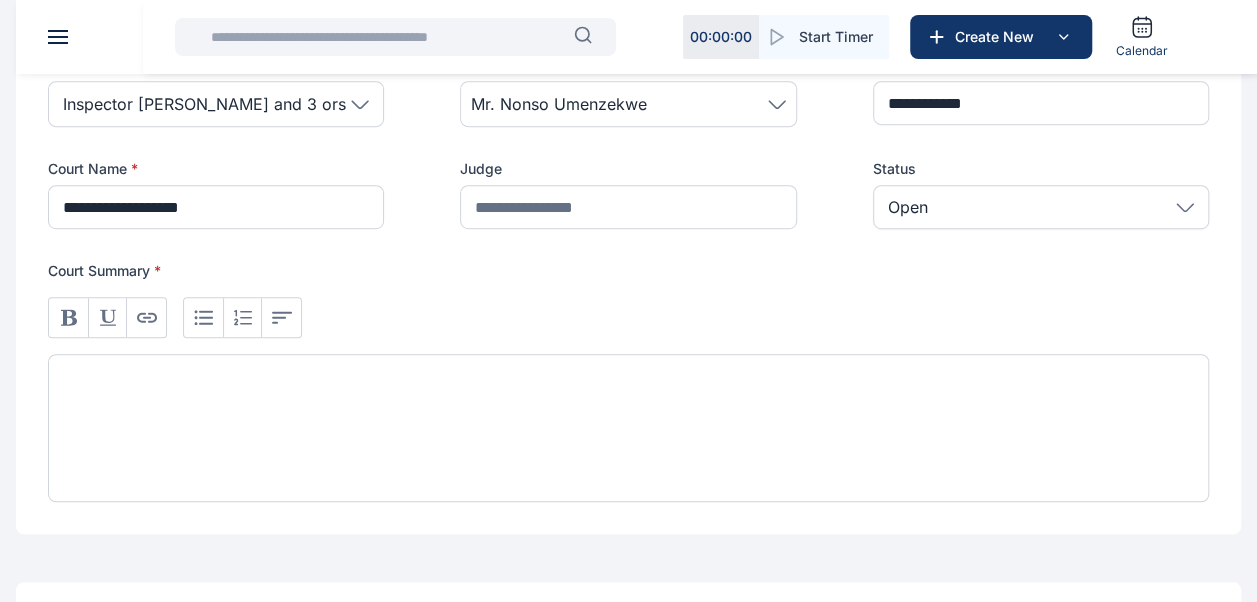 type 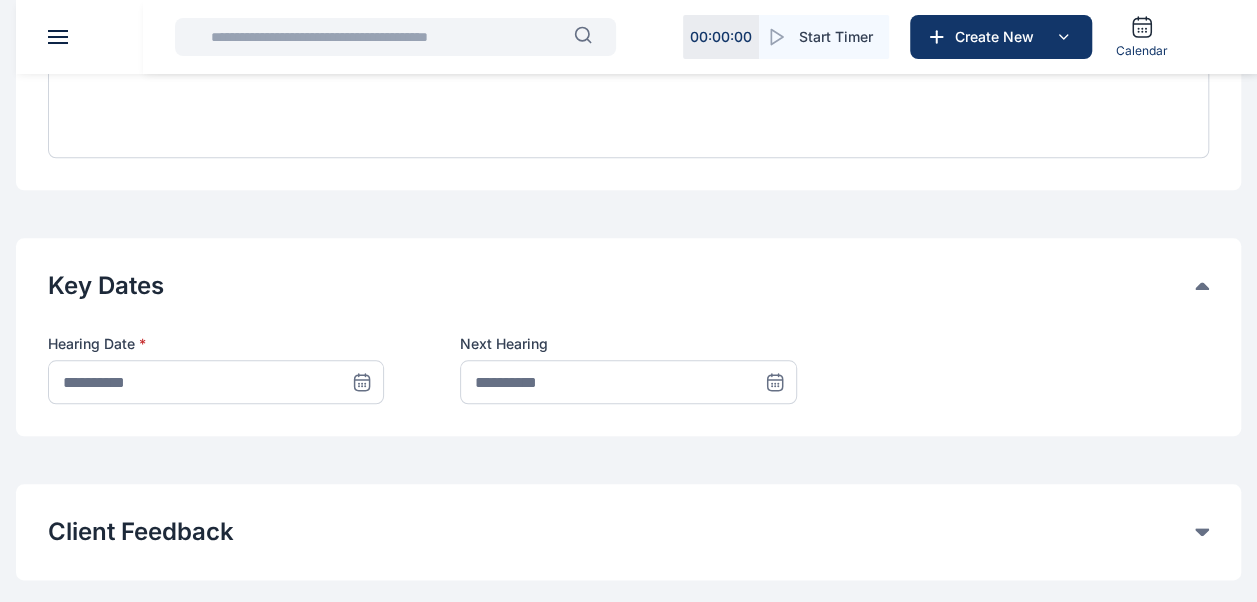 scroll, scrollTop: 844, scrollLeft: 0, axis: vertical 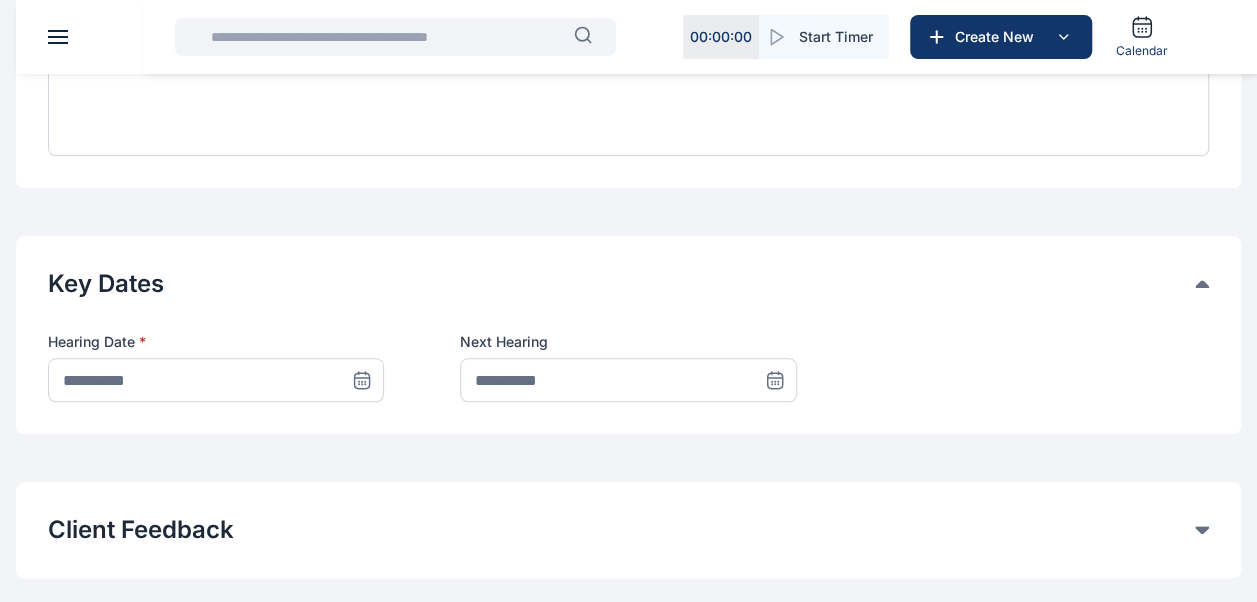 click 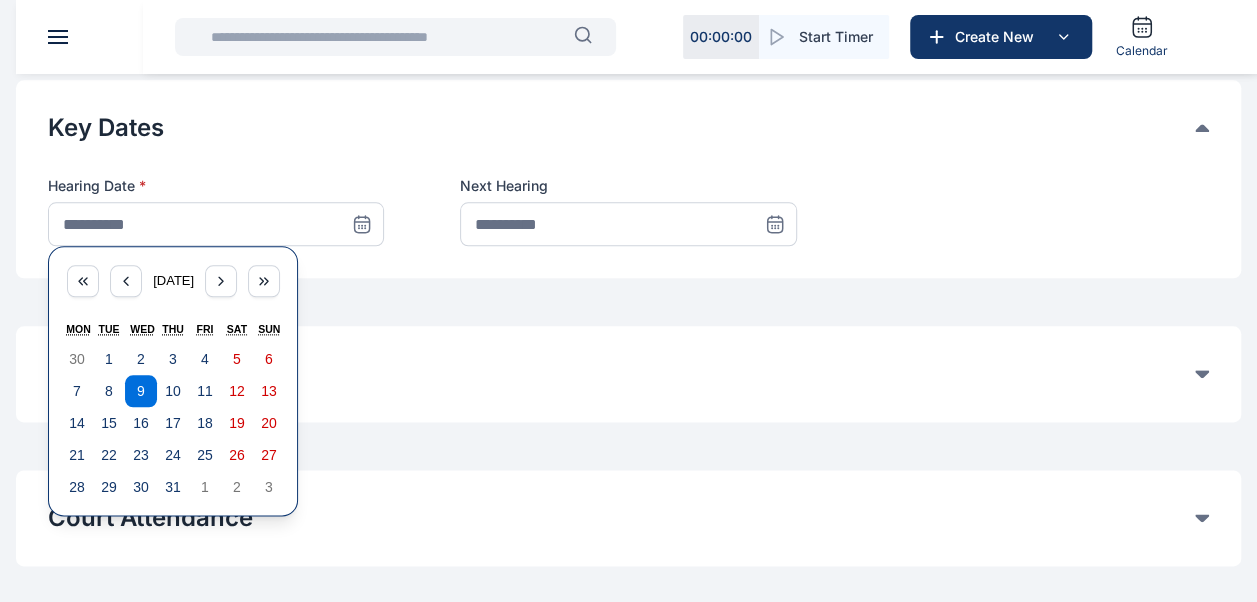 scroll, scrollTop: 1007, scrollLeft: 0, axis: vertical 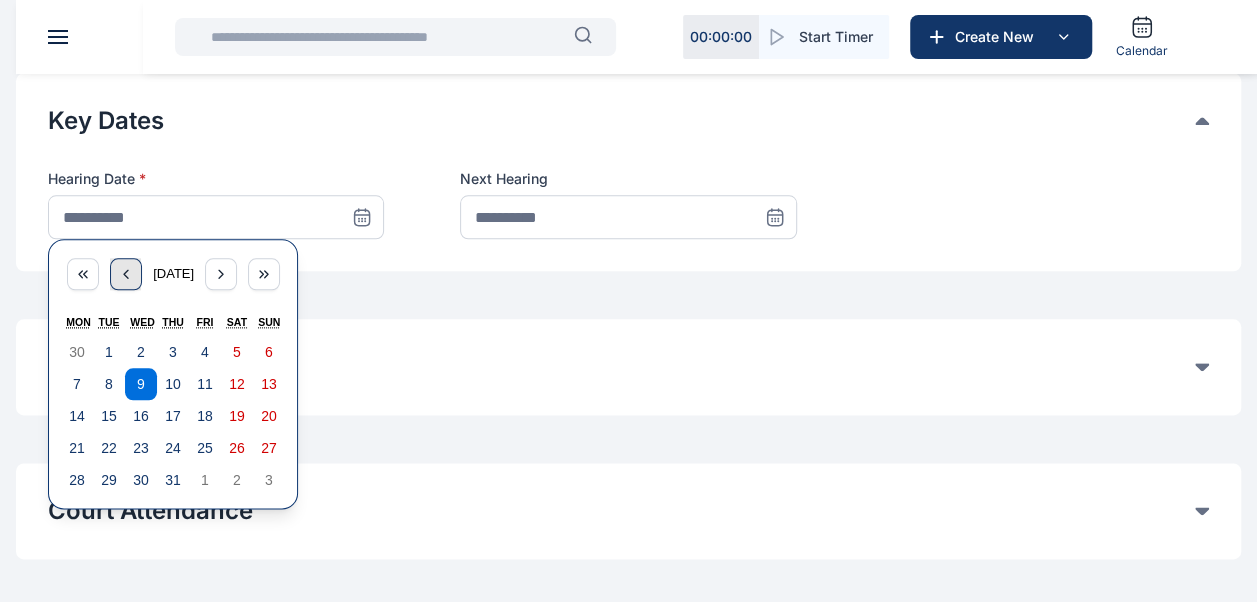 click 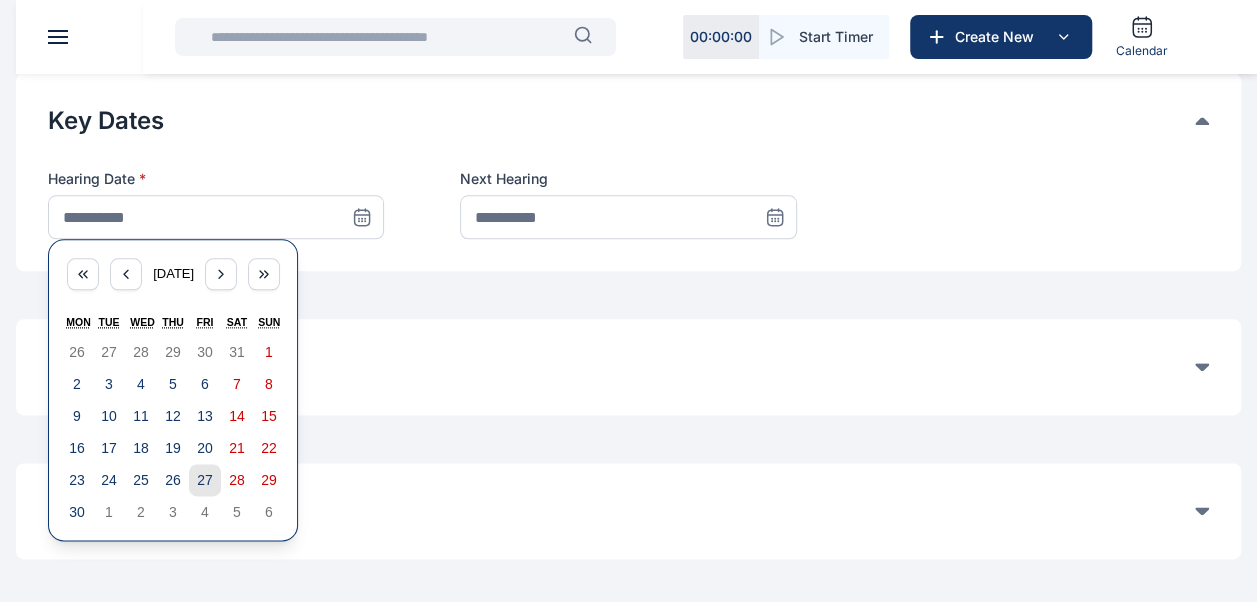 click on "27" at bounding box center [205, 480] 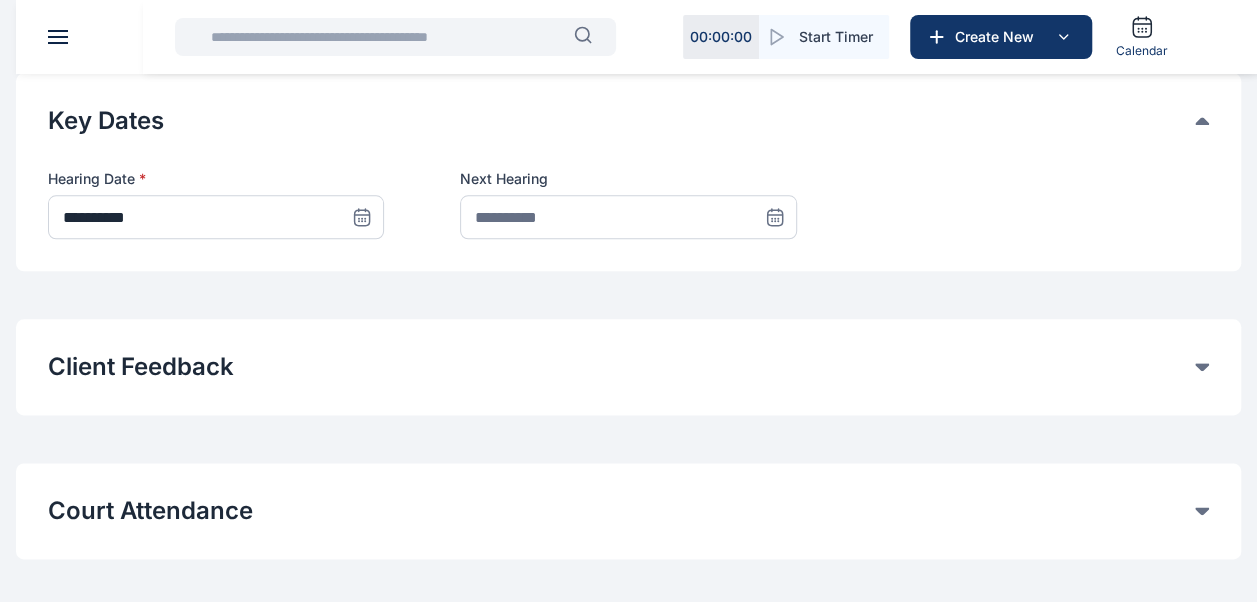 click 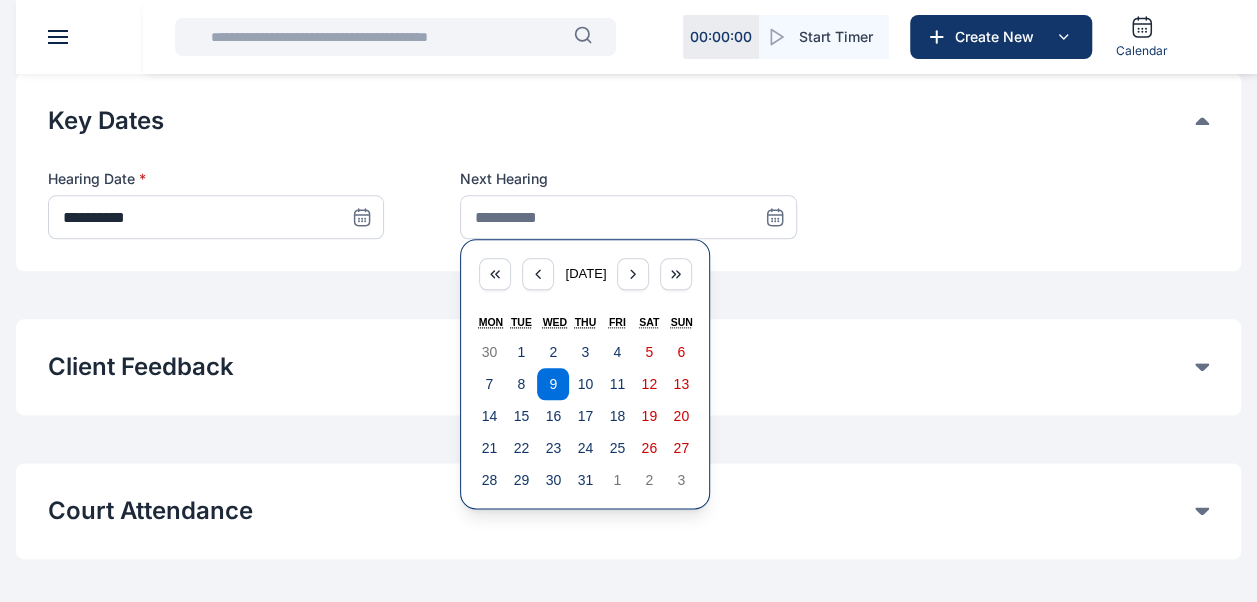 click on "**********" at bounding box center [628, 76] 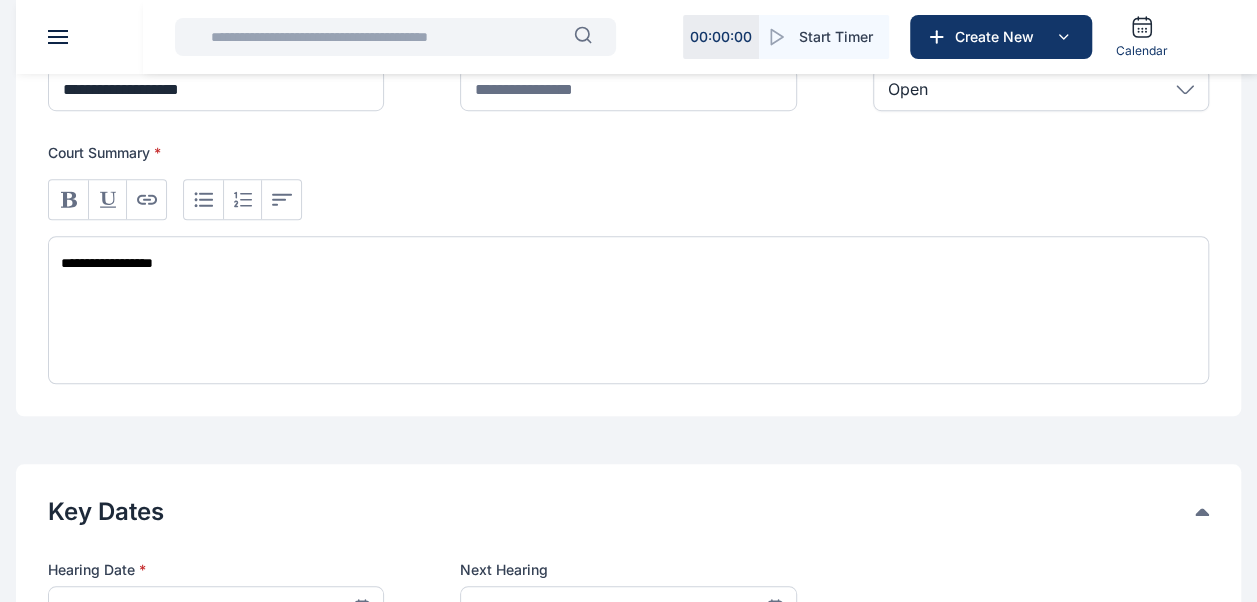 scroll, scrollTop: 611, scrollLeft: 0, axis: vertical 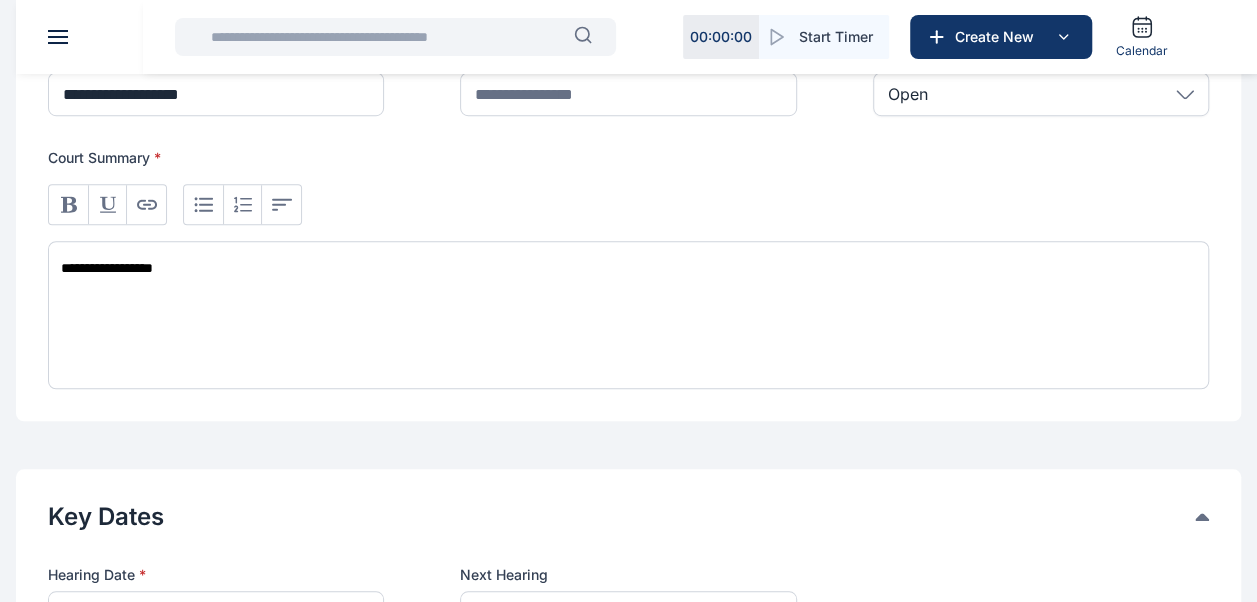click on "**********" at bounding box center (628, 315) 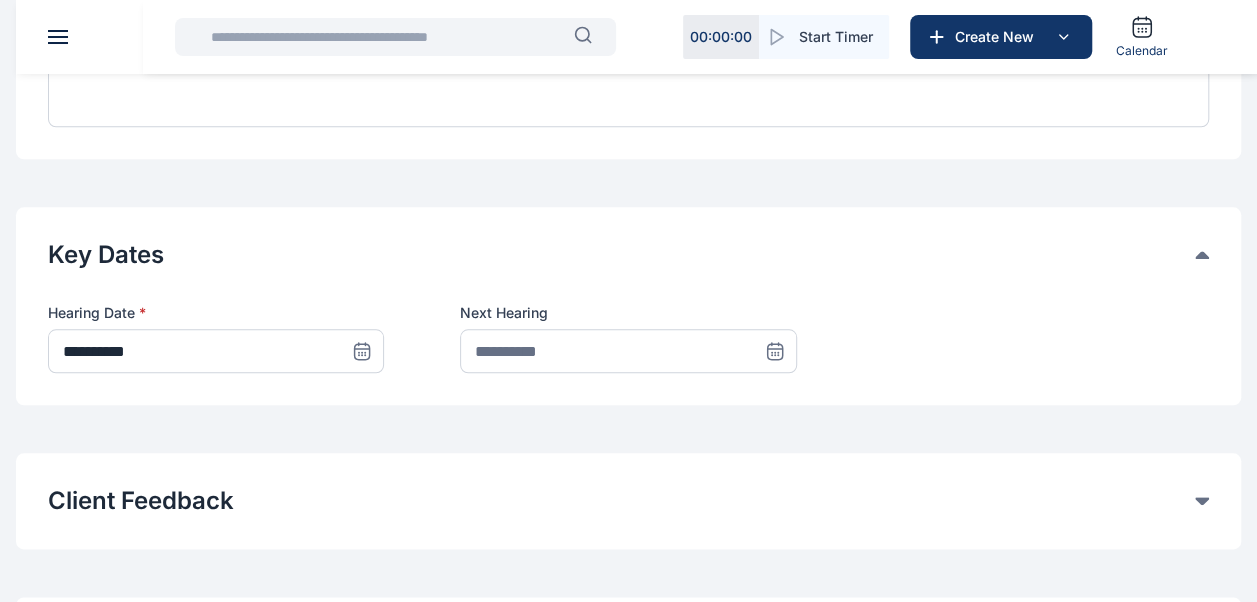 scroll, scrollTop: 875, scrollLeft: 0, axis: vertical 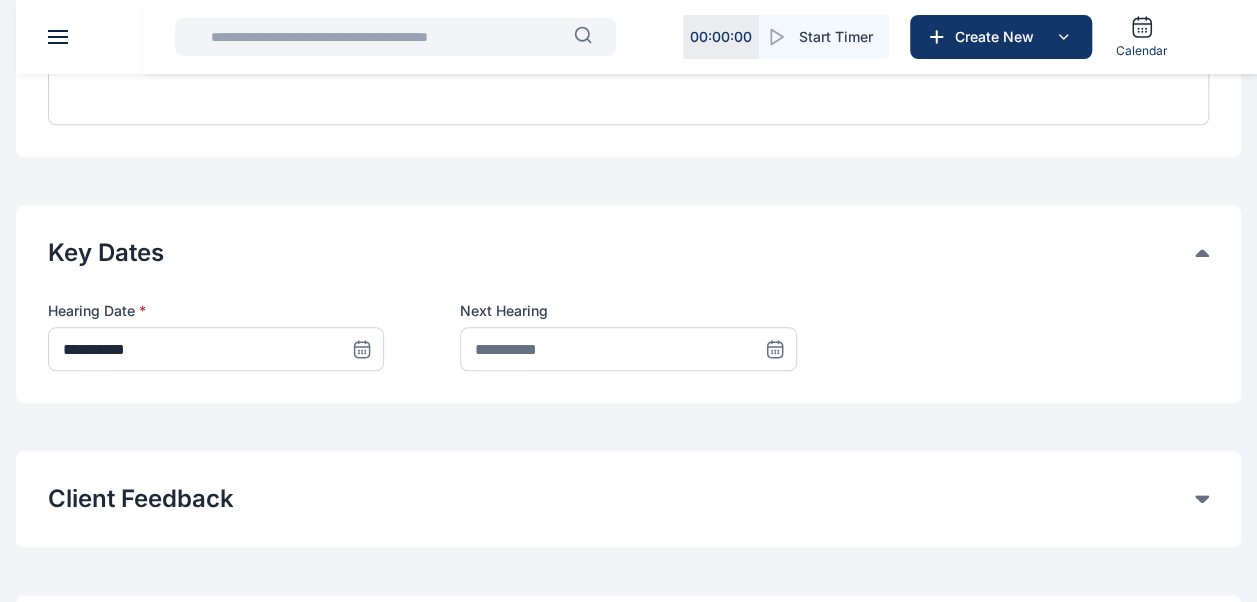 click 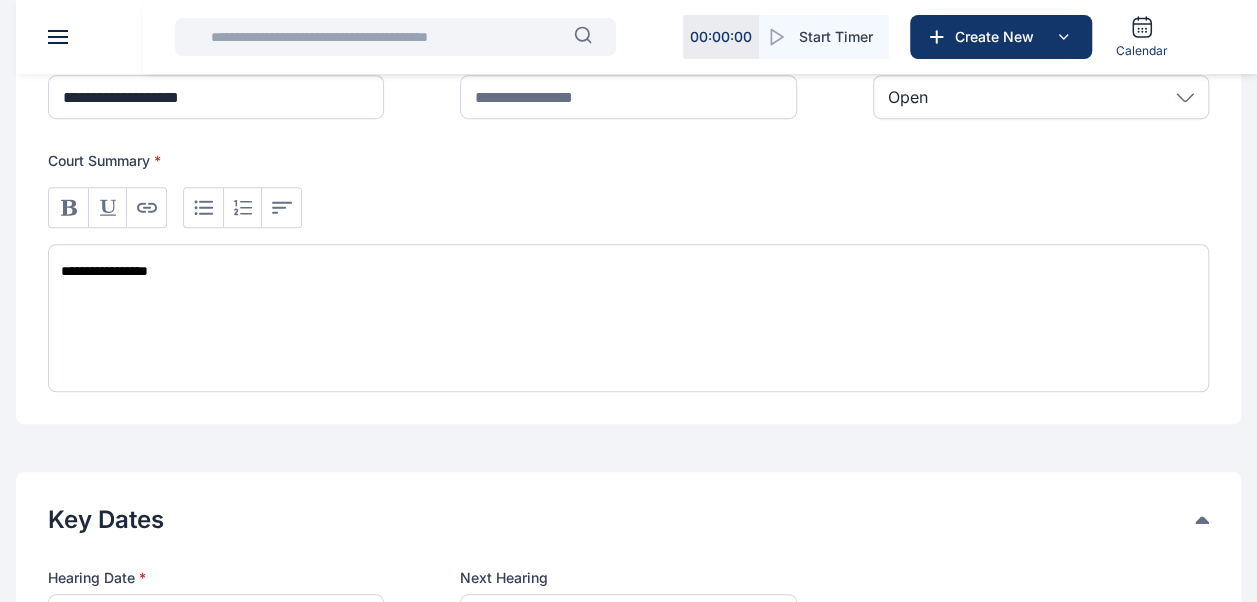 scroll, scrollTop: 605, scrollLeft: 0, axis: vertical 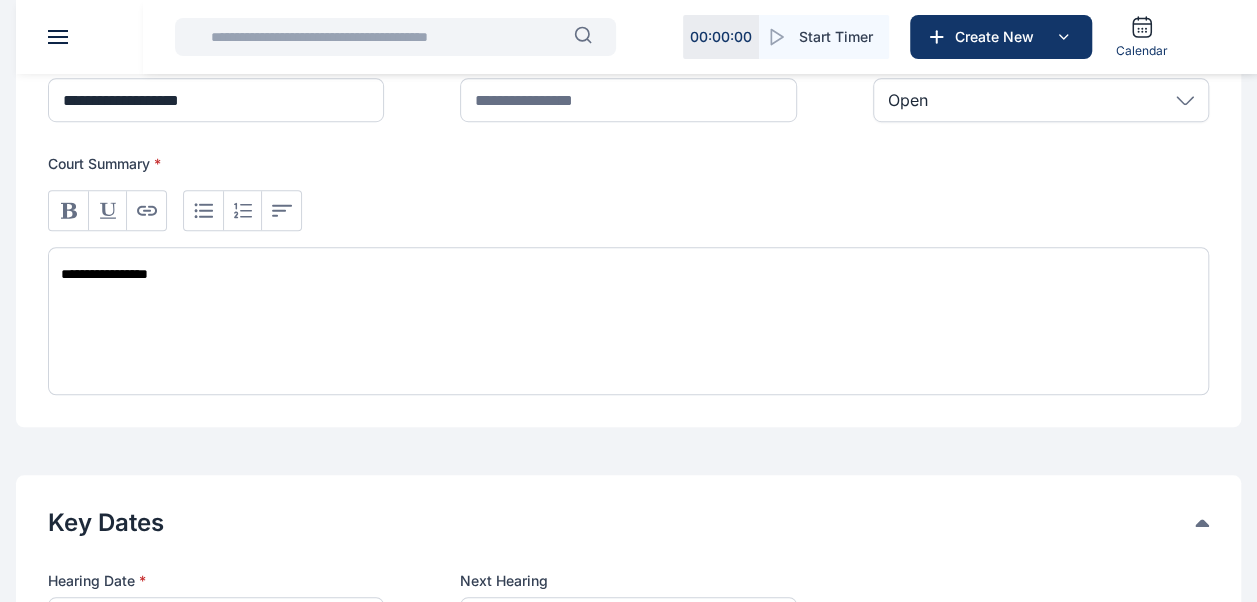 click on "**********" at bounding box center (628, 321) 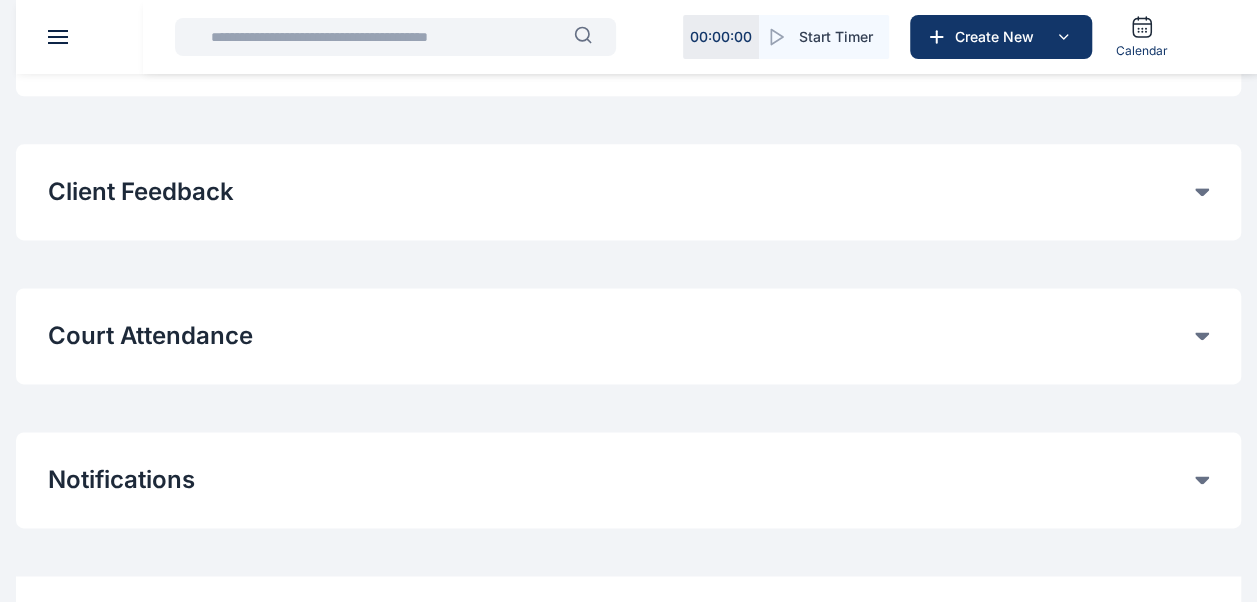 scroll, scrollTop: 1282, scrollLeft: 0, axis: vertical 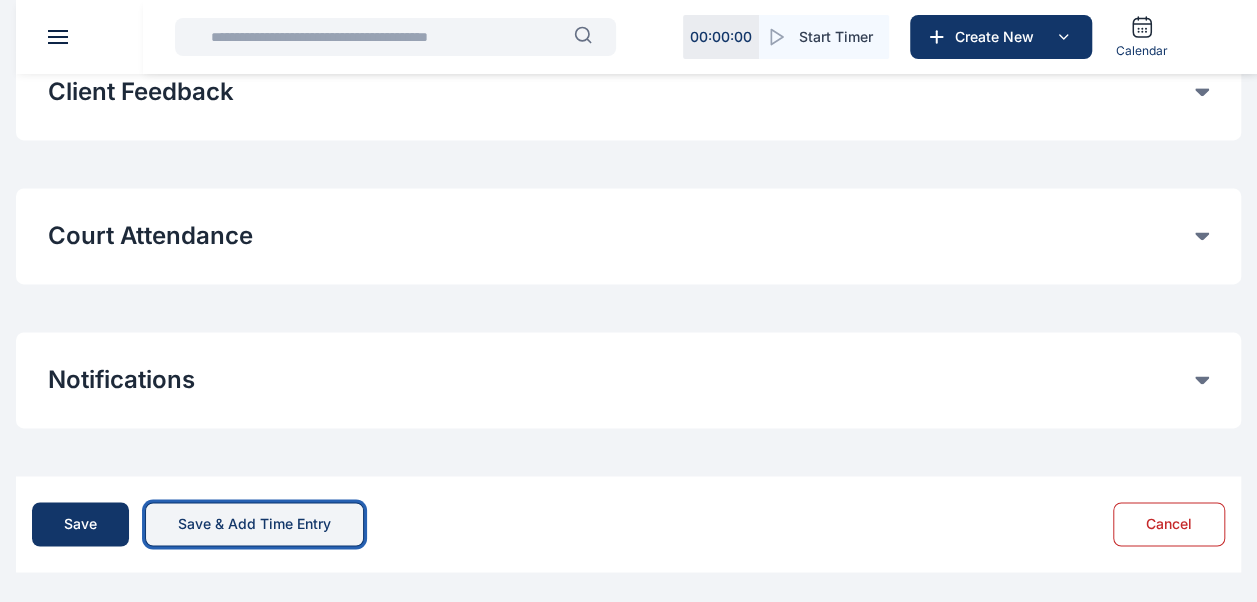 click on "Save & Add Time Entry" at bounding box center [254, 524] 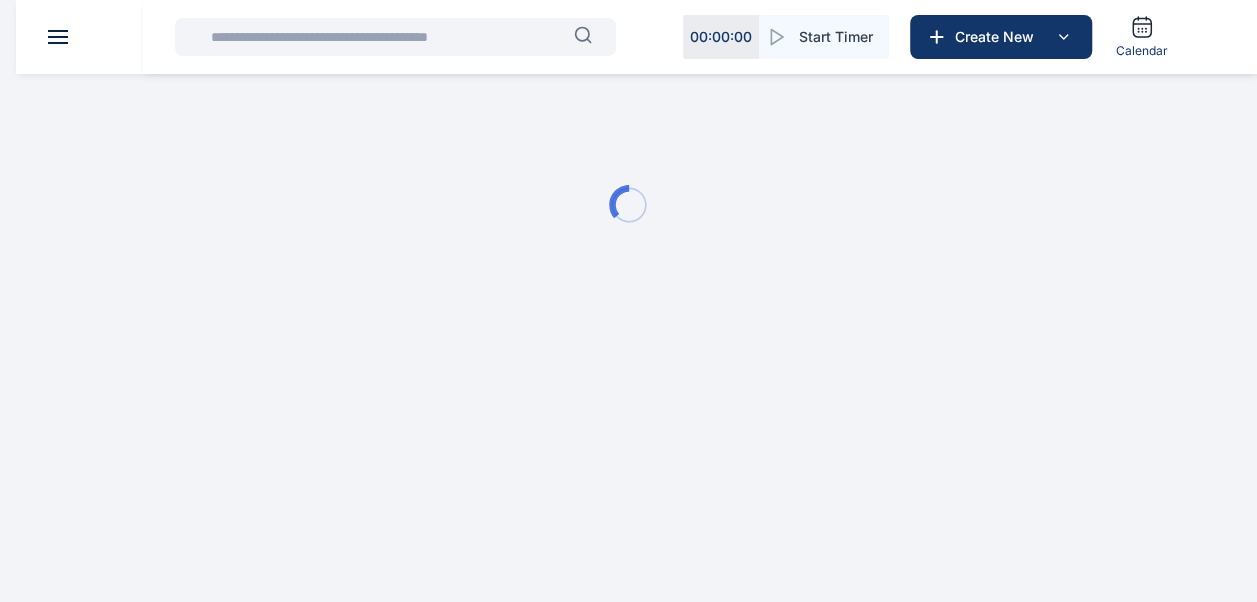scroll, scrollTop: 0, scrollLeft: 0, axis: both 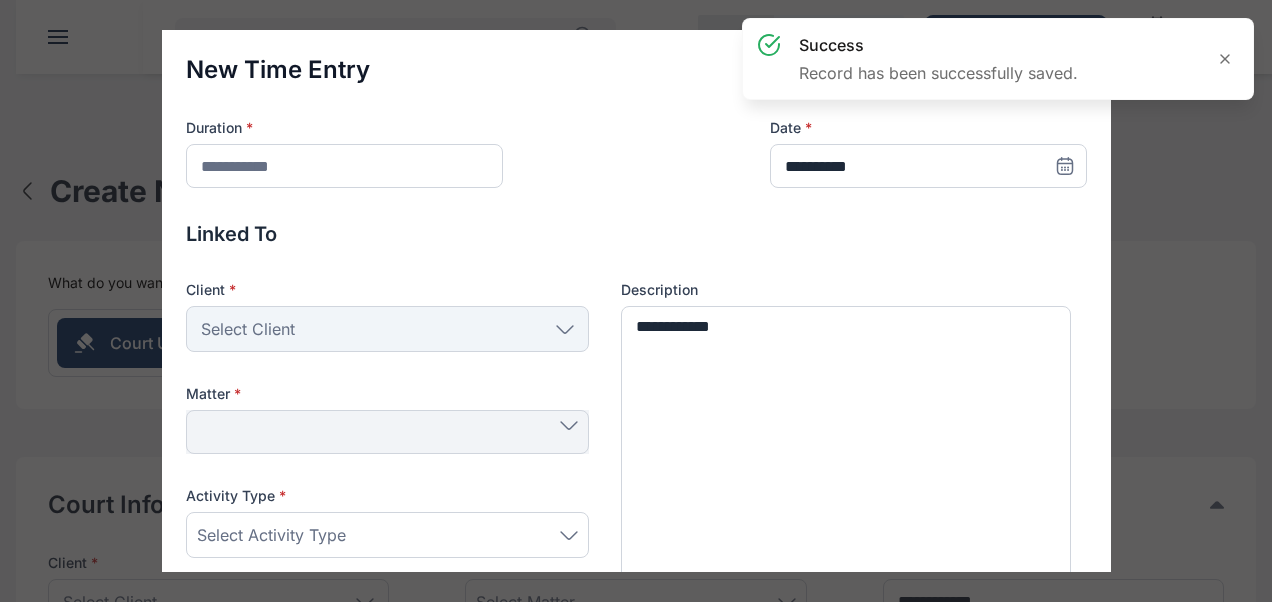 type 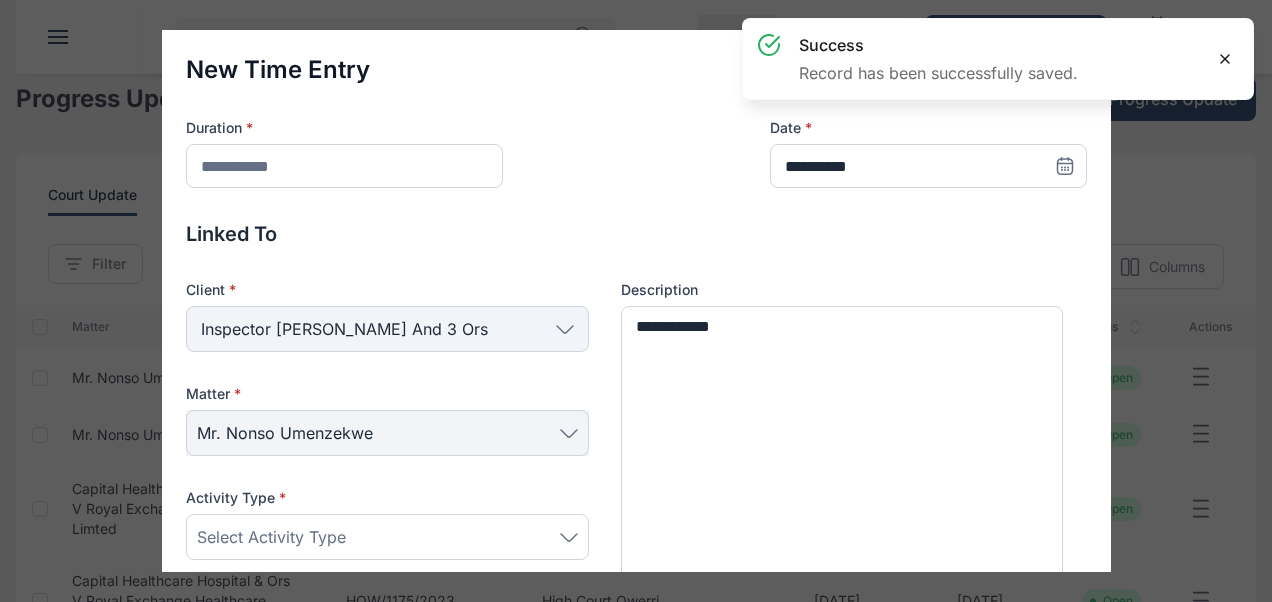 click 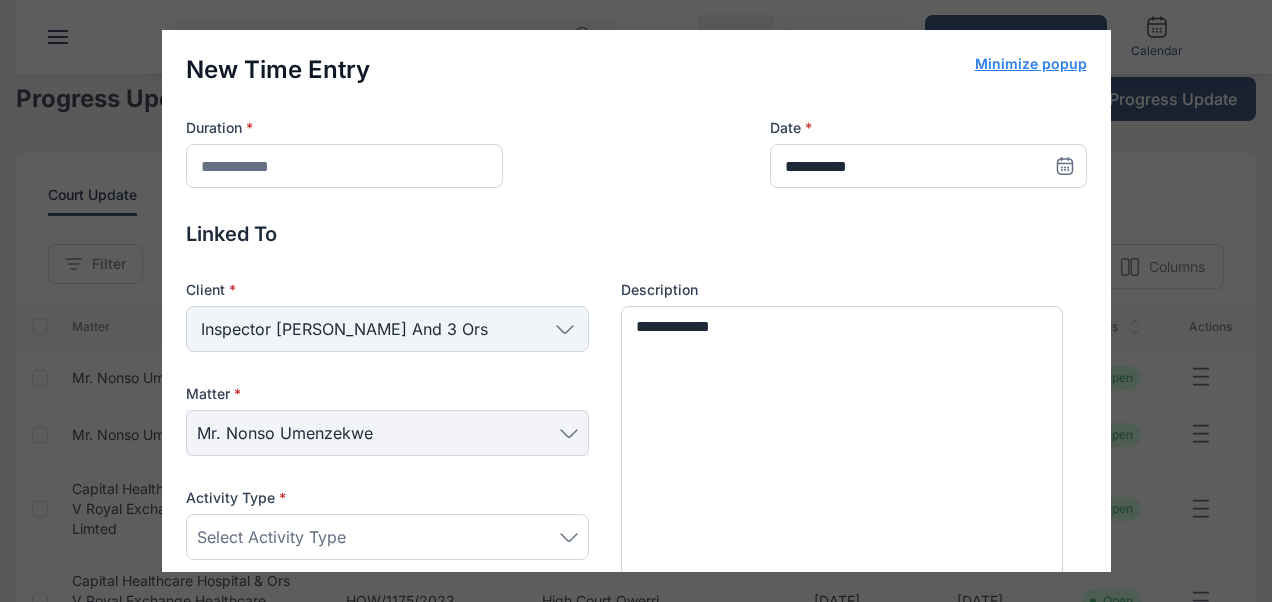 click on "Minimize popup" at bounding box center [1031, 64] 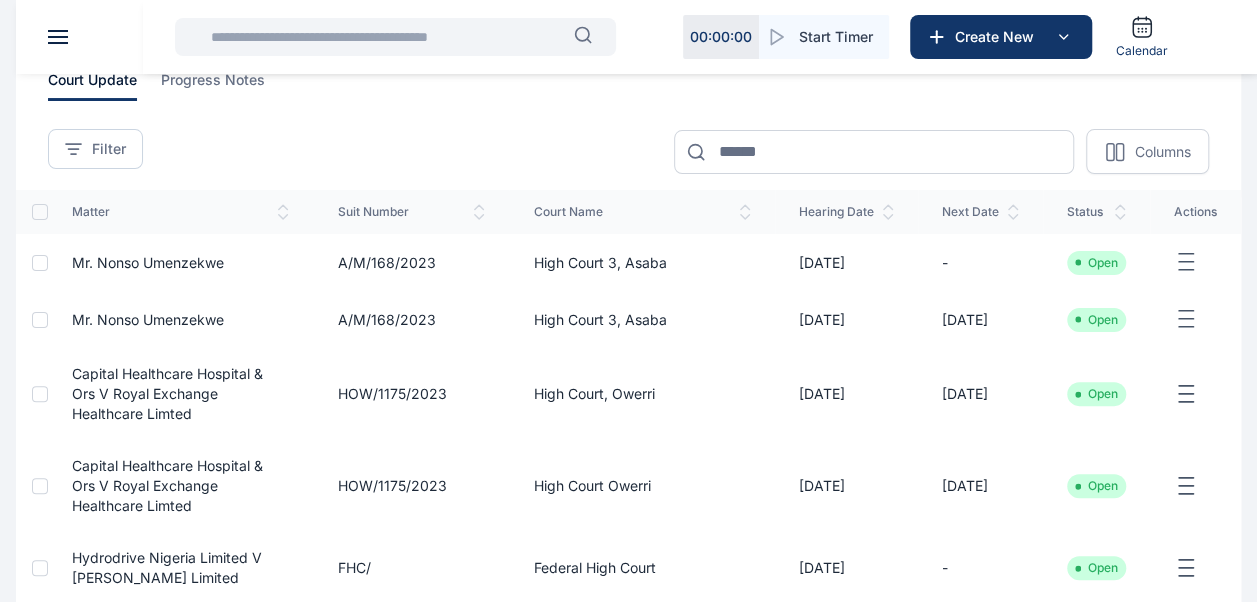 scroll, scrollTop: 0, scrollLeft: 0, axis: both 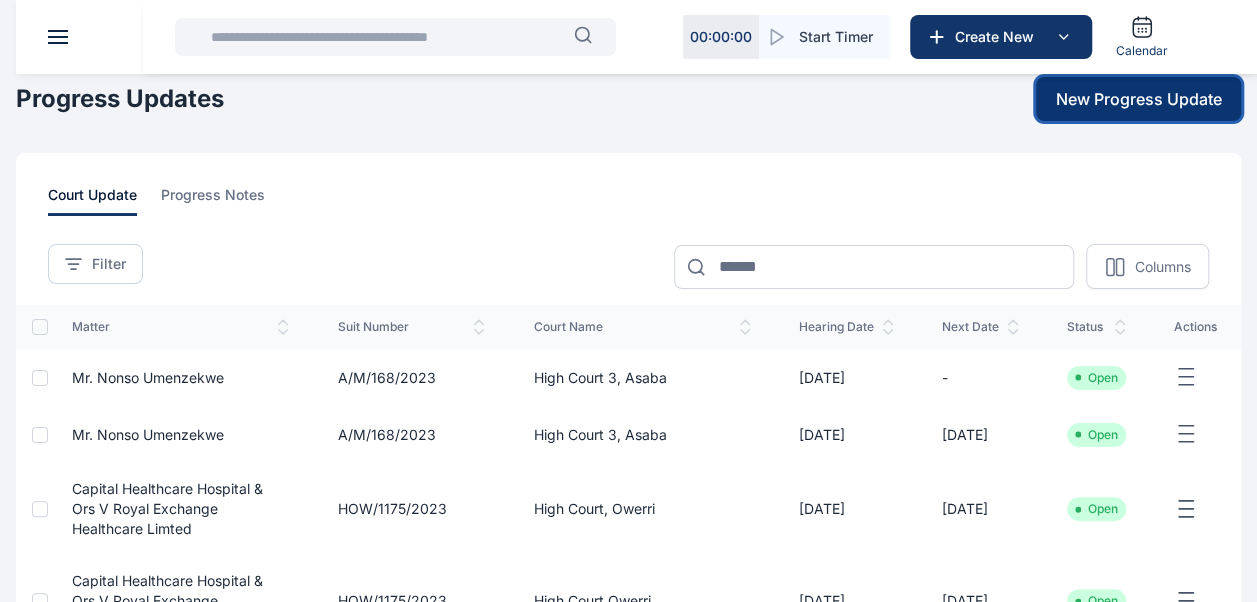 click on "New Progress Update" at bounding box center [1139, 99] 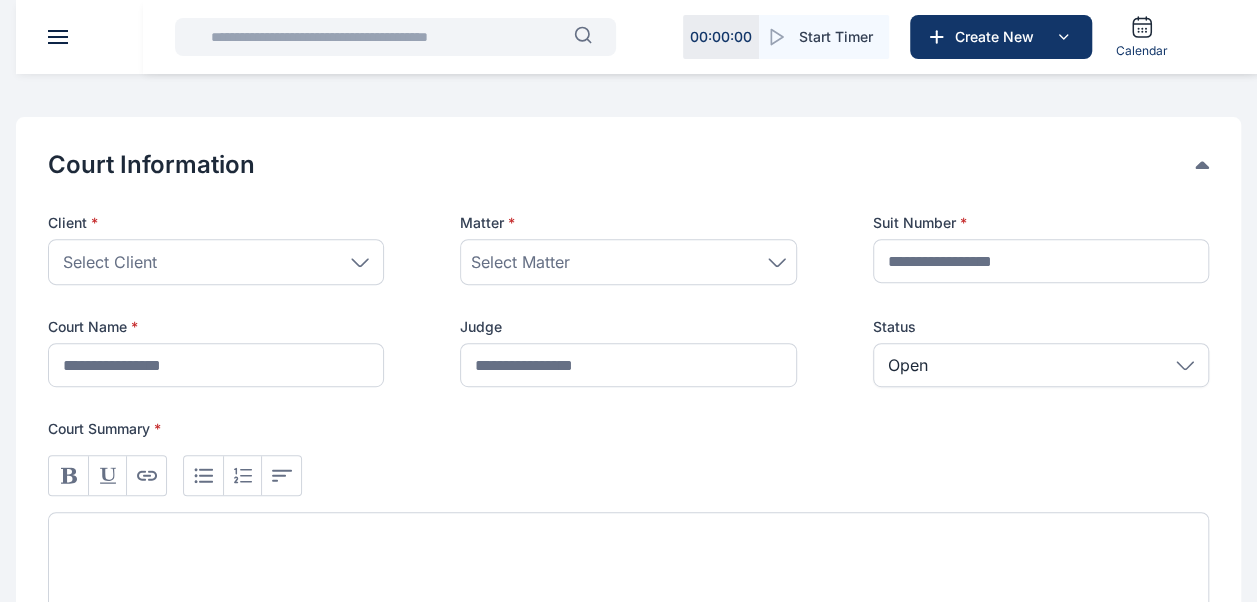 scroll, scrollTop: 341, scrollLeft: 0, axis: vertical 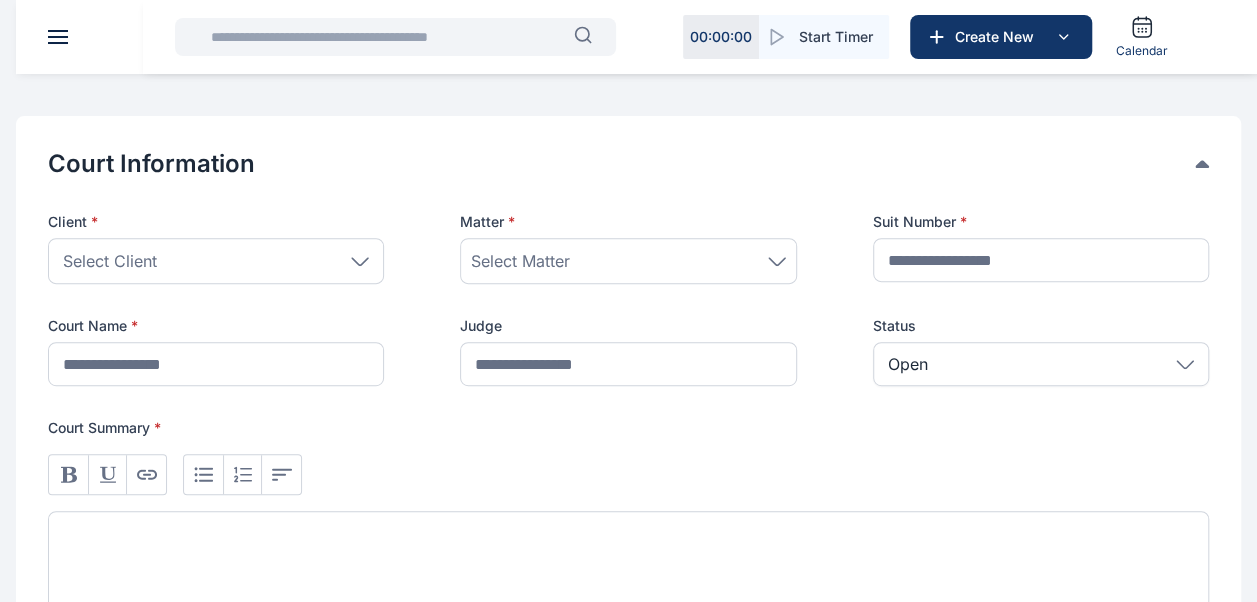 click 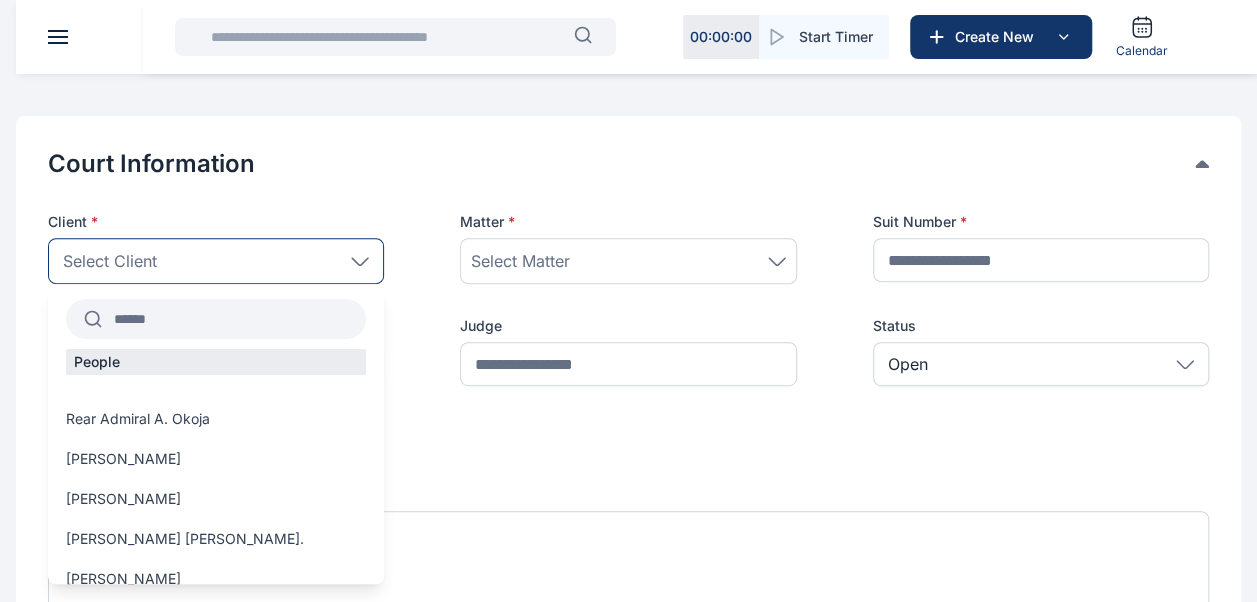 click at bounding box center (234, 319) 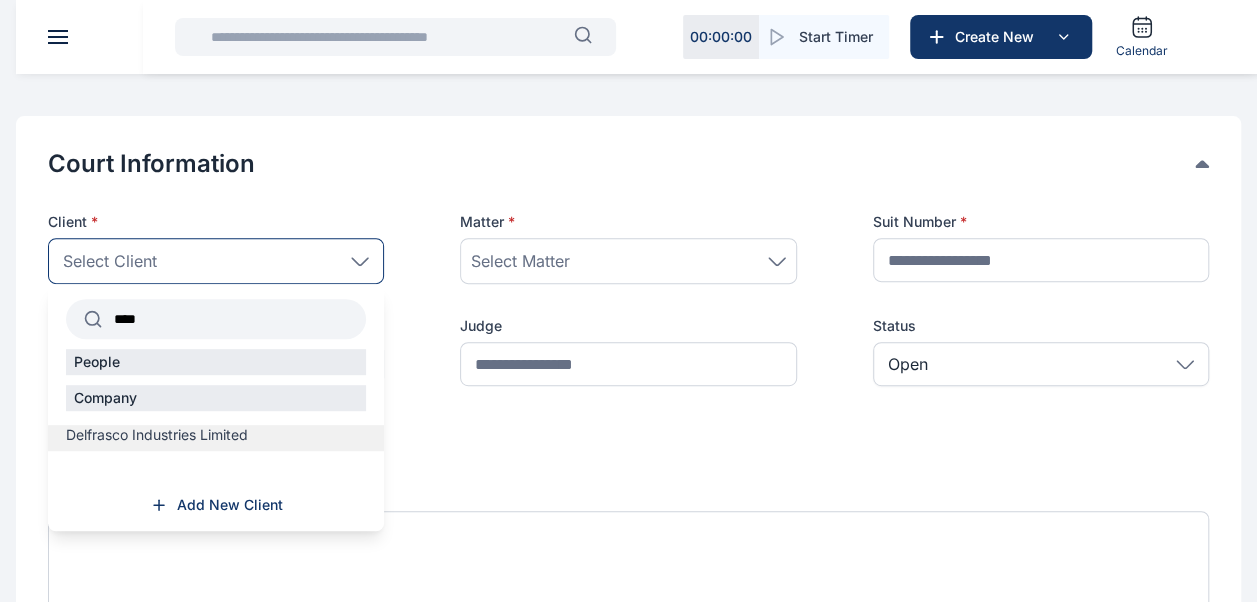 type on "****" 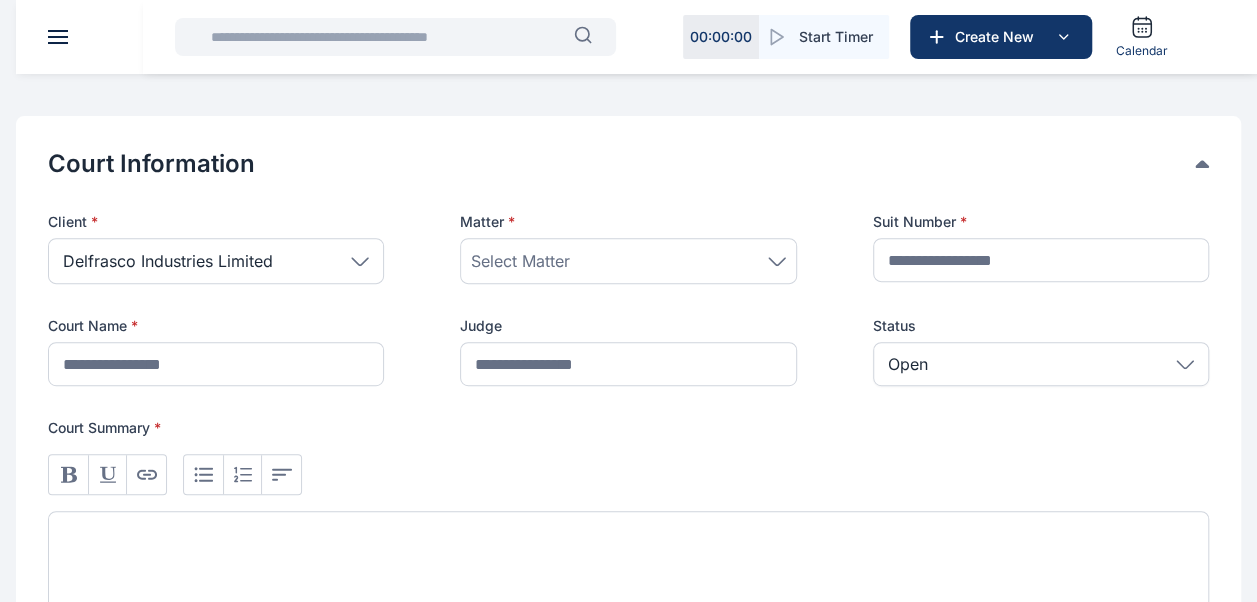 click on "Select Matter" at bounding box center (520, 261) 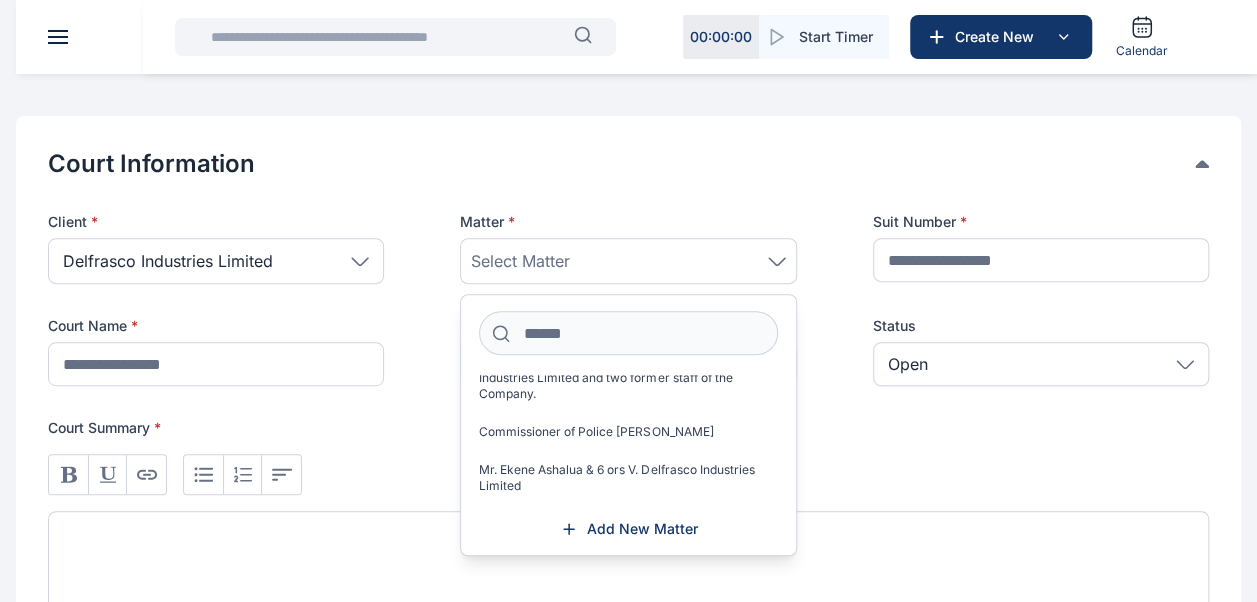 scroll, scrollTop: 106, scrollLeft: 0, axis: vertical 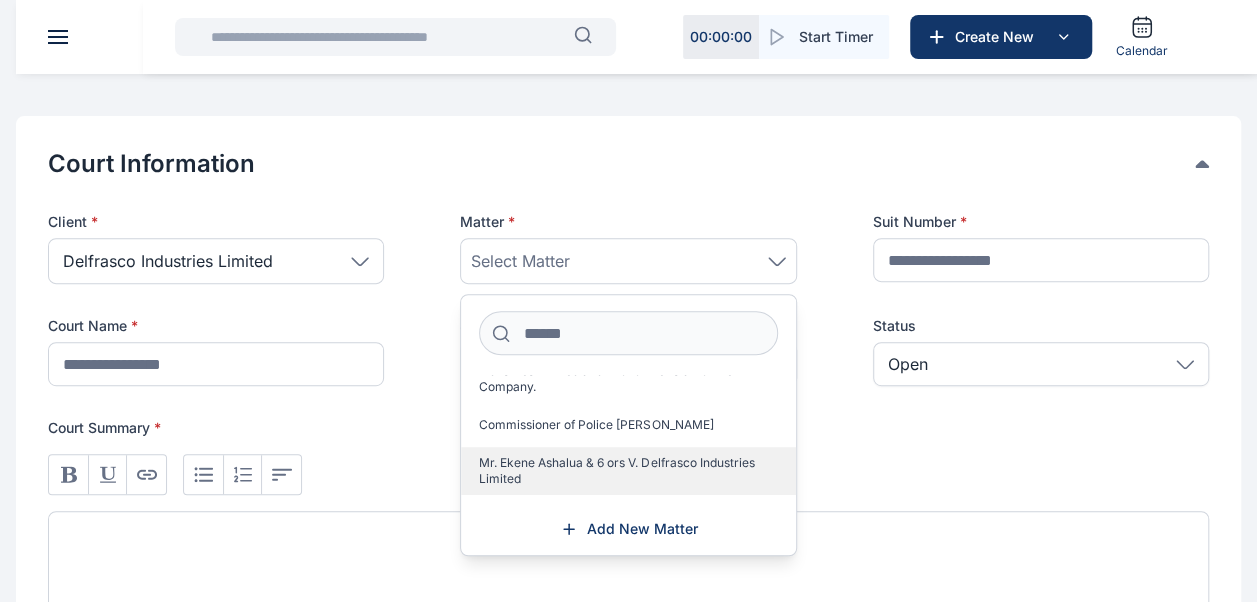 click on "Mr. Ekene Ashalua & 6 ors V. Delfrasco Industries Limited" at bounding box center (620, 471) 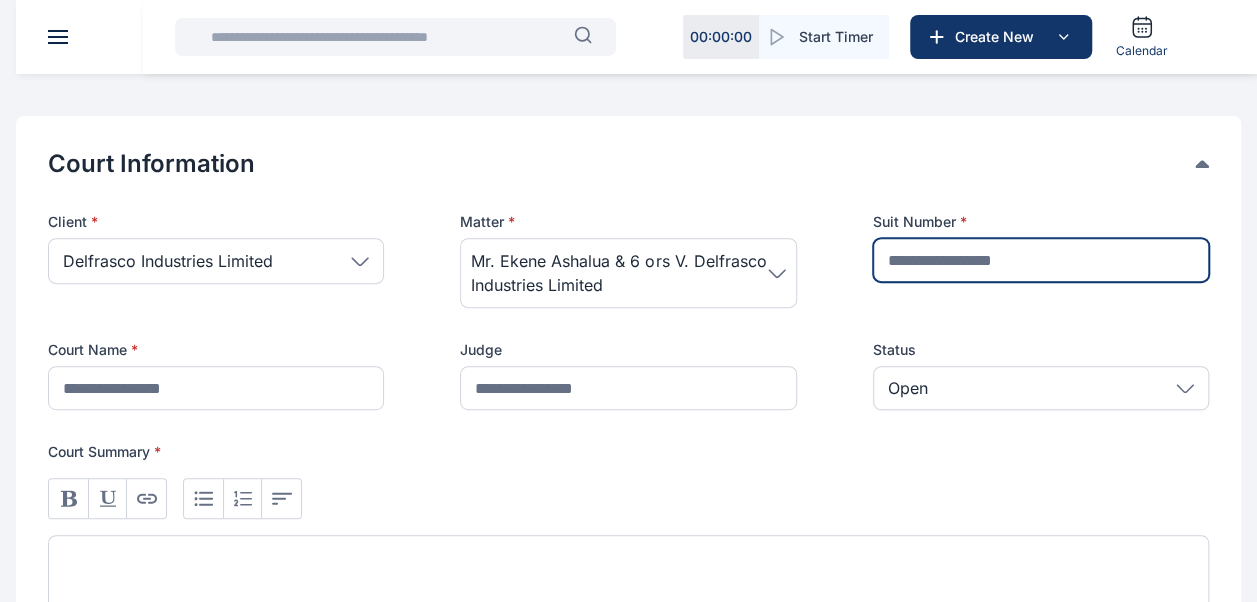 click at bounding box center [1041, 260] 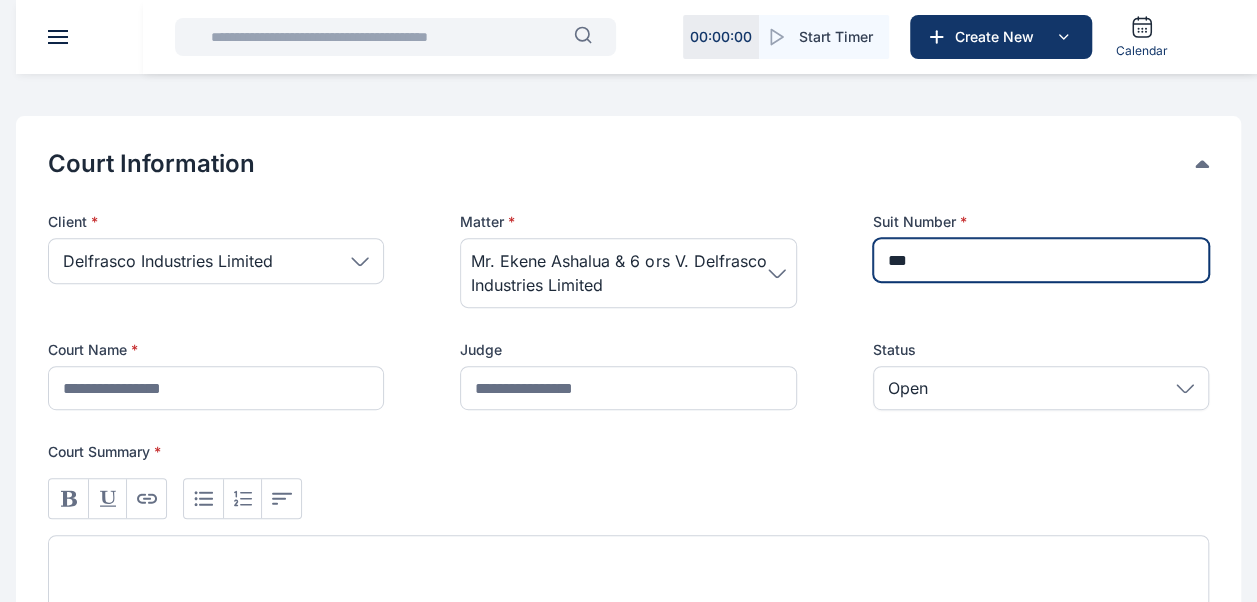 type on "**********" 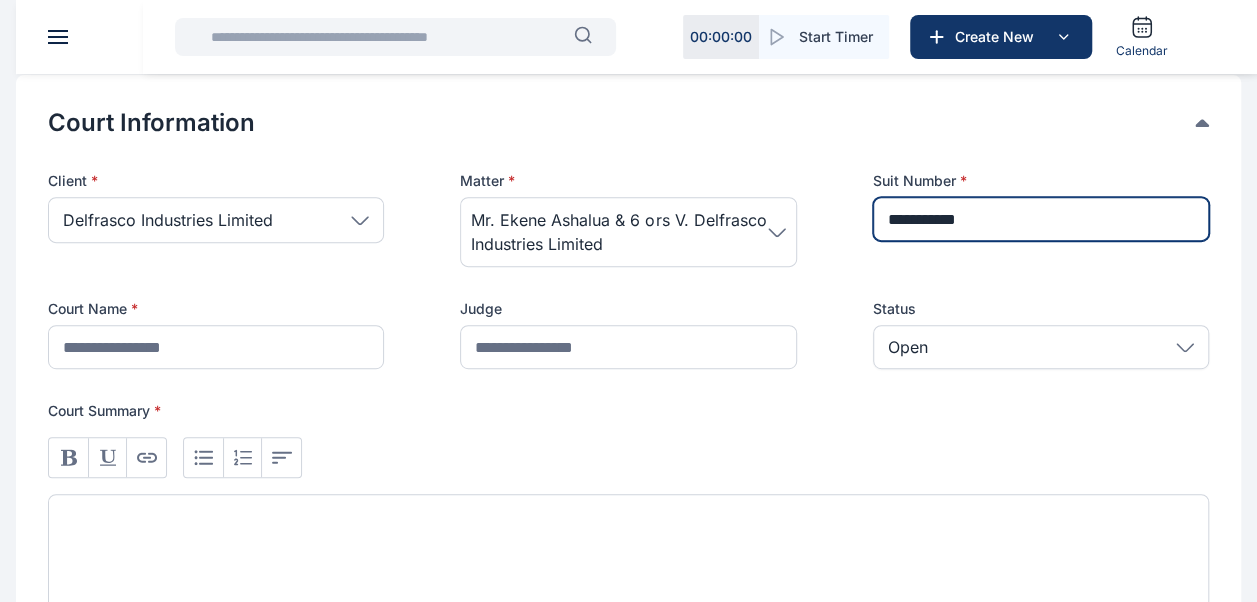 scroll, scrollTop: 383, scrollLeft: 0, axis: vertical 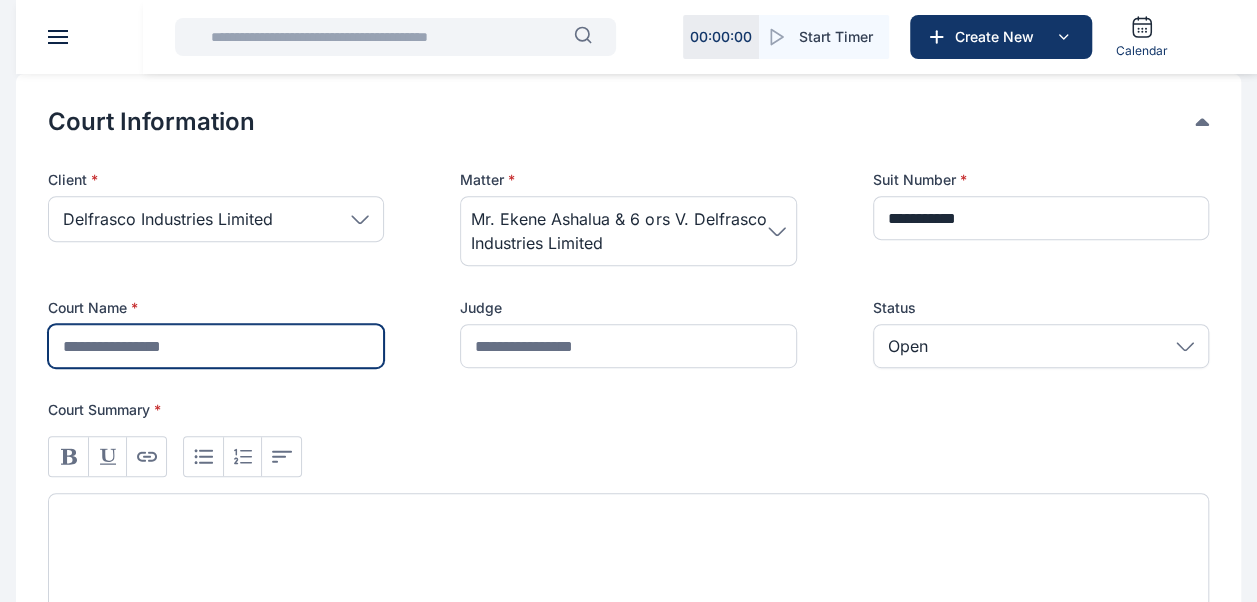 click at bounding box center (216, 346) 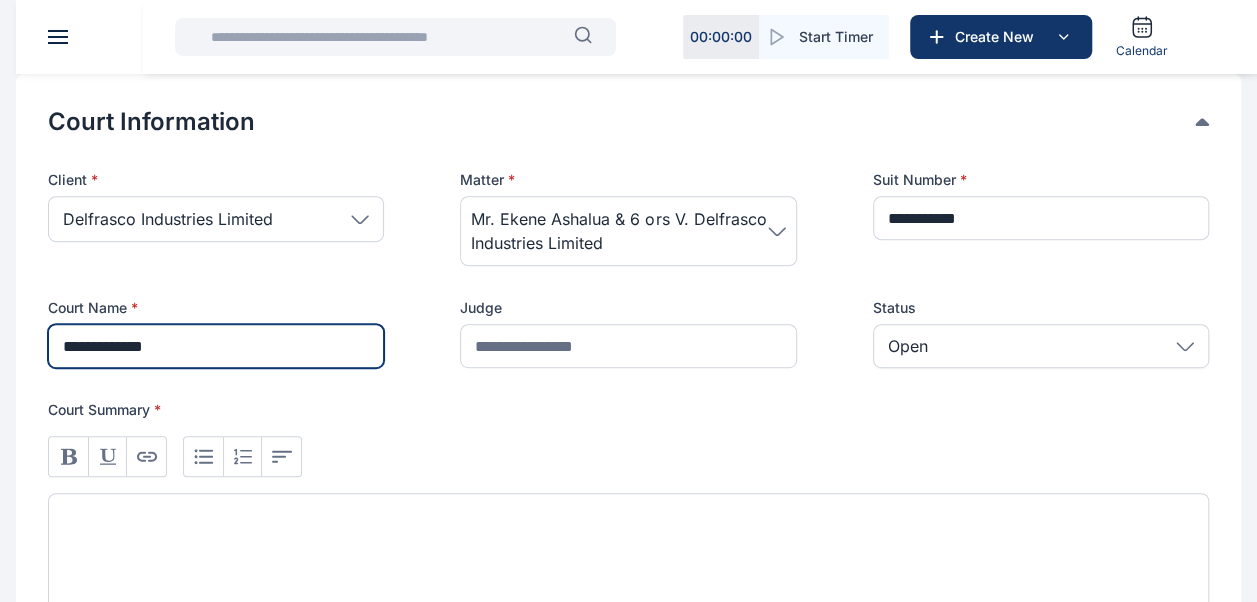 type on "**********" 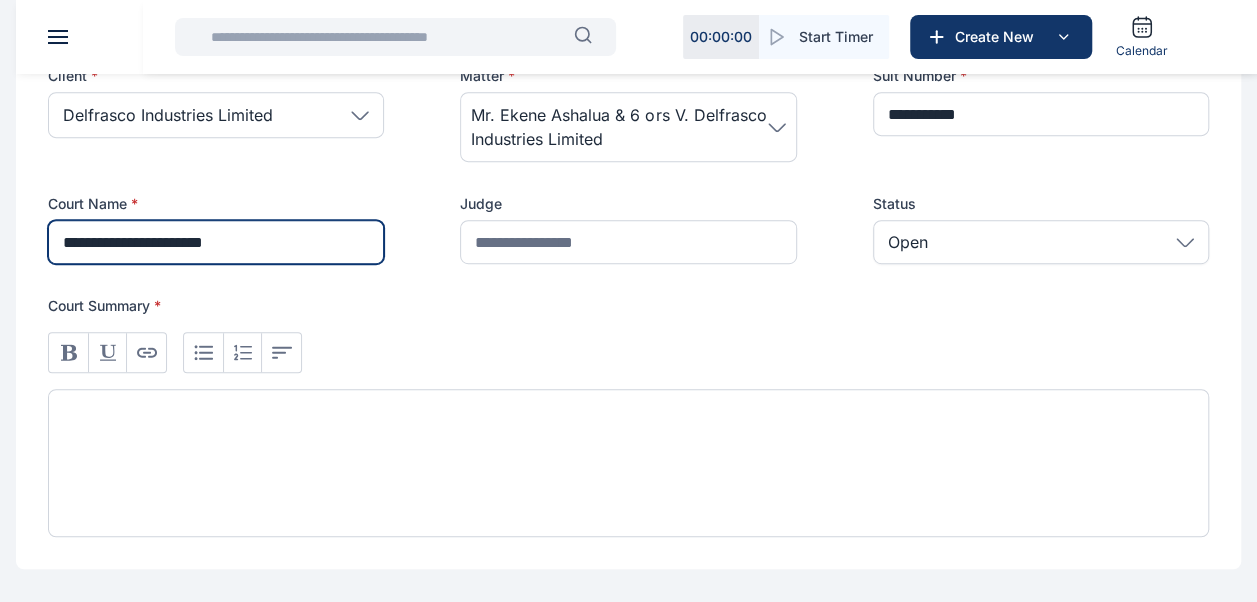 scroll, scrollTop: 492, scrollLeft: 0, axis: vertical 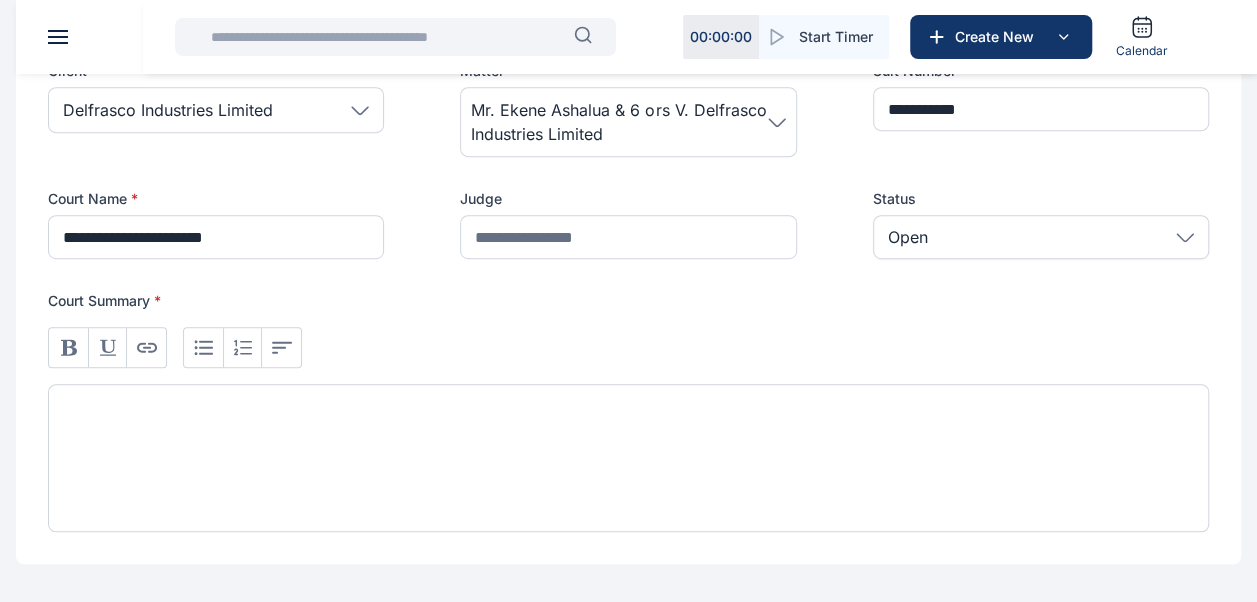 click at bounding box center (628, 458) 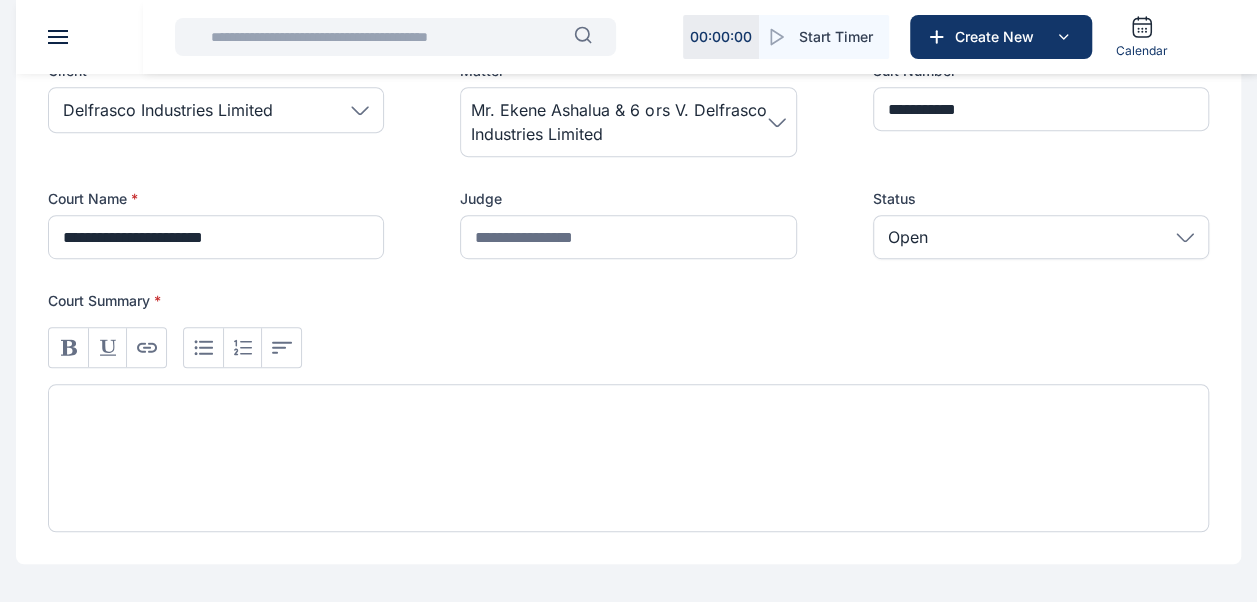 type 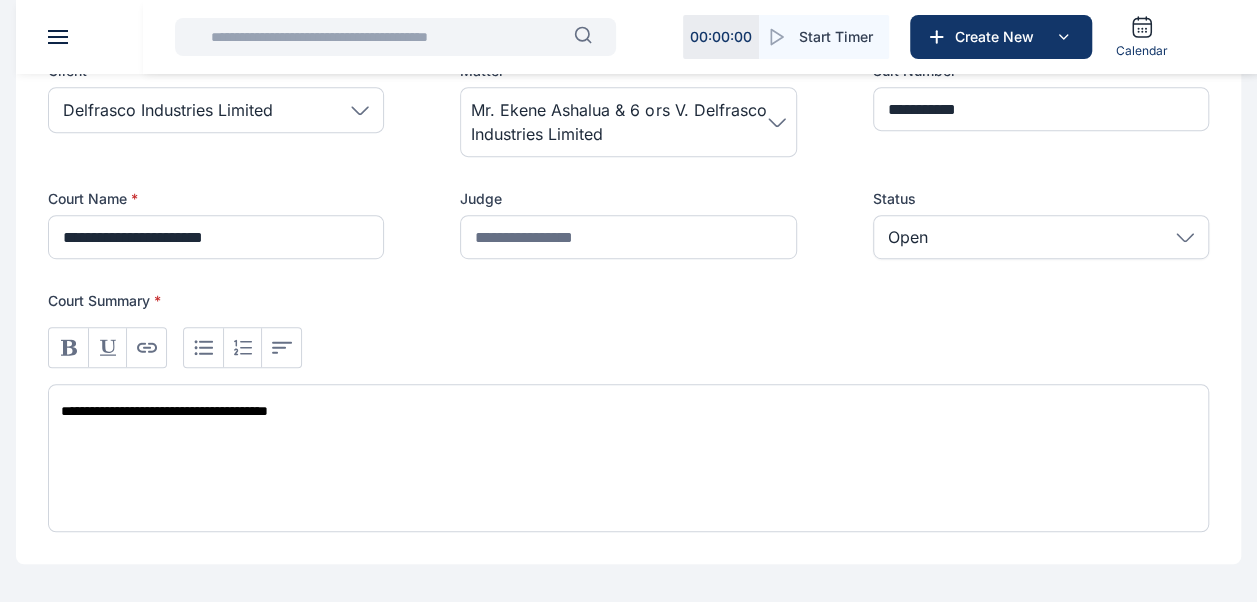 click on "**********" at bounding box center [628, 458] 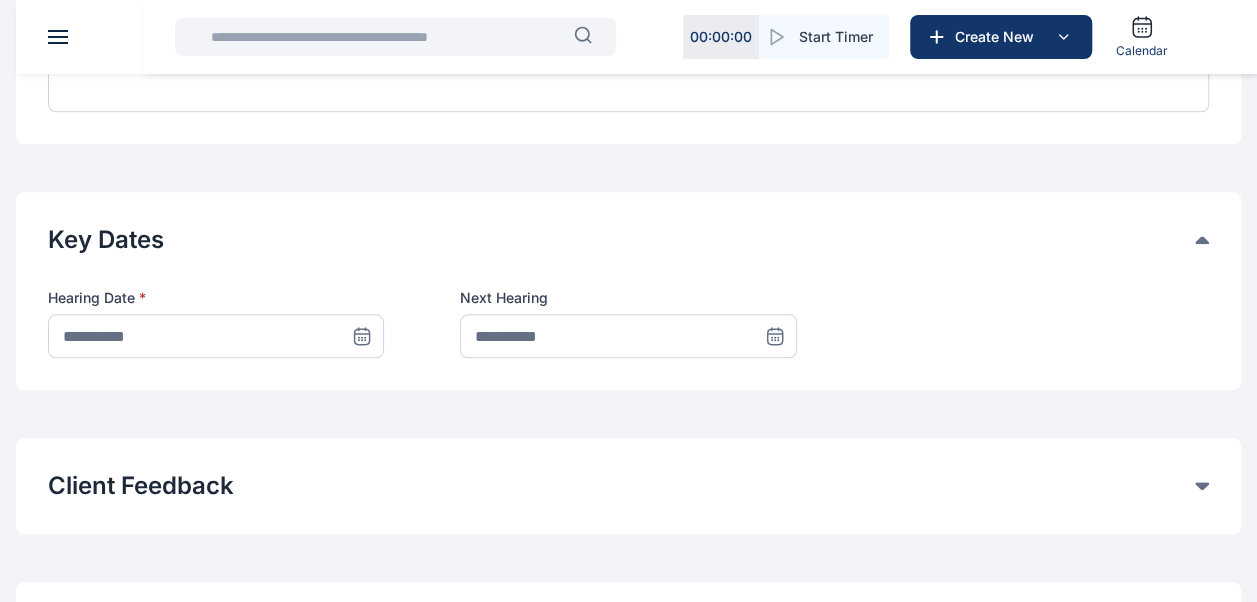 scroll, scrollTop: 913, scrollLeft: 0, axis: vertical 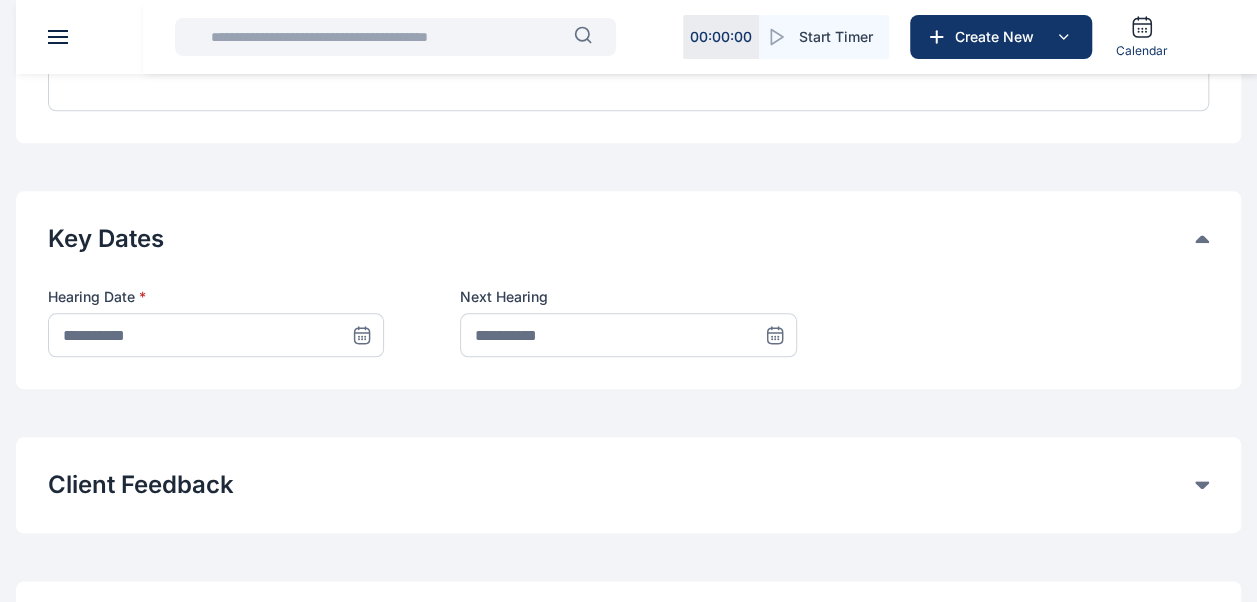 click 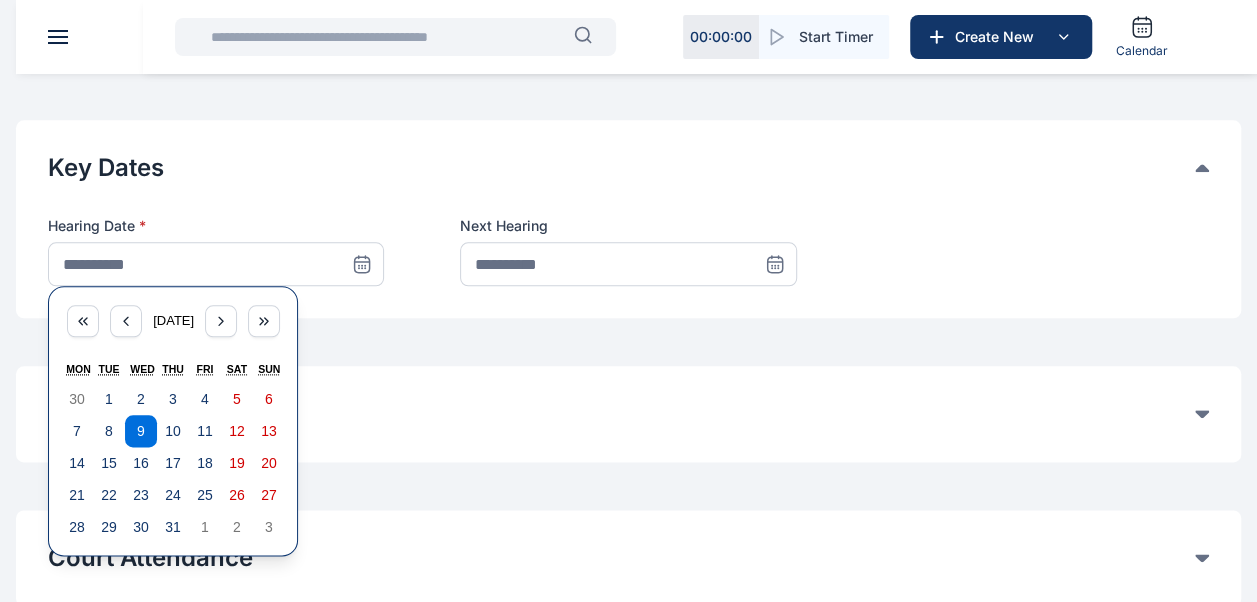 scroll, scrollTop: 996, scrollLeft: 0, axis: vertical 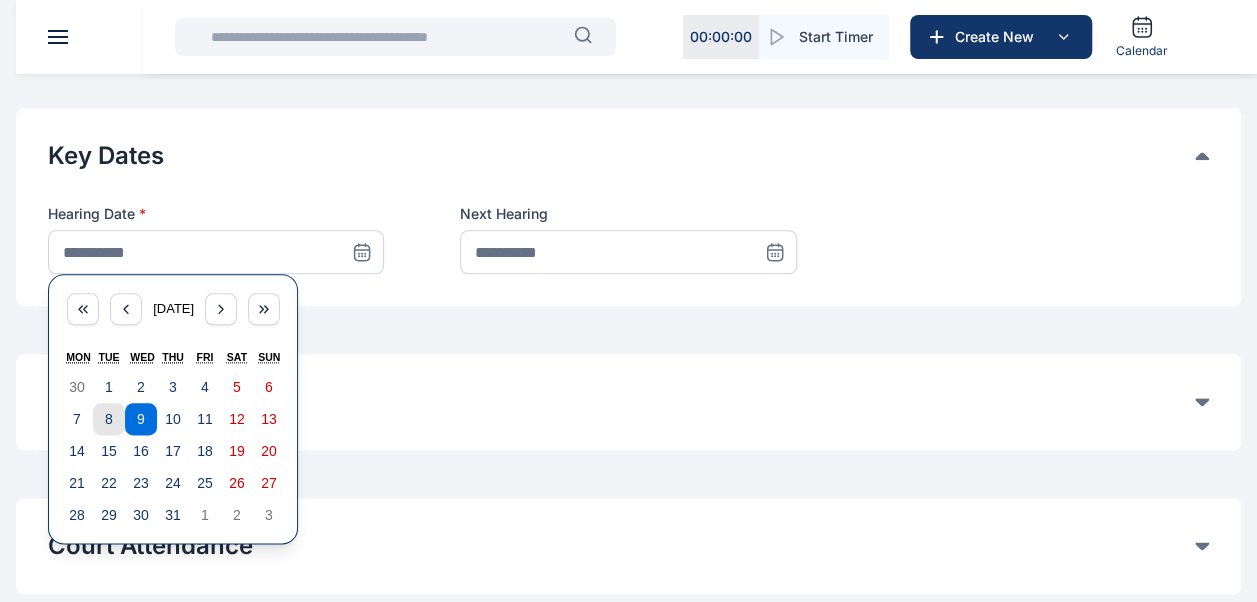 click on "8" at bounding box center [109, 419] 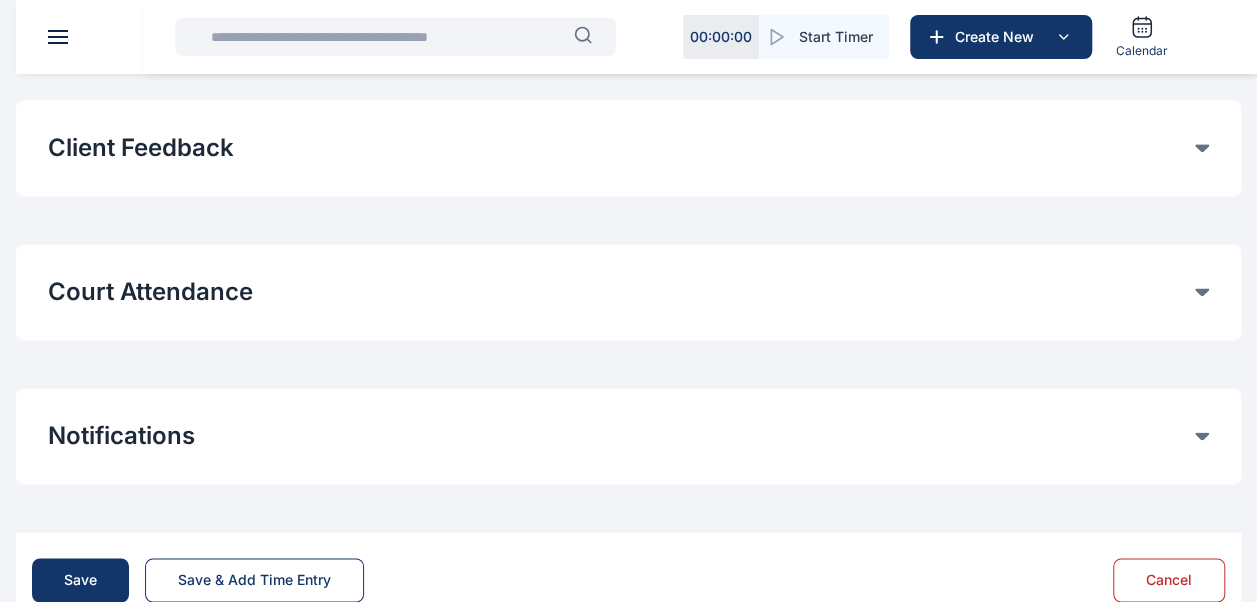 scroll, scrollTop: 1306, scrollLeft: 0, axis: vertical 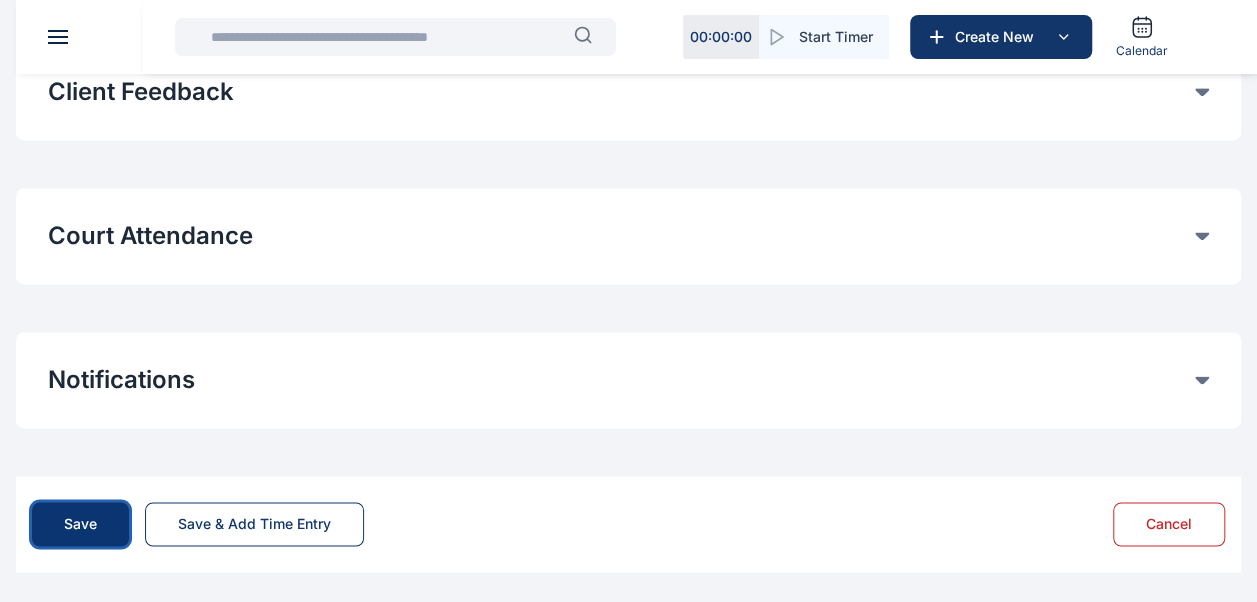 click on "Save" at bounding box center [80, 524] 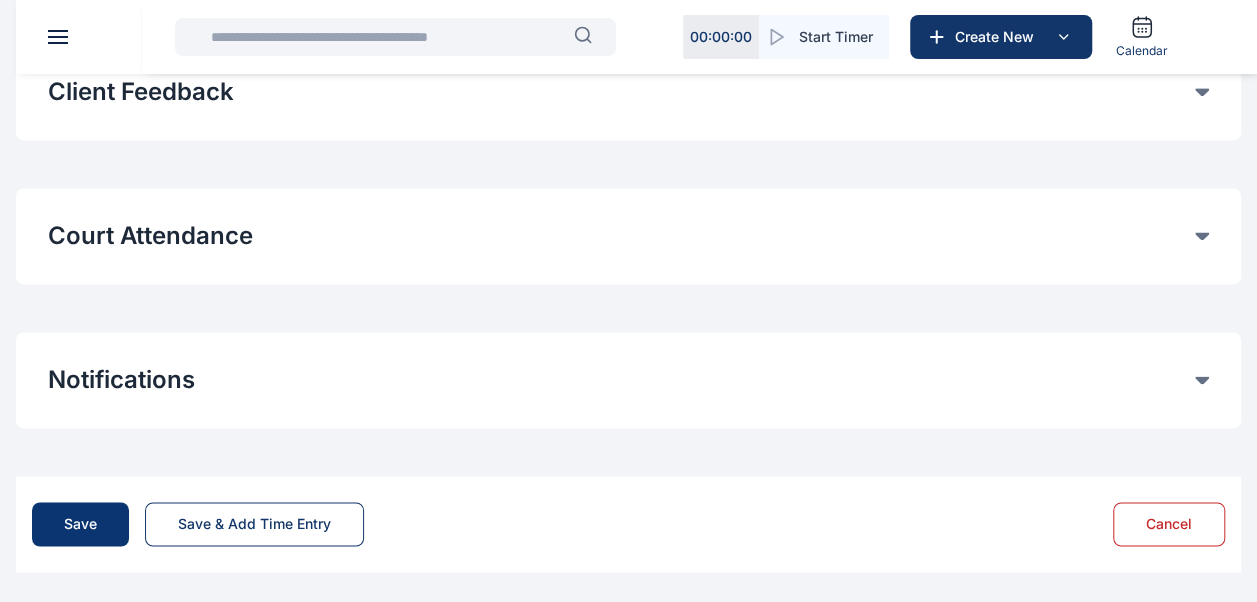 scroll, scrollTop: 0, scrollLeft: 0, axis: both 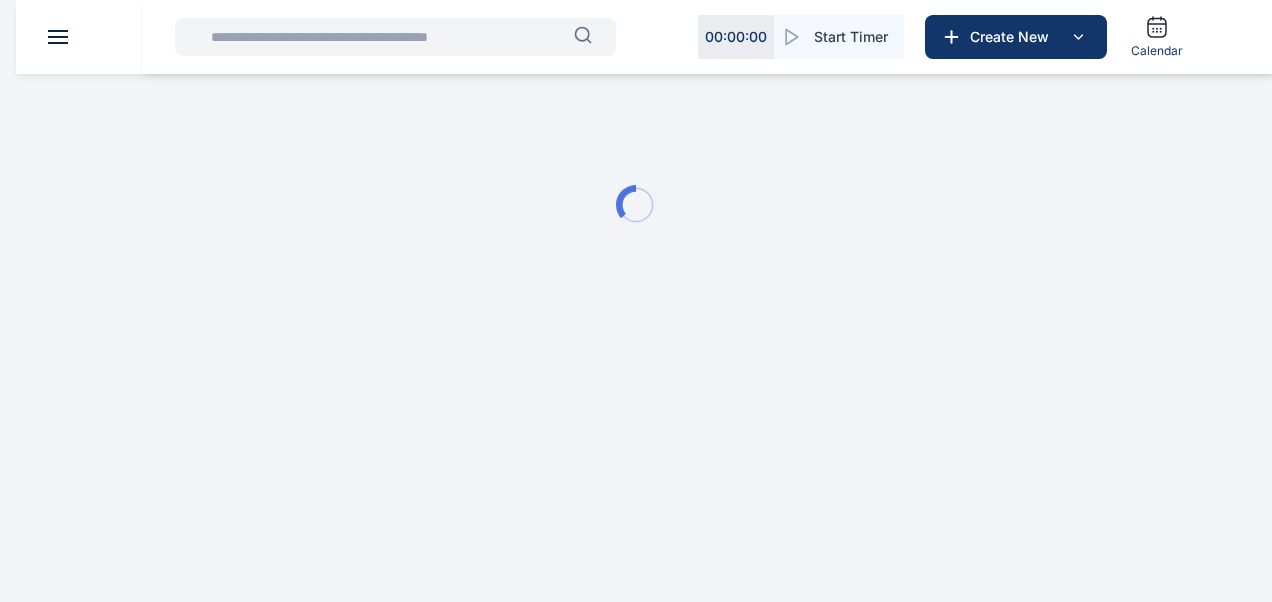 type 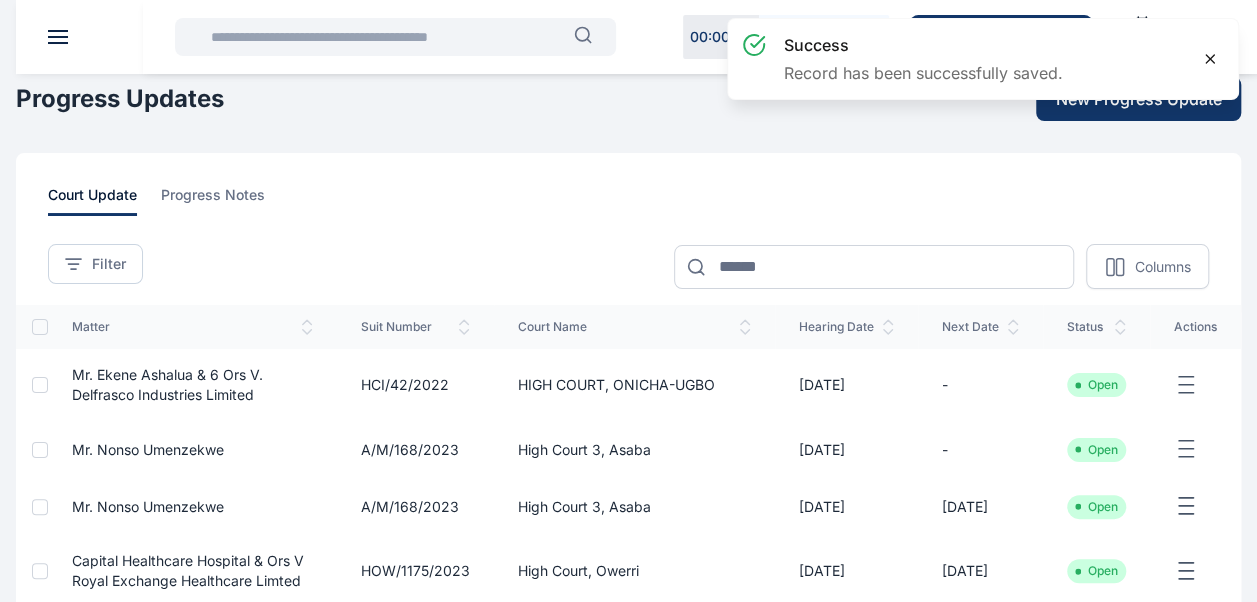 click at bounding box center (1210, 59) 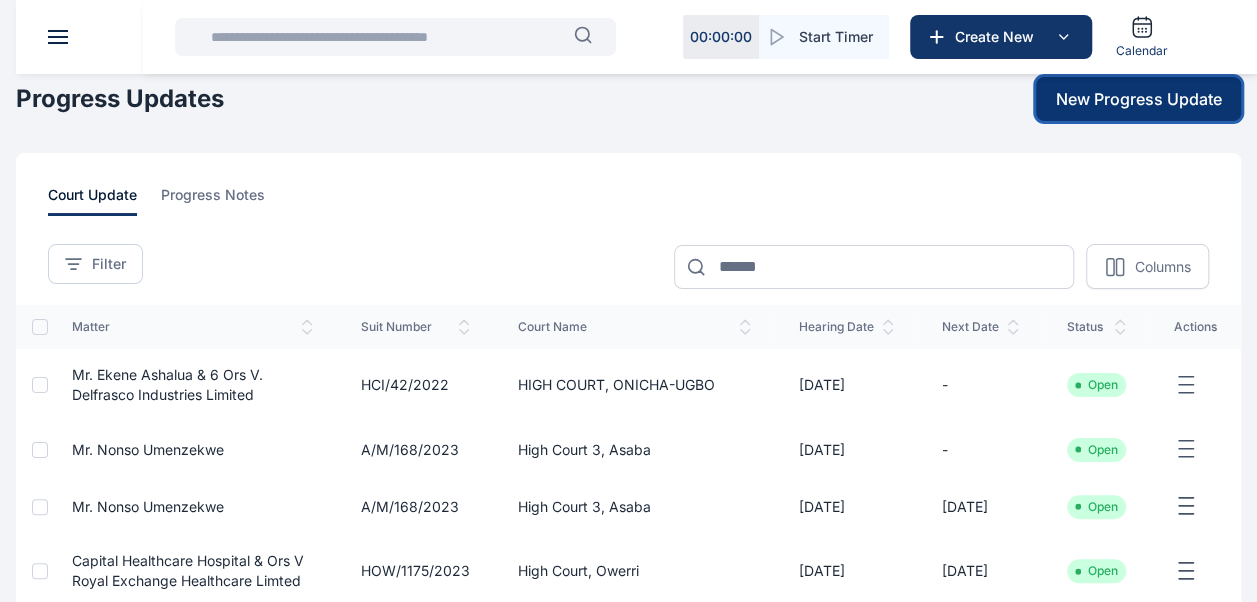 click on "New Progress Update" at bounding box center (1139, 99) 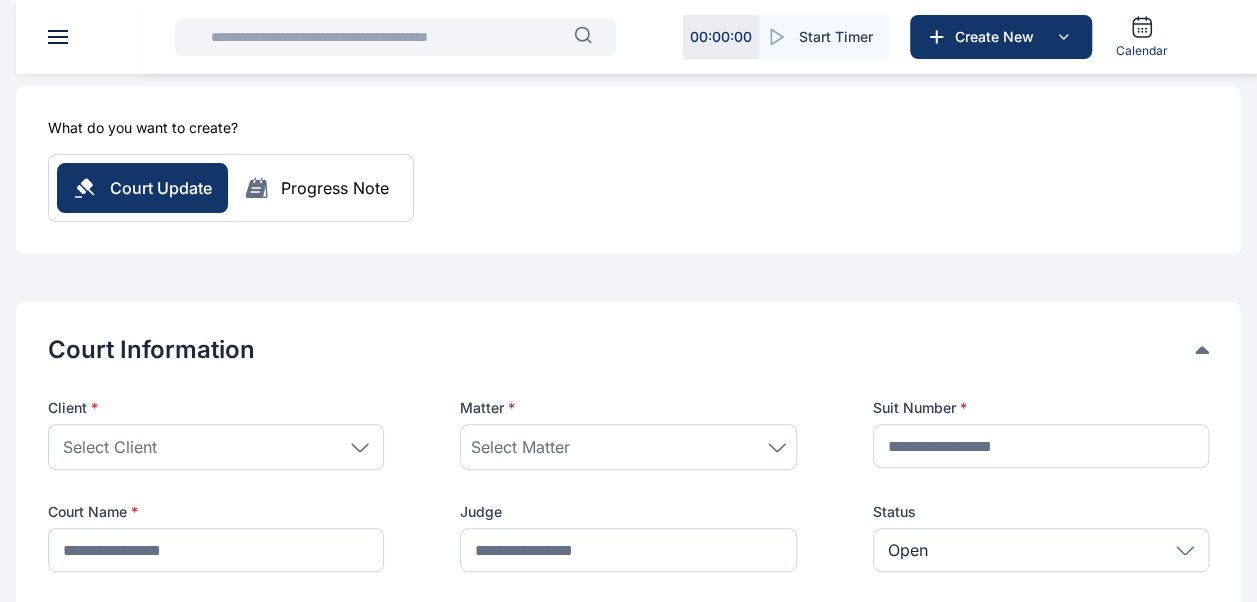 scroll, scrollTop: 156, scrollLeft: 0, axis: vertical 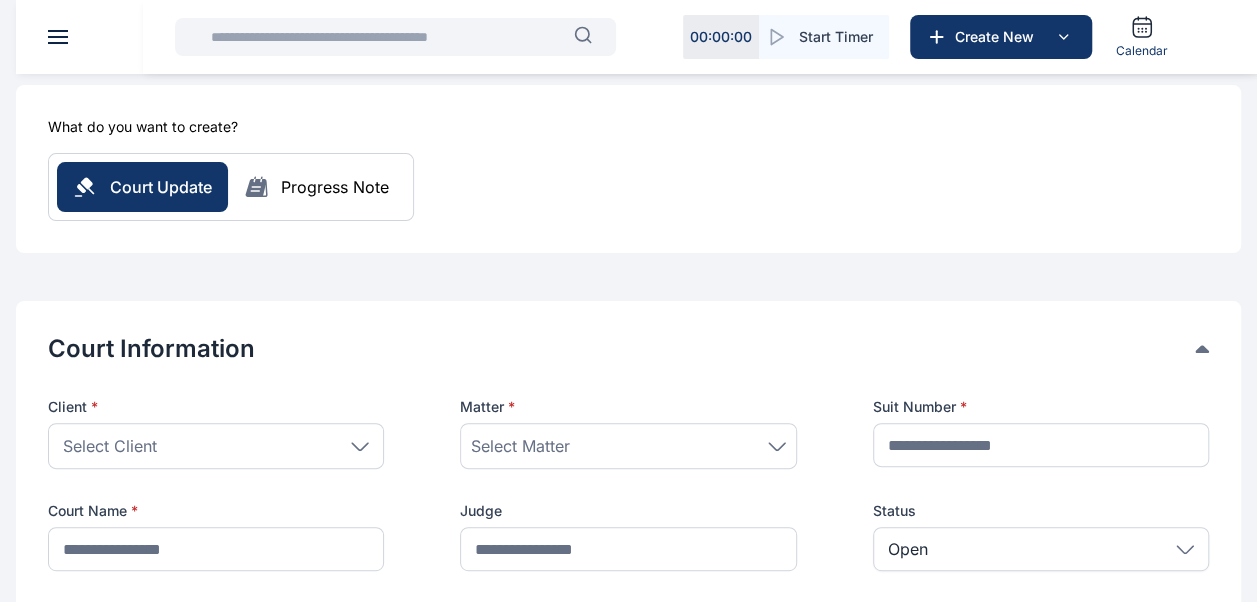 click 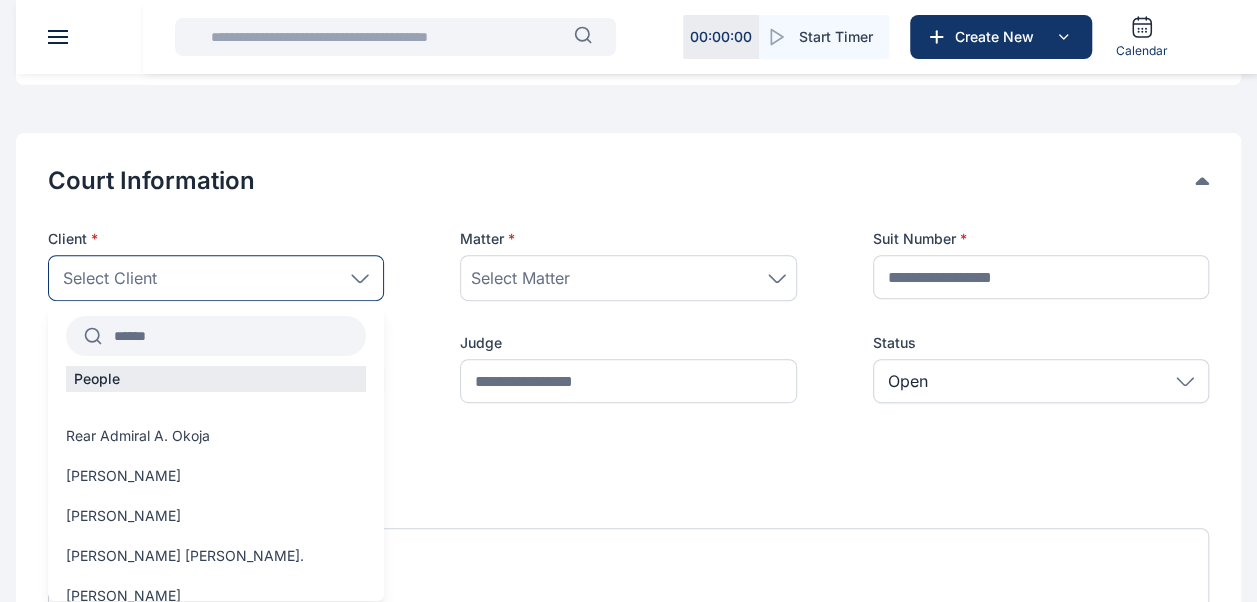 scroll, scrollTop: 327, scrollLeft: 0, axis: vertical 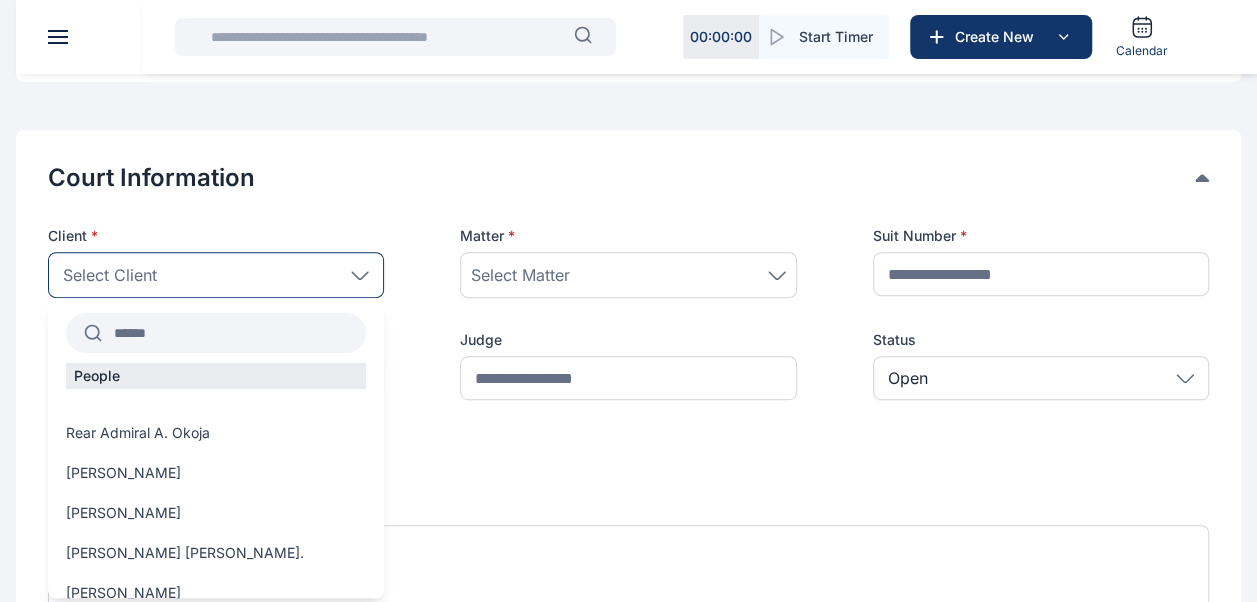 click at bounding box center [234, 333] 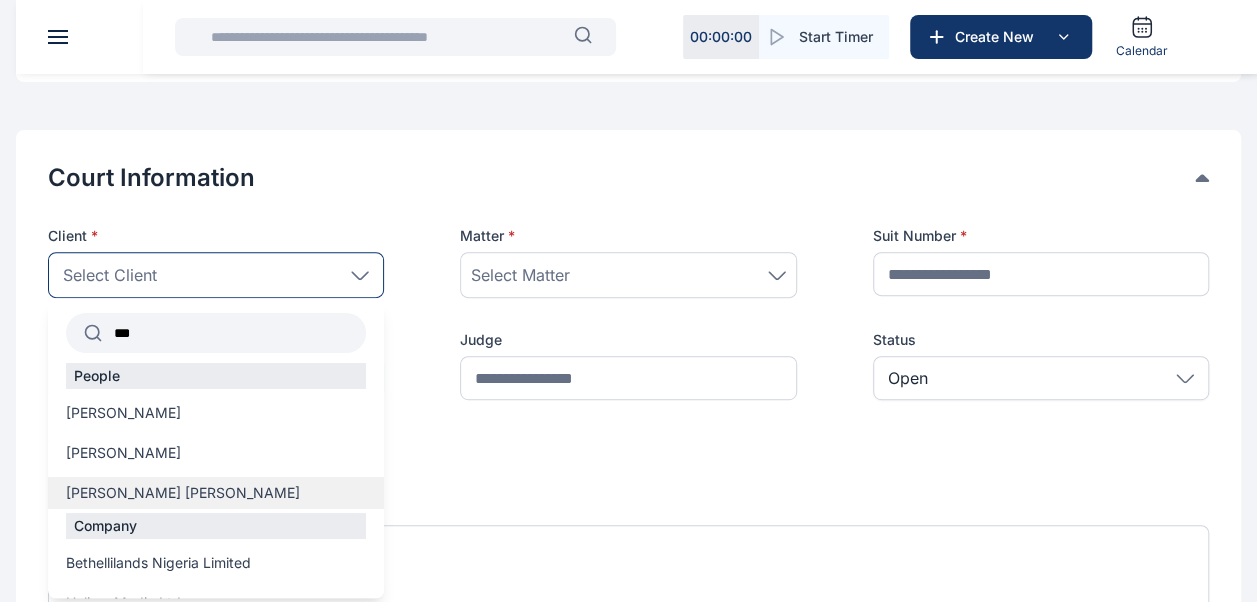 type on "***" 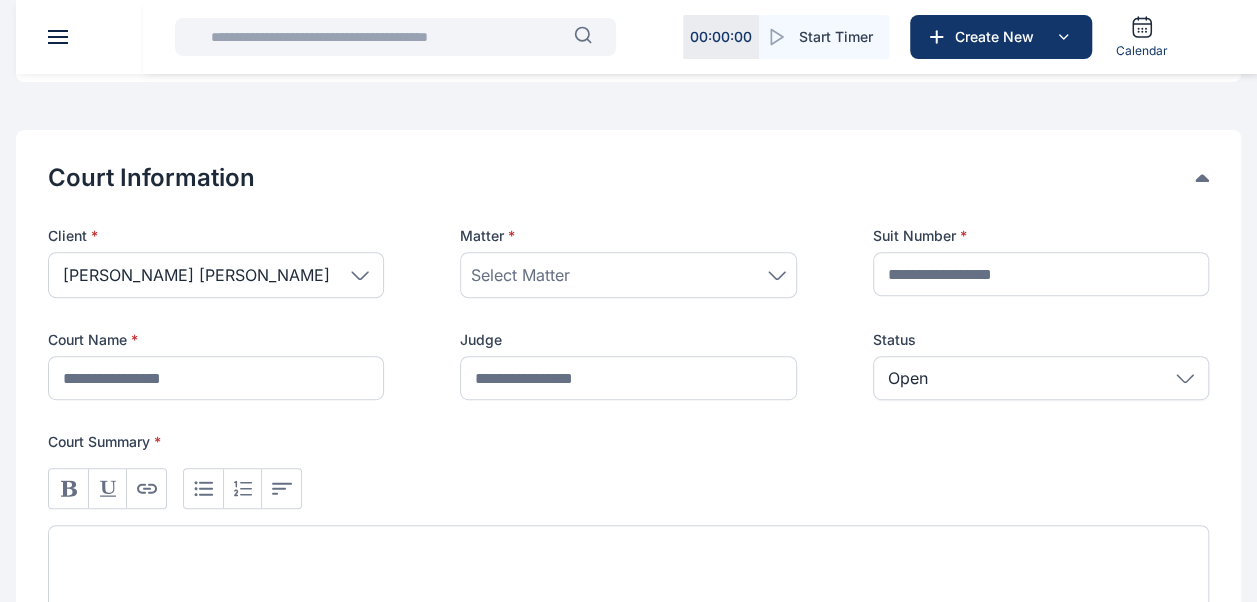click at bounding box center [203, 488] 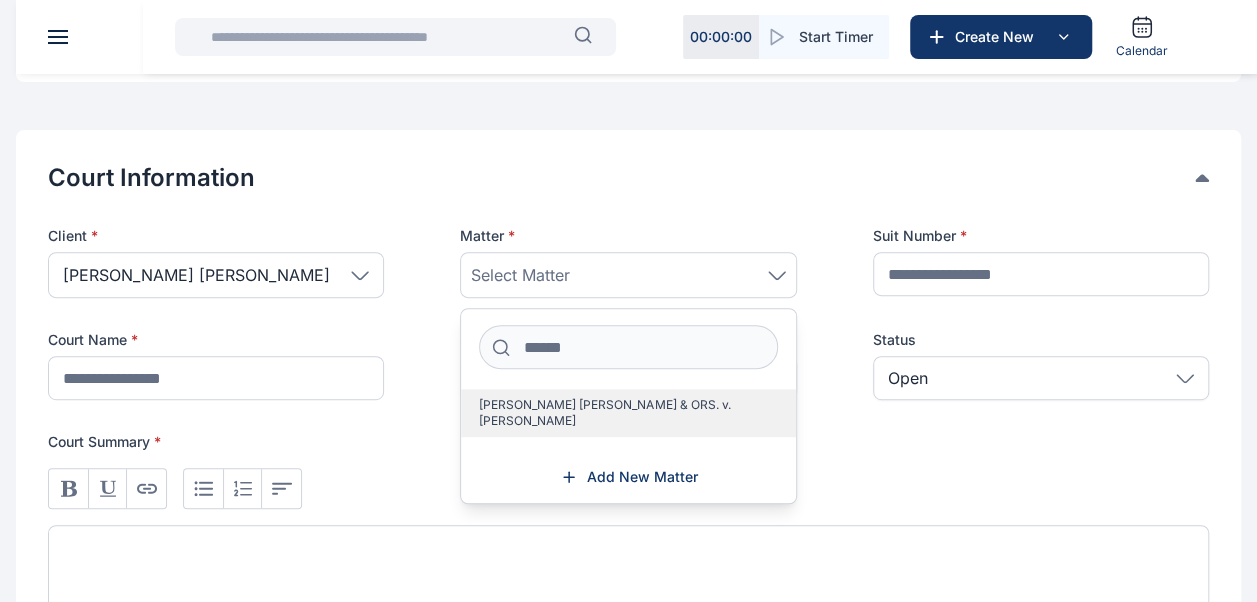click on "[PERSON_NAME] [PERSON_NAME] & ORS. v. [PERSON_NAME]" at bounding box center [620, 413] 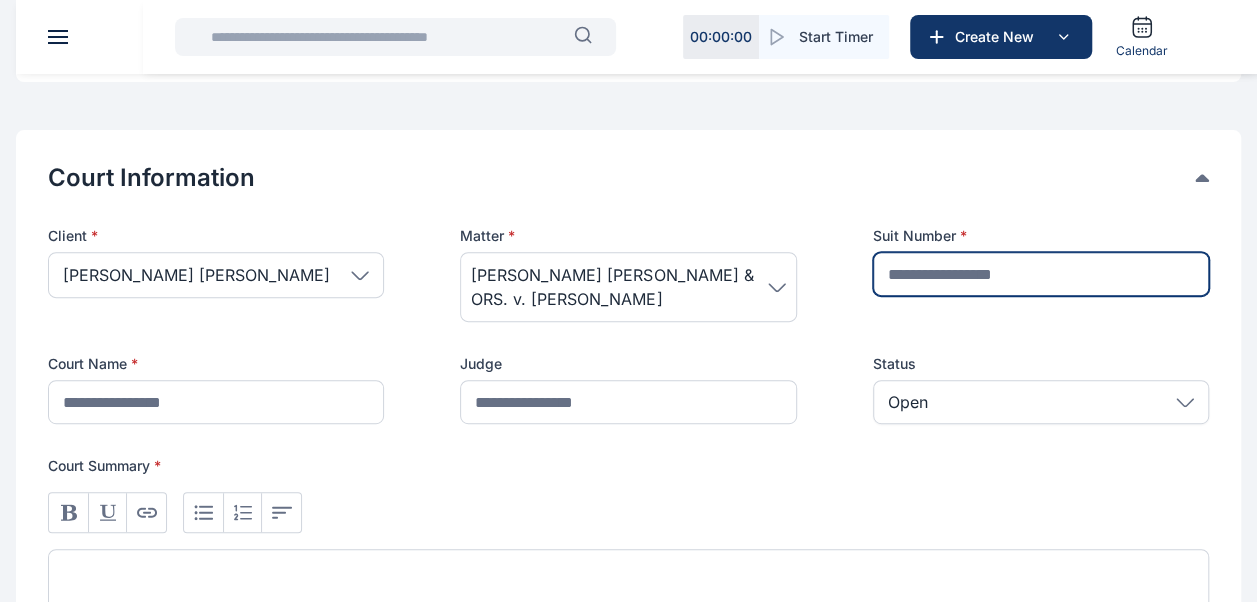 click at bounding box center (1041, 274) 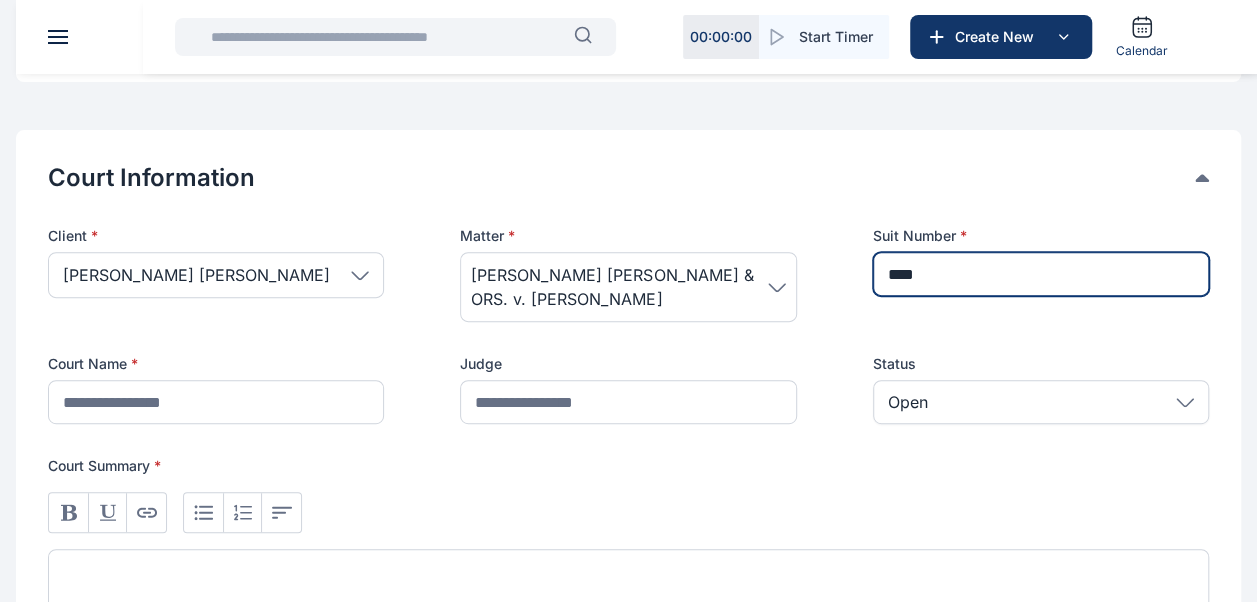 type on "**********" 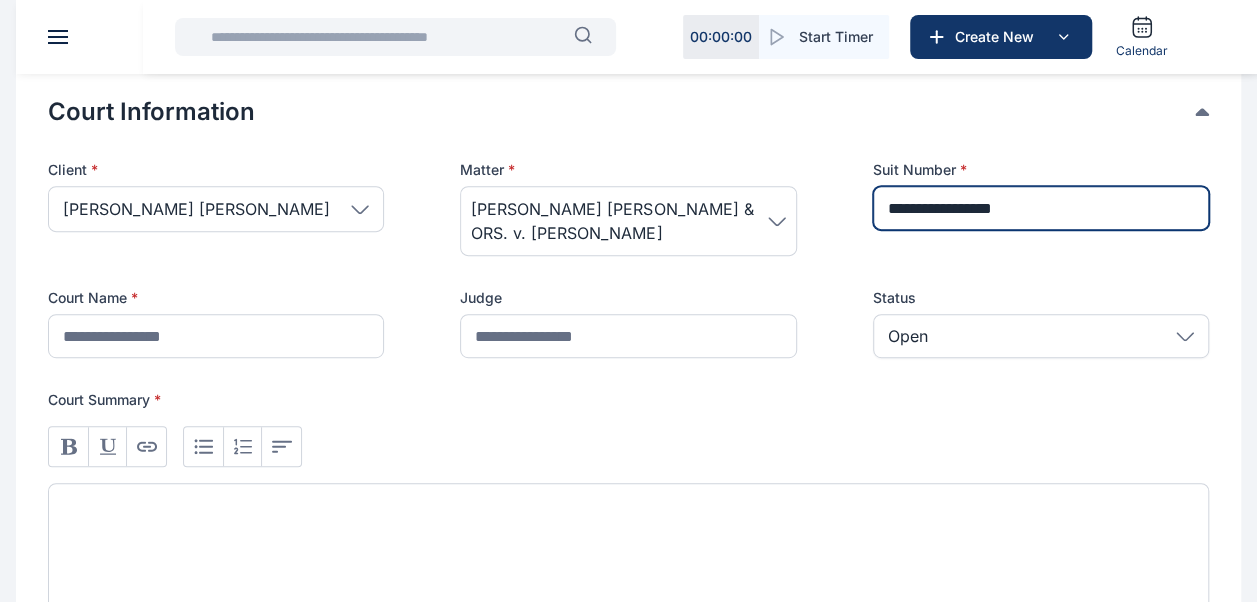 scroll, scrollTop: 430, scrollLeft: 0, axis: vertical 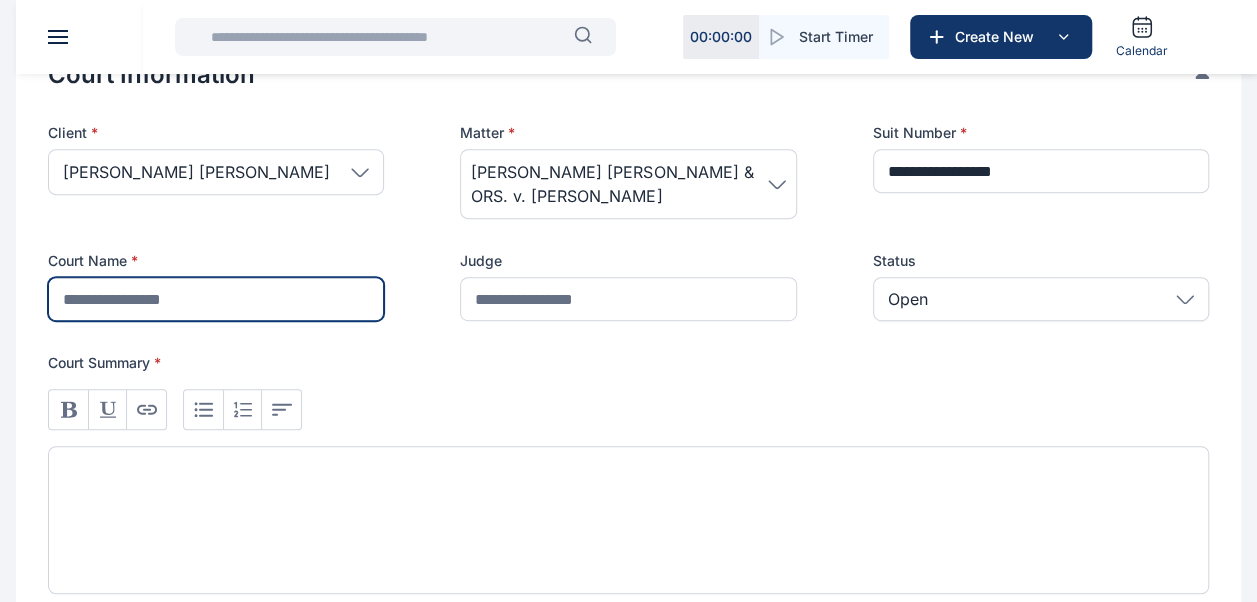 click at bounding box center [216, 299] 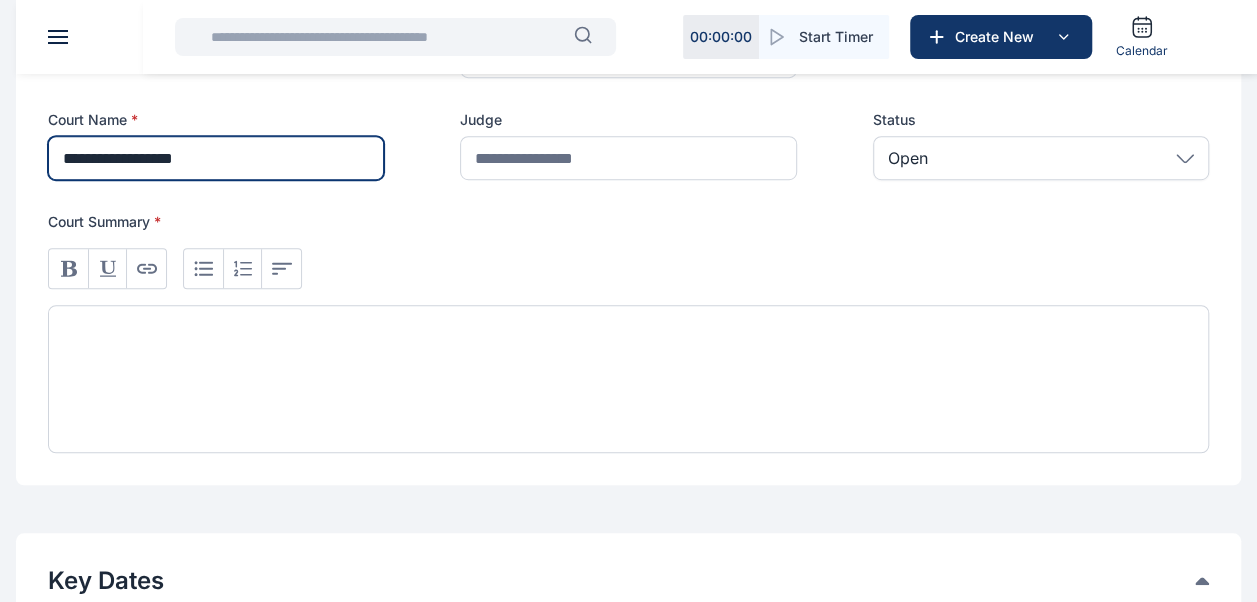 scroll, scrollTop: 572, scrollLeft: 0, axis: vertical 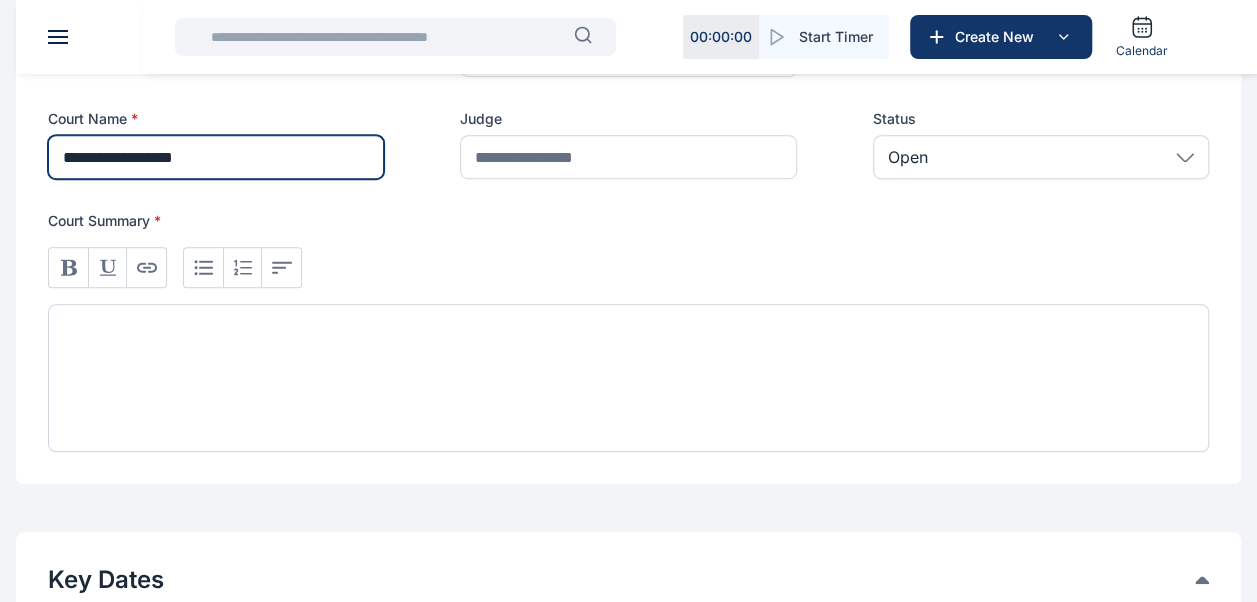 type on "**********" 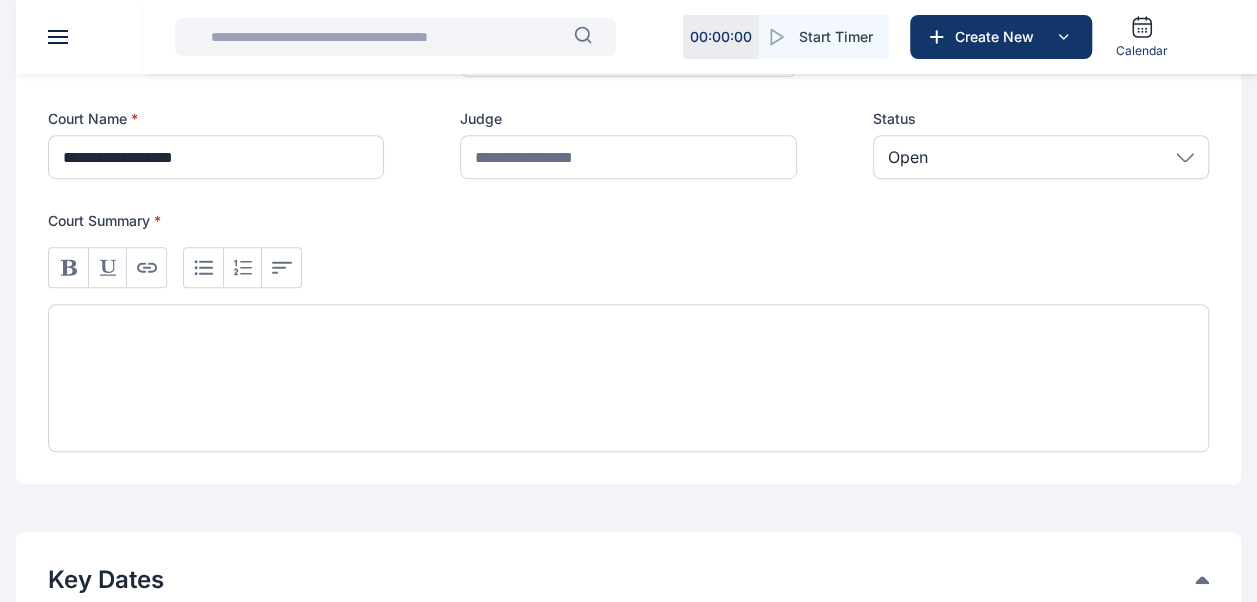 click at bounding box center (628, 378) 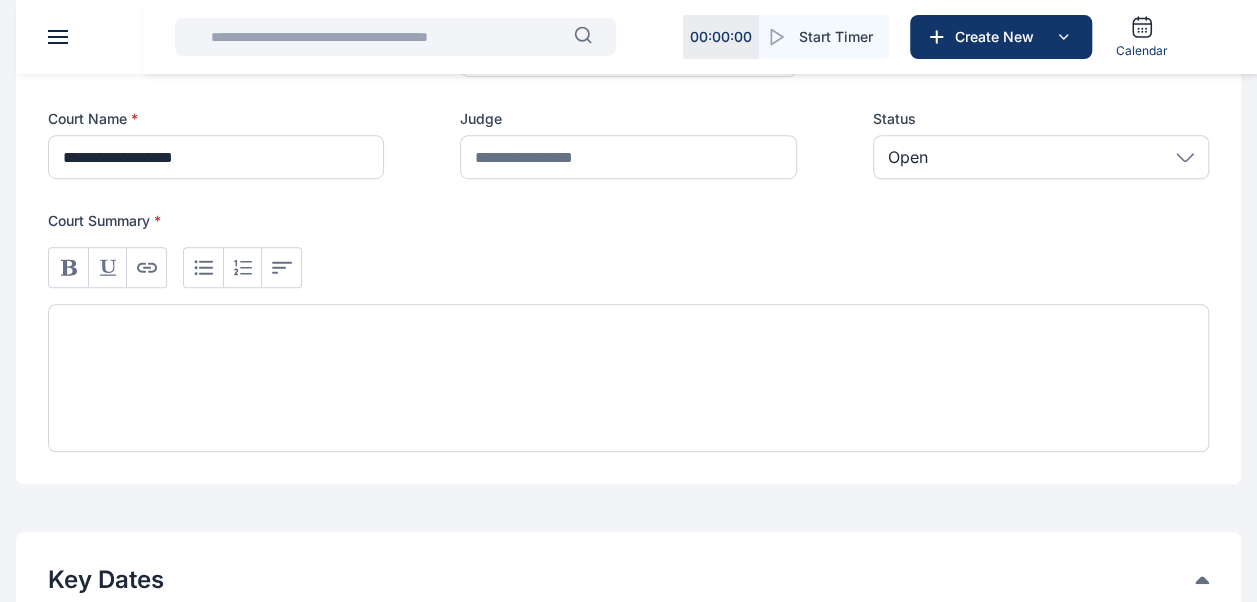 type 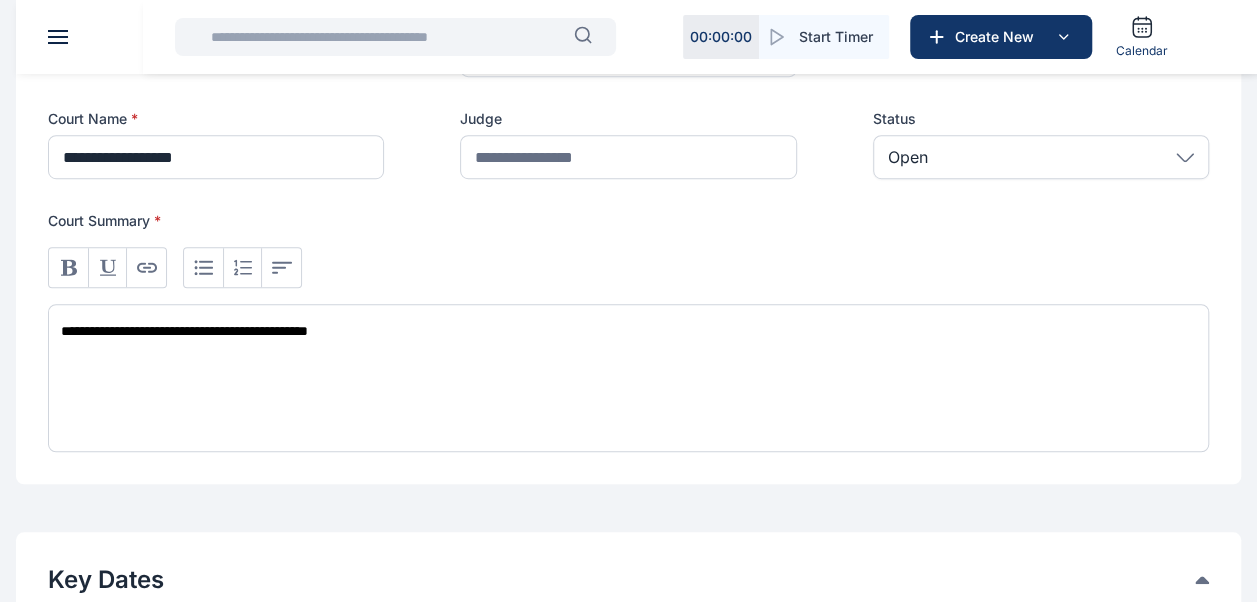 click on "**********" at bounding box center (628, 378) 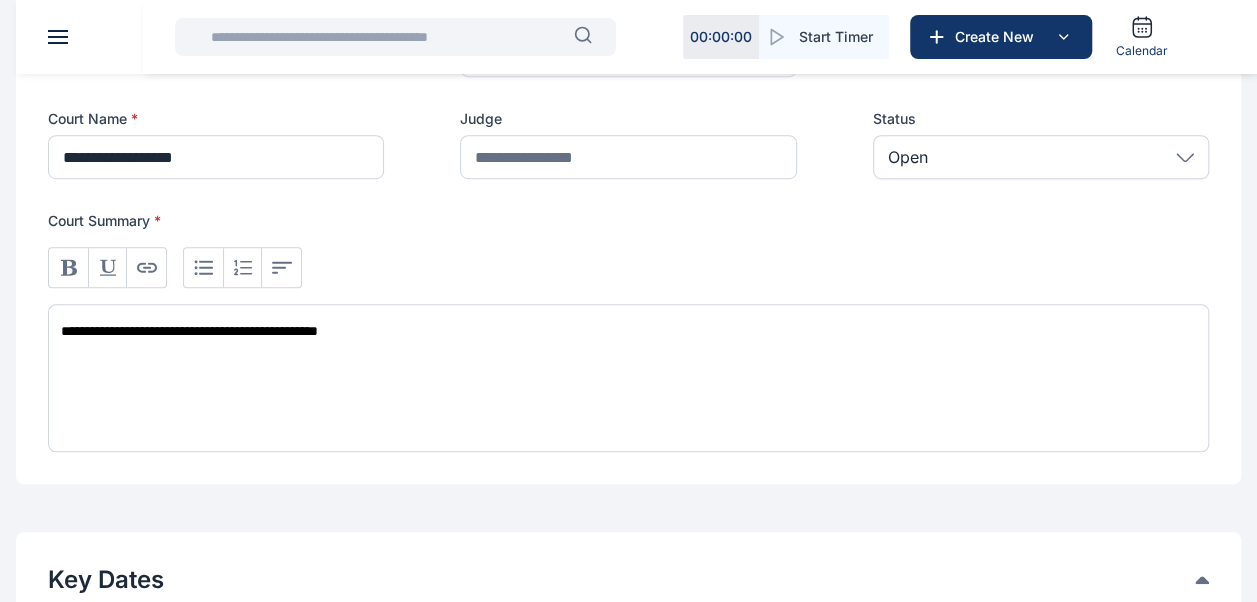 click on "**********" at bounding box center [628, 378] 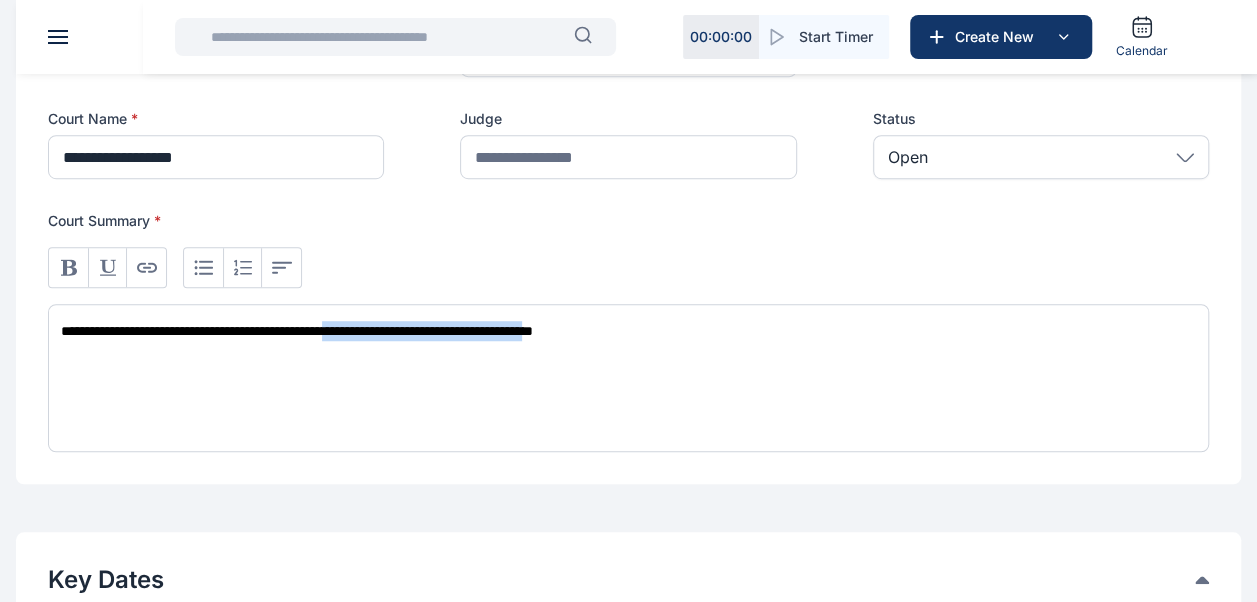 drag, startPoint x: 396, startPoint y: 358, endPoint x: 661, endPoint y: 348, distance: 265.1886 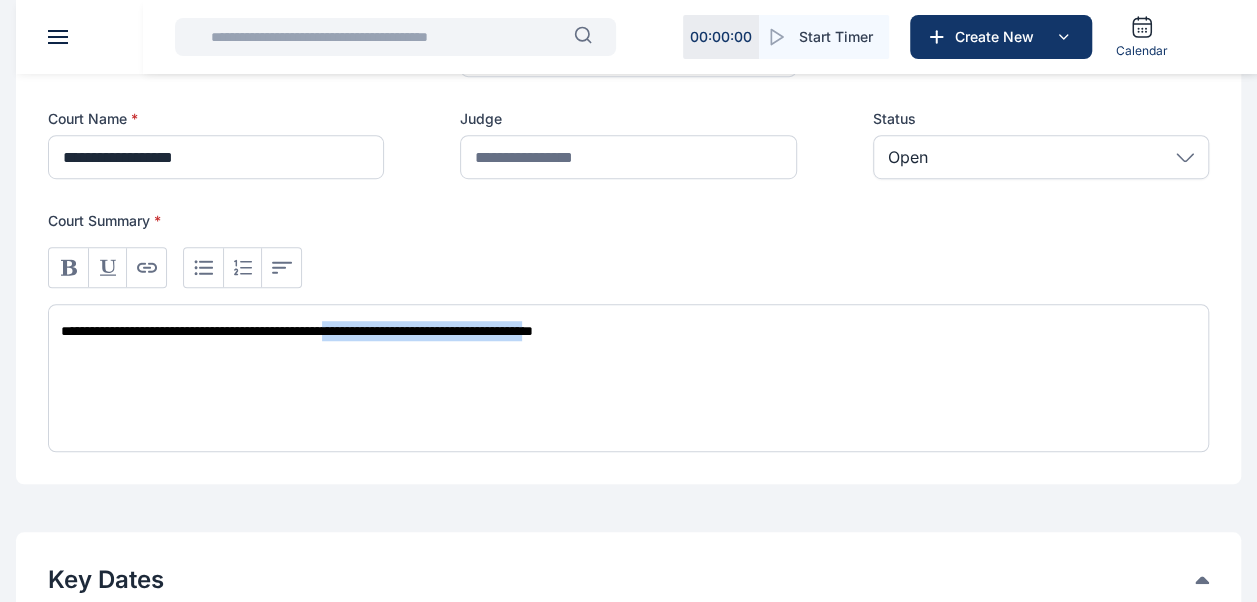 click on "**********" at bounding box center (628, 378) 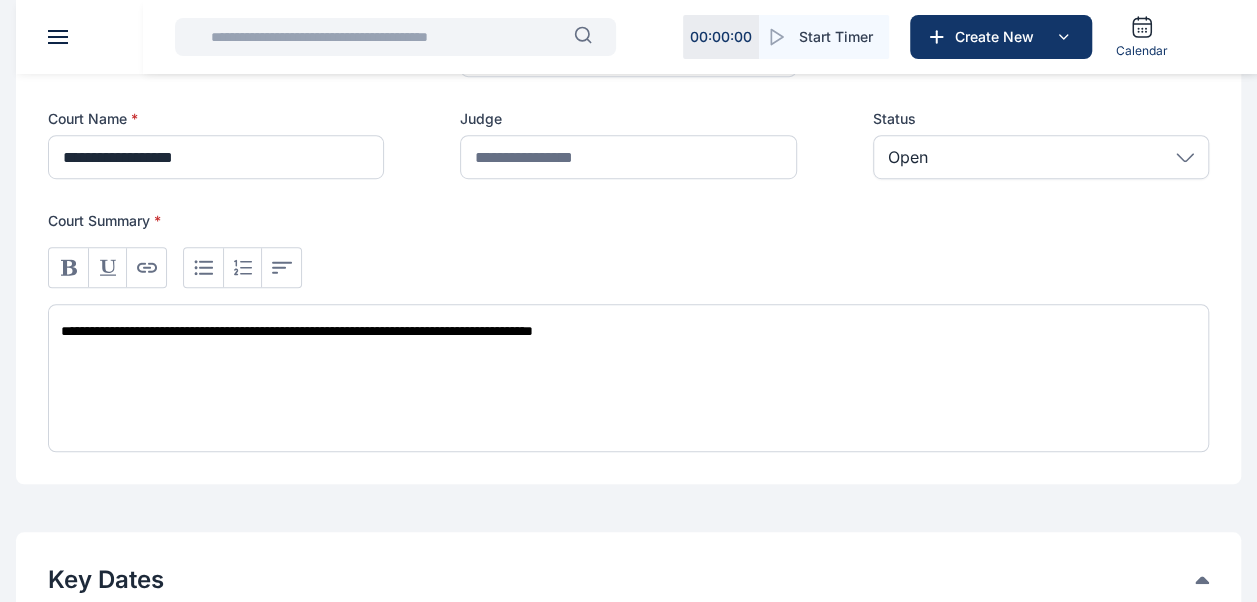 click on "**********" at bounding box center (628, 378) 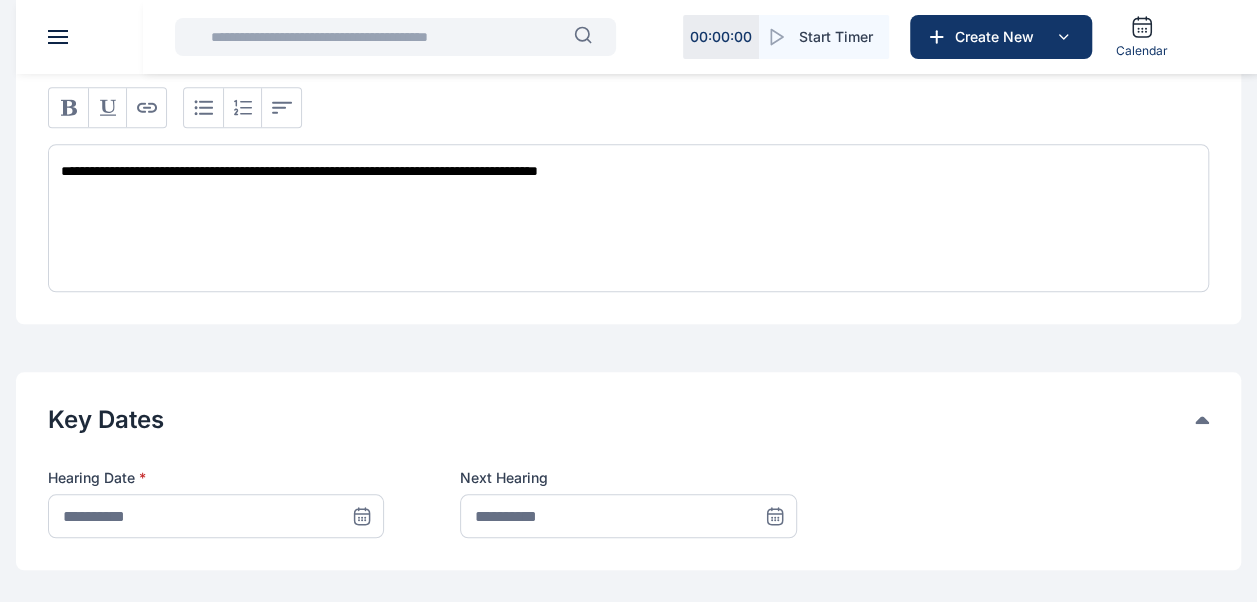 scroll, scrollTop: 902, scrollLeft: 0, axis: vertical 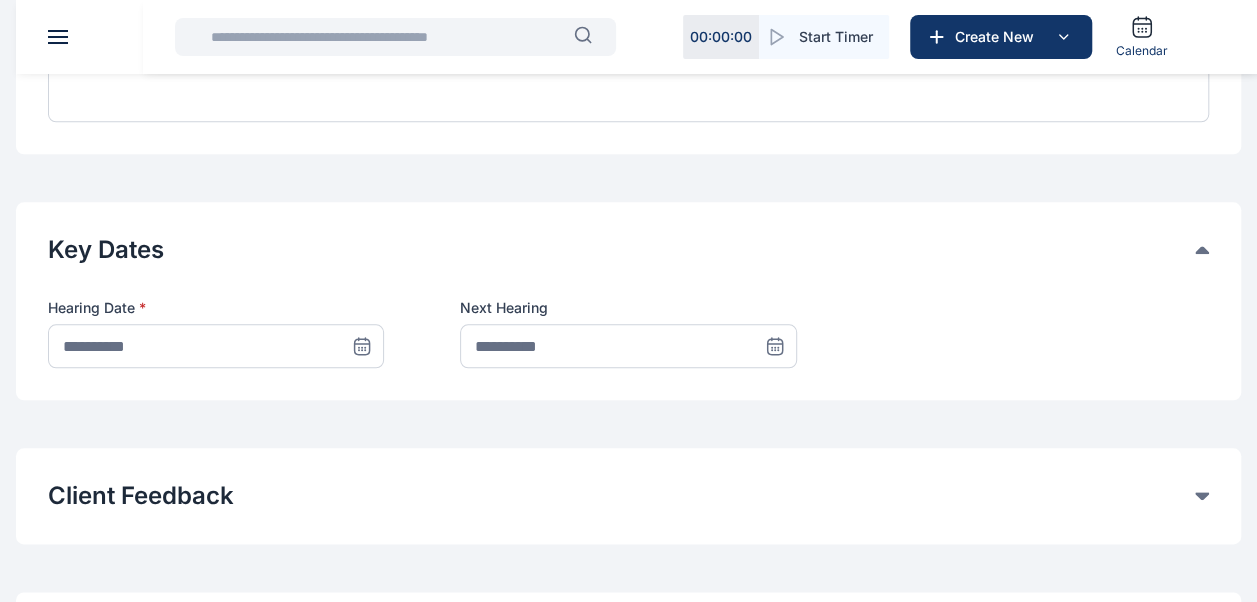 click 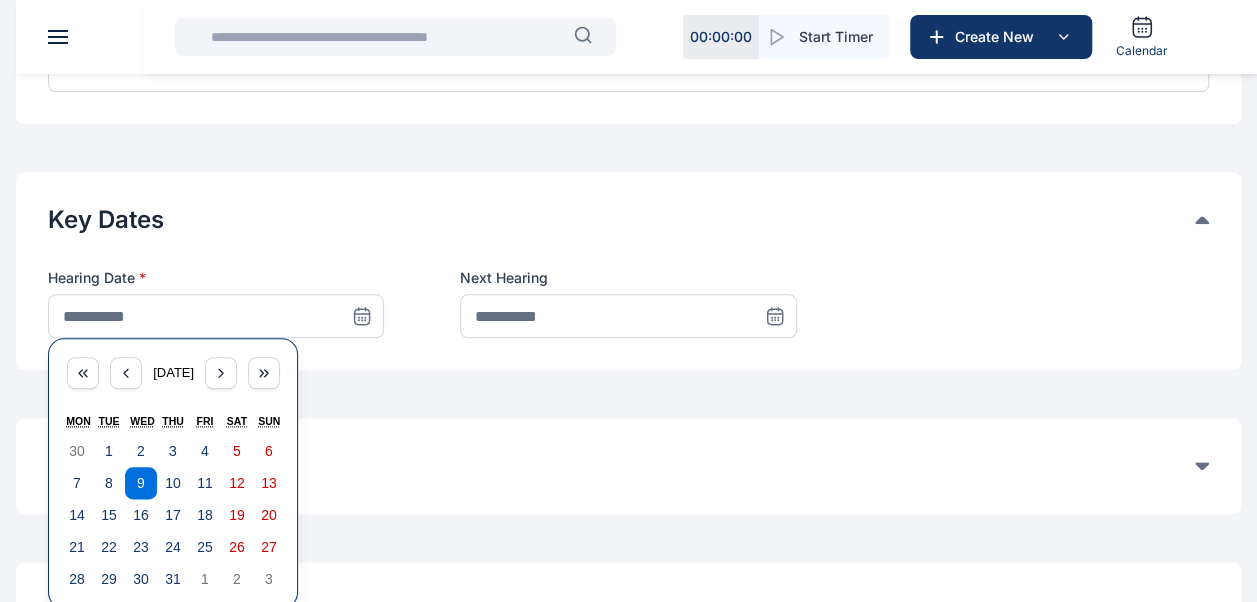 scroll, scrollTop: 936, scrollLeft: 0, axis: vertical 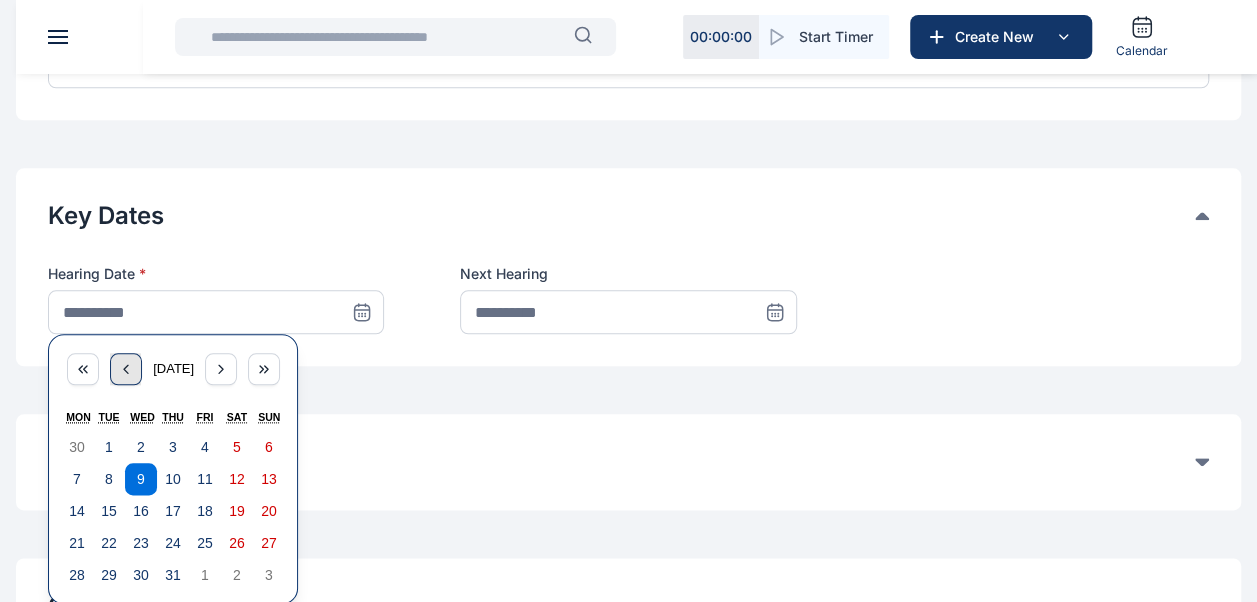 click 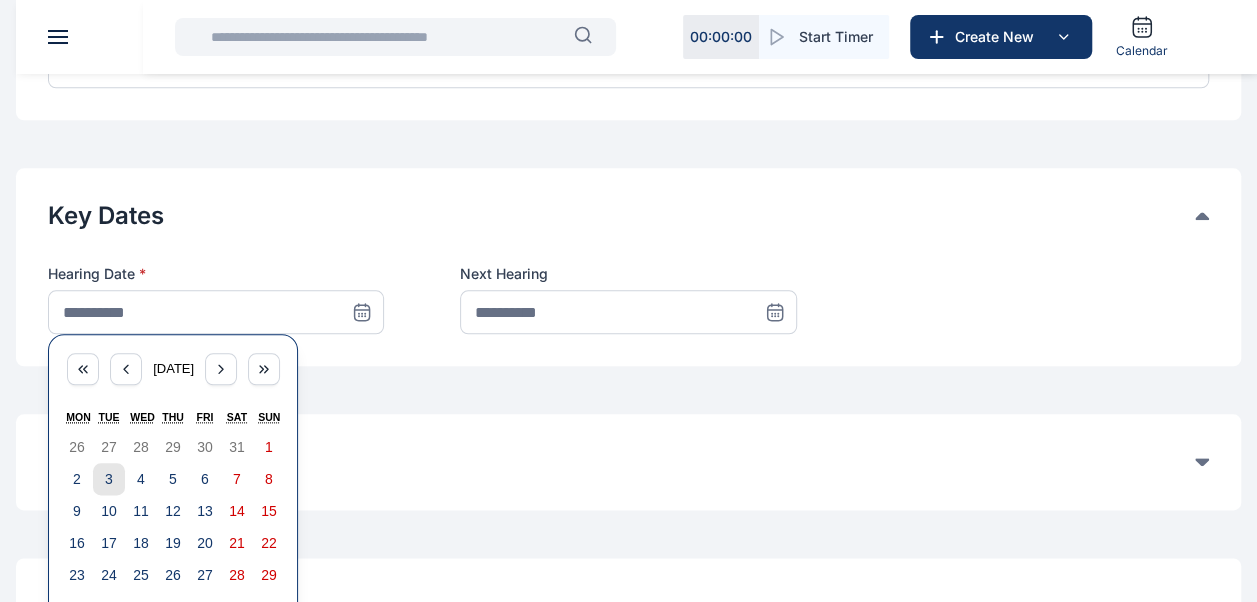 click on "3" at bounding box center [109, 479] 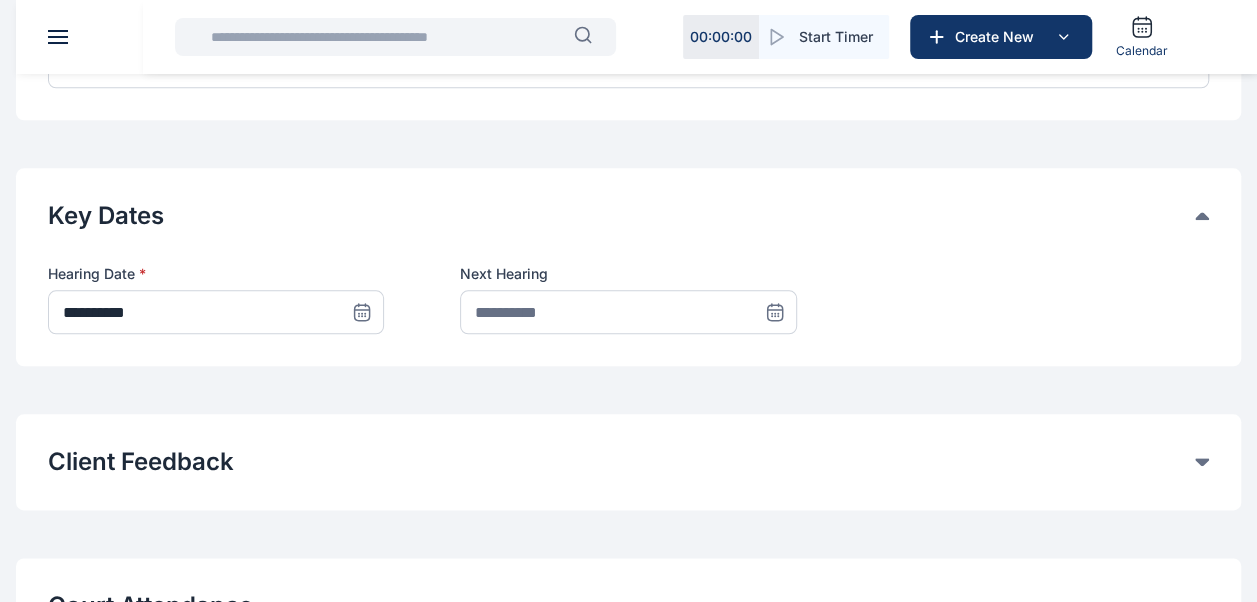 click on "Client Feedback" at bounding box center [621, -431] 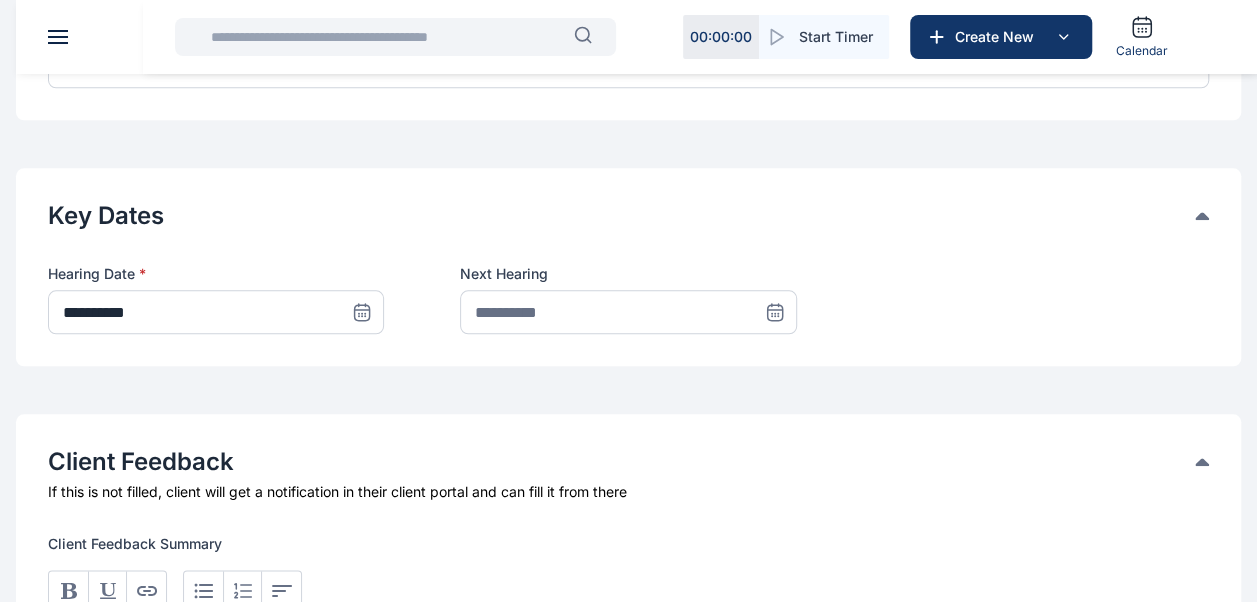 drag, startPoint x: 111, startPoint y: 494, endPoint x: 546, endPoint y: 388, distance: 447.7287 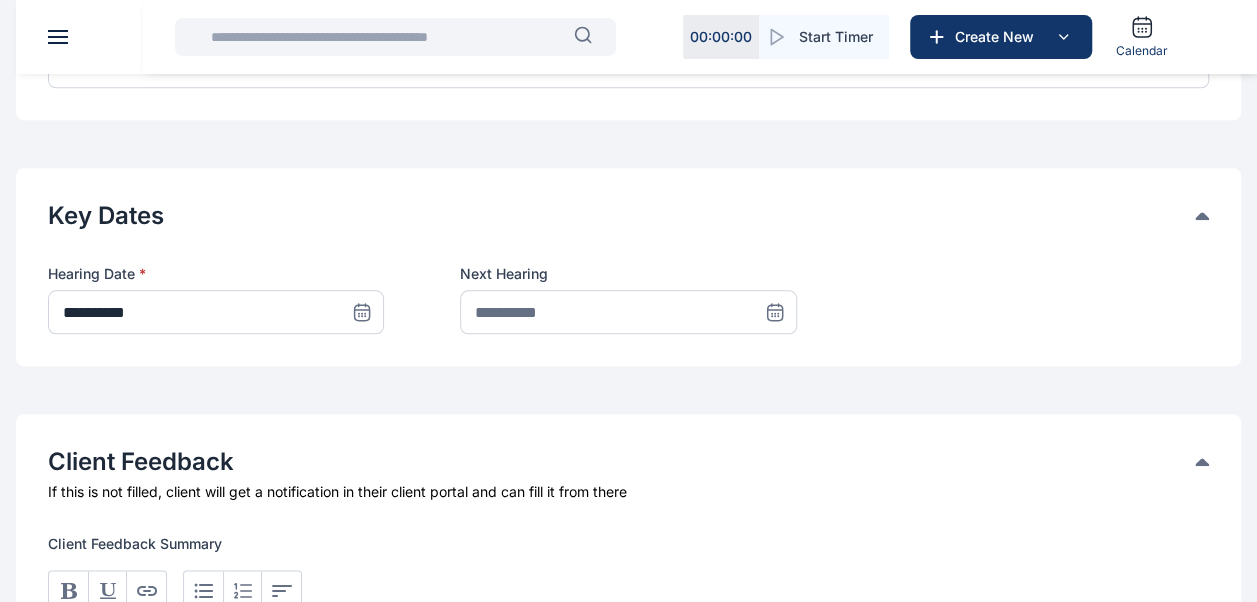 click 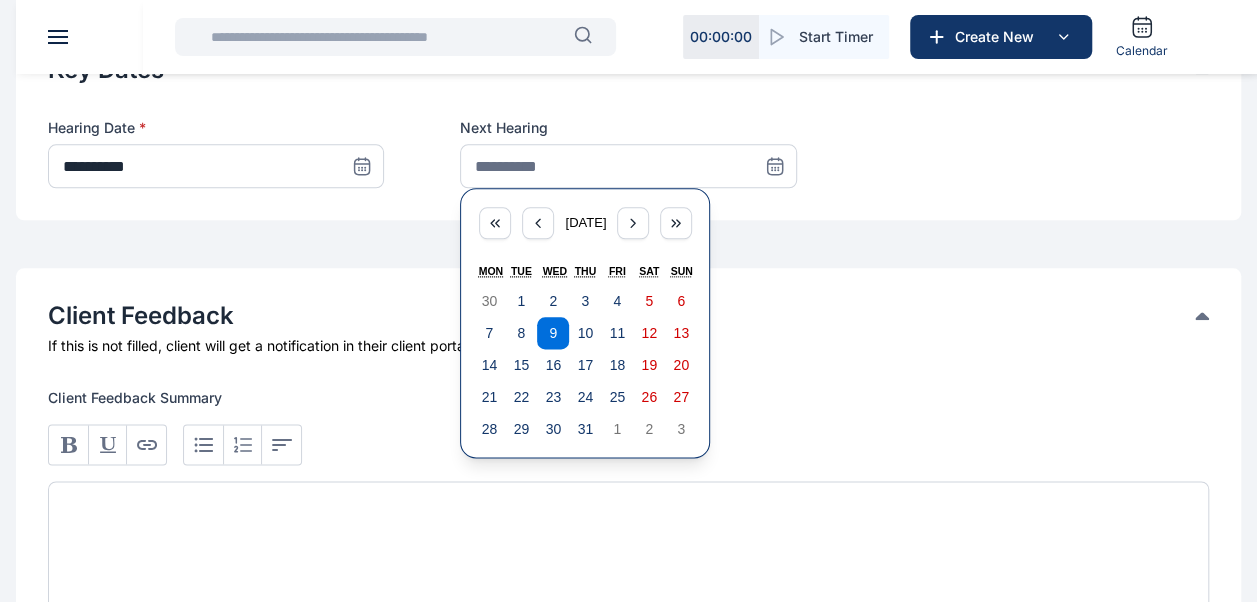 scroll, scrollTop: 1085, scrollLeft: 0, axis: vertical 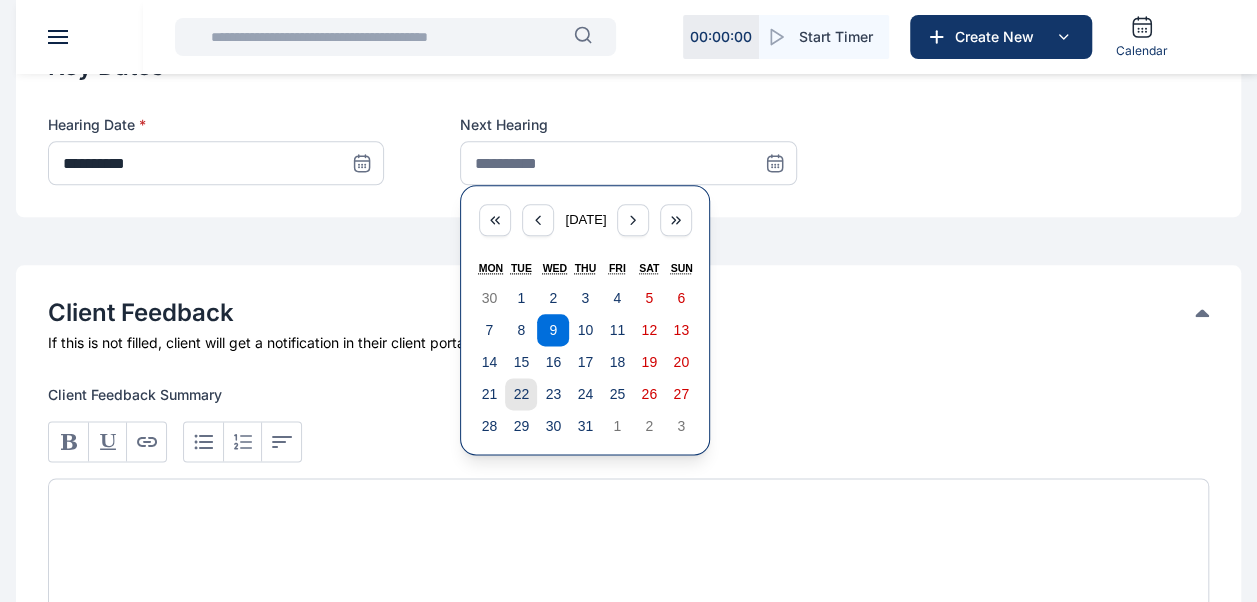 click on "22" at bounding box center [522, 394] 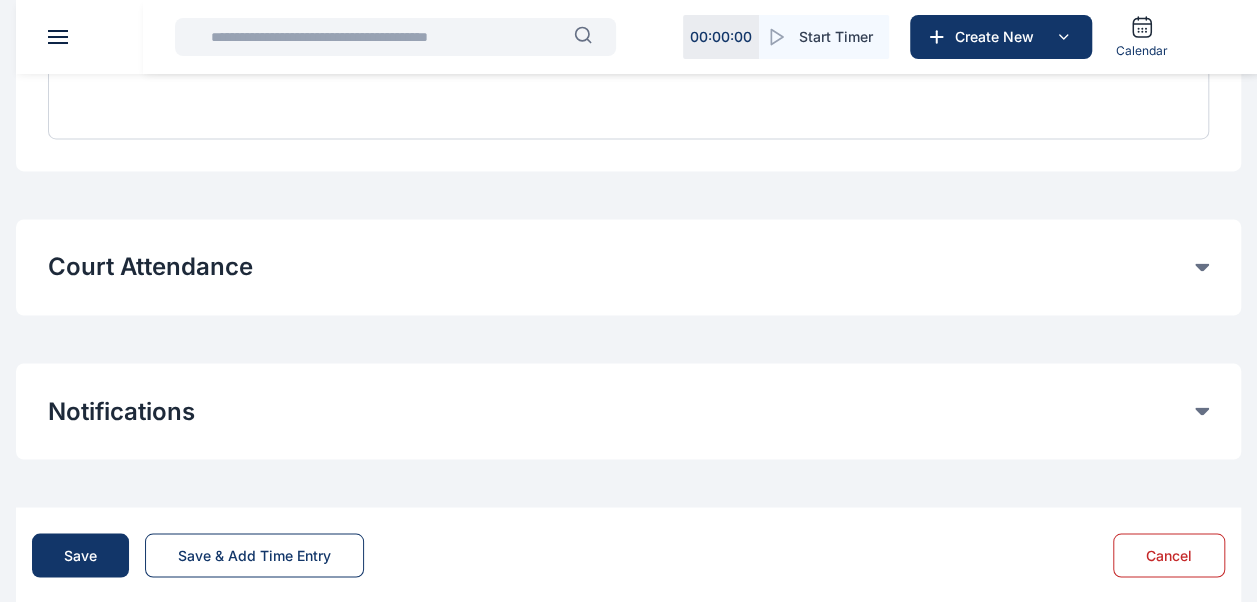 scroll, scrollTop: 1573, scrollLeft: 0, axis: vertical 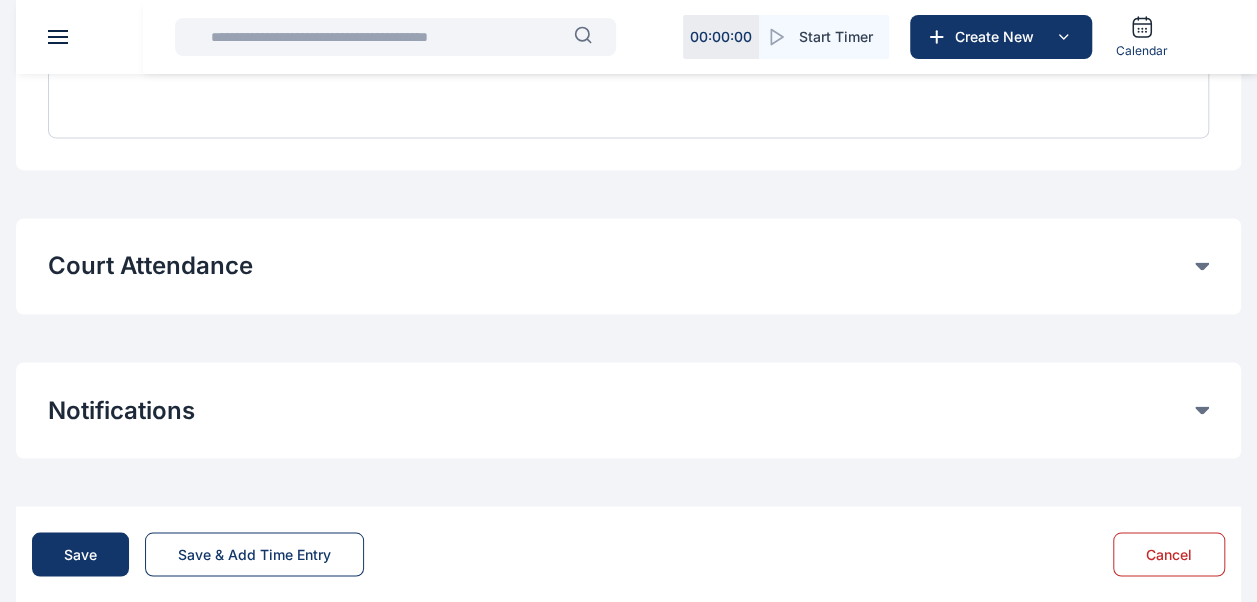 click 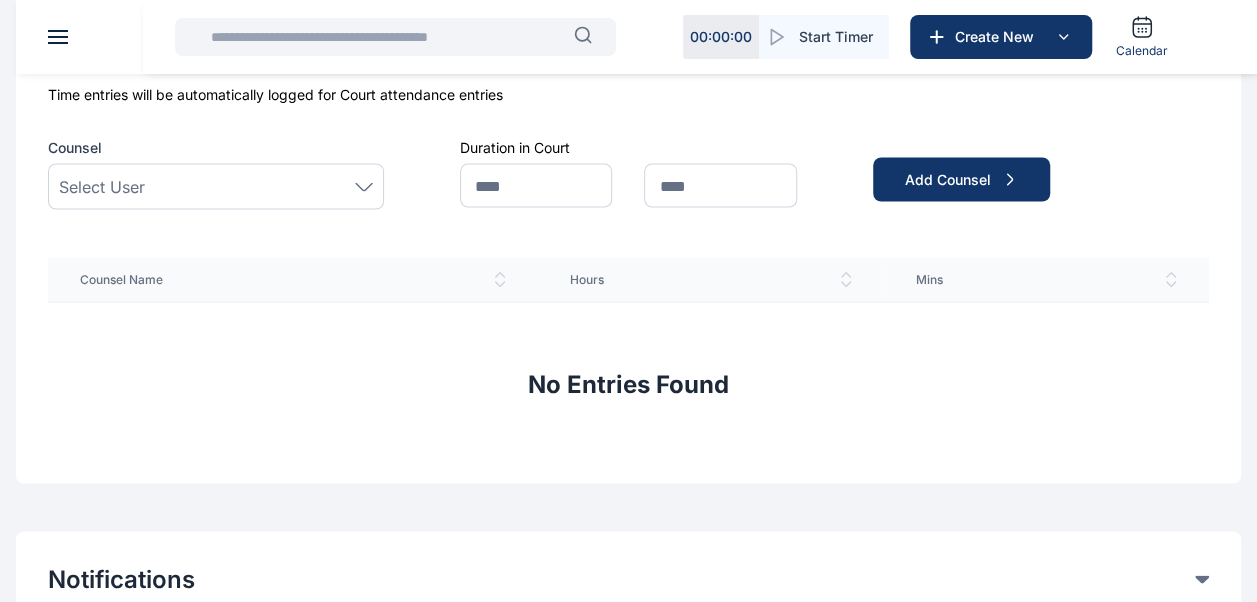scroll, scrollTop: 1775, scrollLeft: 0, axis: vertical 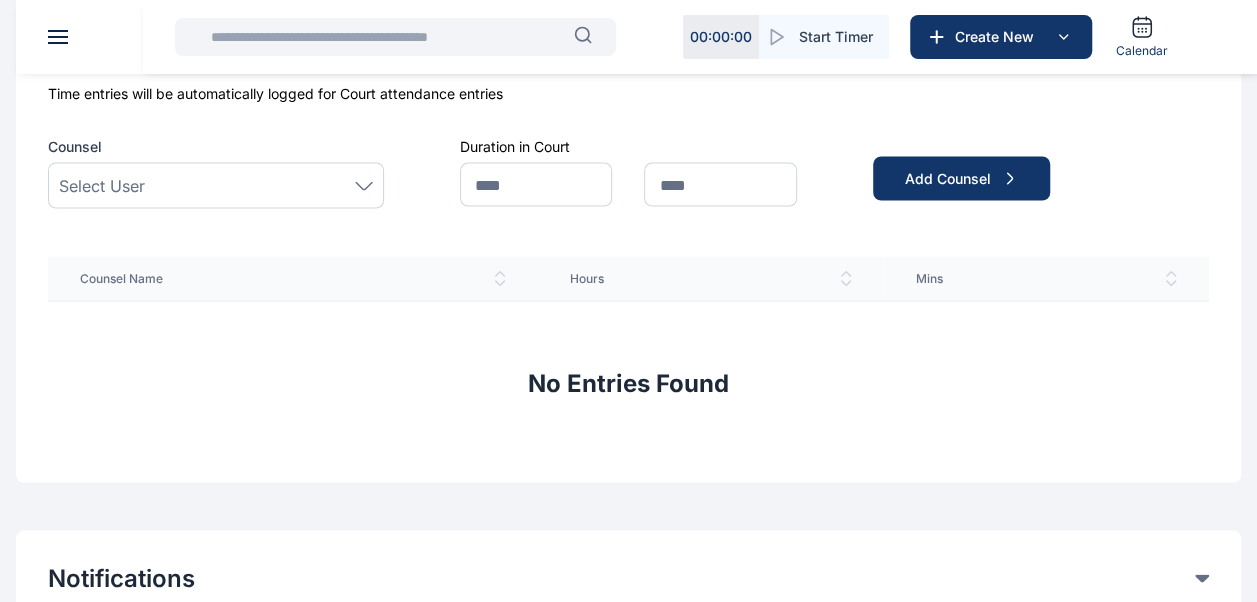 click on "Select User" at bounding box center [216, 185] 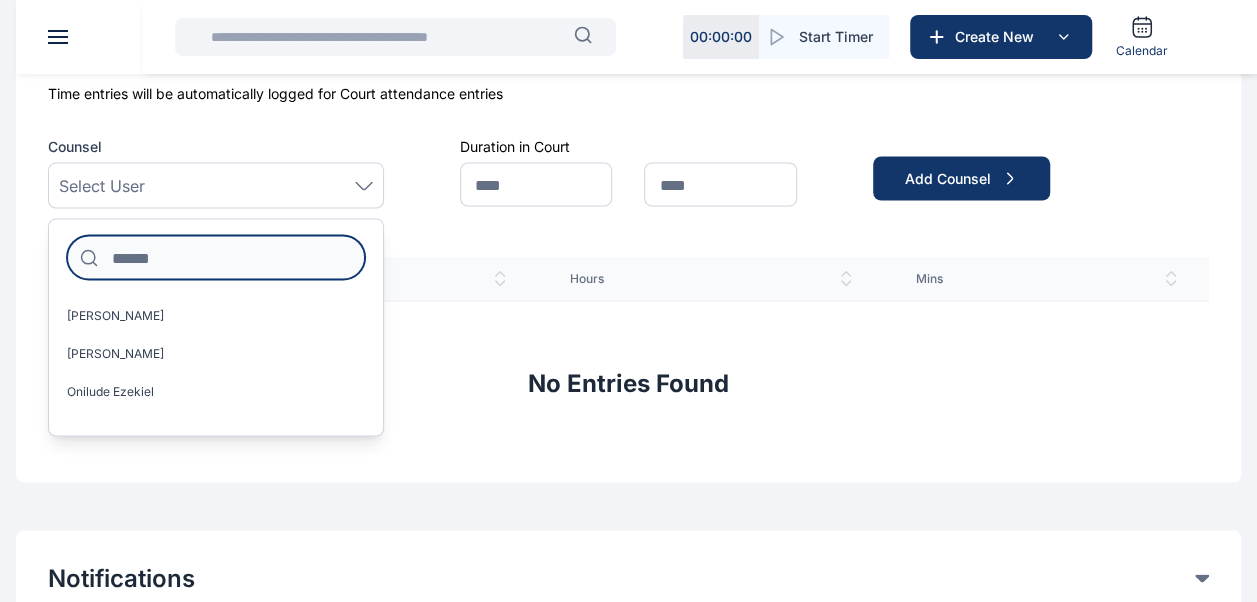 click at bounding box center (216, 257) 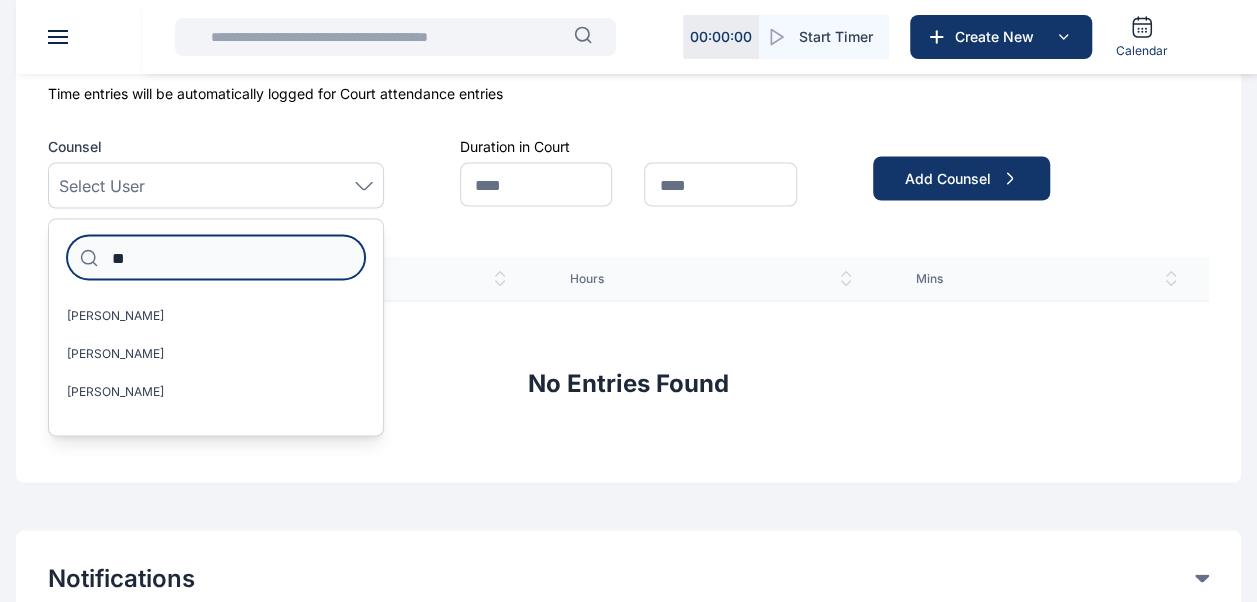 type on "*" 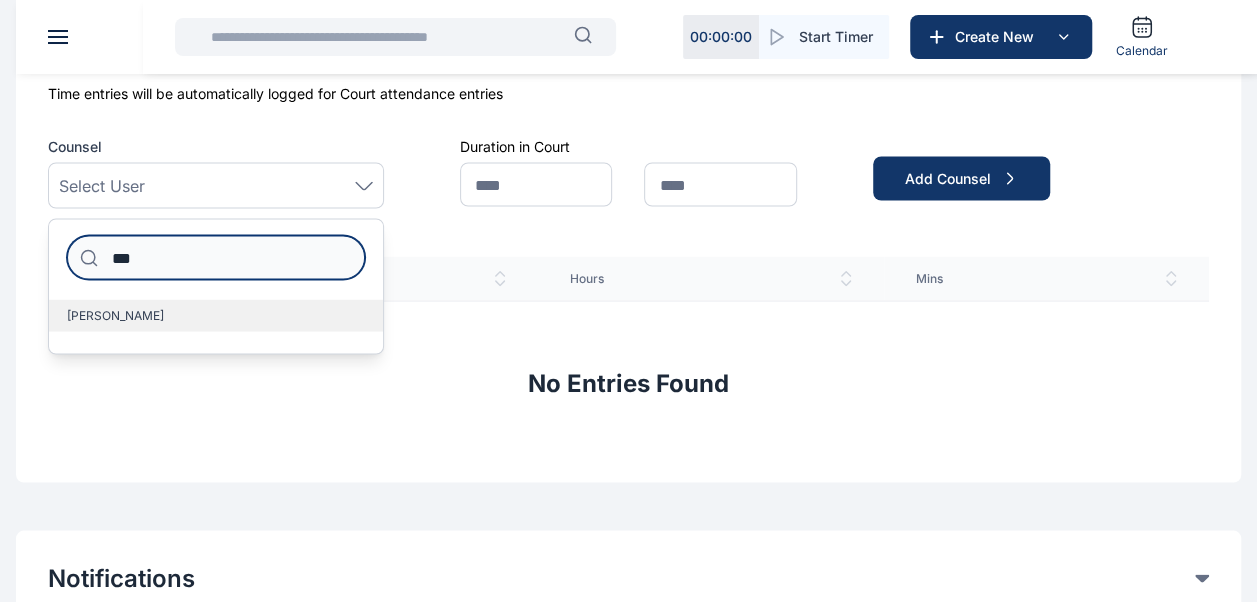type on "***" 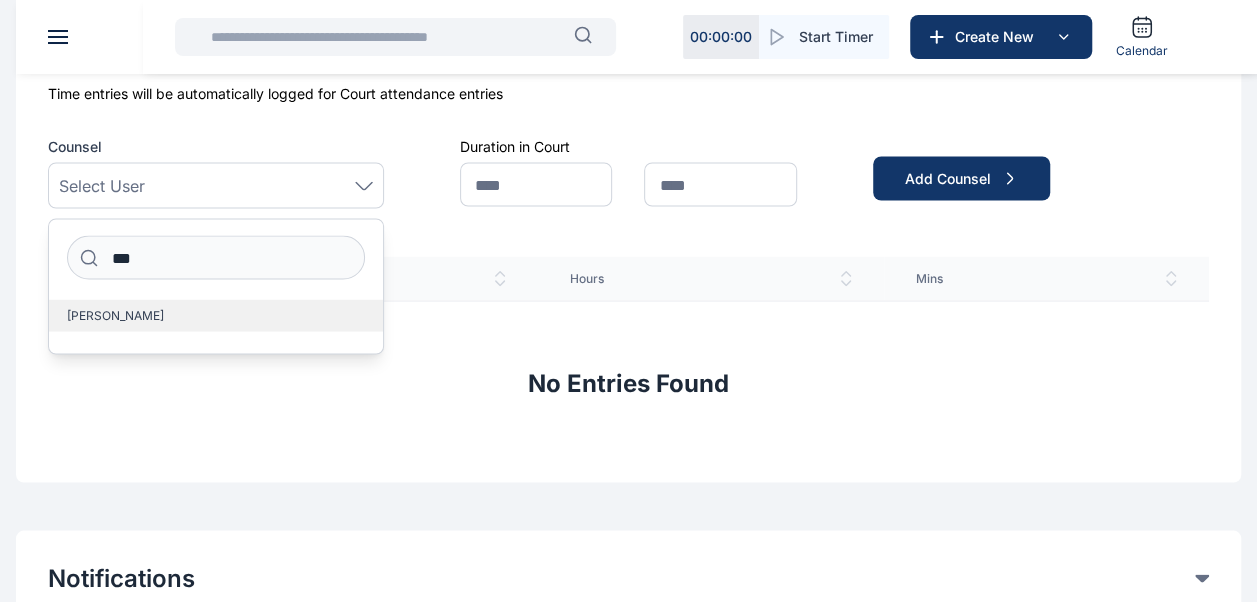 click on "[PERSON_NAME]" at bounding box center [115, 315] 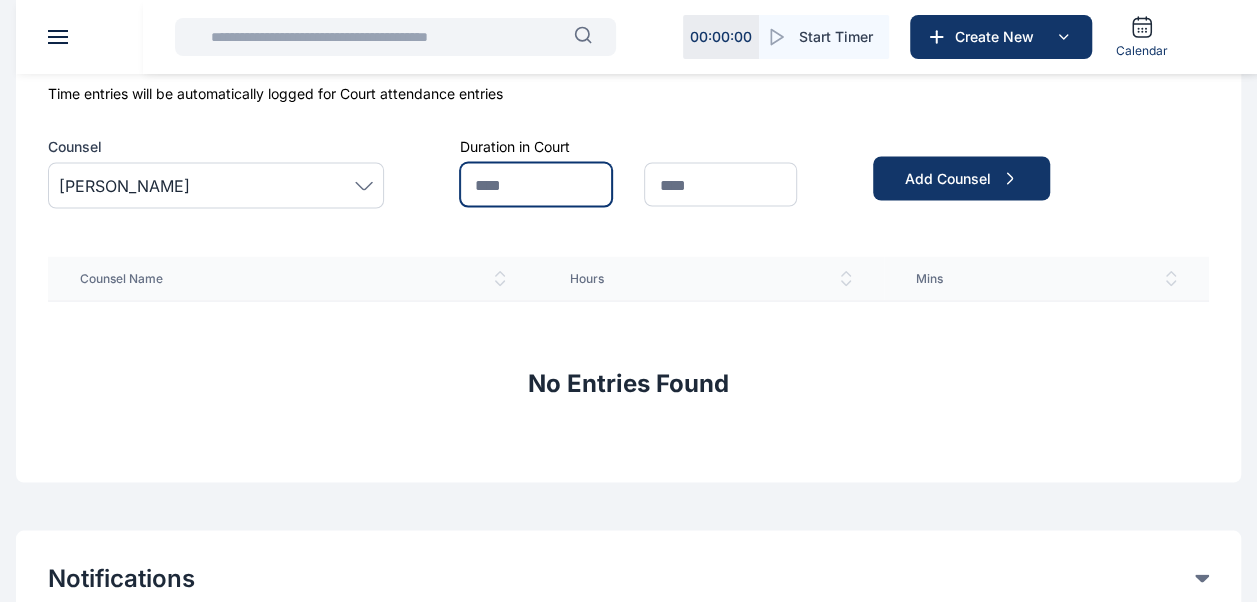 click at bounding box center [536, 184] 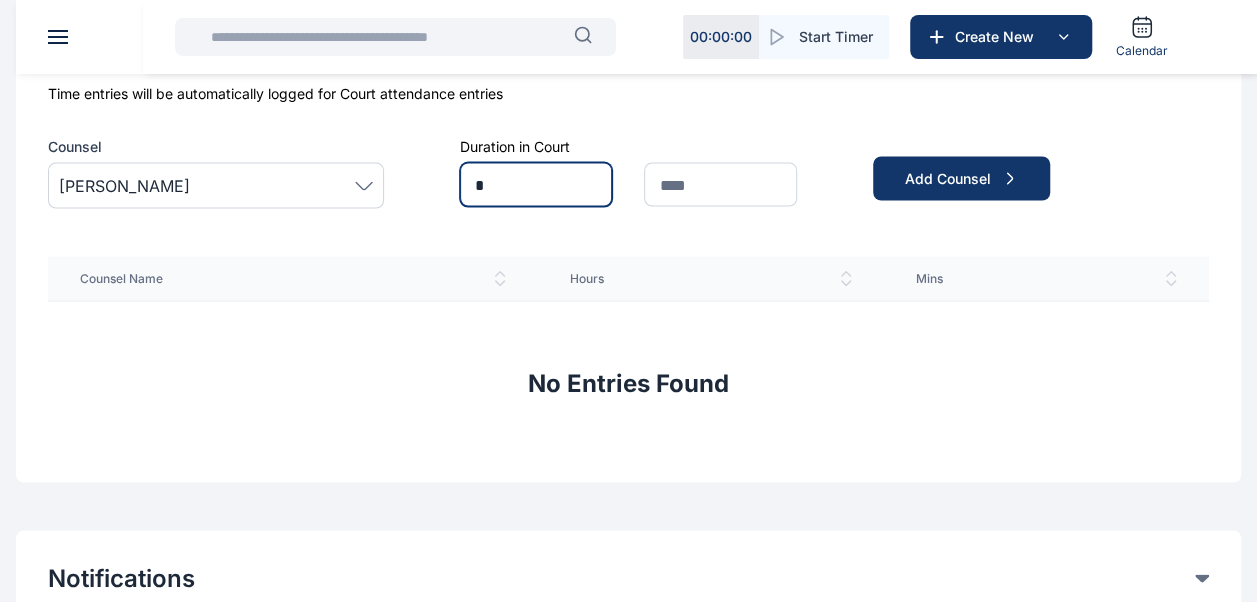 type on "*" 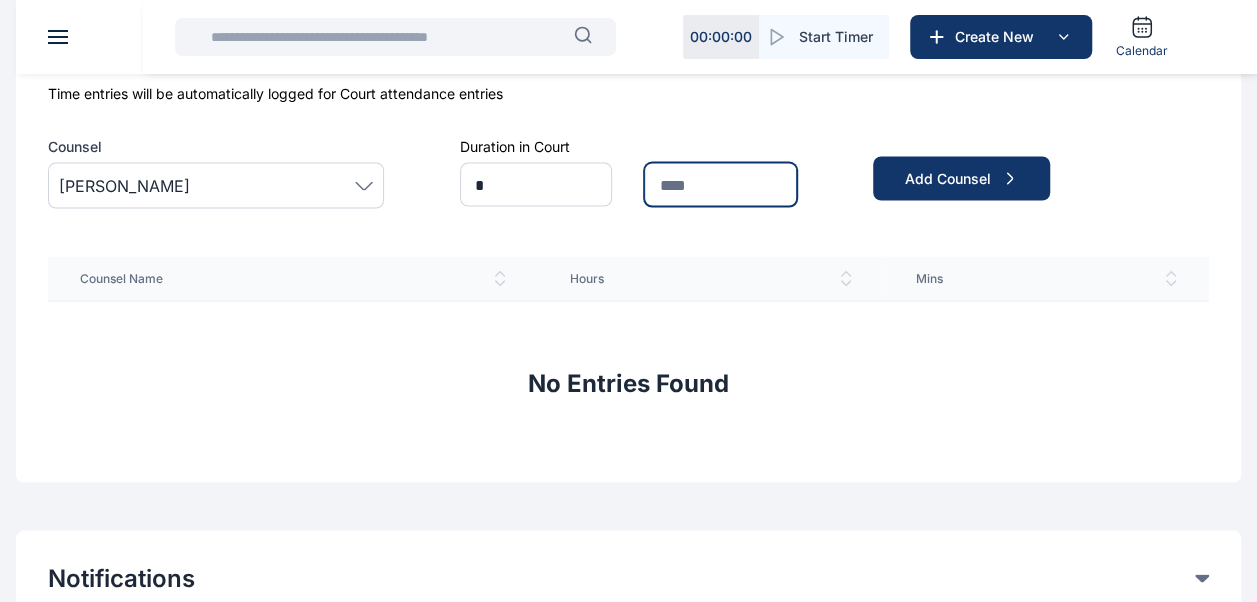 click at bounding box center (720, 184) 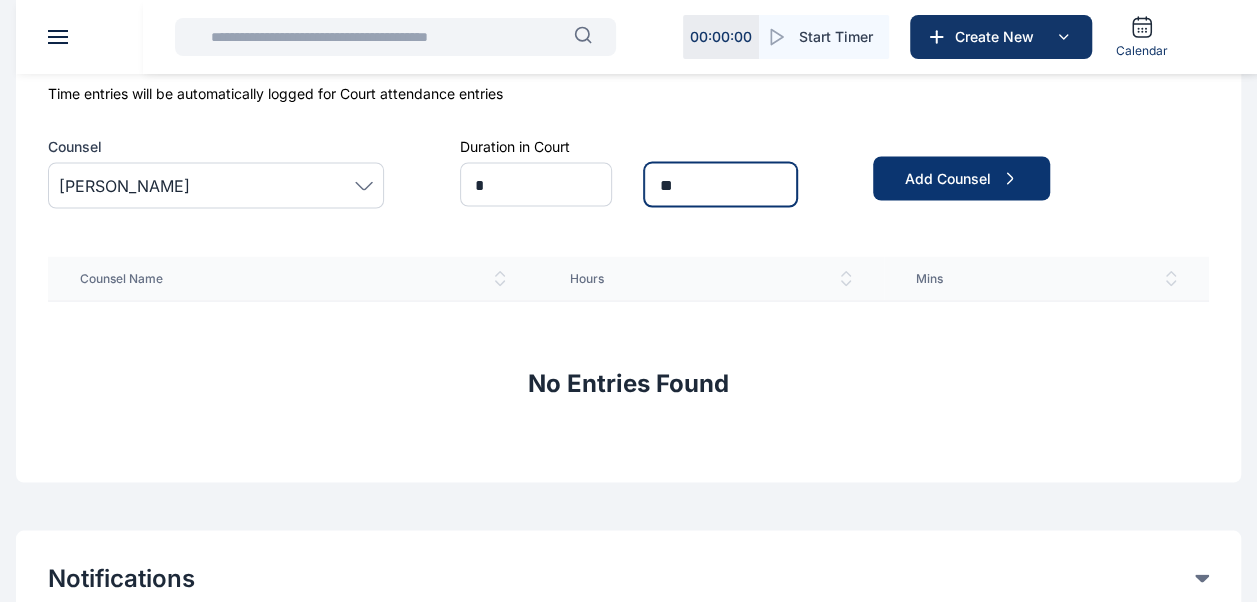 type on "**" 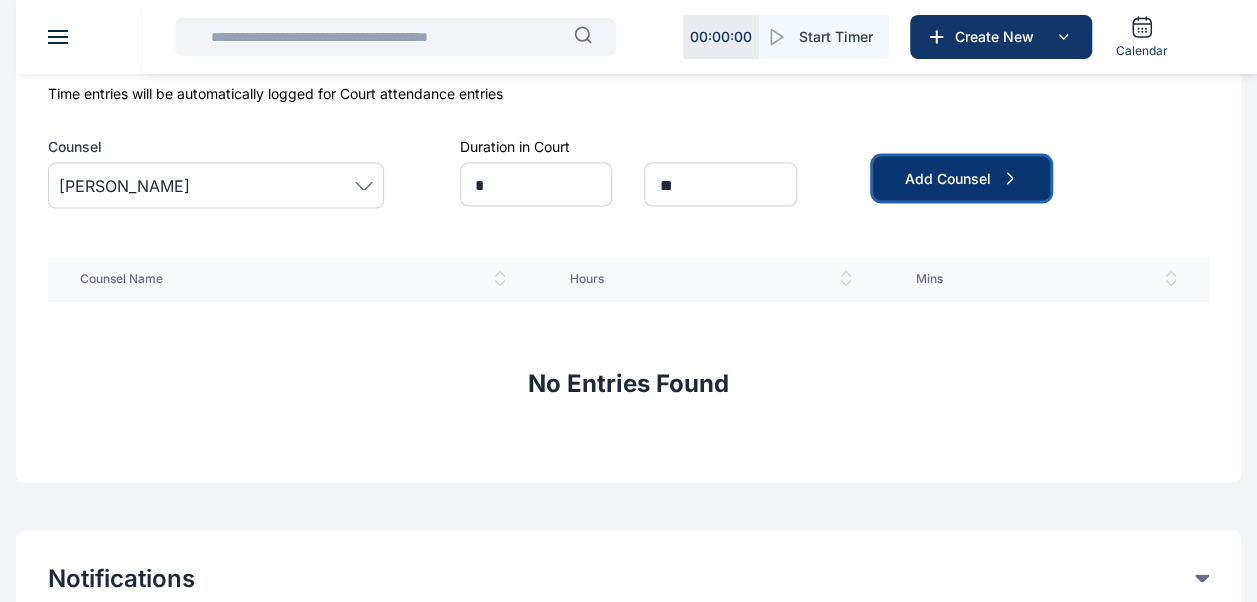 click on "Add Counsel" at bounding box center (961, 178) 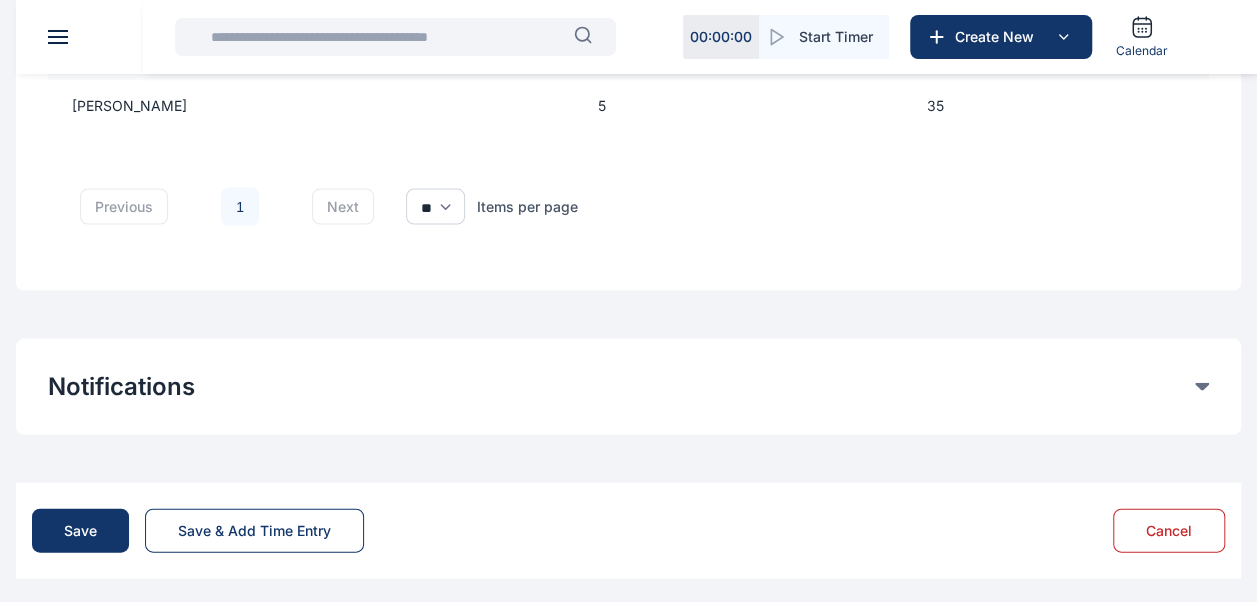 scroll, scrollTop: 2025, scrollLeft: 0, axis: vertical 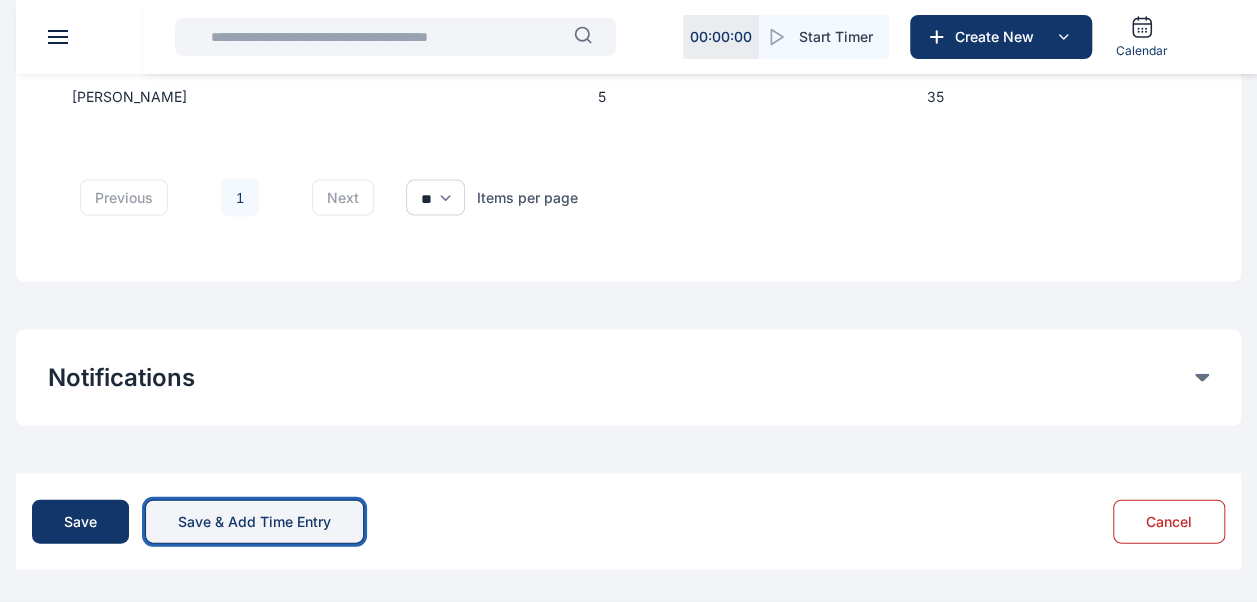 click on "Save & Add Time Entry" at bounding box center (254, 522) 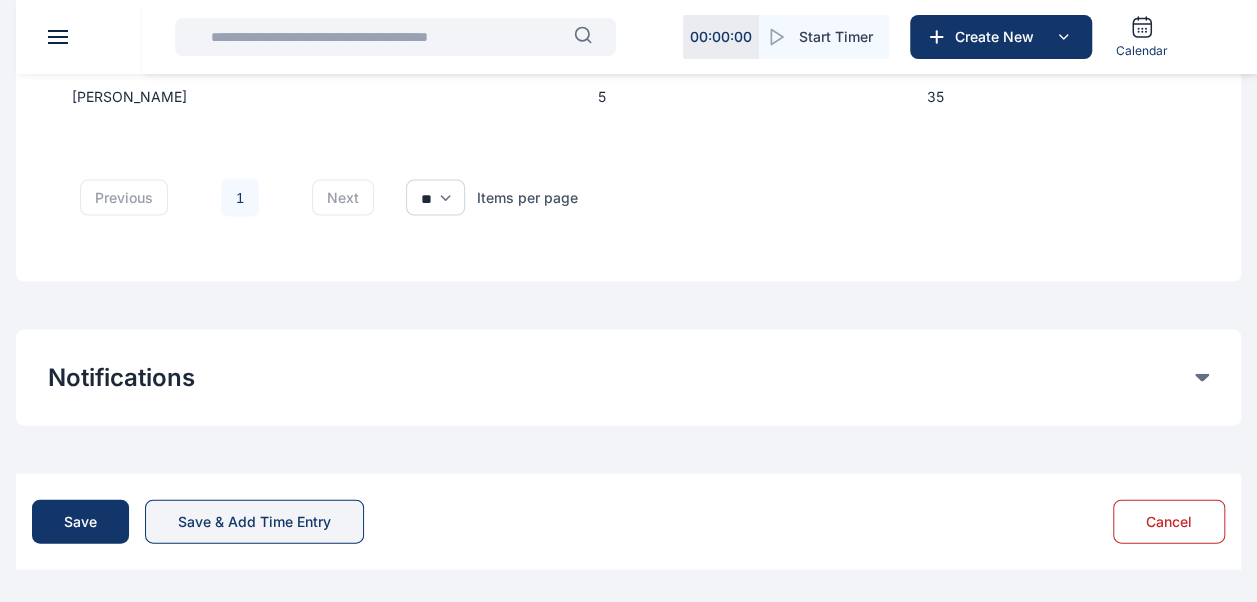 scroll, scrollTop: 0, scrollLeft: 0, axis: both 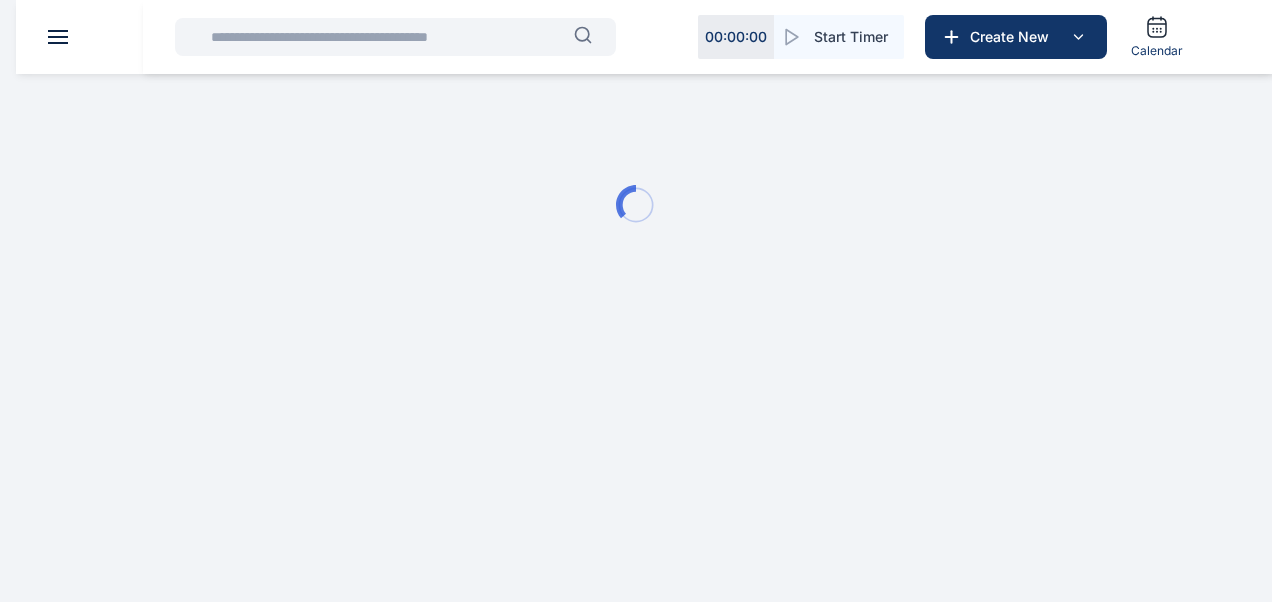 type 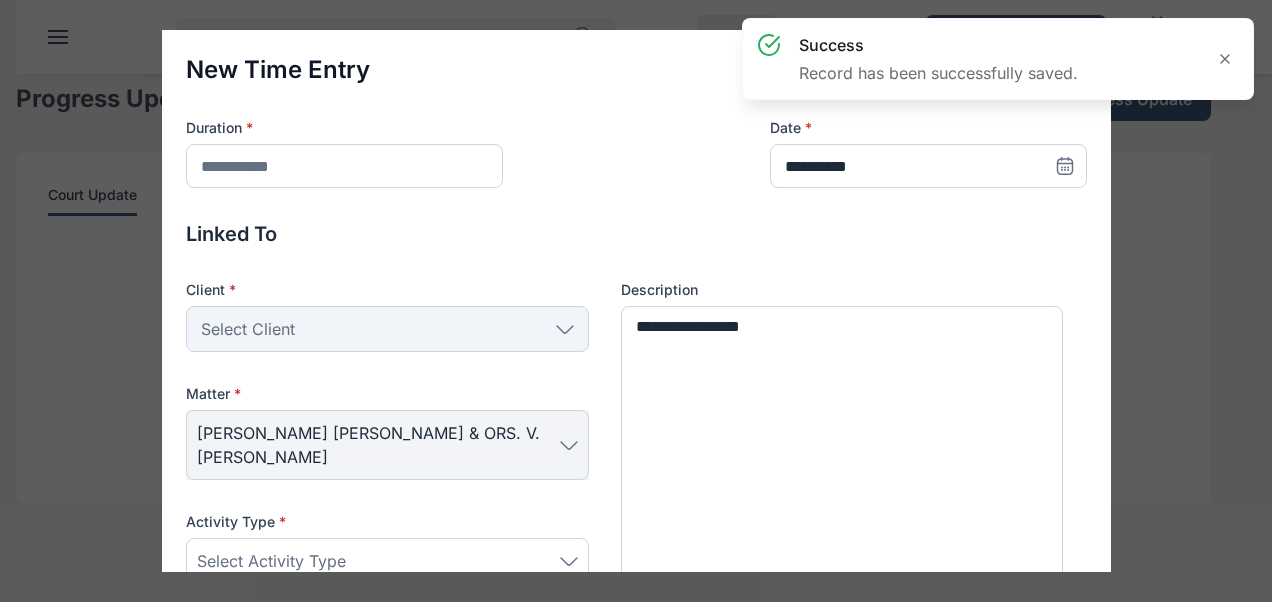 click on "Client   * Select Client Individual Company Matter   * [PERSON_NAME] [PERSON_NAME] & ORS. v. CHUKWUWETA [PERSON_NAME] MOKOLO Activity Type   * Select Activity Type" at bounding box center (387, 455) 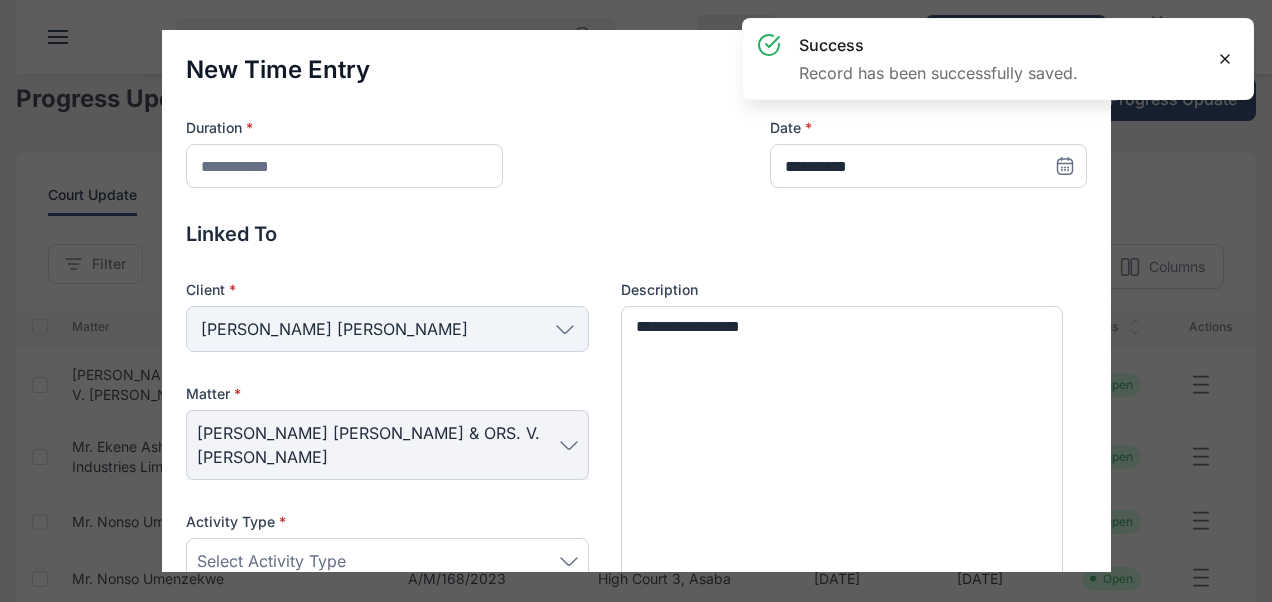click 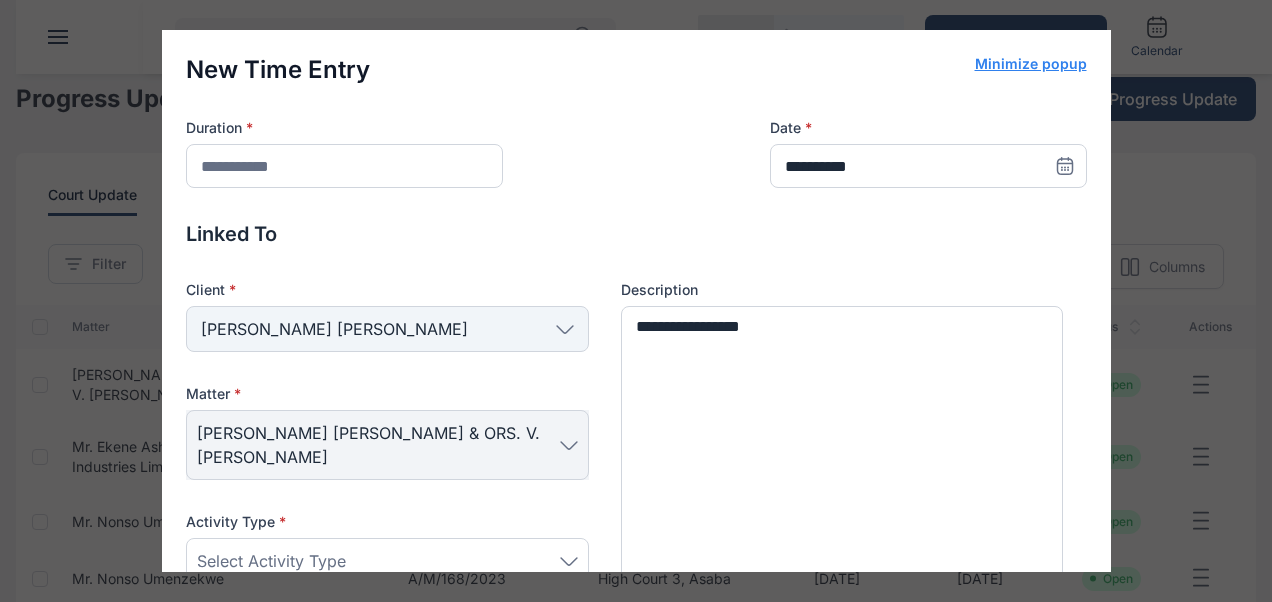 click on "Minimize popup" at bounding box center (1031, 64) 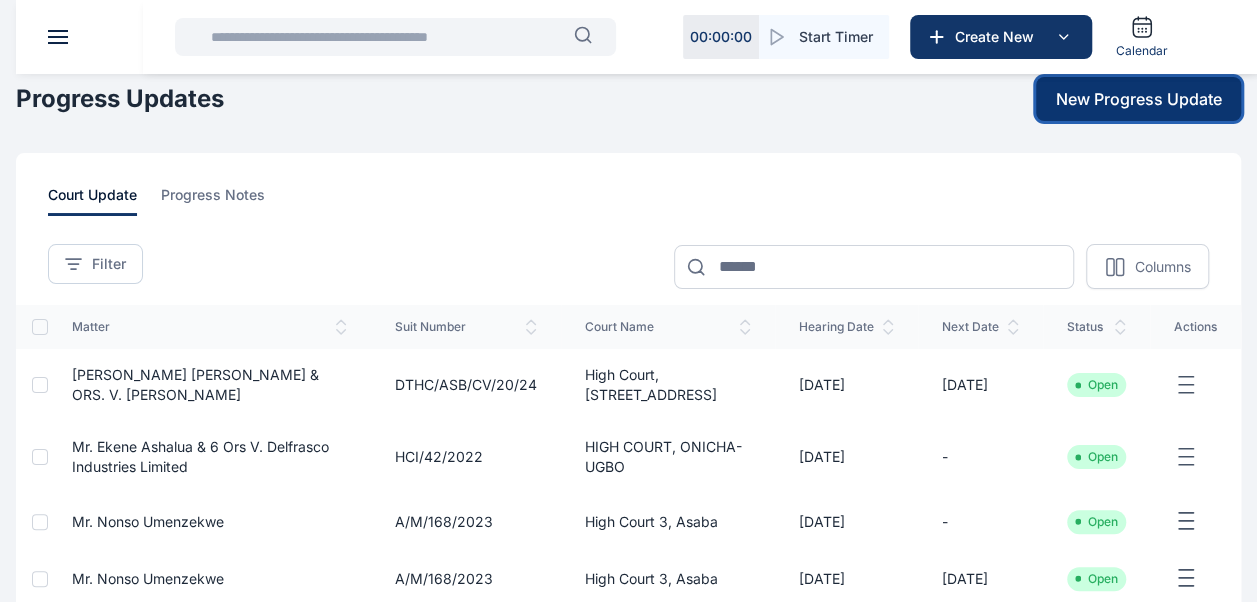 click on "New Progress Update" at bounding box center [1139, 99] 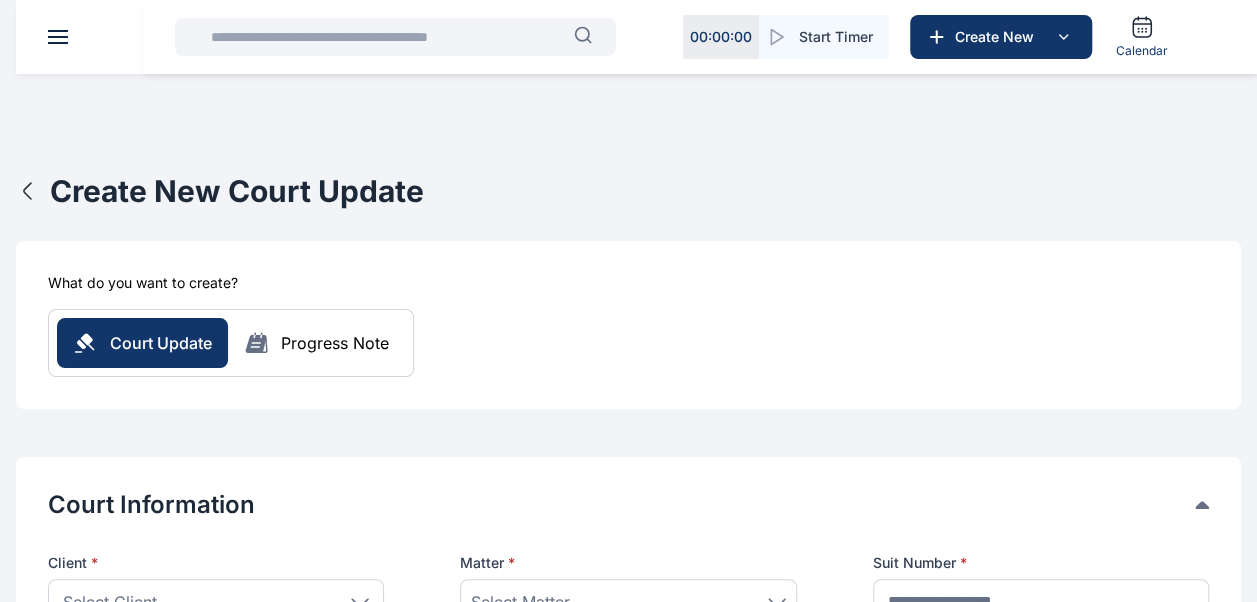 click on "What do you want to create? Court Update   Progress Note" at bounding box center [628, 325] 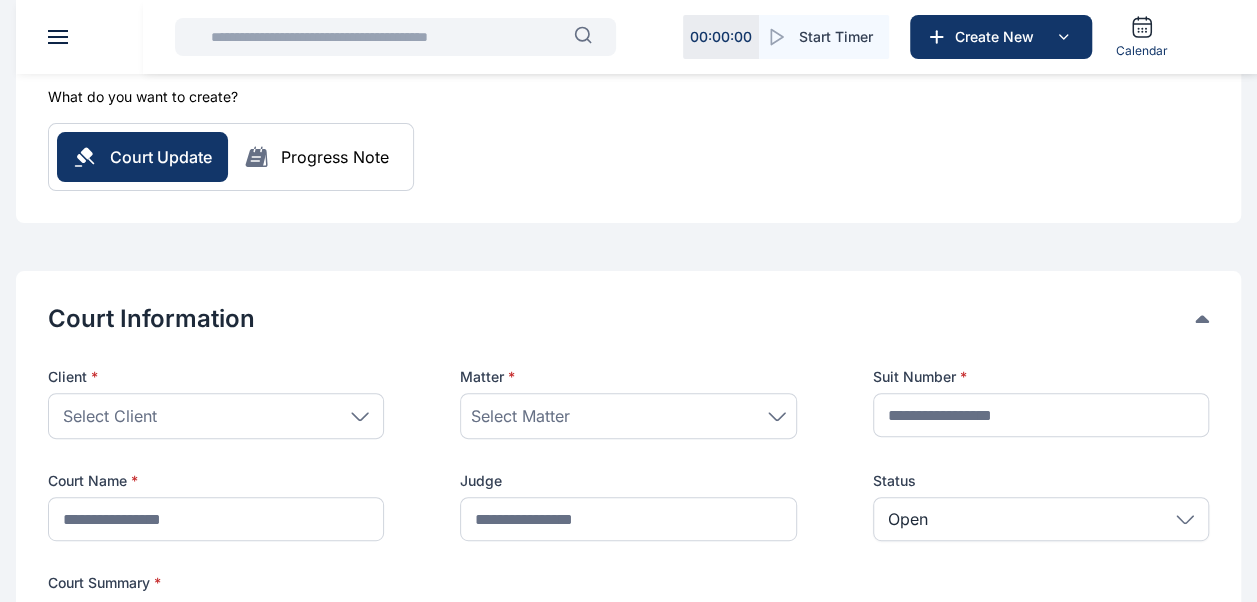 scroll, scrollTop: 214, scrollLeft: 0, axis: vertical 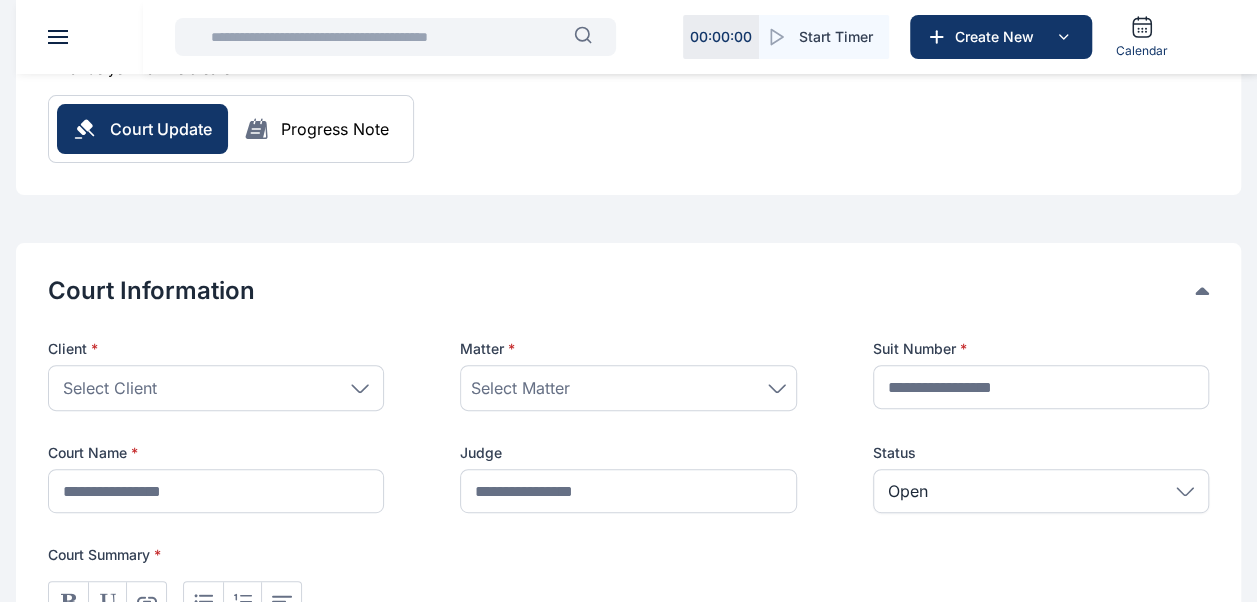 click 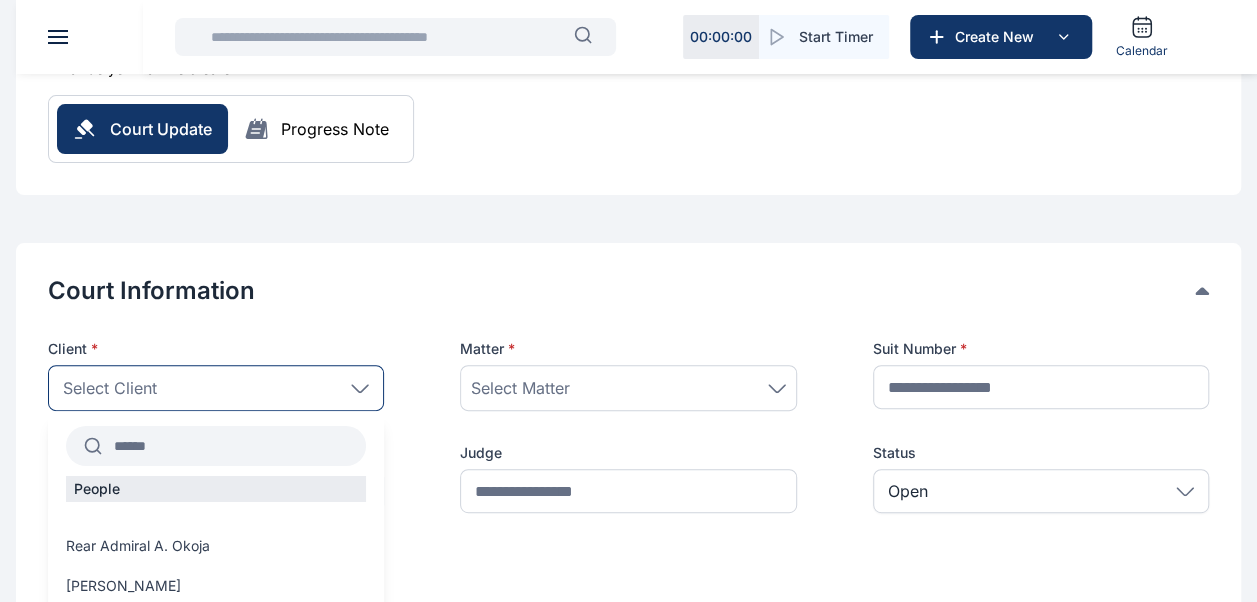 click at bounding box center [234, 446] 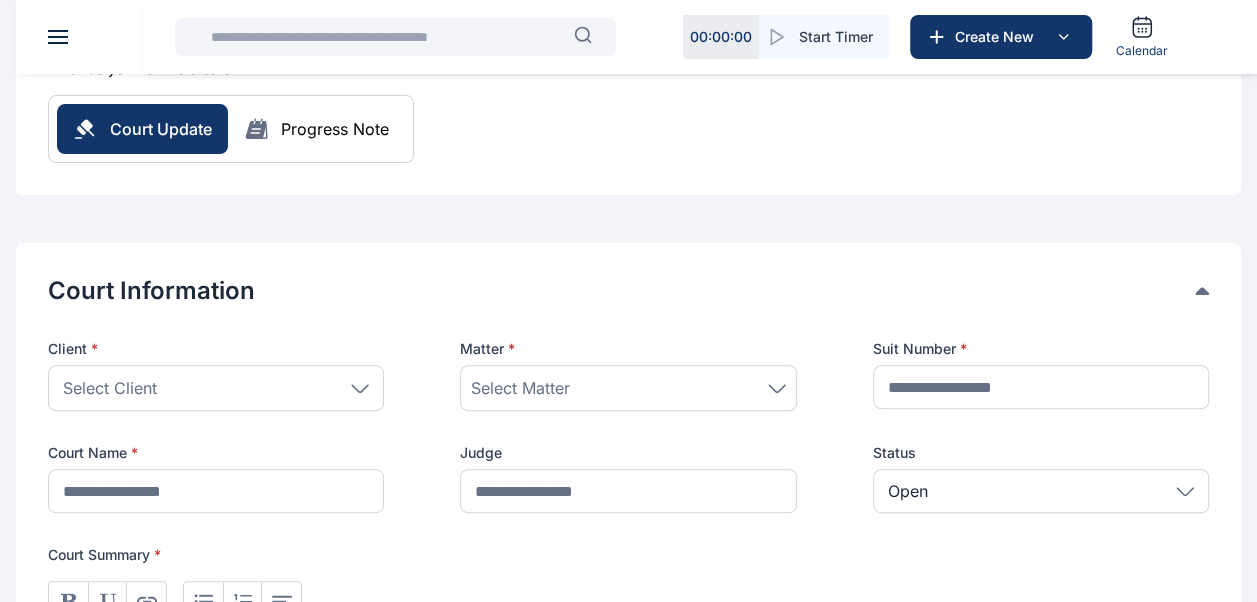 click 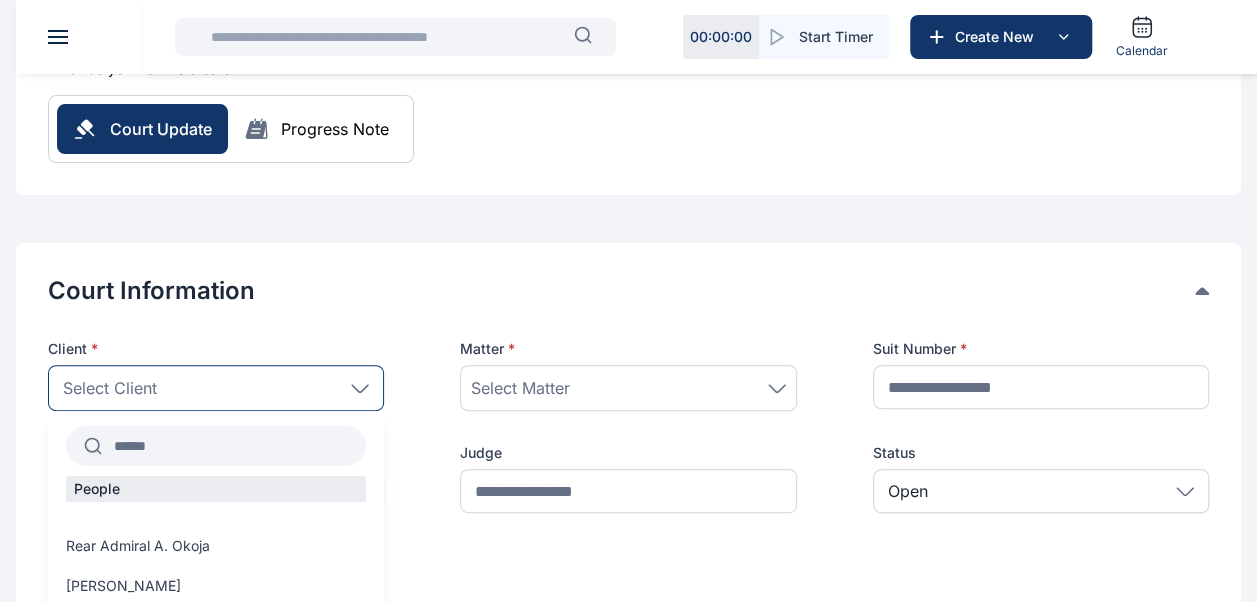 click at bounding box center (234, 446) 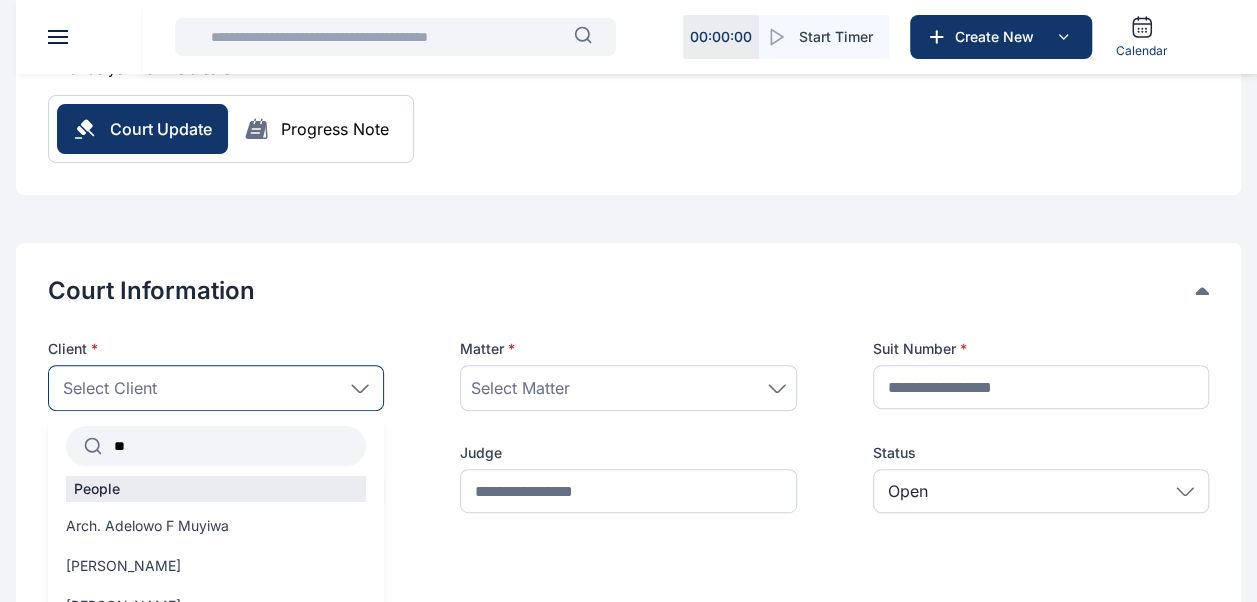 type on "*" 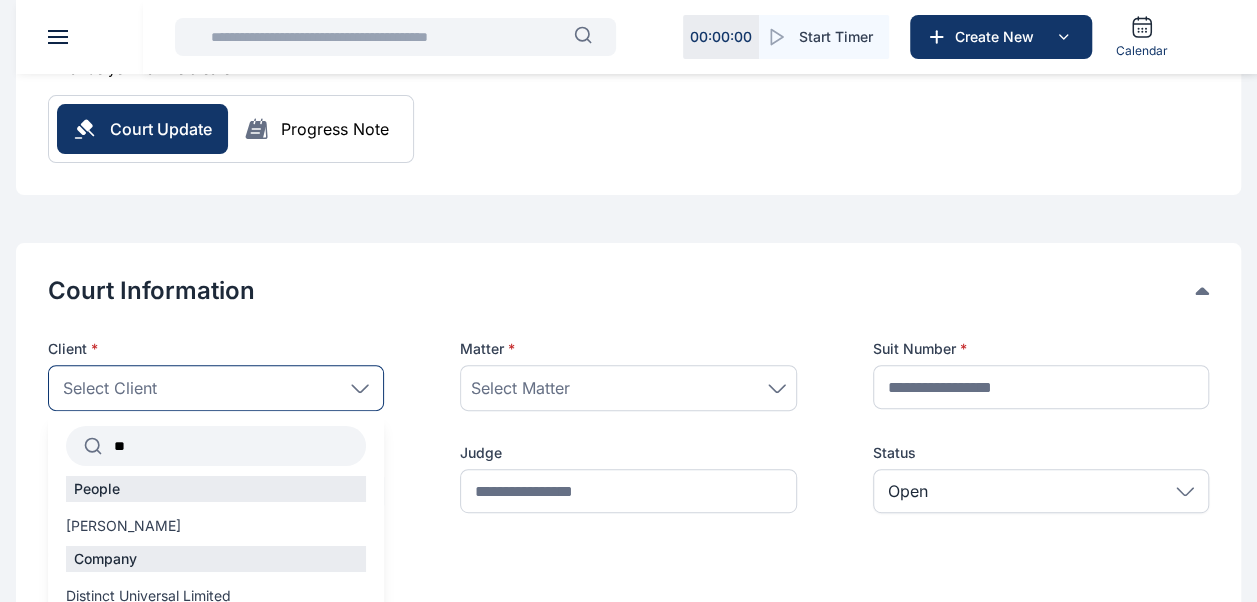 type on "*" 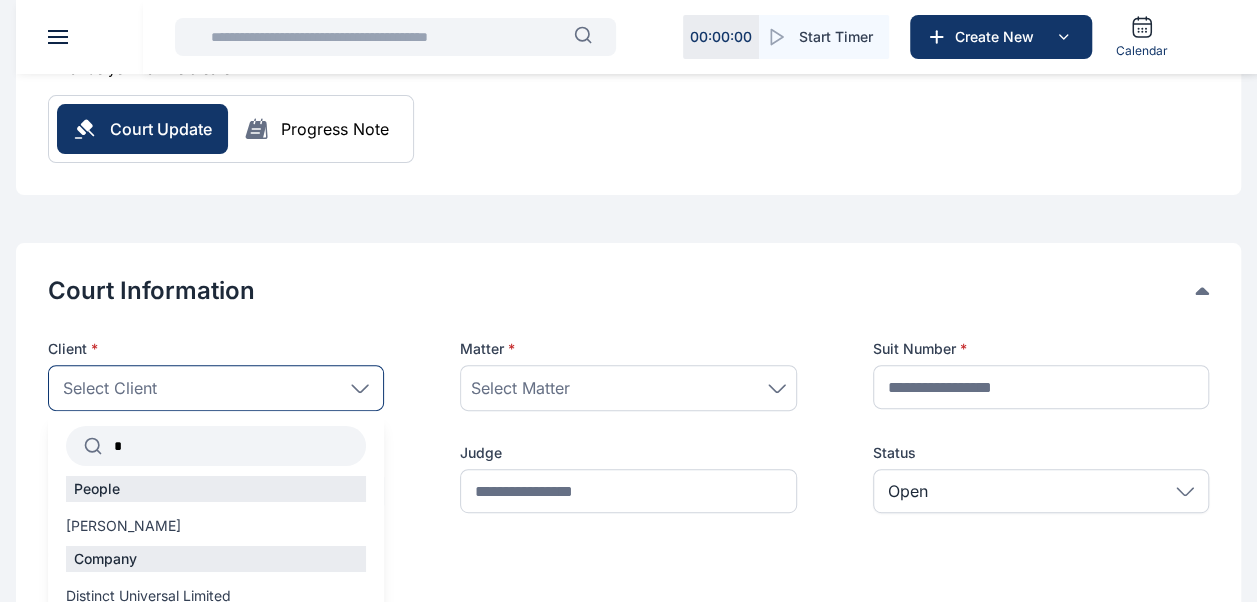 type 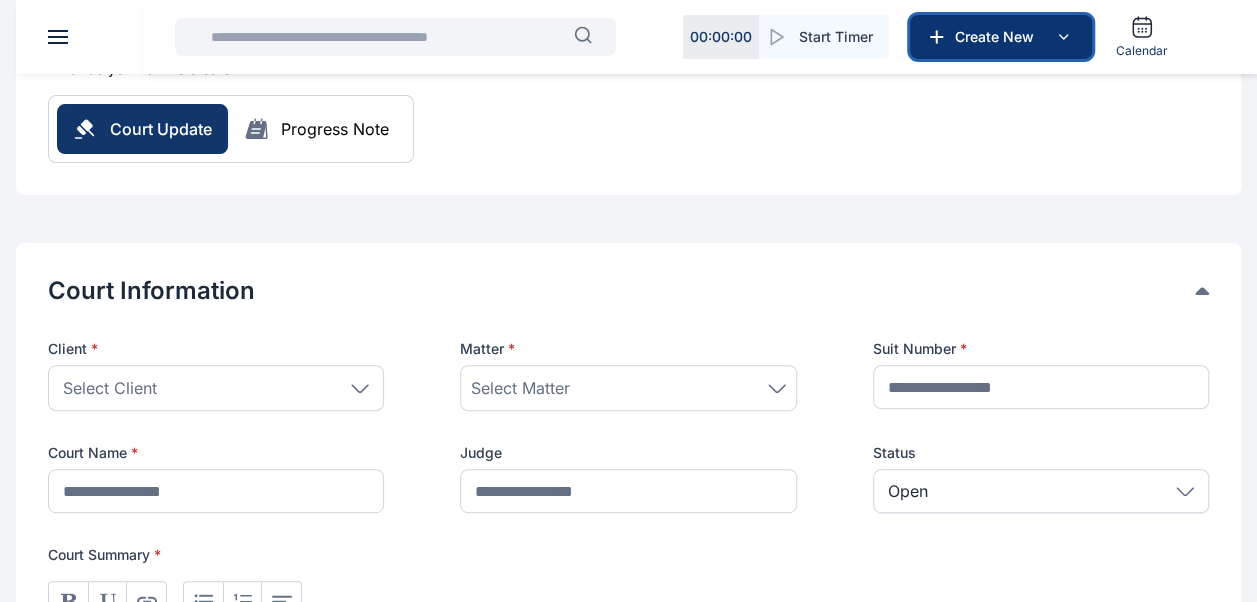 click 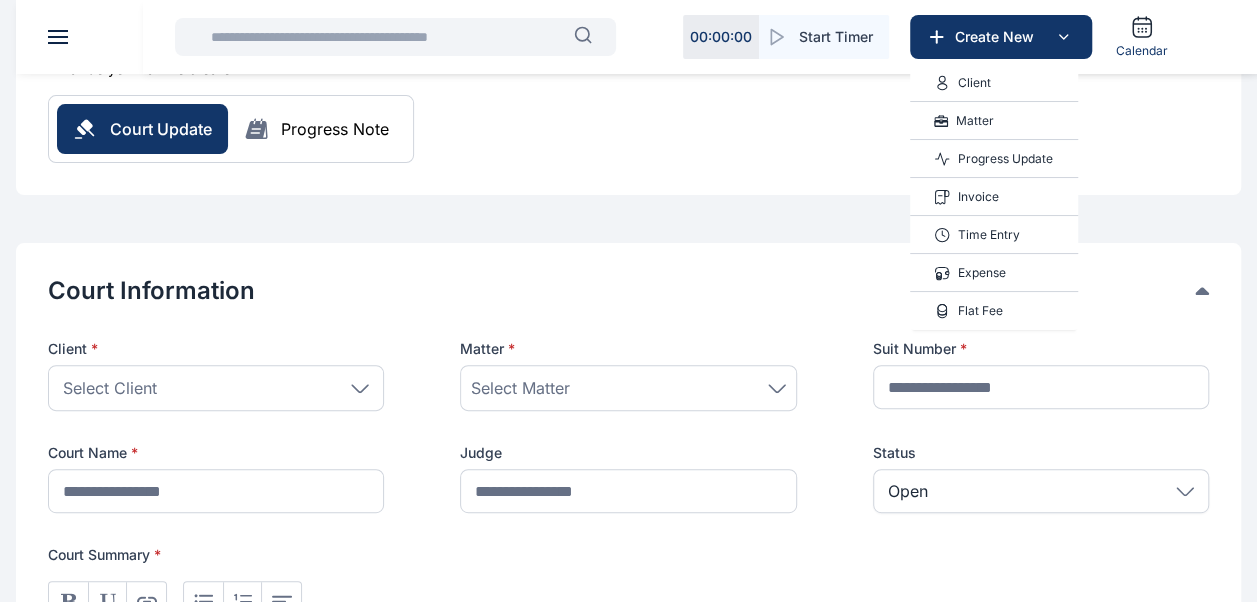click on "Client" at bounding box center [974, 83] 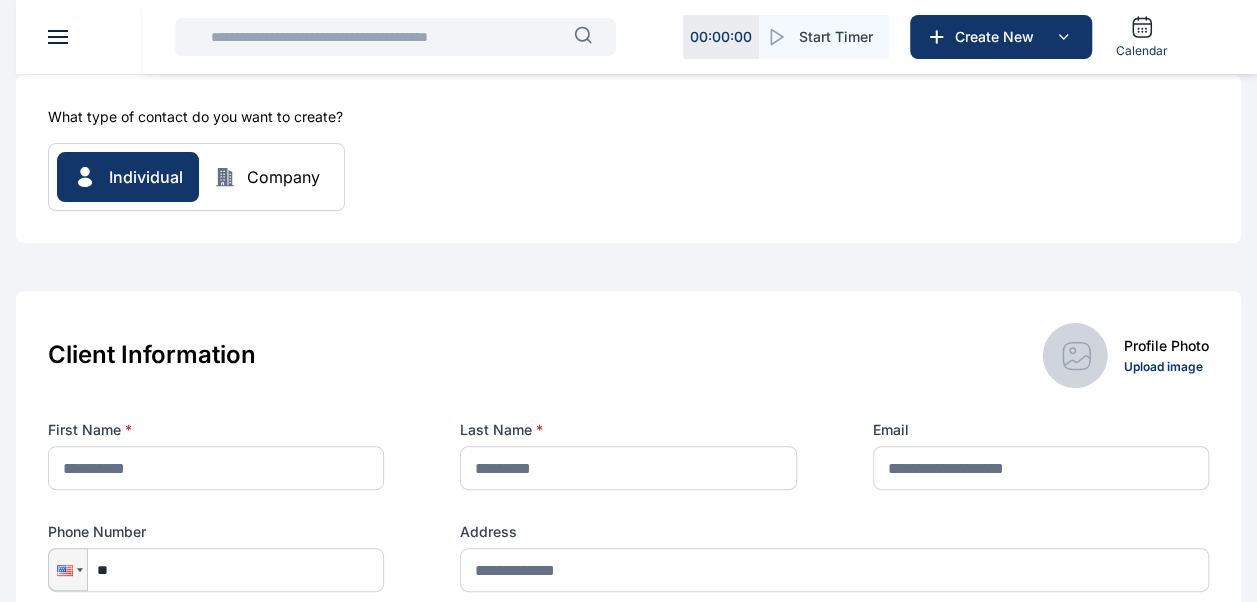 scroll, scrollTop: 72, scrollLeft: 0, axis: vertical 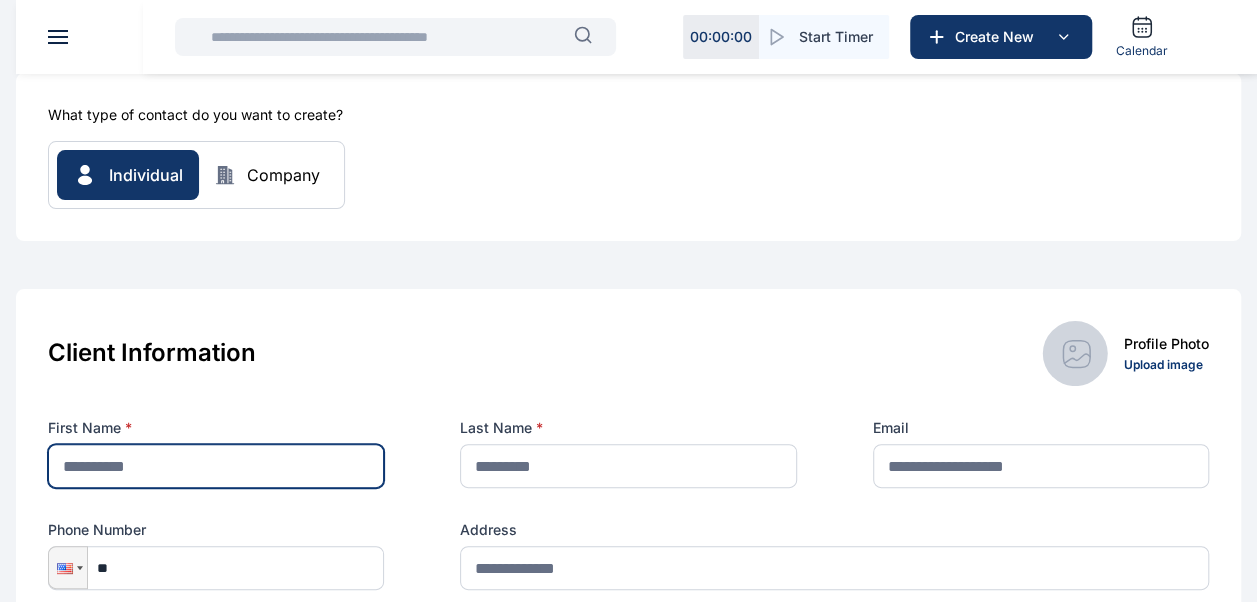 click at bounding box center [216, 466] 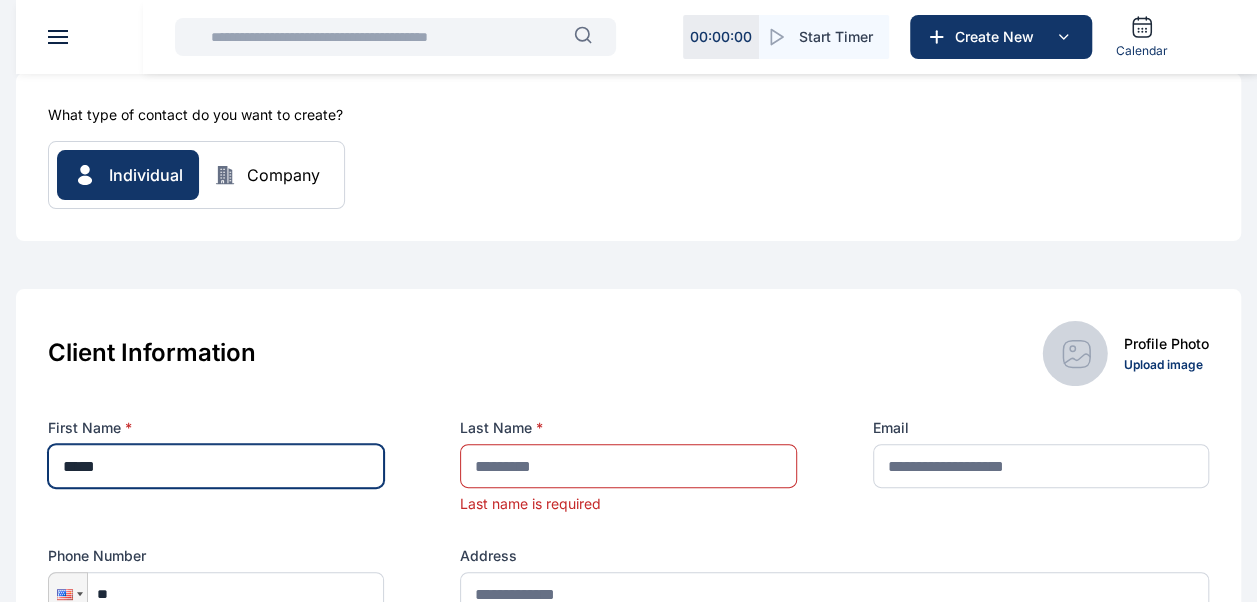 type on "****" 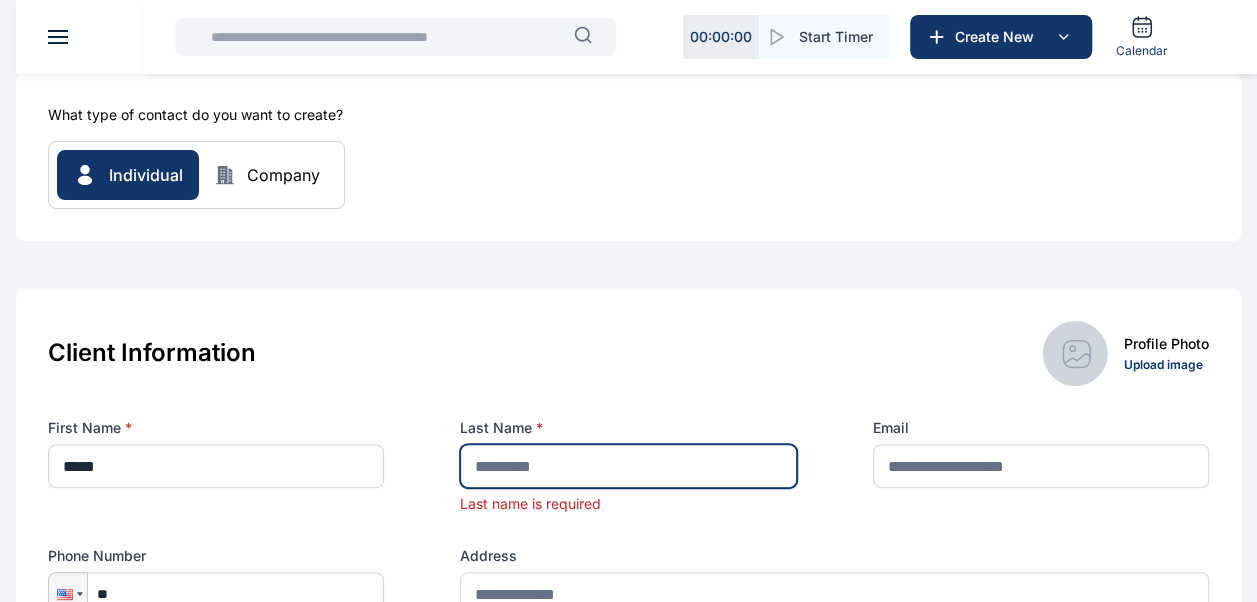 click at bounding box center [628, 466] 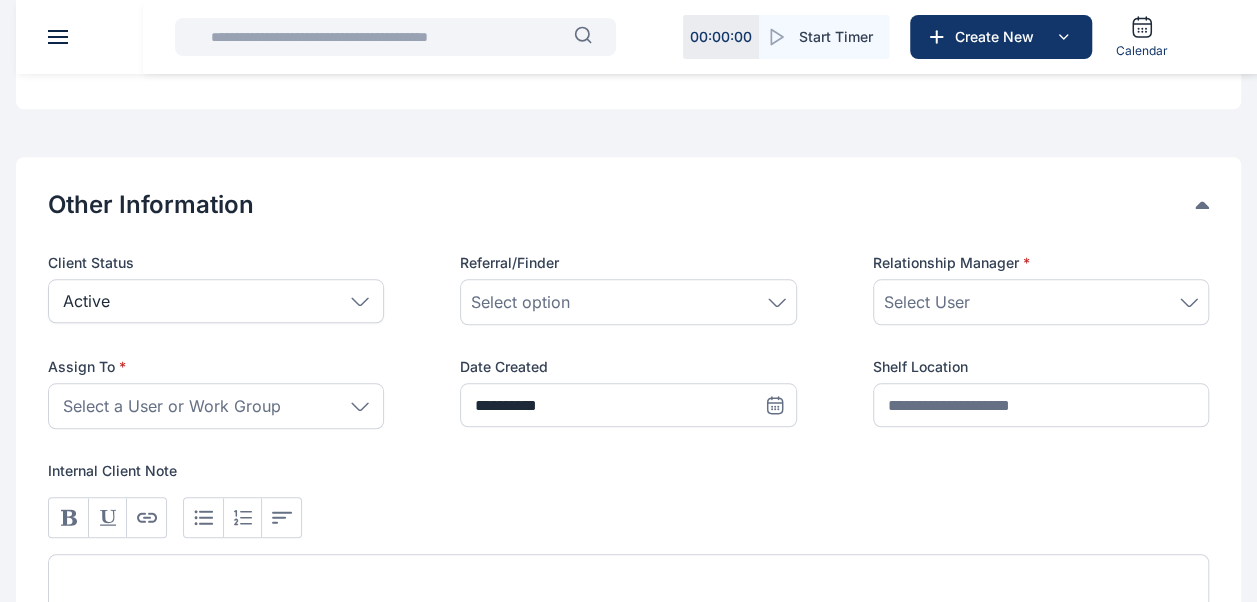 scroll, scrollTop: 834, scrollLeft: 0, axis: vertical 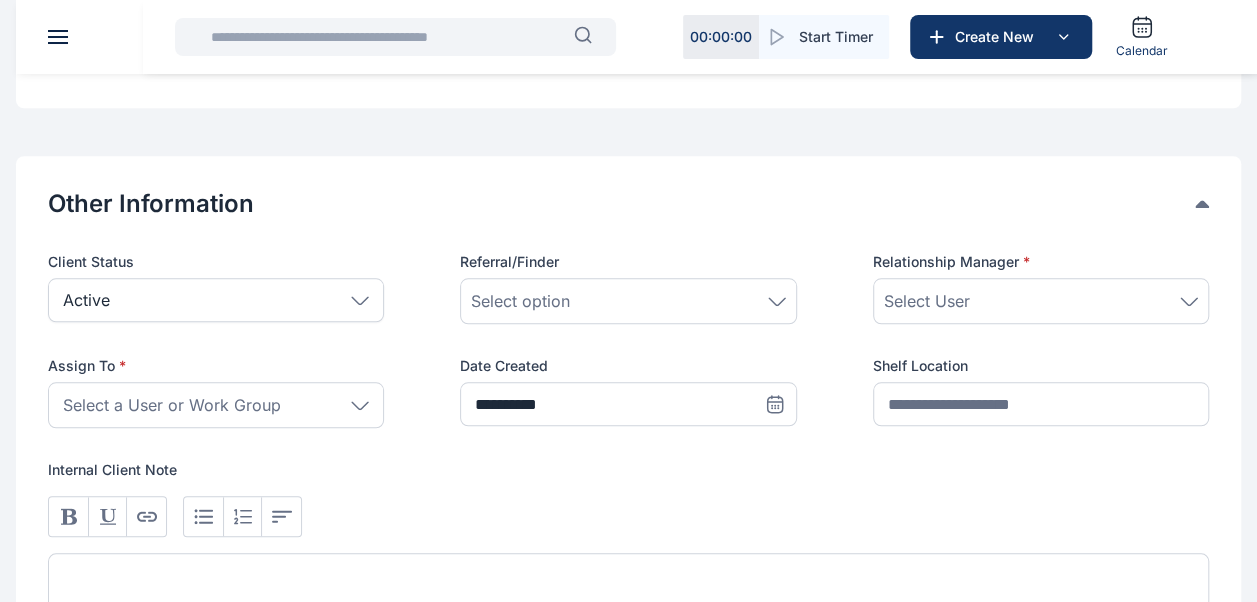 type on "******" 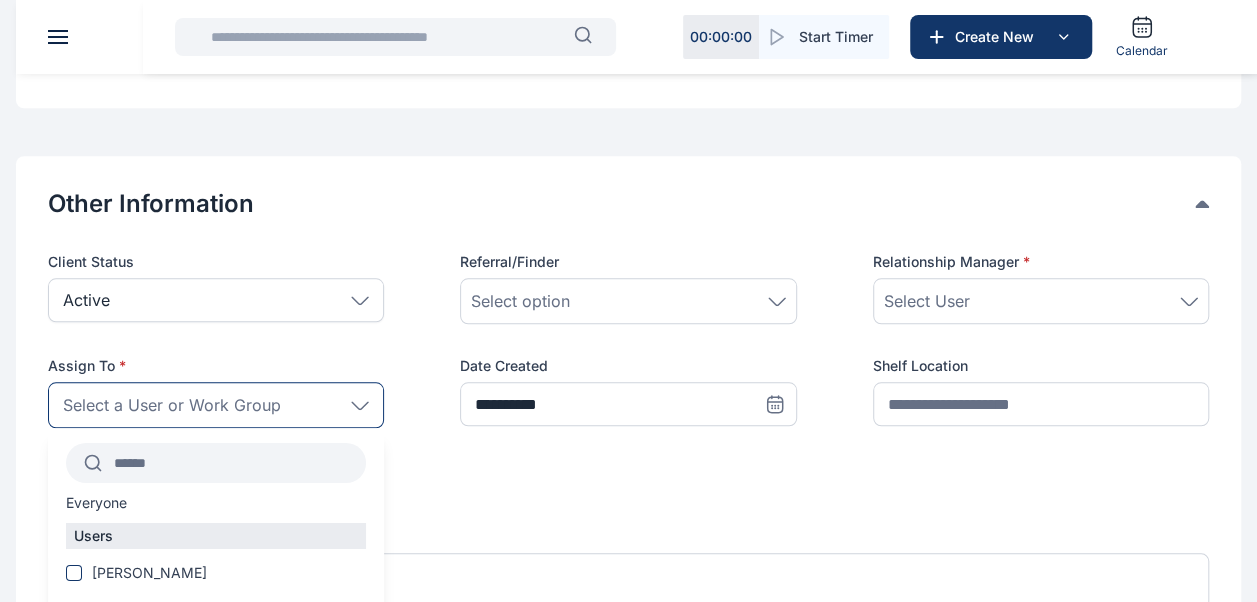 click at bounding box center [234, 463] 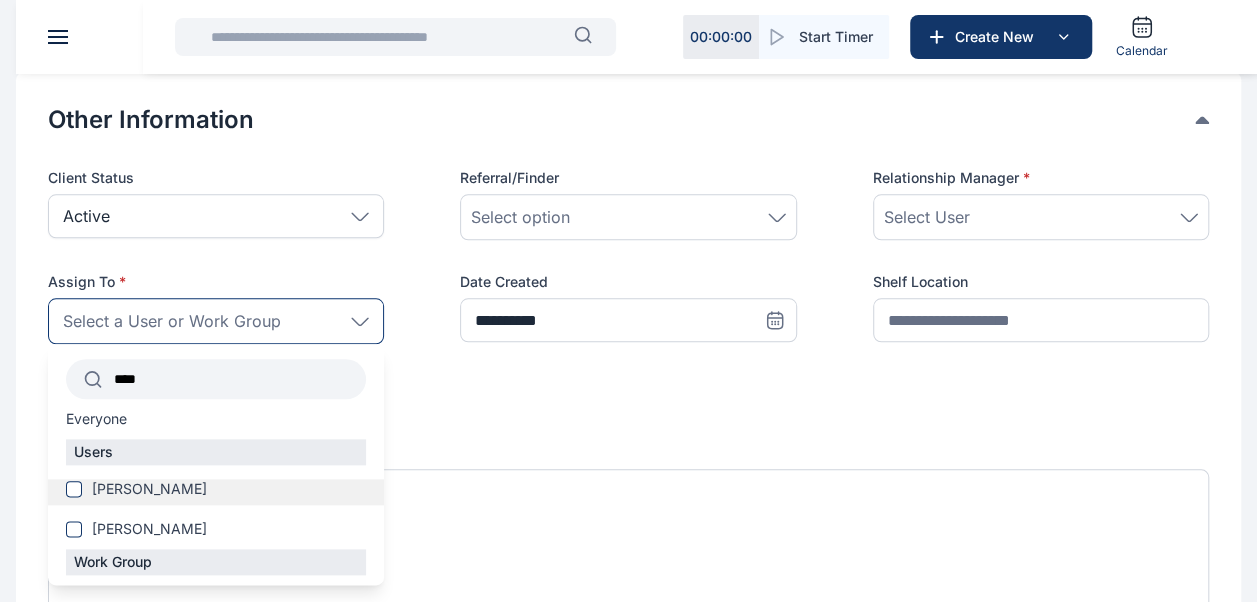 scroll, scrollTop: 923, scrollLeft: 0, axis: vertical 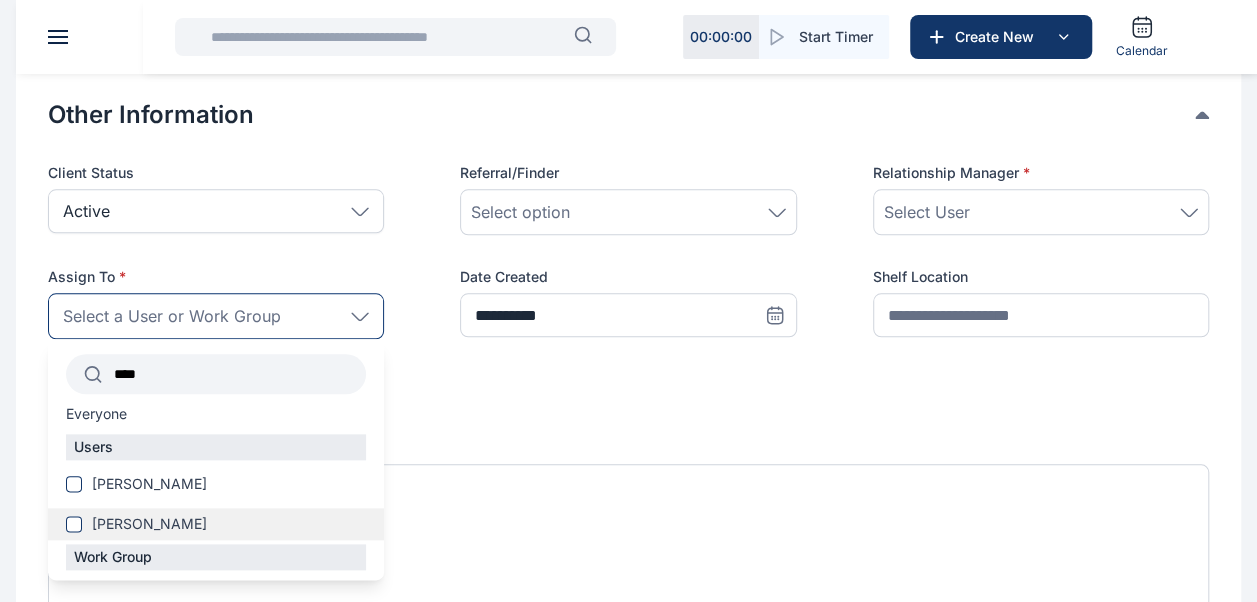 type on "****" 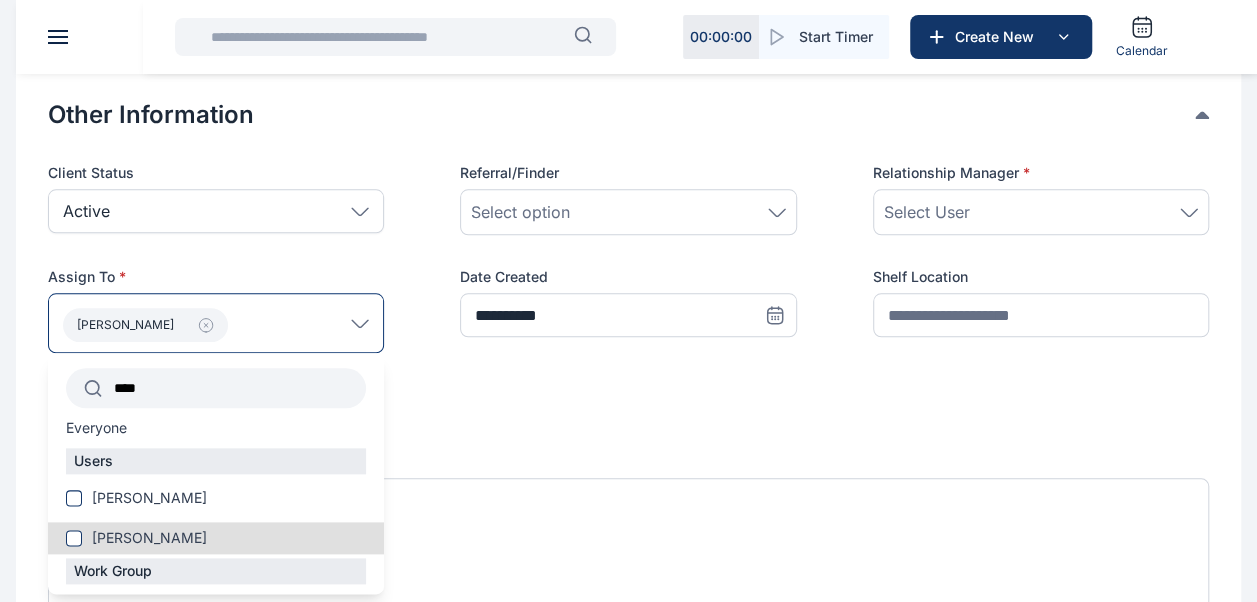 click on "[PERSON_NAME]" at bounding box center [216, 538] 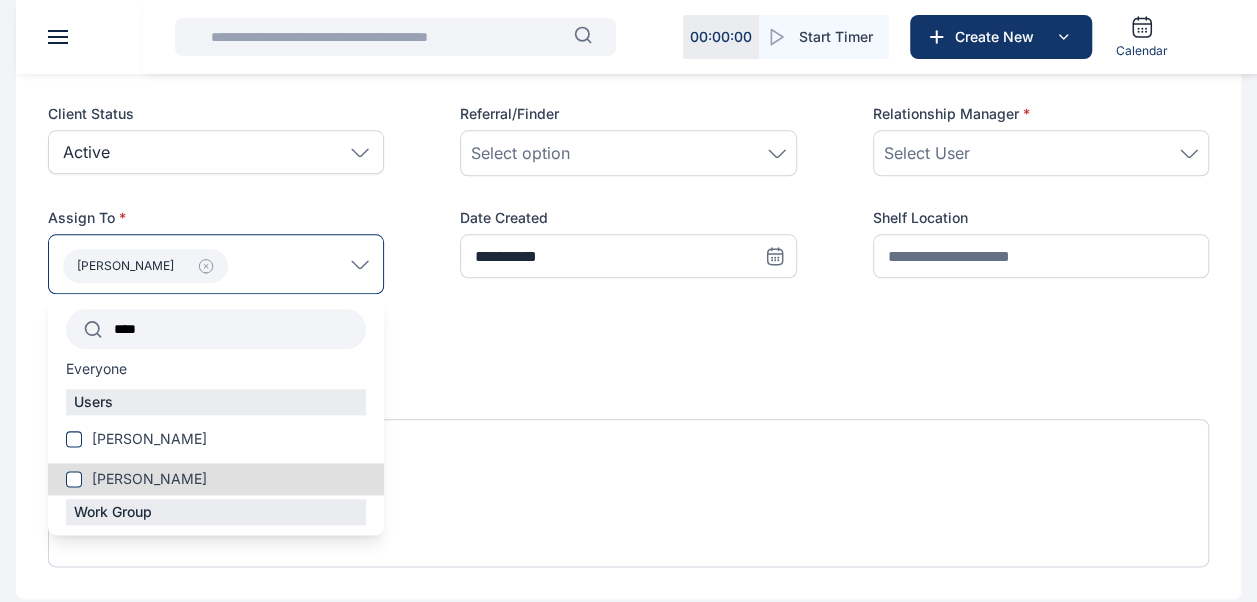 scroll, scrollTop: 984, scrollLeft: 0, axis: vertical 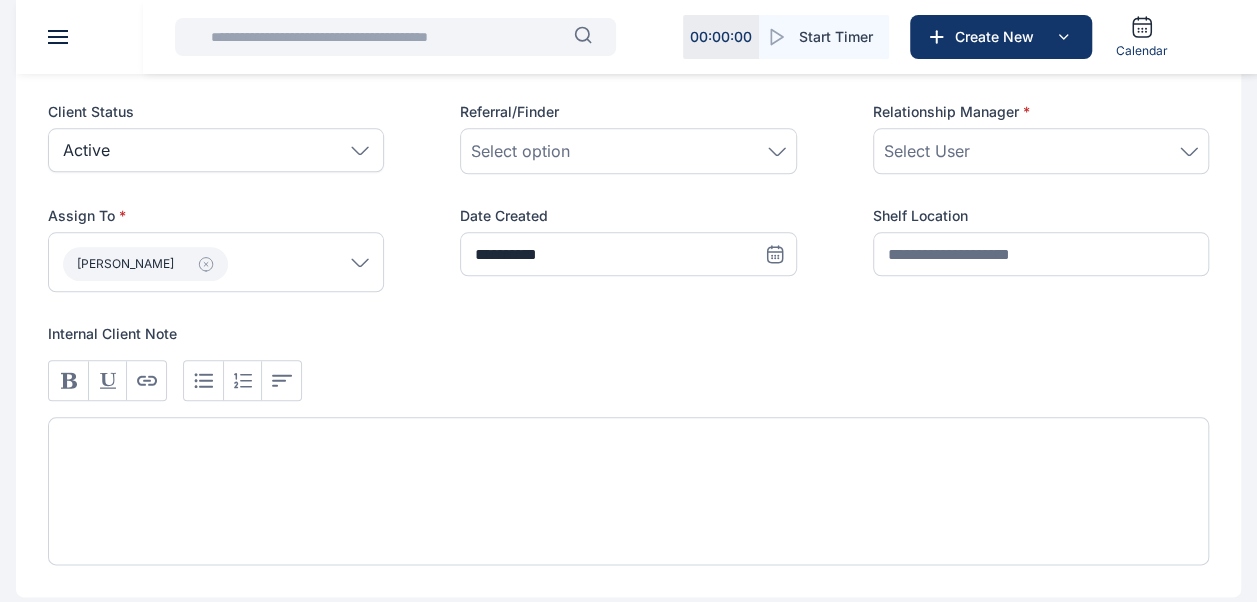 click at bounding box center [628, 380] 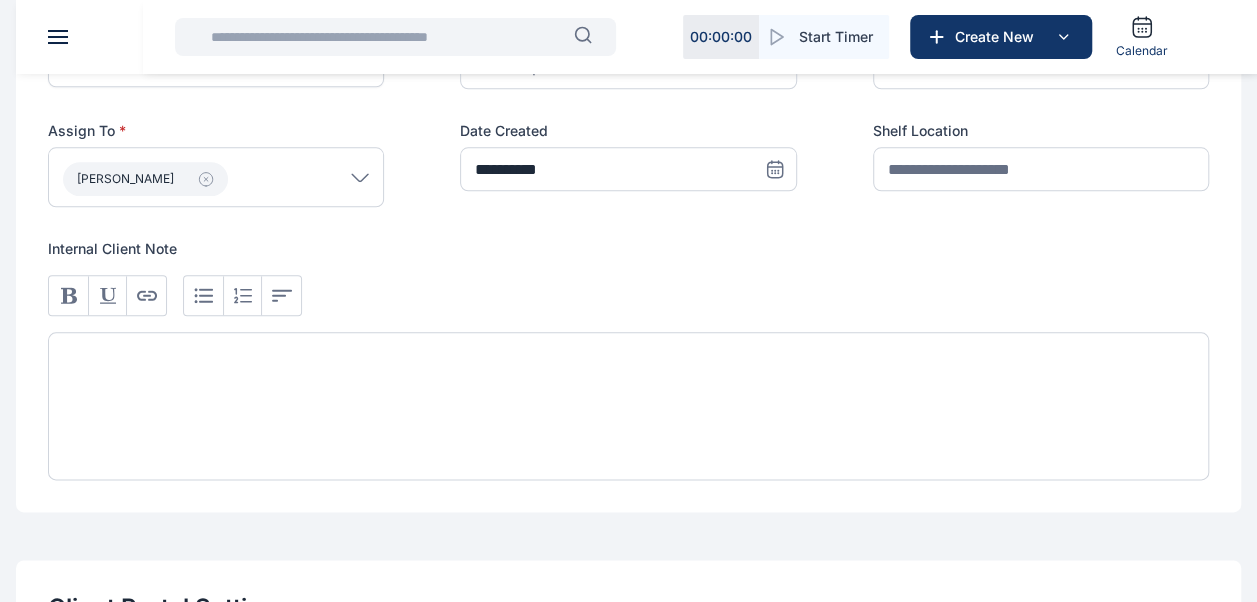scroll, scrollTop: 1078, scrollLeft: 0, axis: vertical 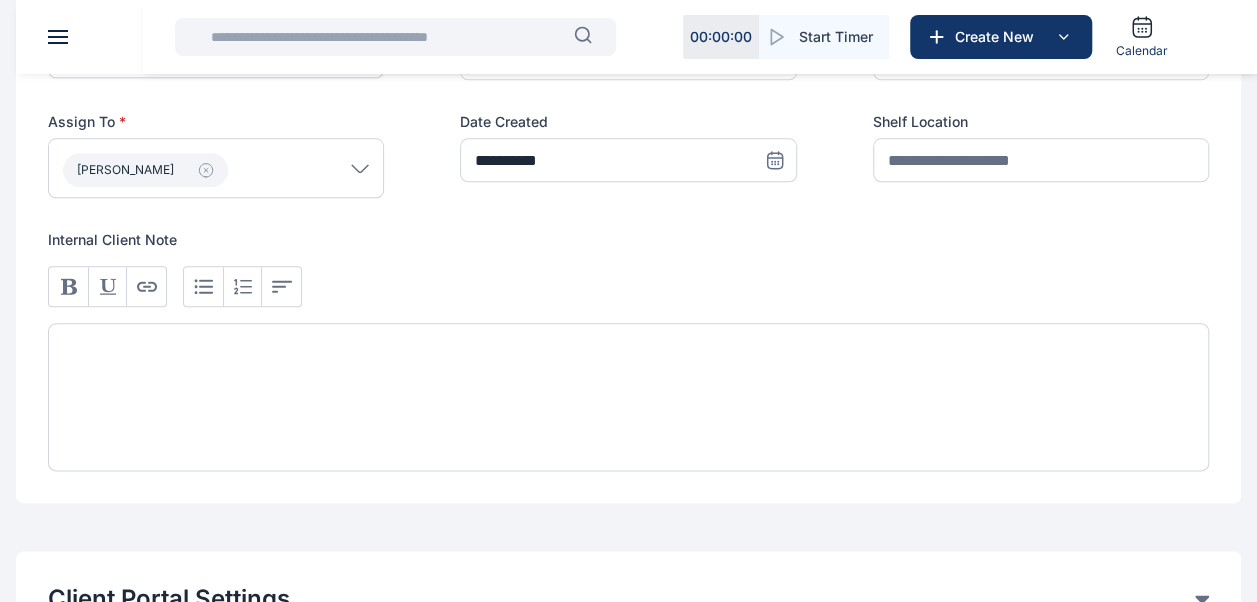 click at bounding box center [628, 397] 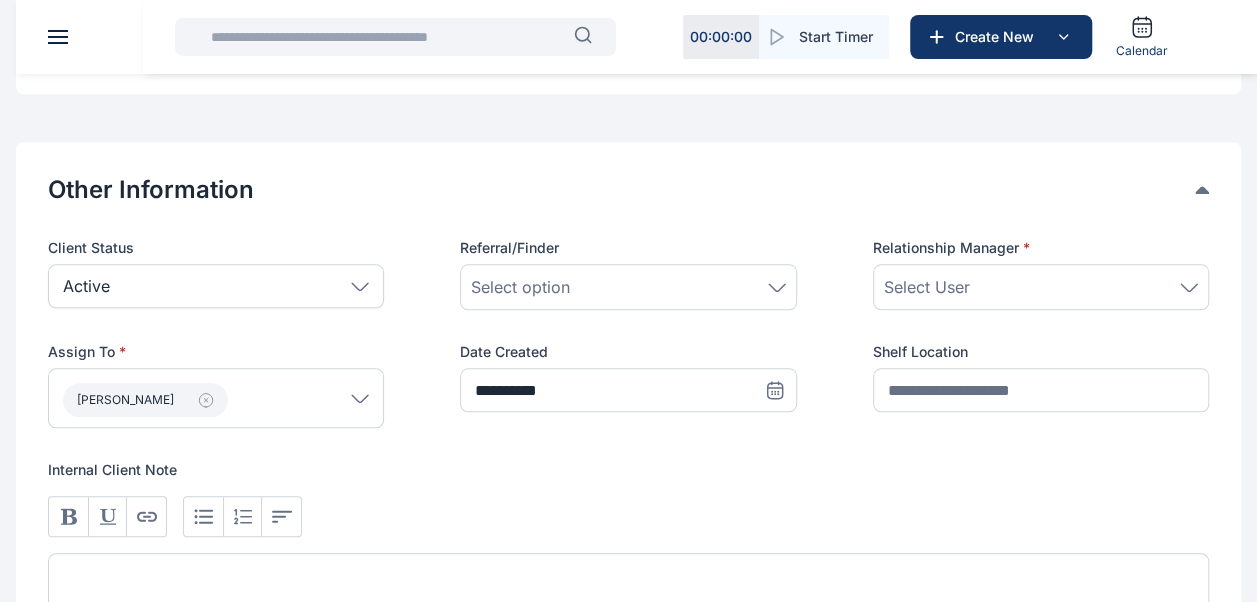 scroll, scrollTop: 851, scrollLeft: 0, axis: vertical 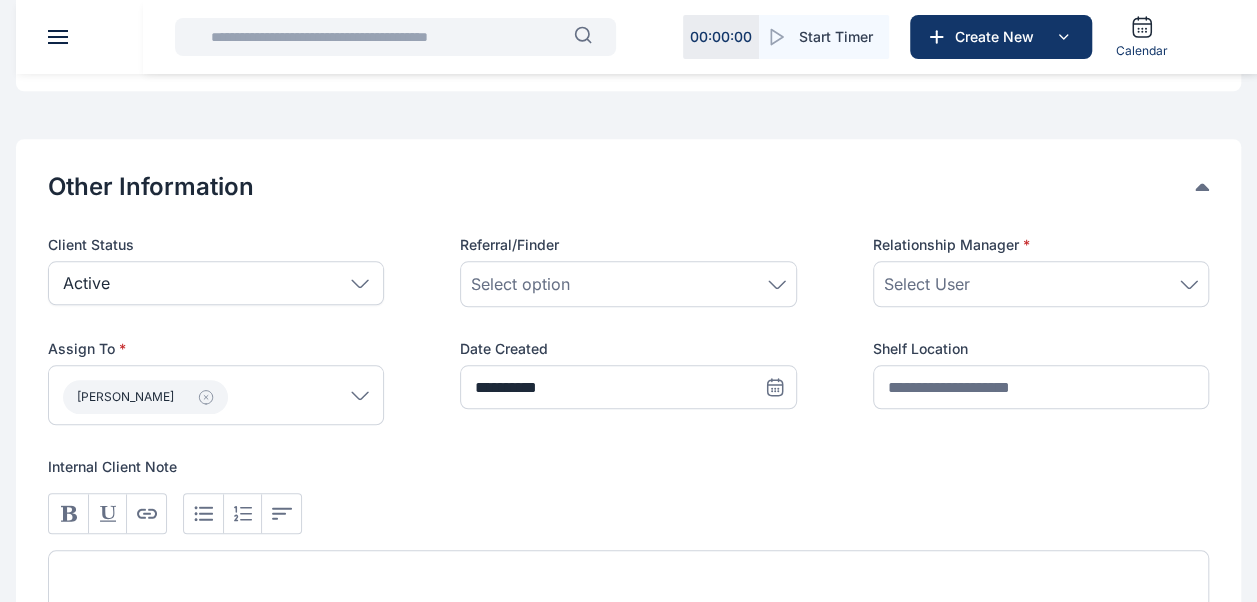 click on "Select User" at bounding box center [927, 284] 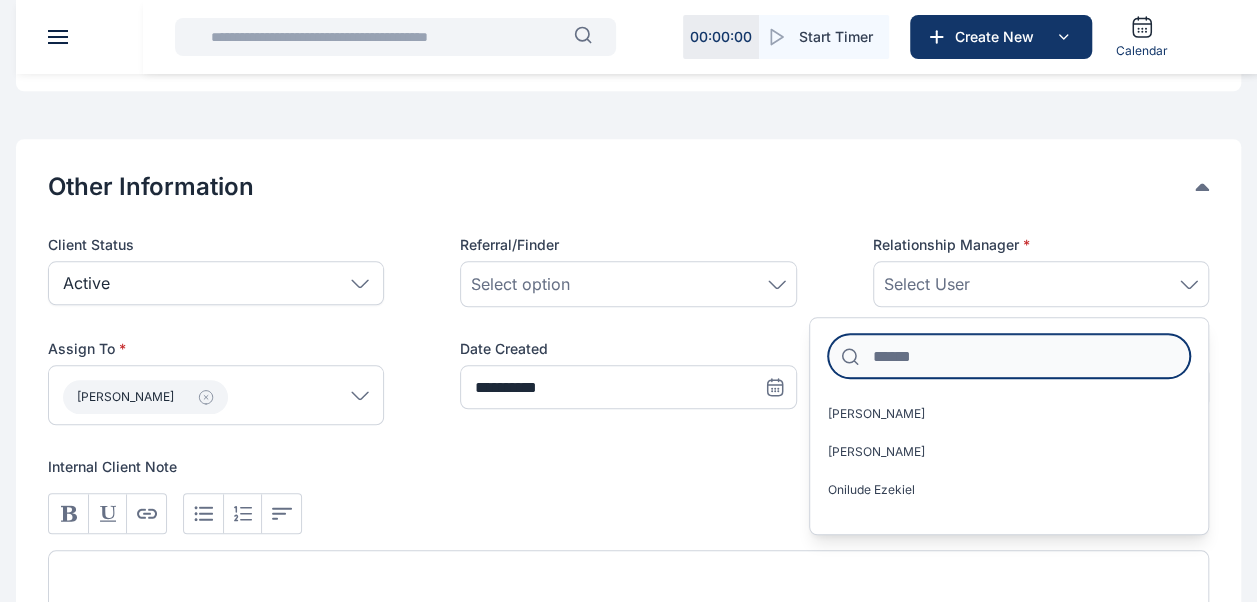 click at bounding box center (1009, 356) 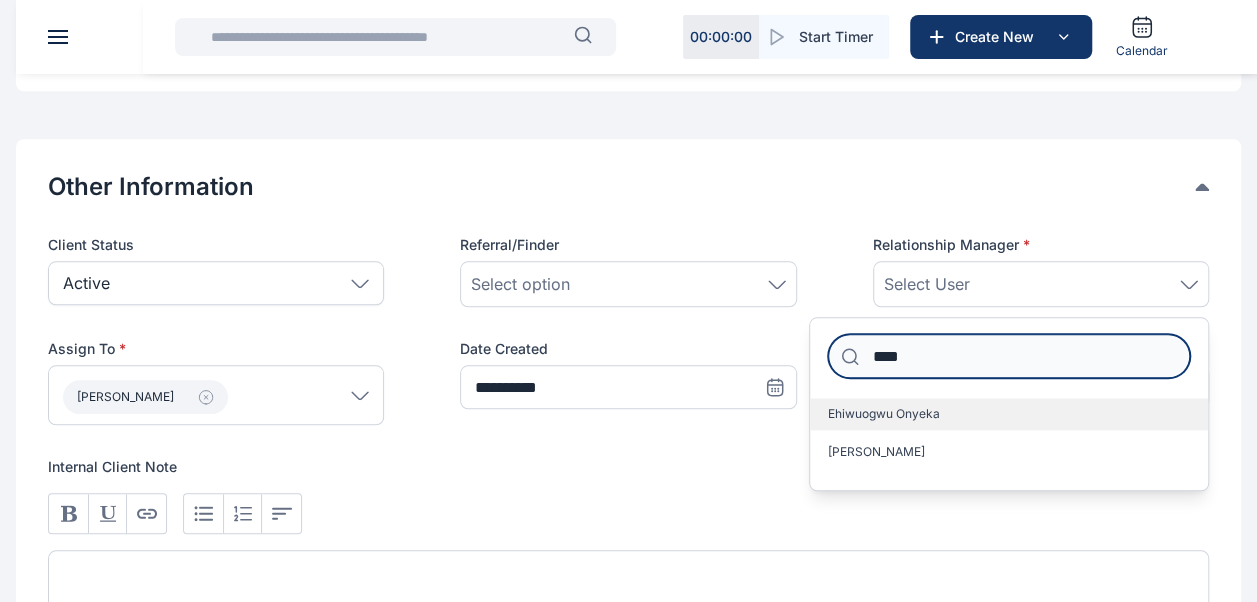 type on "****" 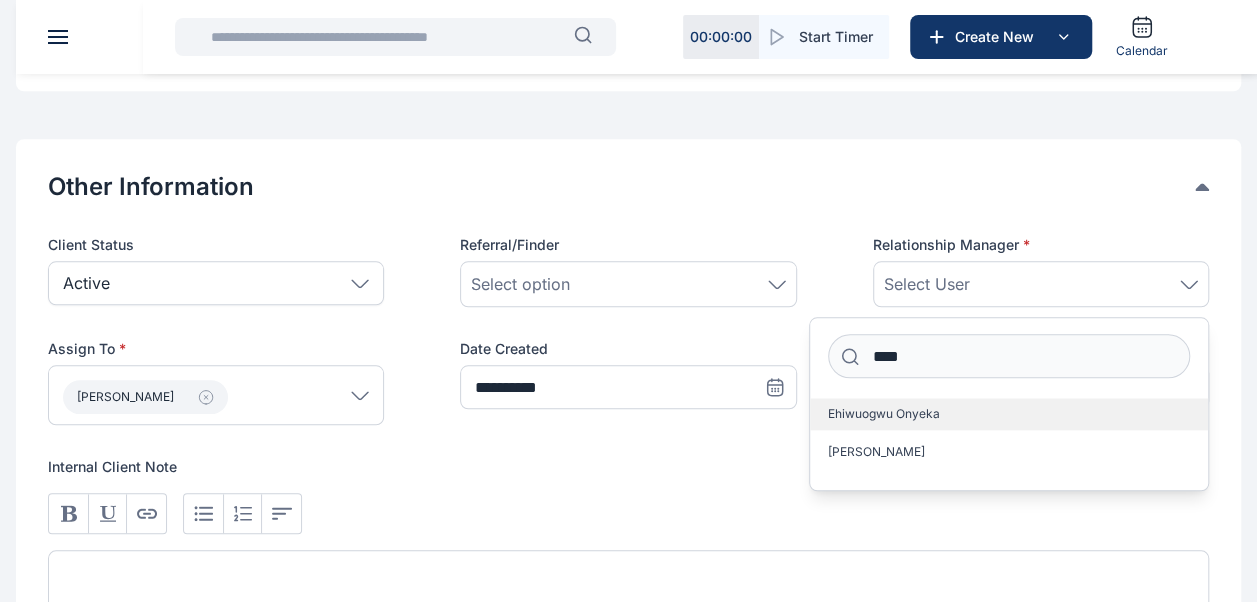 click on "Ehiwuogwu Onyeka" at bounding box center (884, 414) 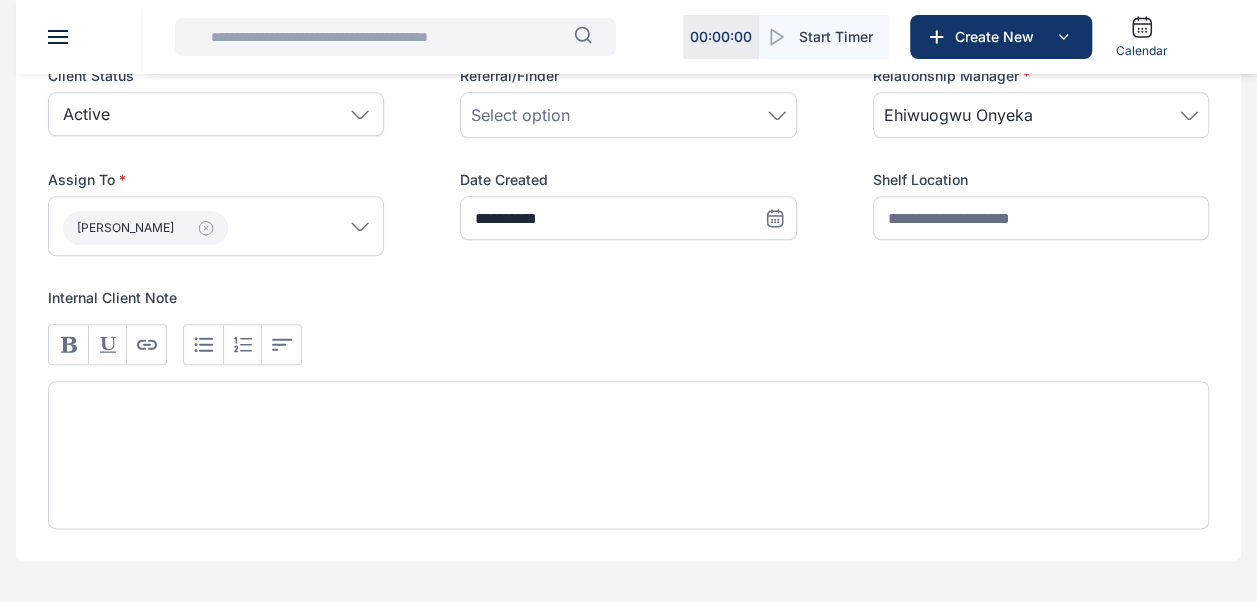 scroll, scrollTop: 1027, scrollLeft: 0, axis: vertical 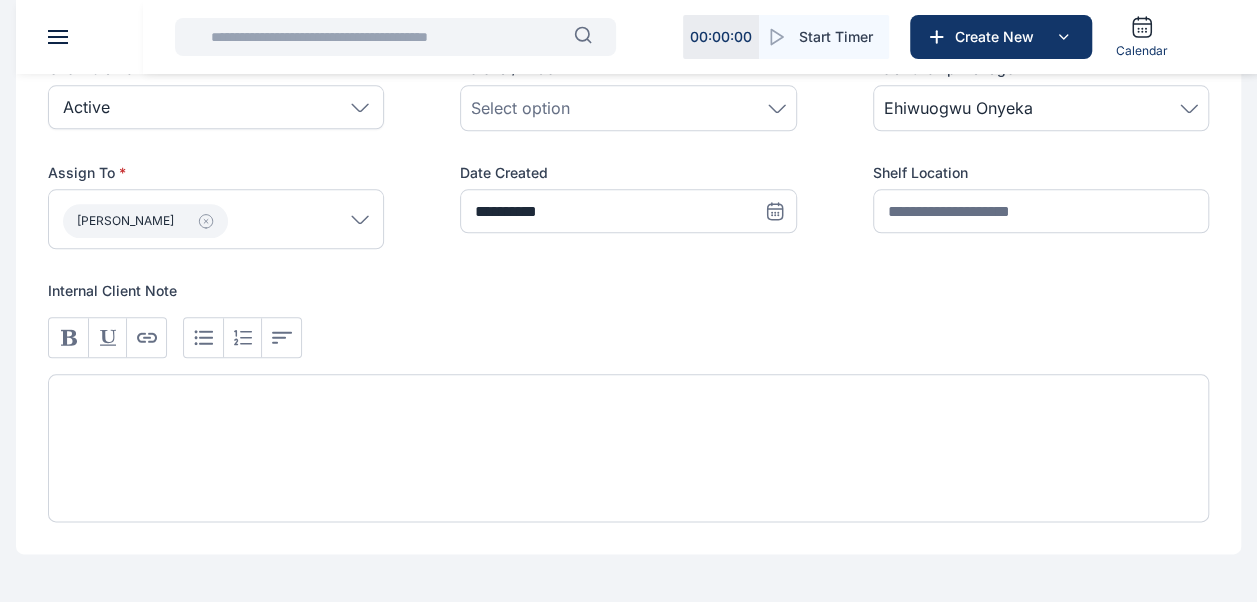 click at bounding box center [628, 448] 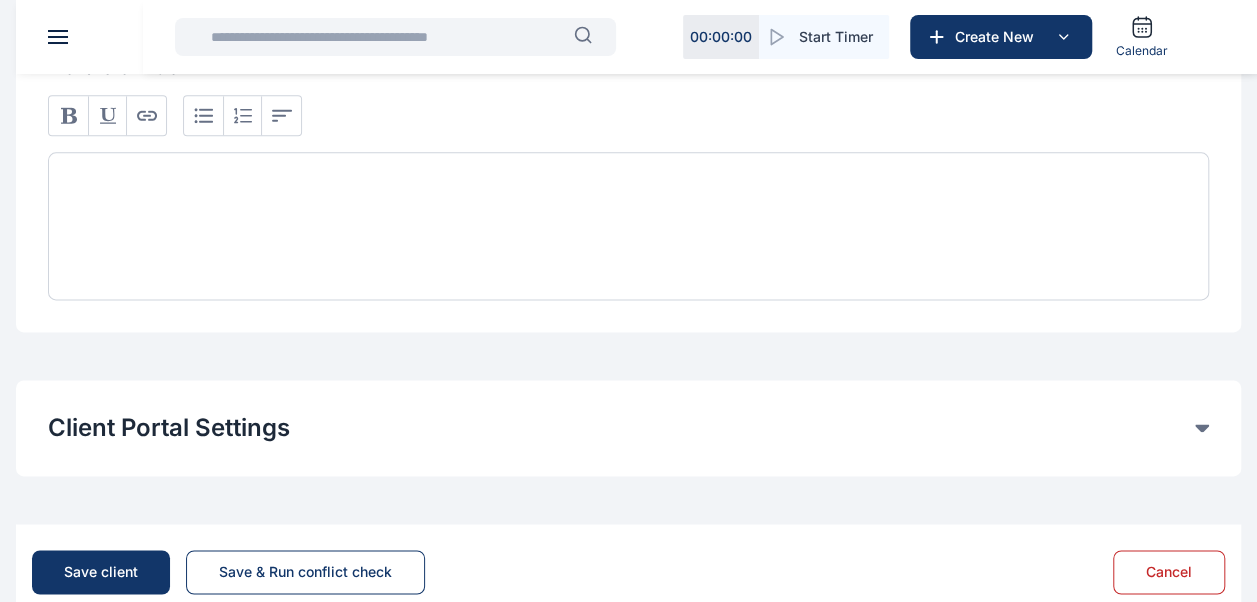 scroll, scrollTop: 1296, scrollLeft: 0, axis: vertical 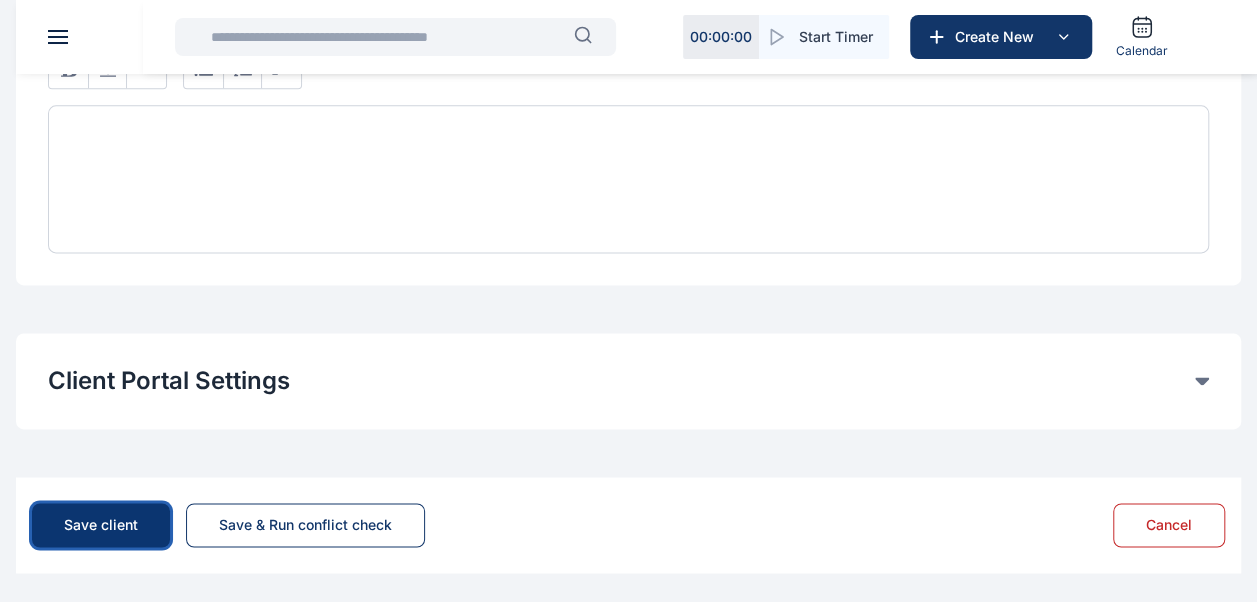 click on "Save client" at bounding box center (101, 525) 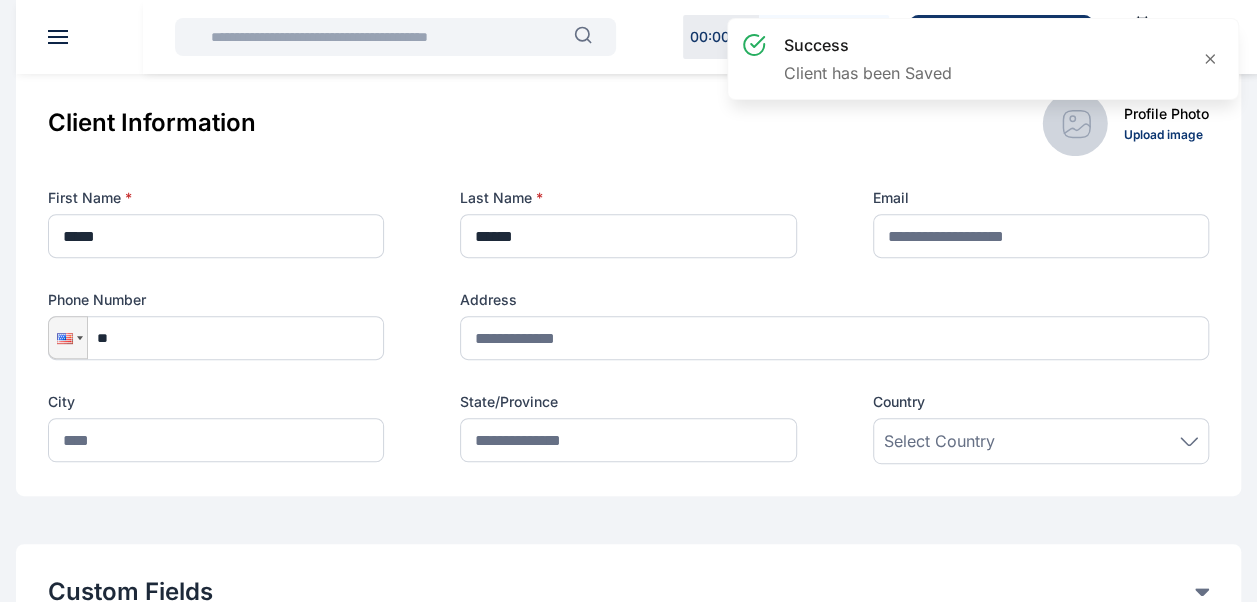 scroll, scrollTop: 0, scrollLeft: 0, axis: both 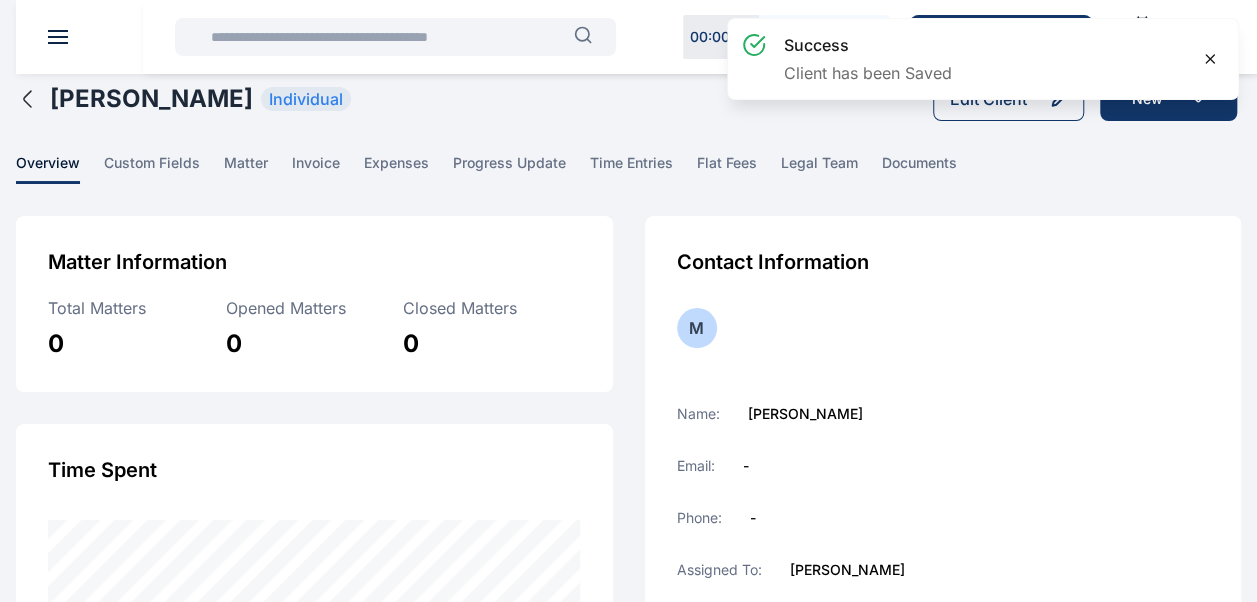 click at bounding box center [1210, 59] 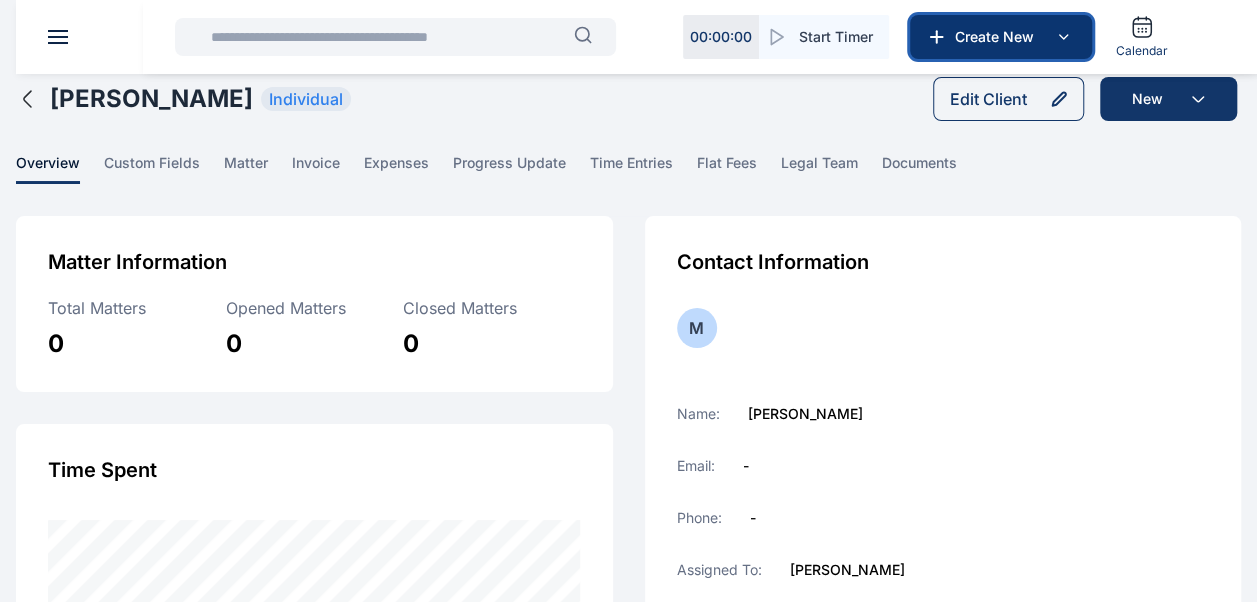 click 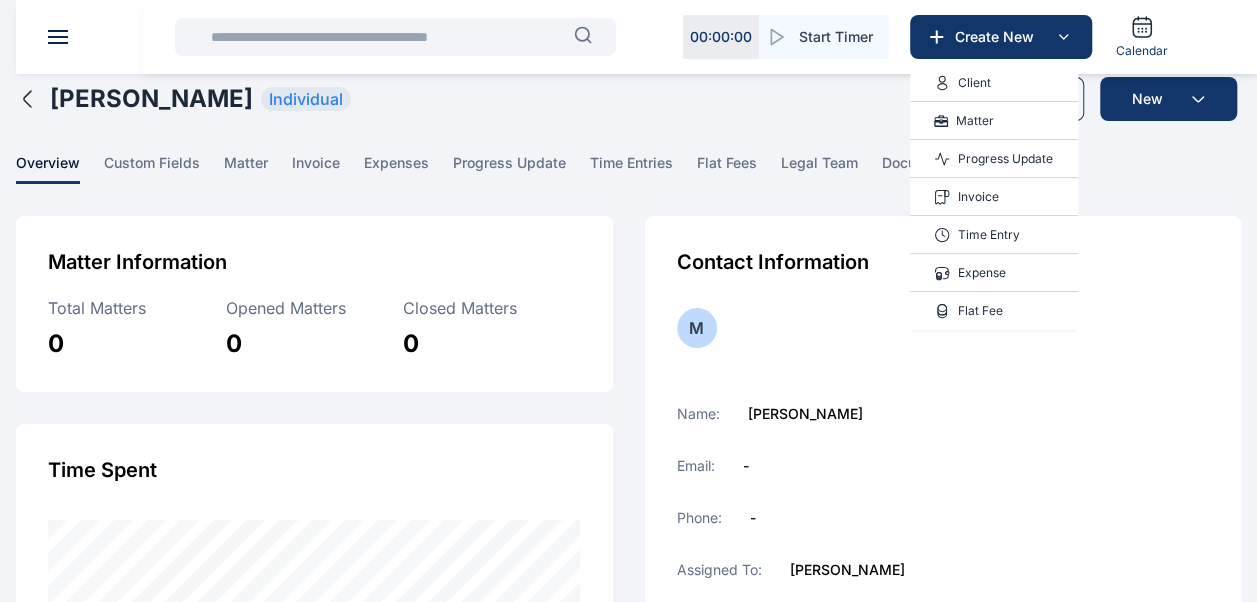 click on "Matter" at bounding box center (975, 121) 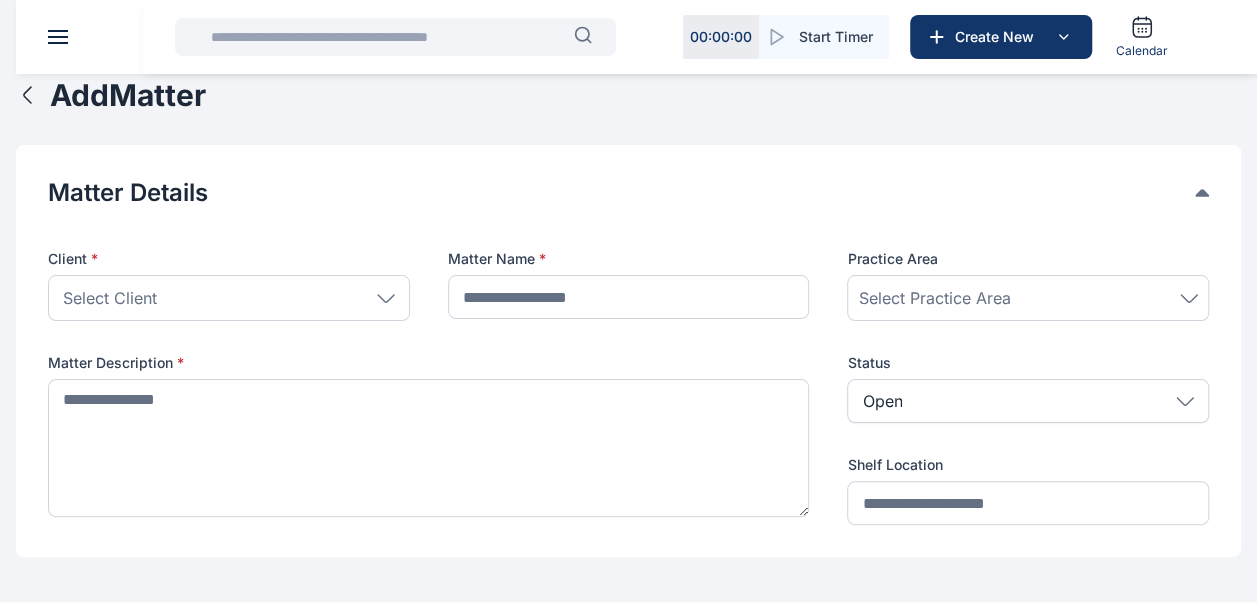 scroll, scrollTop: 26, scrollLeft: 0, axis: vertical 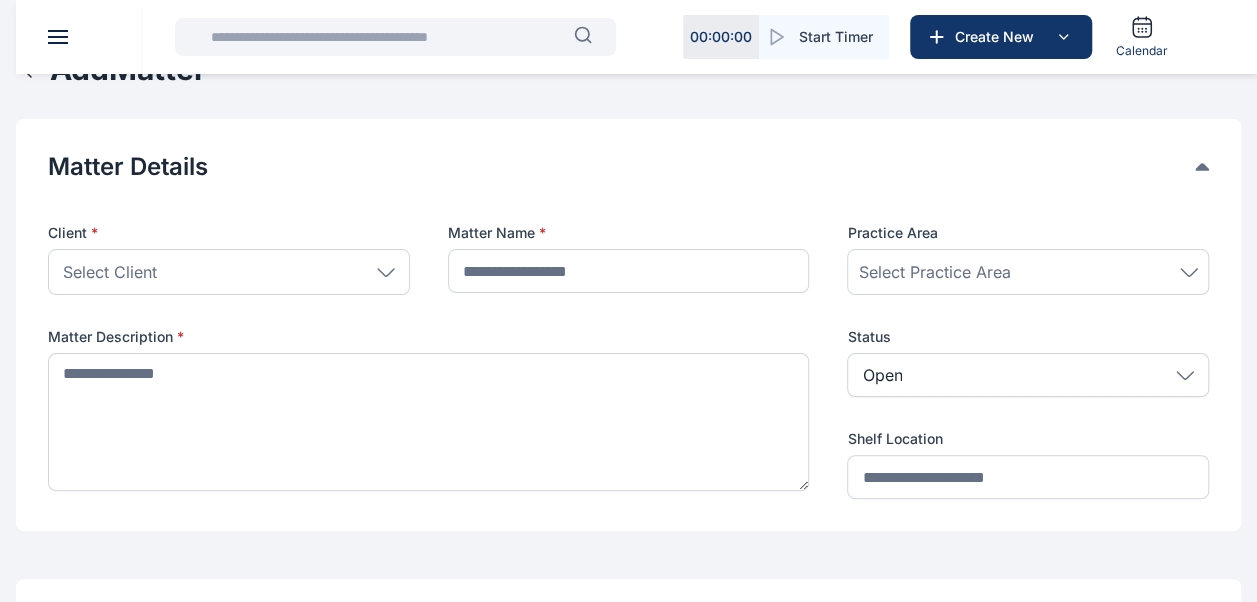 click 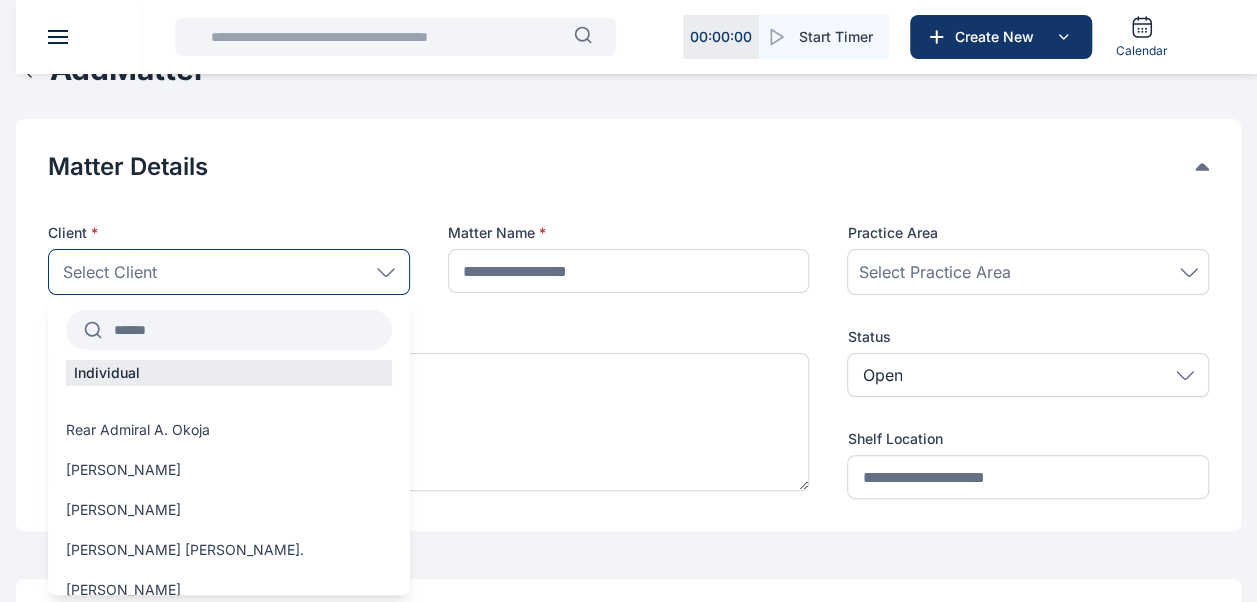 click at bounding box center (247, 330) 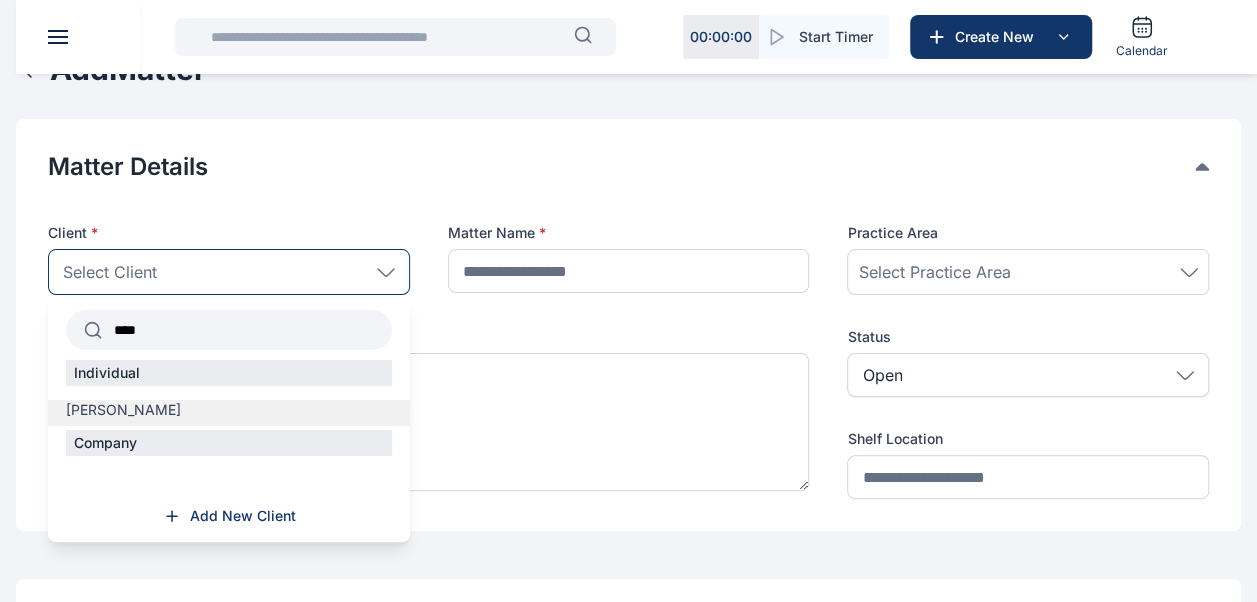 type on "****" 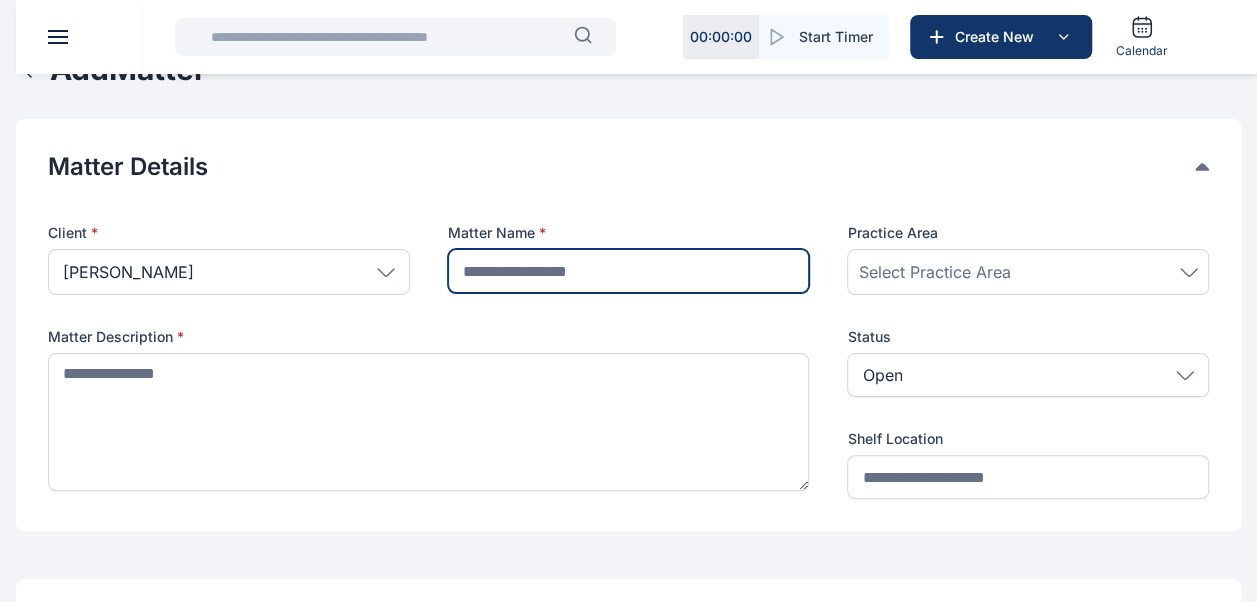 click at bounding box center (629, 271) 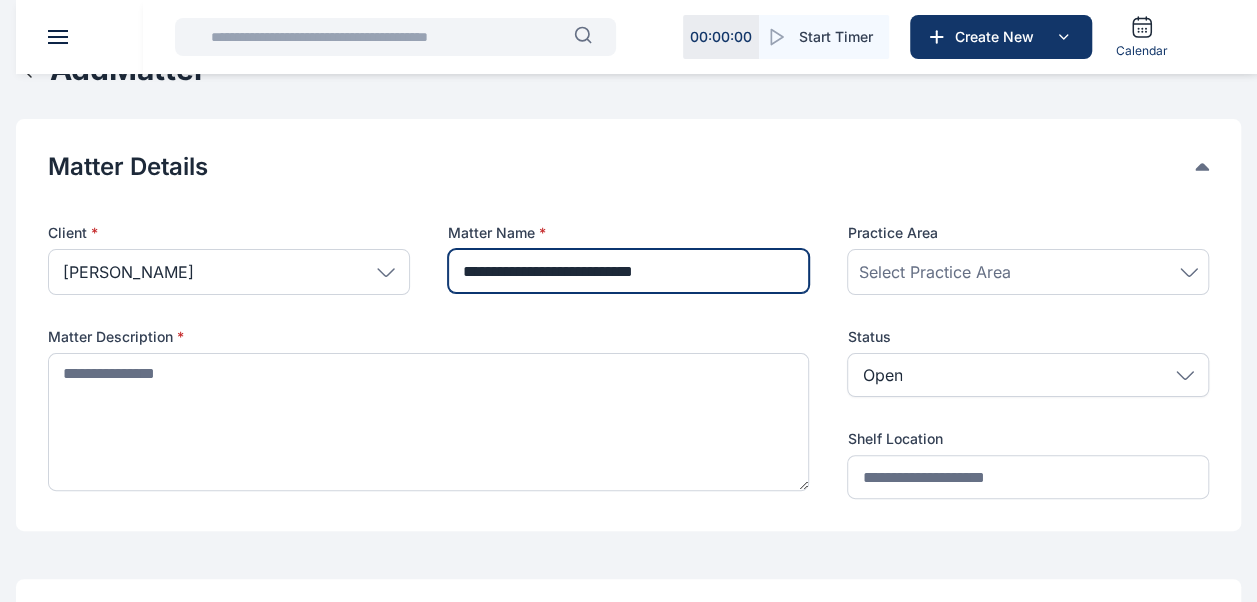 type on "**********" 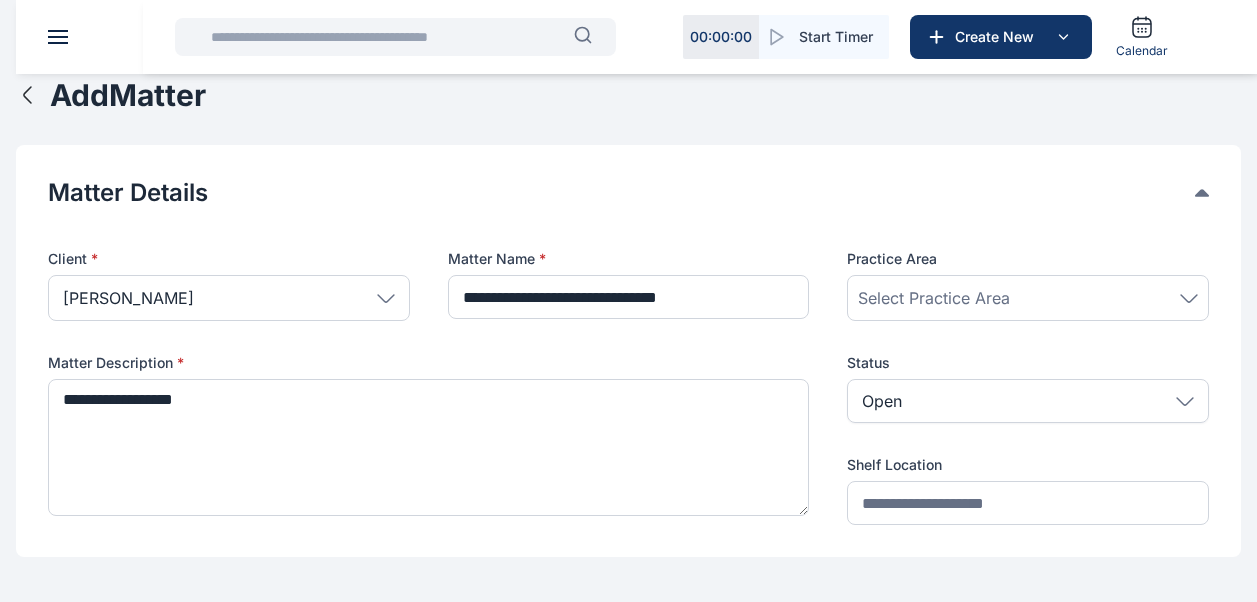 scroll, scrollTop: 371, scrollLeft: 0, axis: vertical 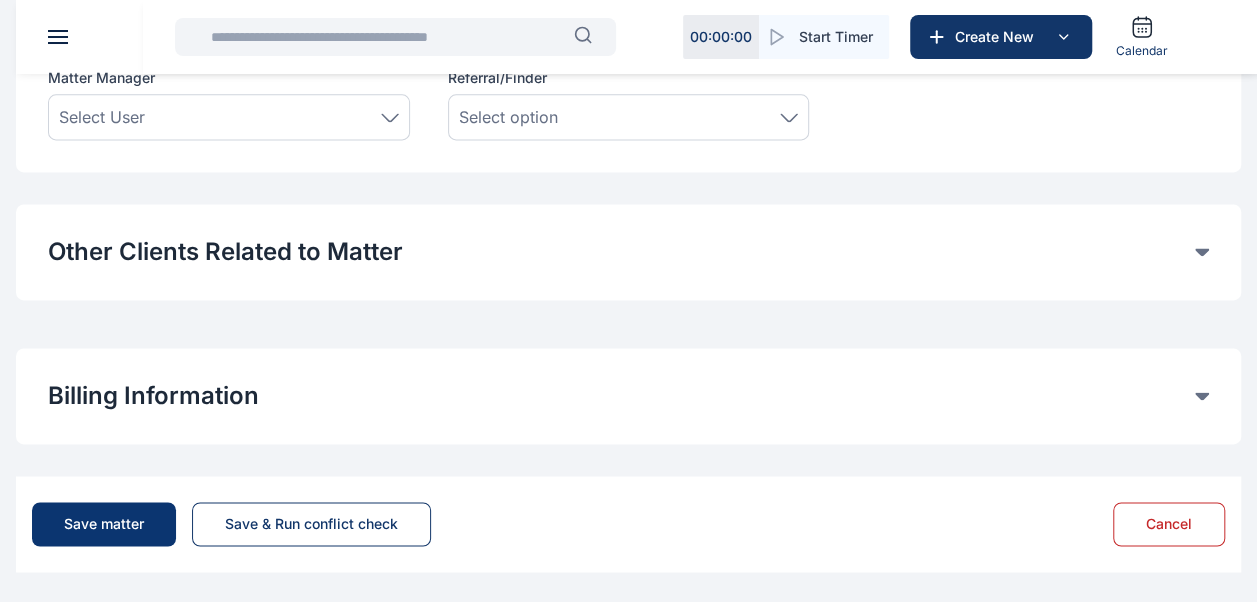 type on "**********" 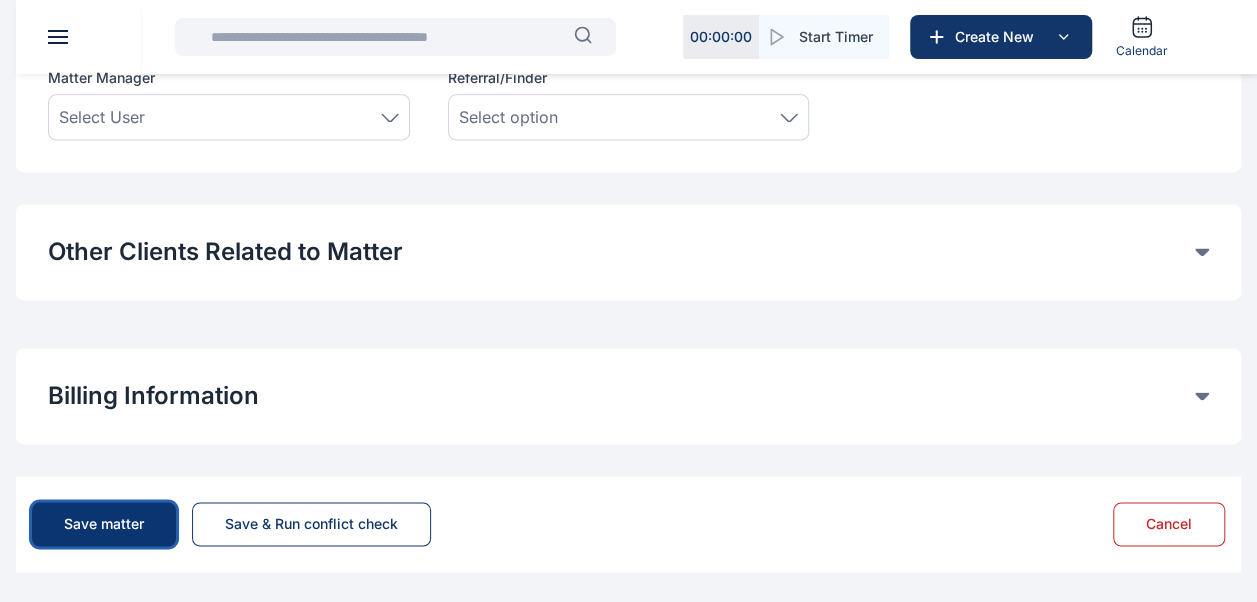 click on "Save matter" at bounding box center (104, 524) 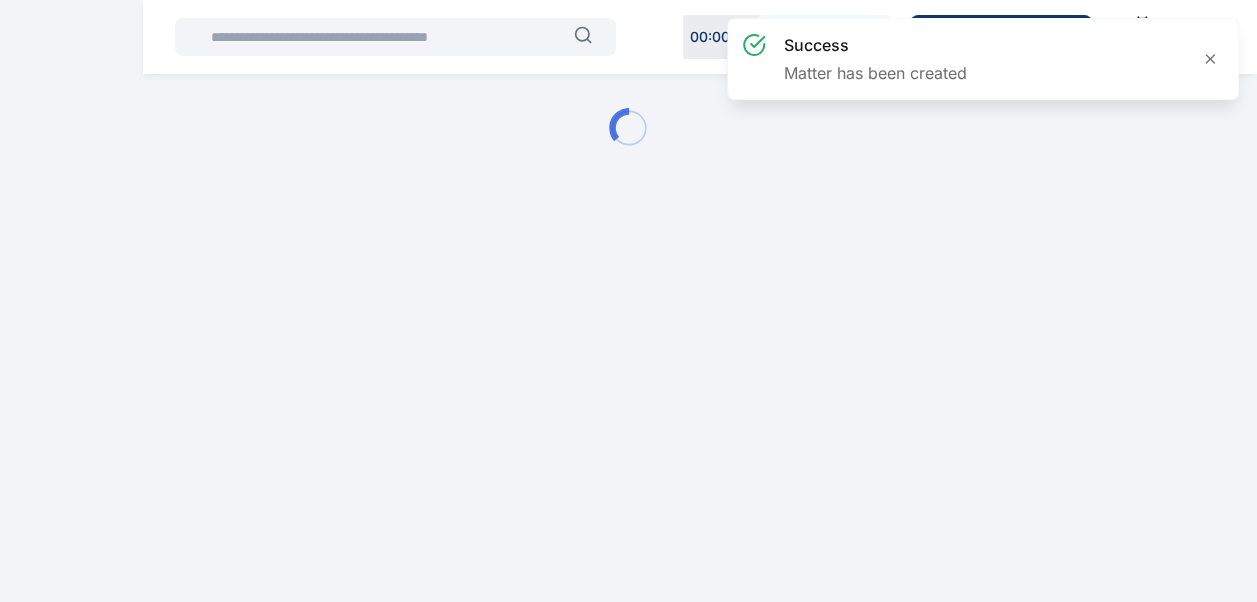 scroll, scrollTop: 0, scrollLeft: 0, axis: both 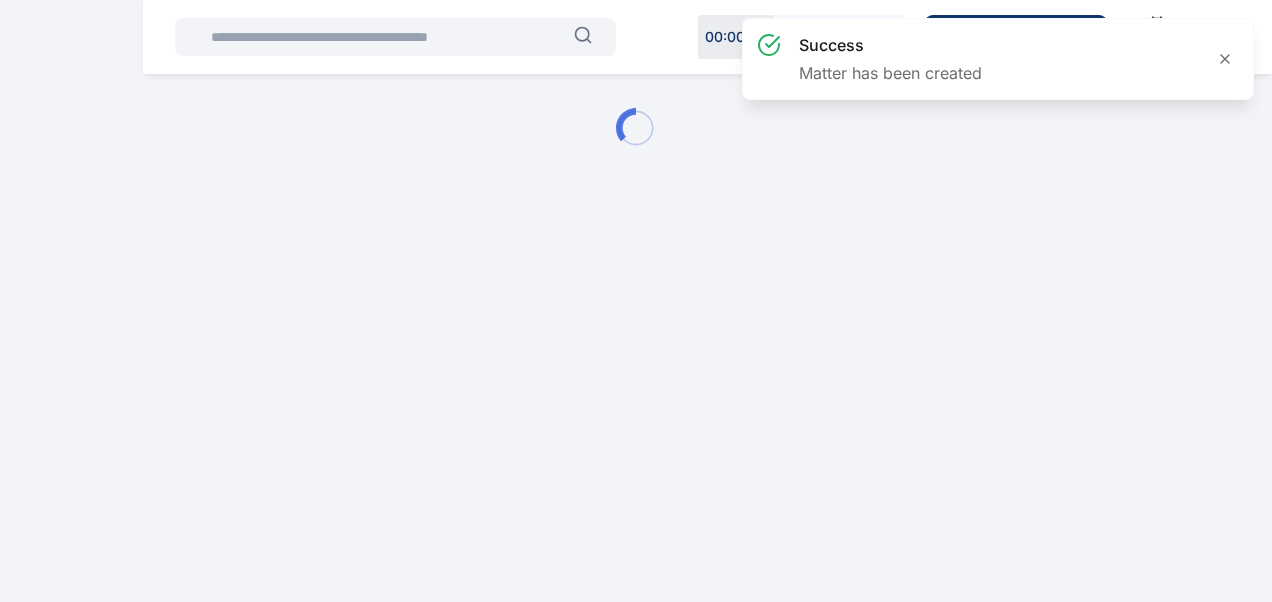 click on "success Matter has been created 00 : 00 : 00 Start Timer  Create New Calendar Matter Dashboard - Digits Law" at bounding box center (636, 128) 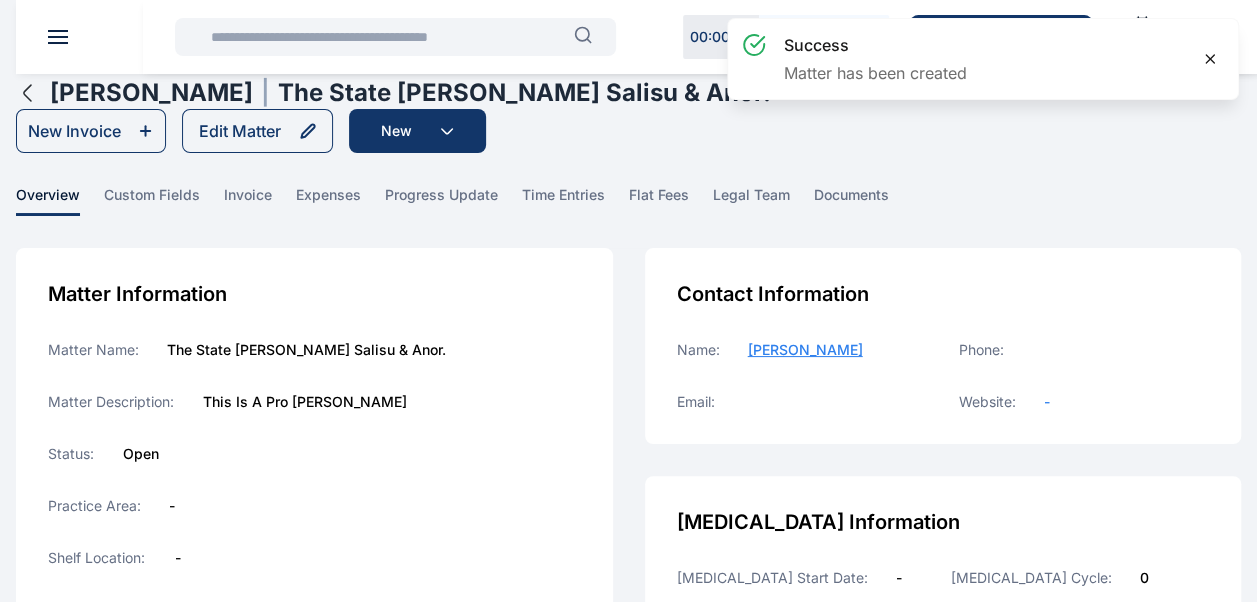 click at bounding box center (1210, 59) 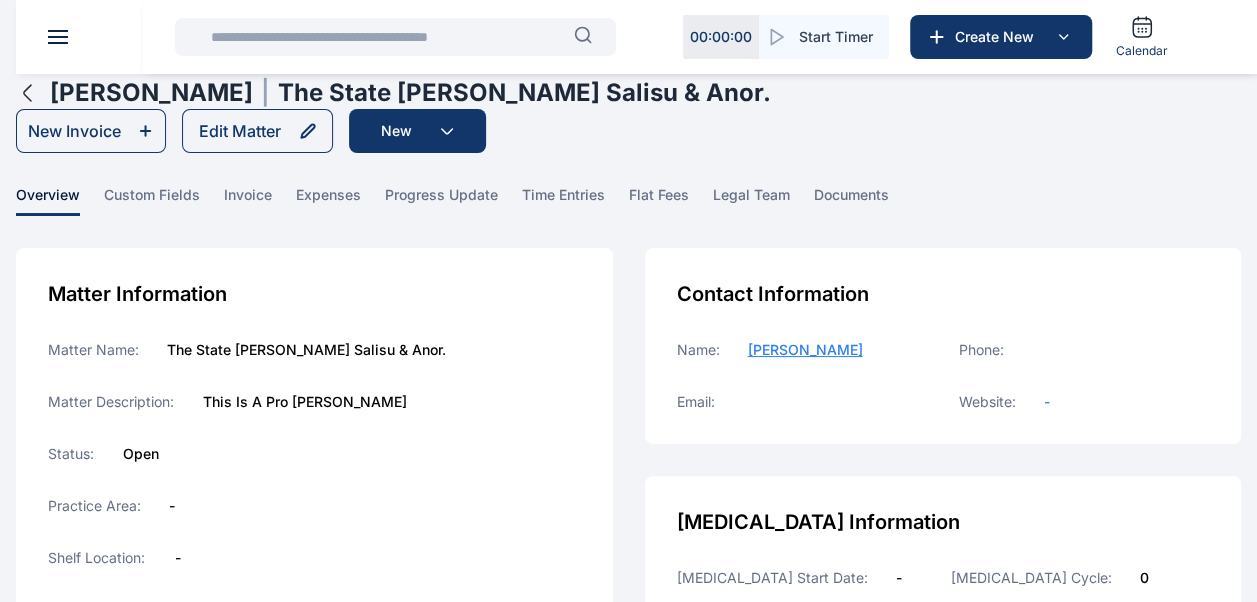 click at bounding box center (58, 37) 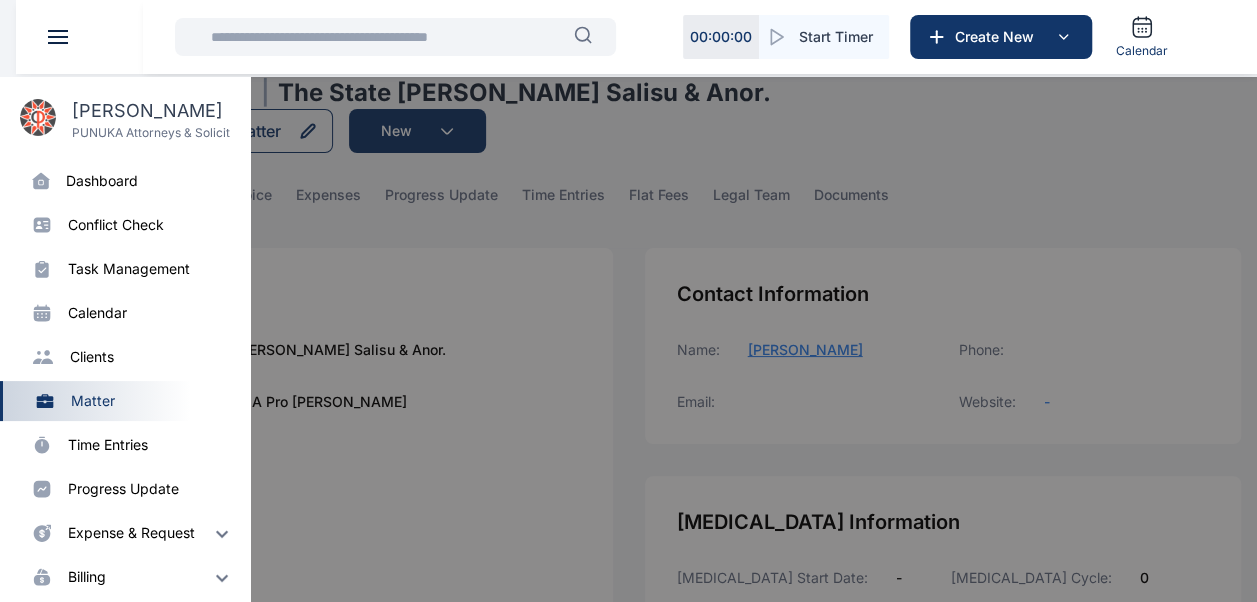 click on "dashboard" at bounding box center (102, 181) 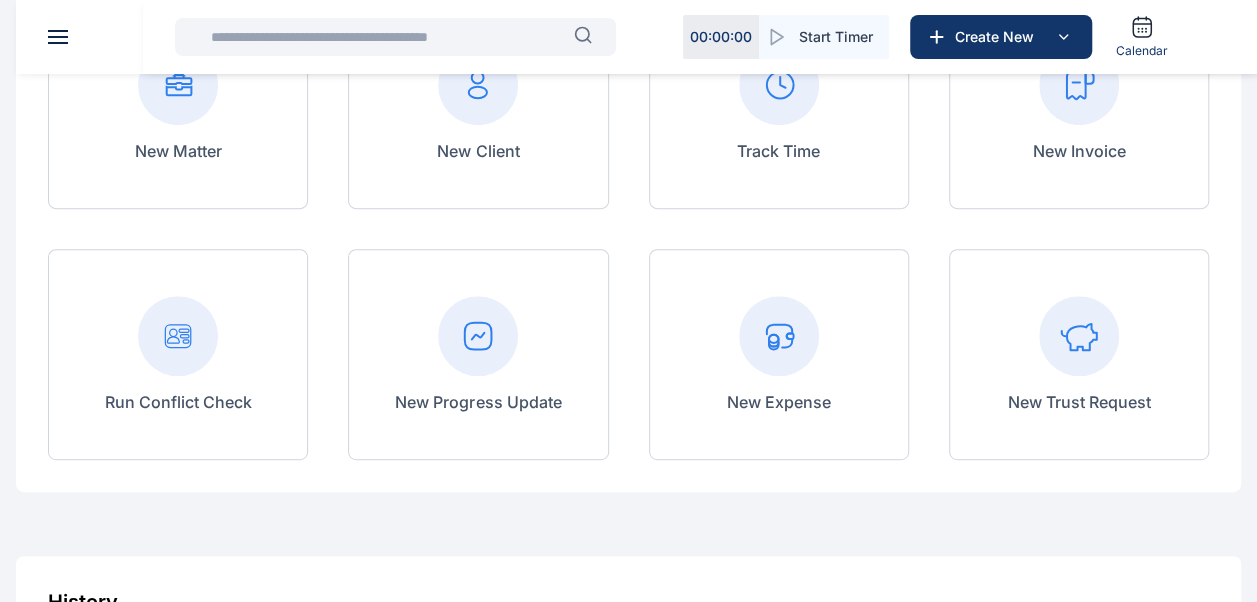 scroll, scrollTop: 272, scrollLeft: 0, axis: vertical 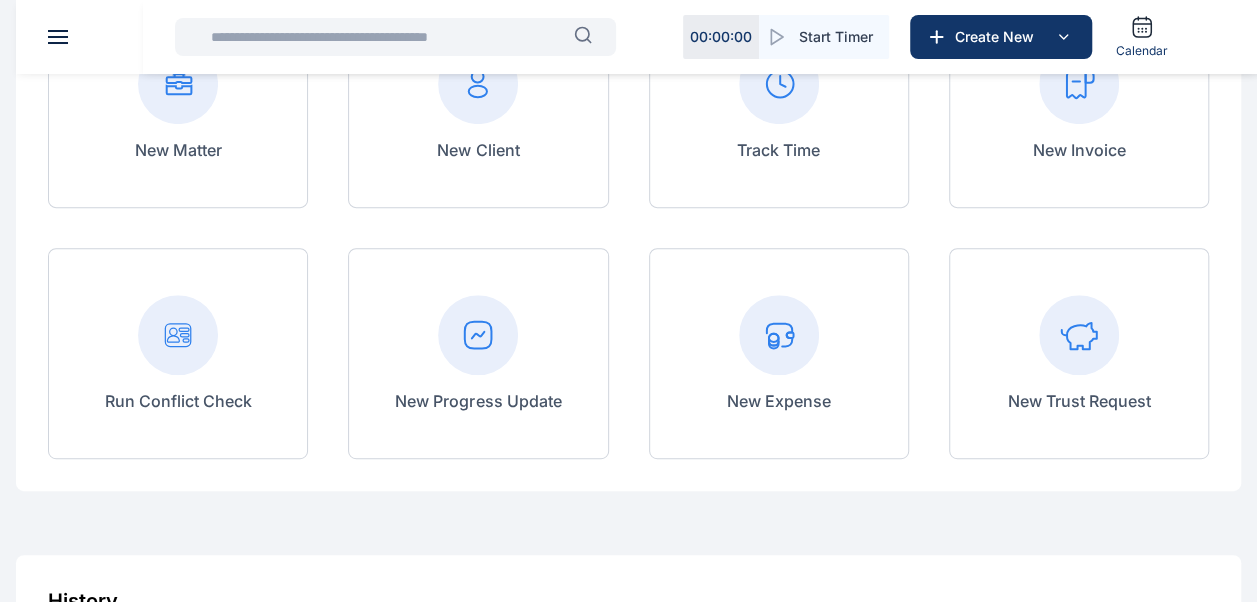 click 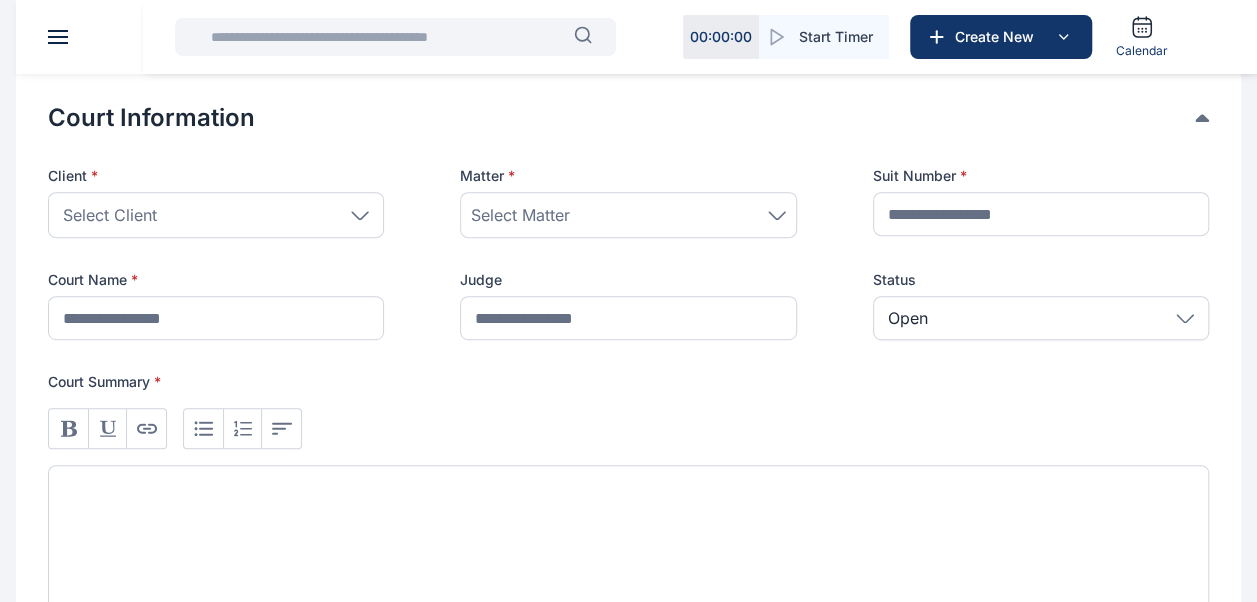scroll, scrollTop: 389, scrollLeft: 0, axis: vertical 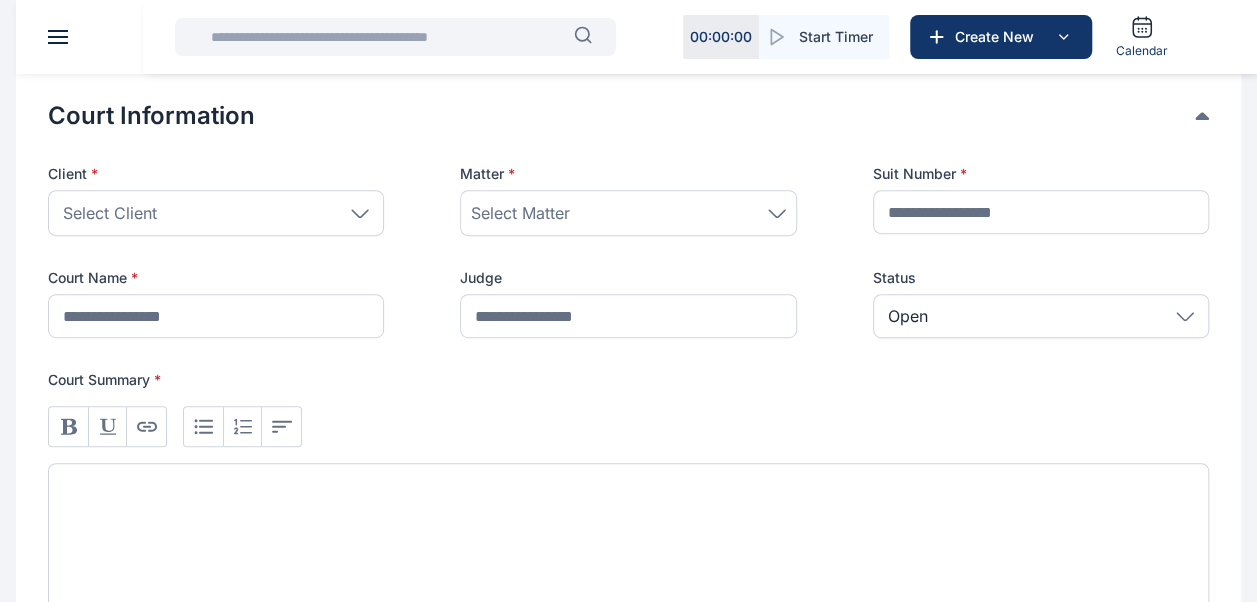 click on "Select Client" at bounding box center [216, 213] 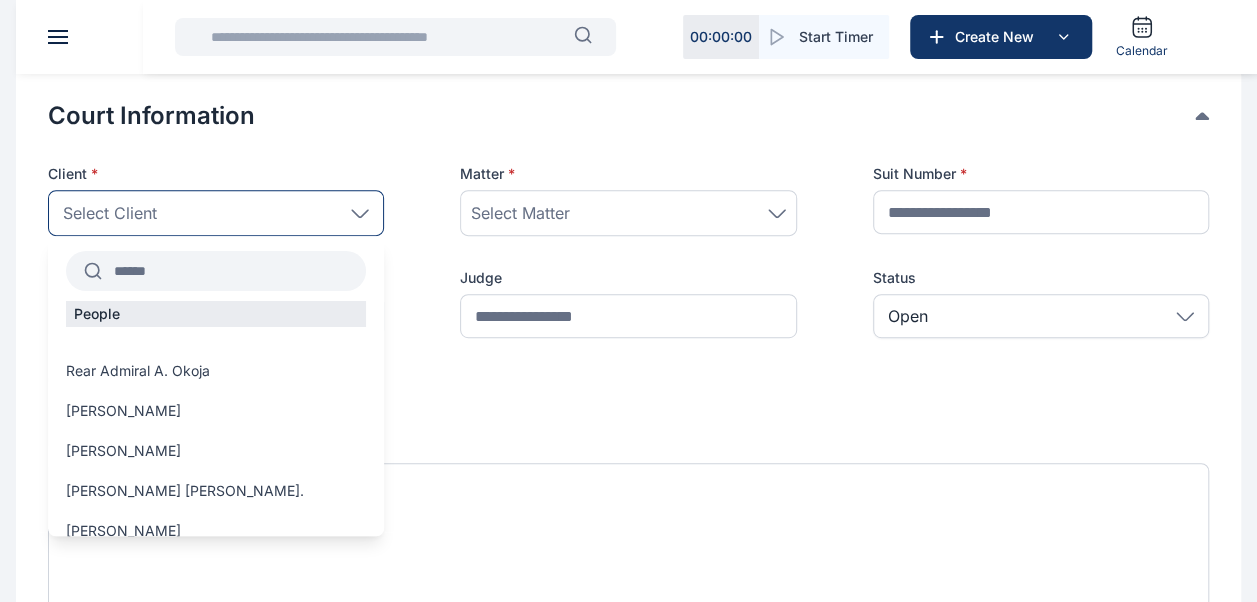 click at bounding box center (234, 271) 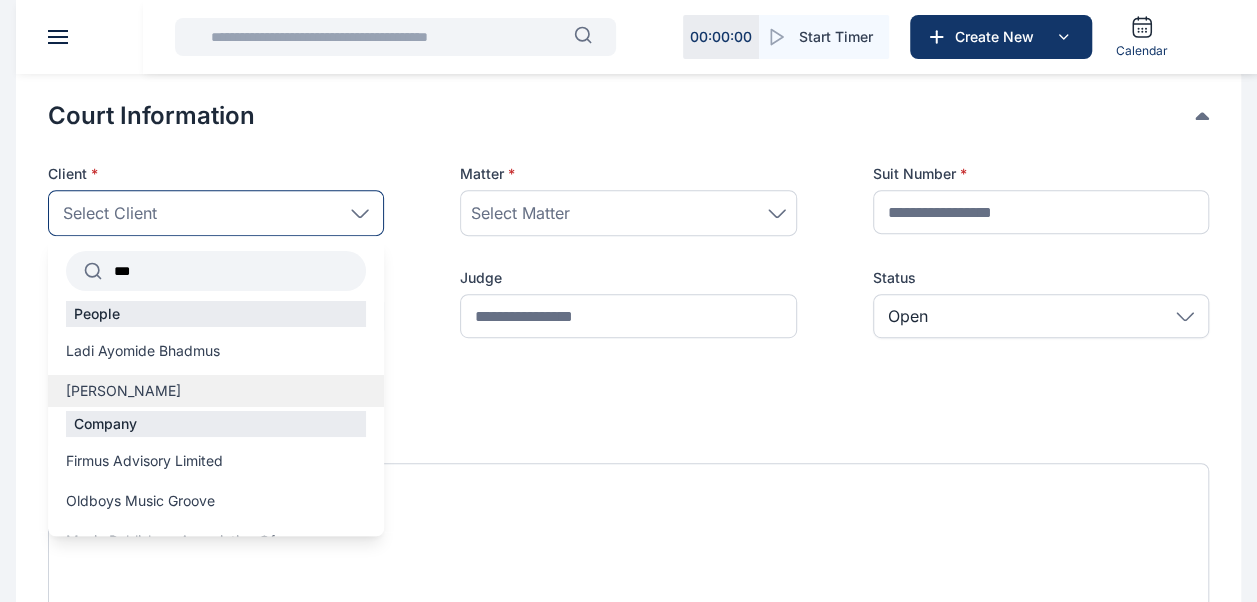 type on "***" 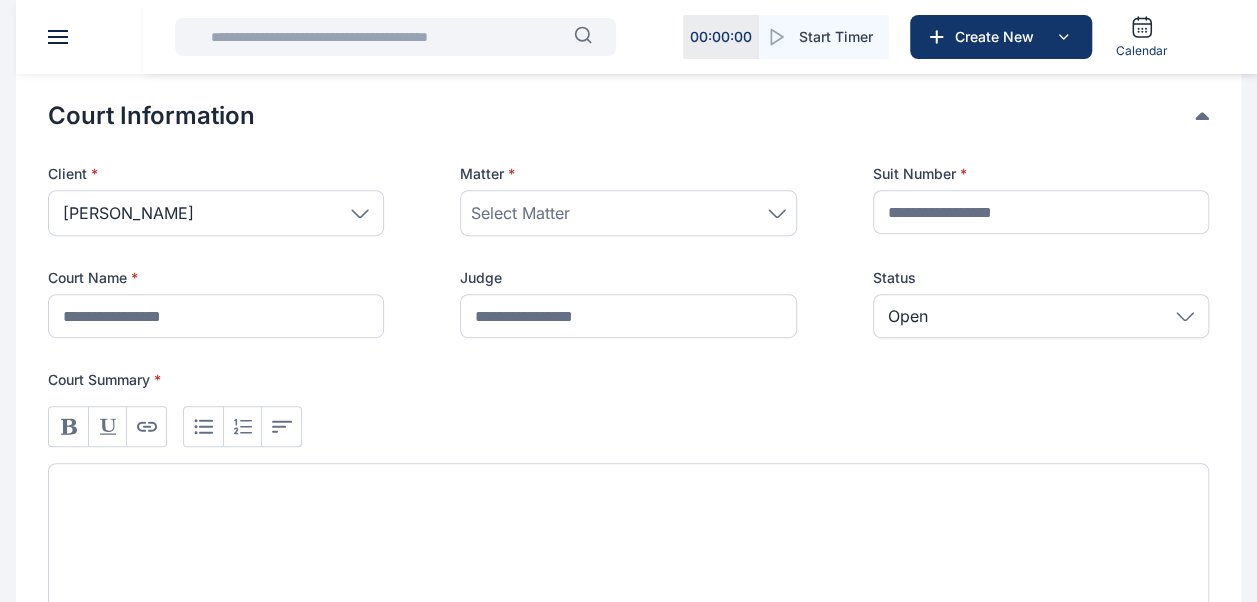 click on "Select Matter" at bounding box center [628, 213] 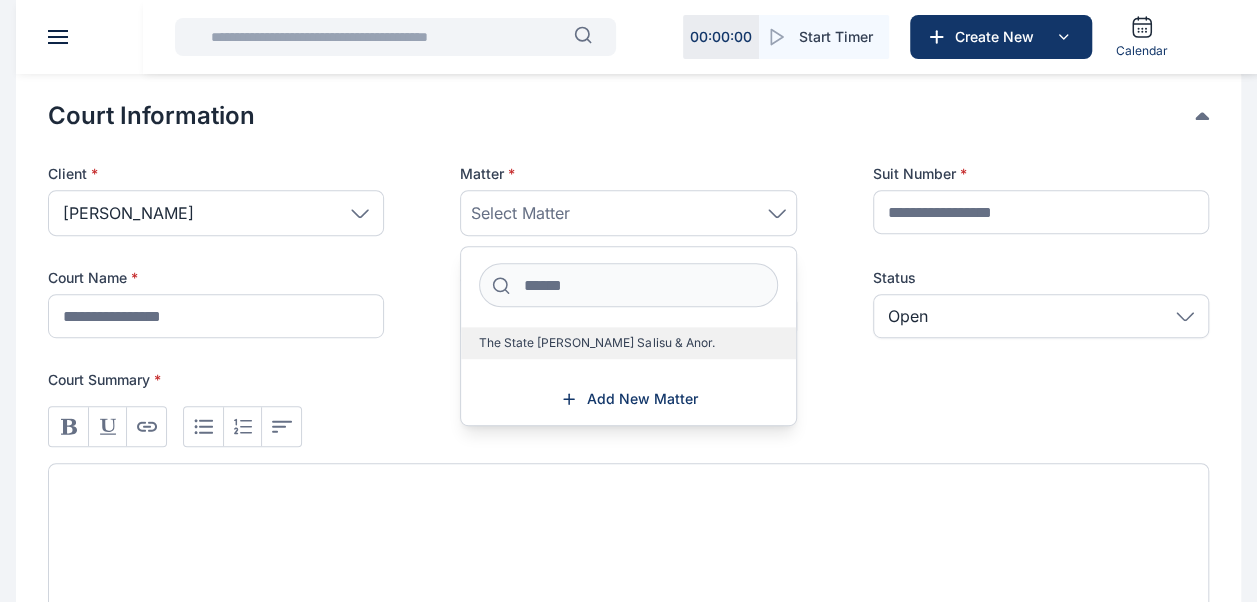 click on "The State v. Musa Salisu & Anor." at bounding box center [596, 343] 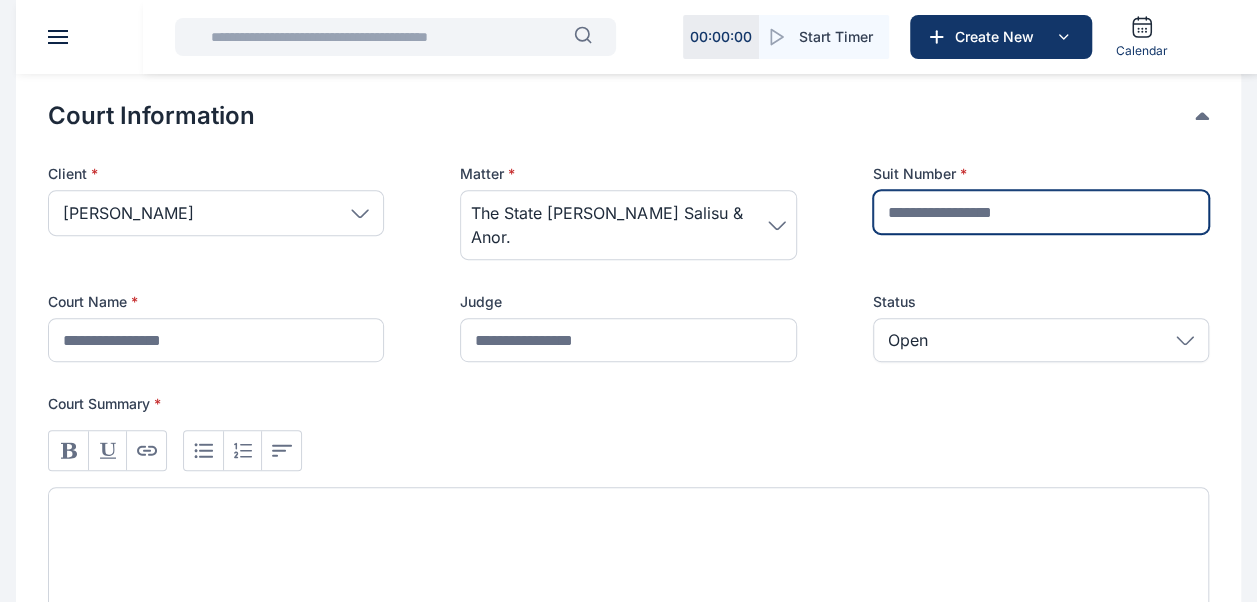 click at bounding box center [1041, 212] 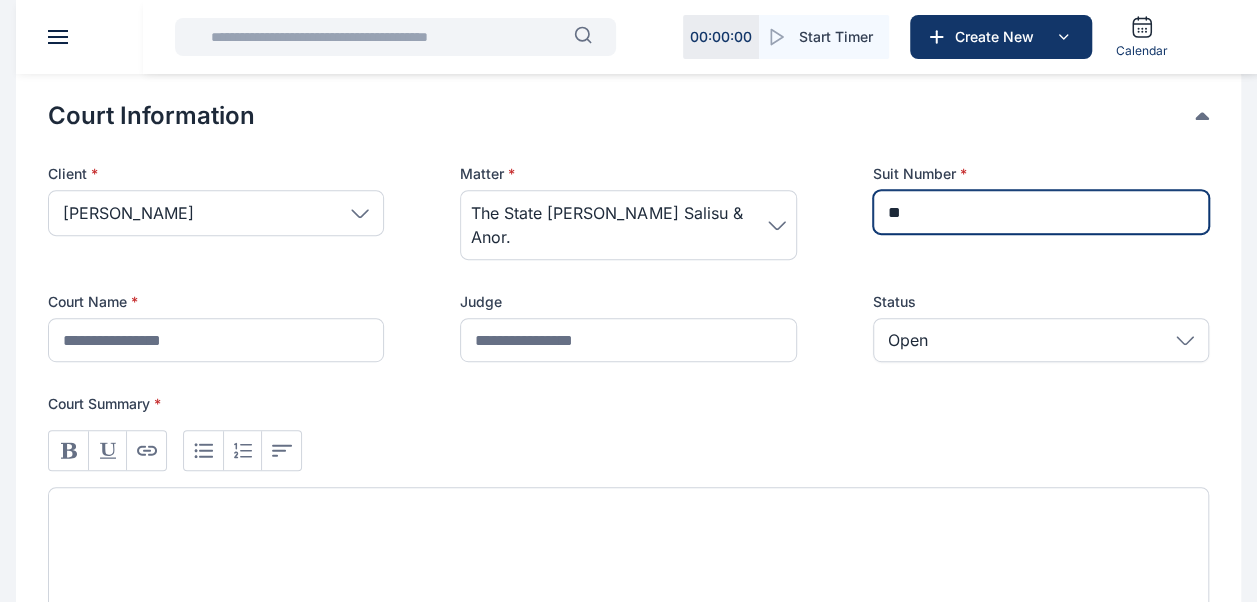 type on "*" 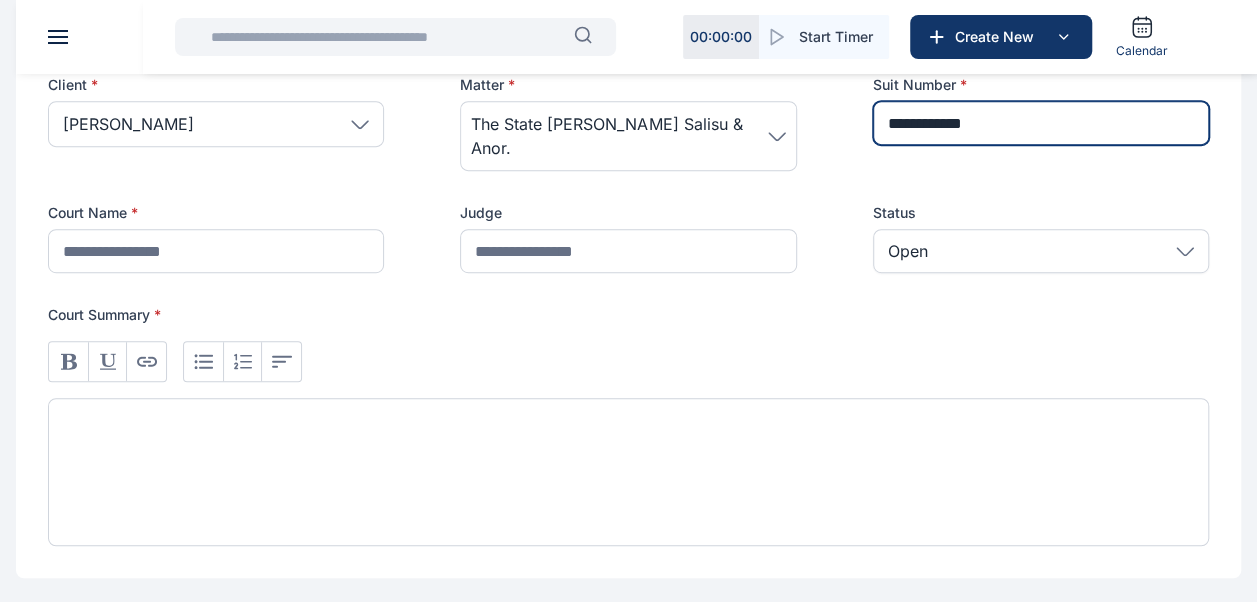 scroll, scrollTop: 479, scrollLeft: 0, axis: vertical 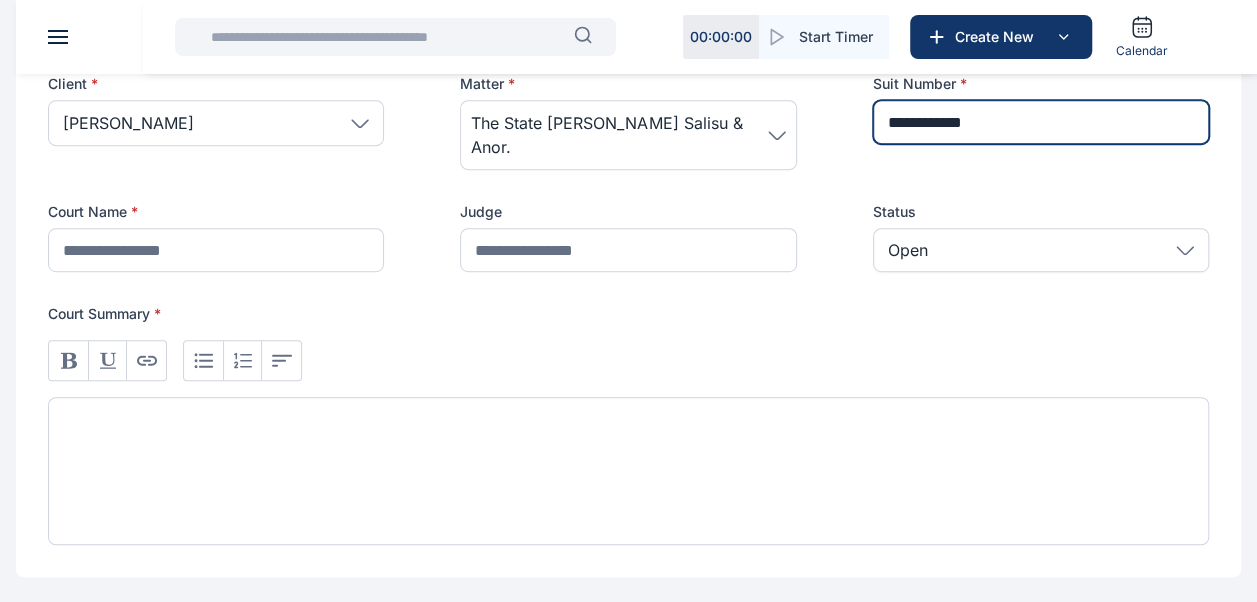 type on "**********" 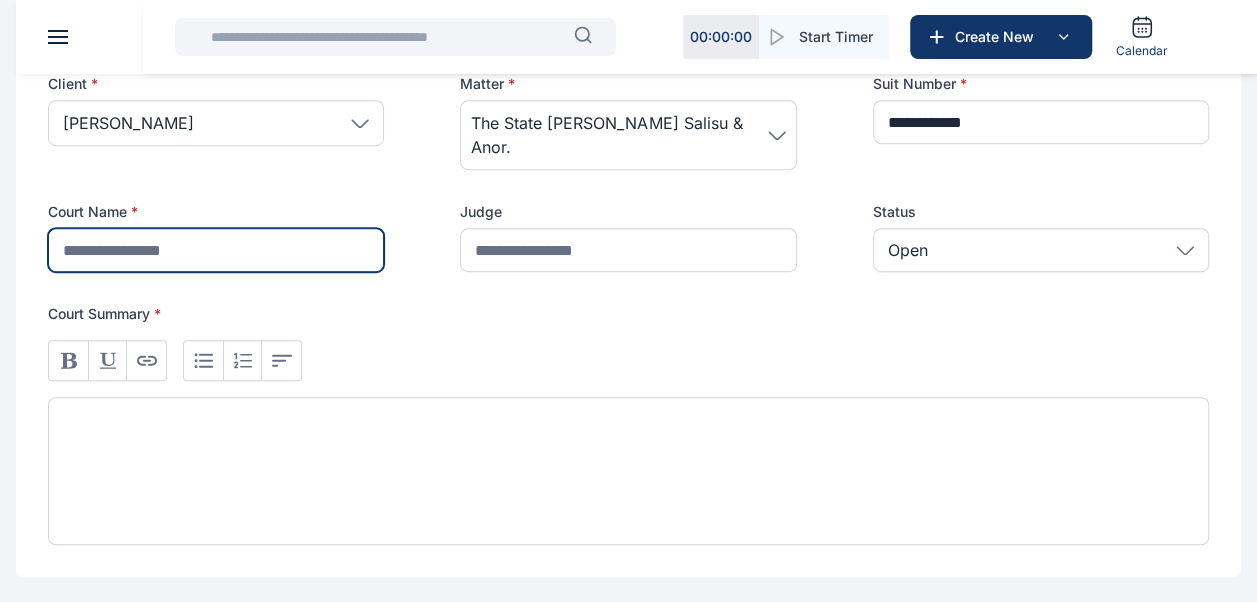 click at bounding box center (216, 250) 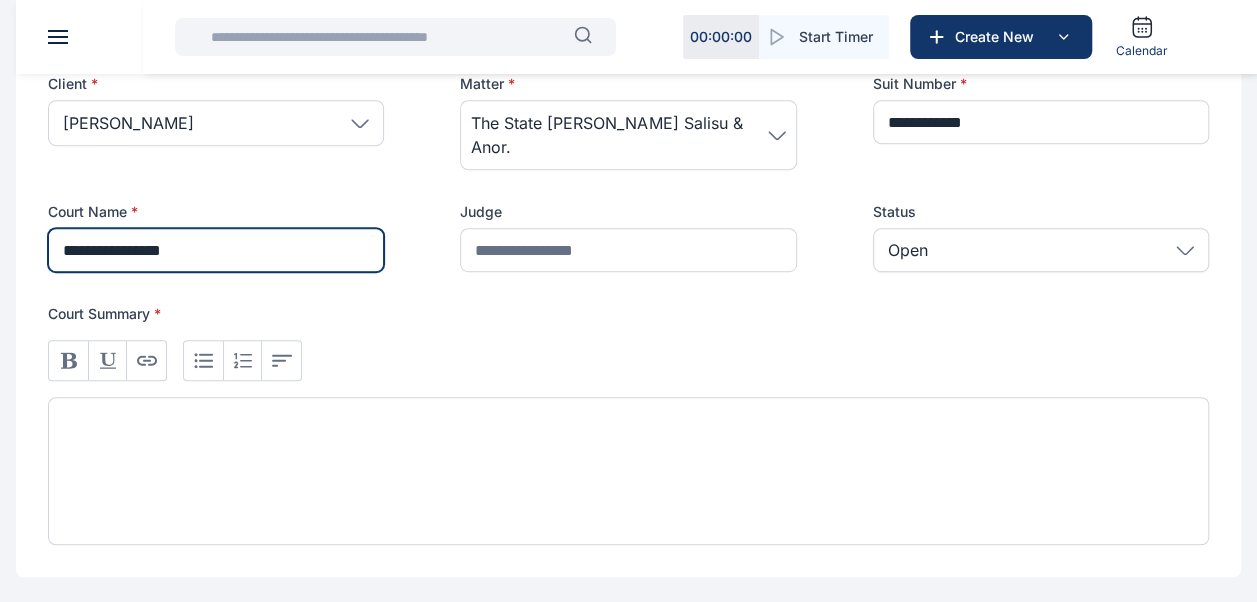 scroll, scrollTop: 483, scrollLeft: 0, axis: vertical 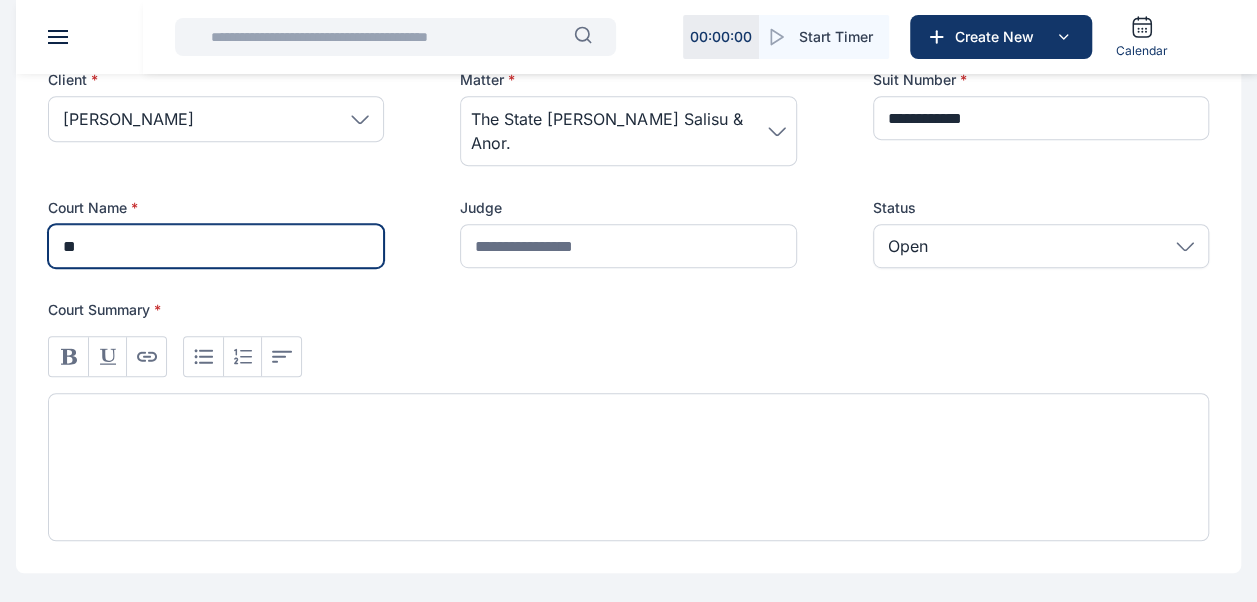 type on "*" 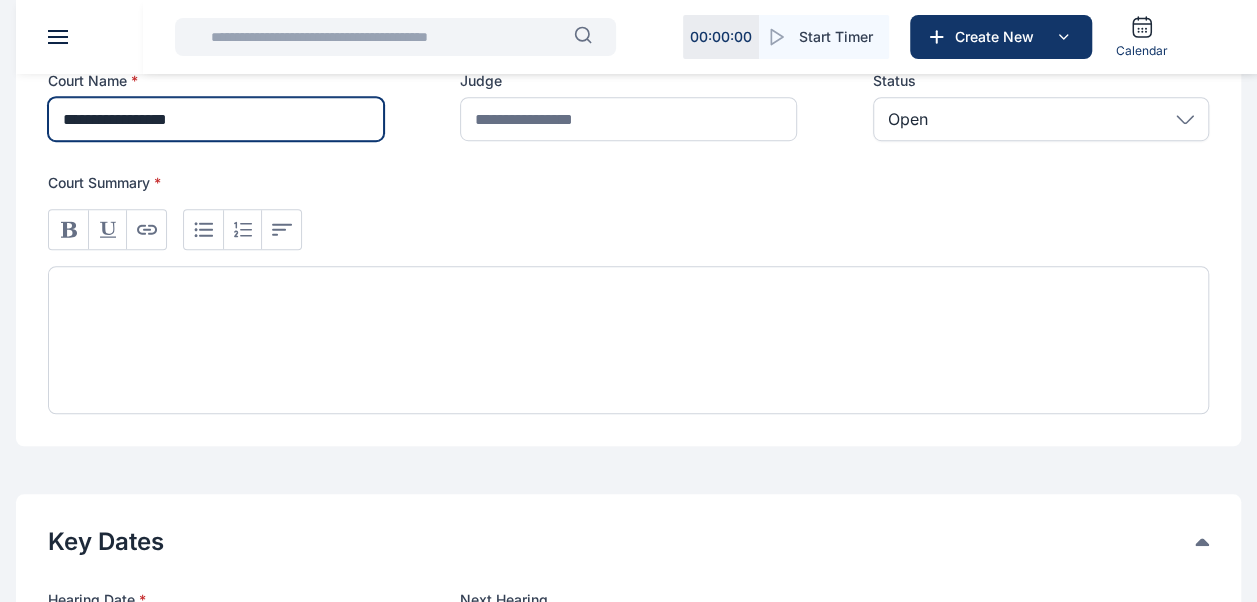 scroll, scrollTop: 614, scrollLeft: 0, axis: vertical 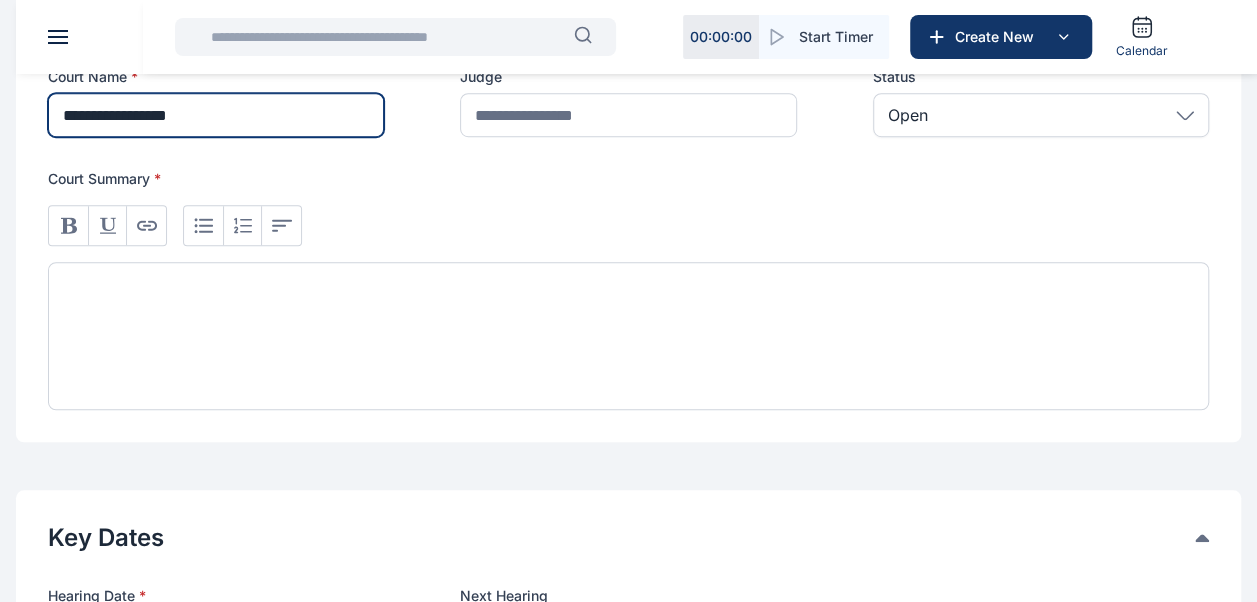 type on "**********" 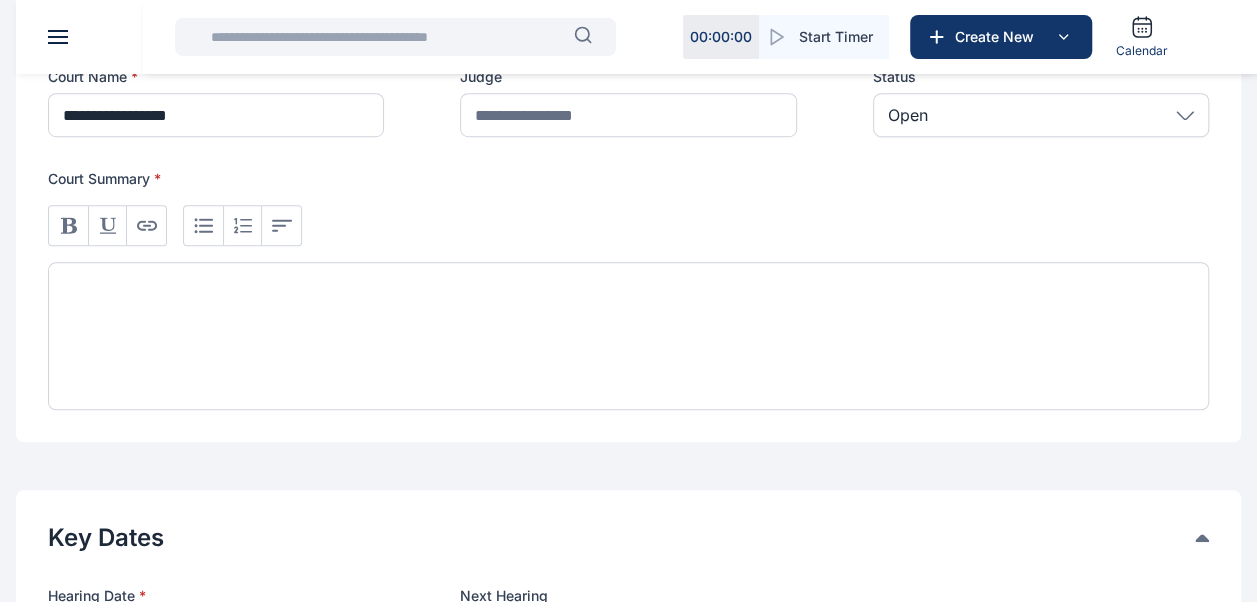 click at bounding box center (628, 336) 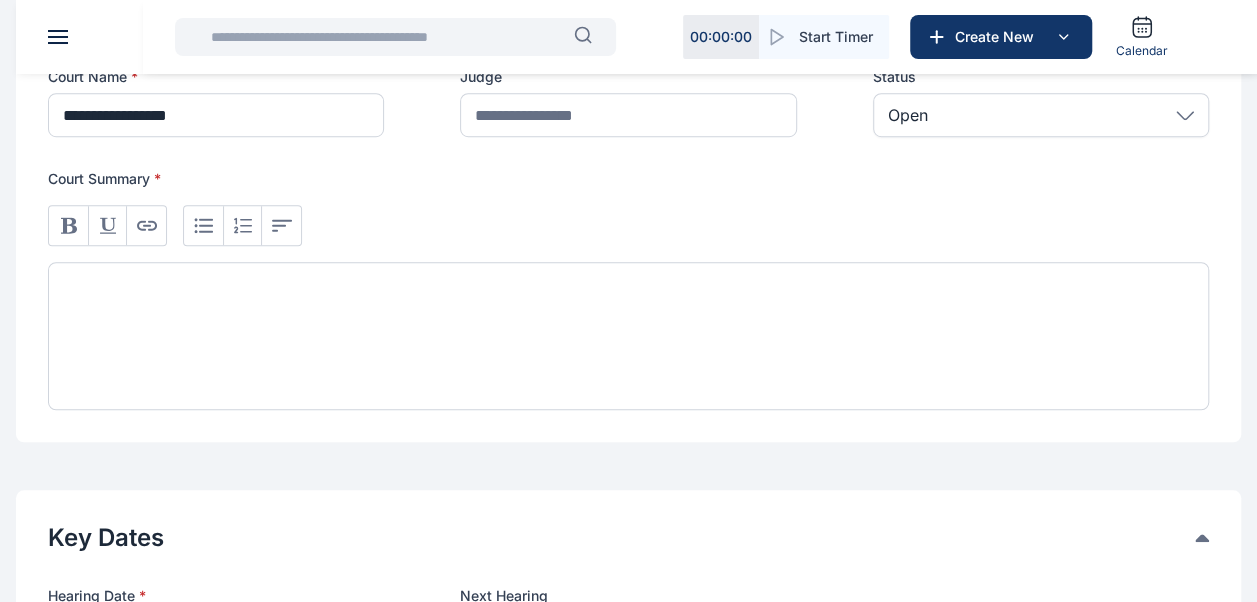 type 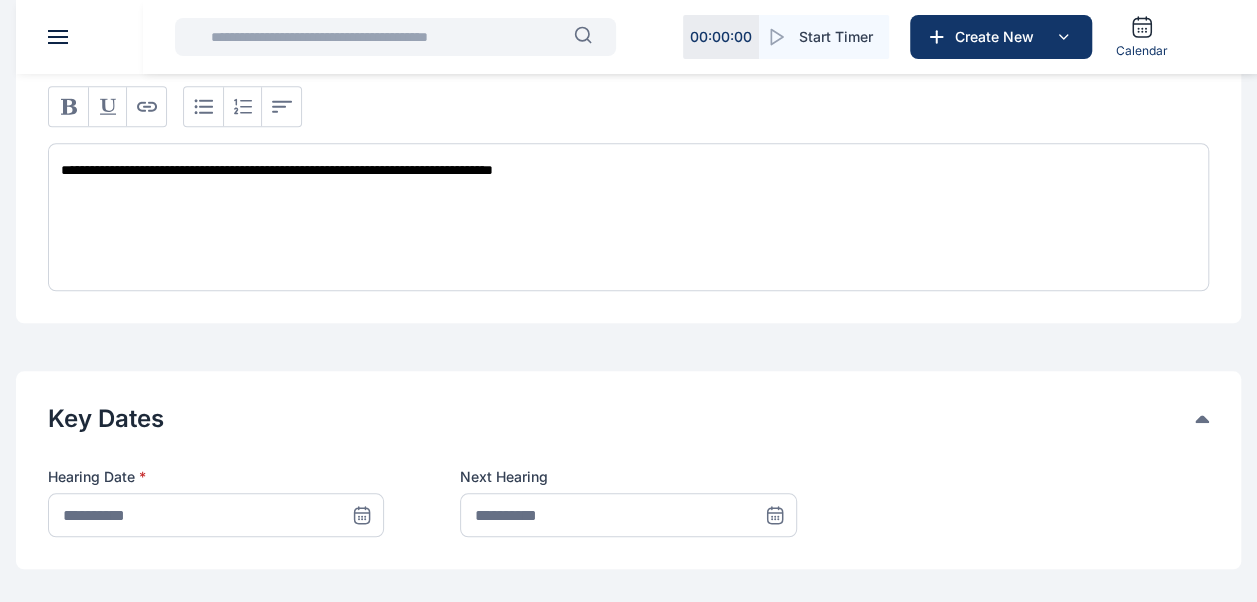 scroll, scrollTop: 736, scrollLeft: 0, axis: vertical 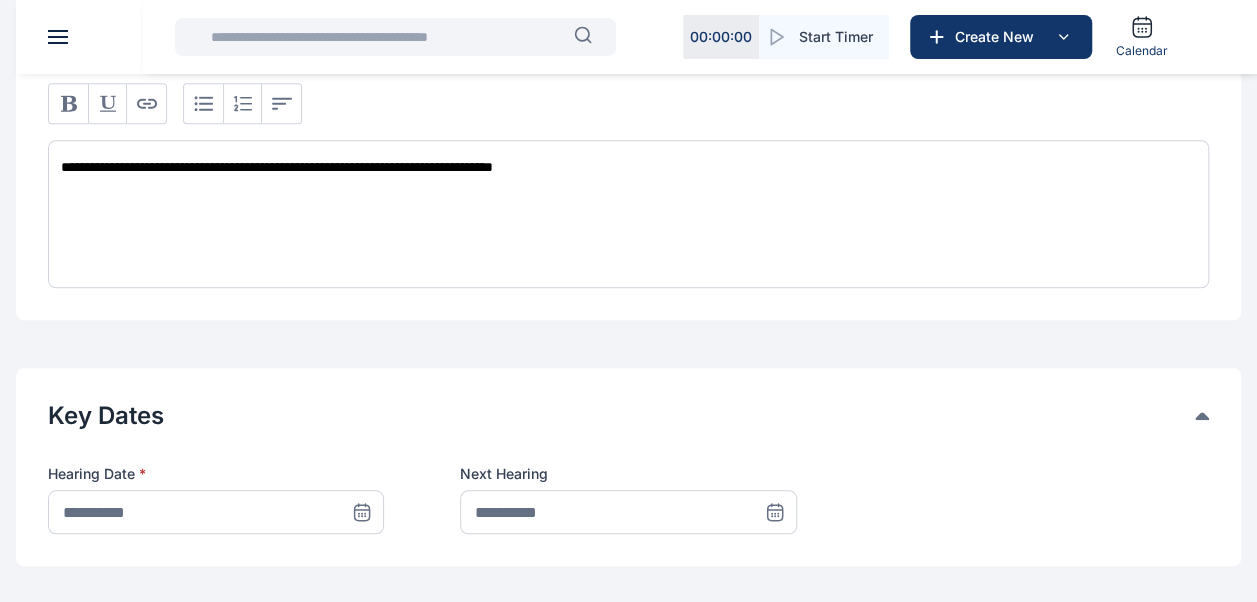 click 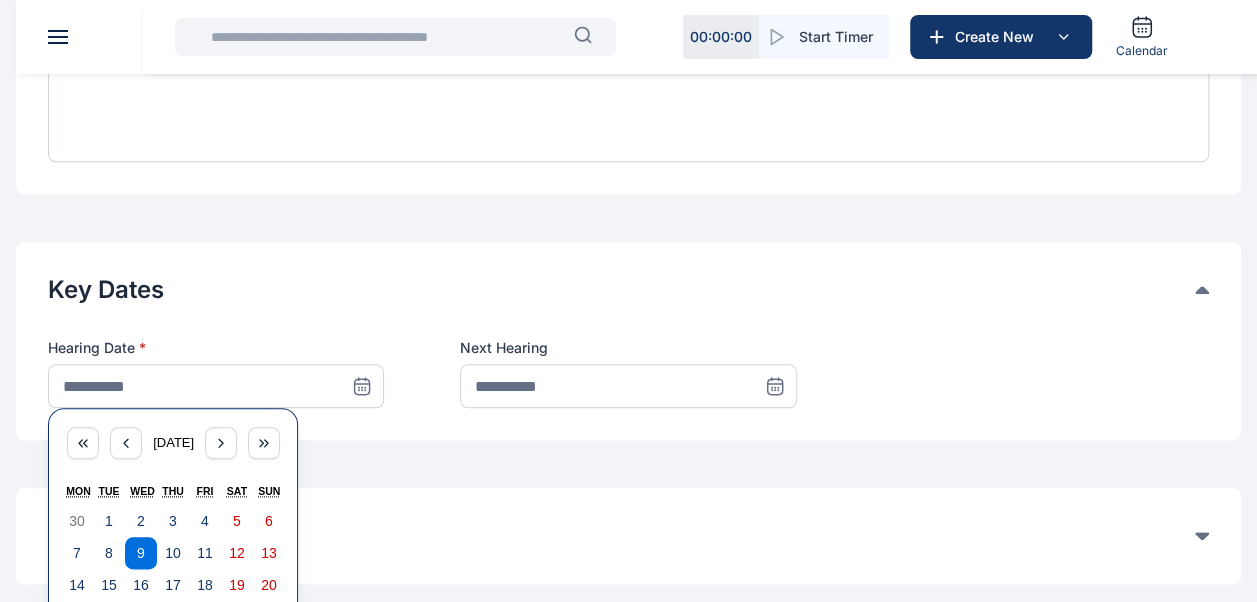 scroll, scrollTop: 913, scrollLeft: 0, axis: vertical 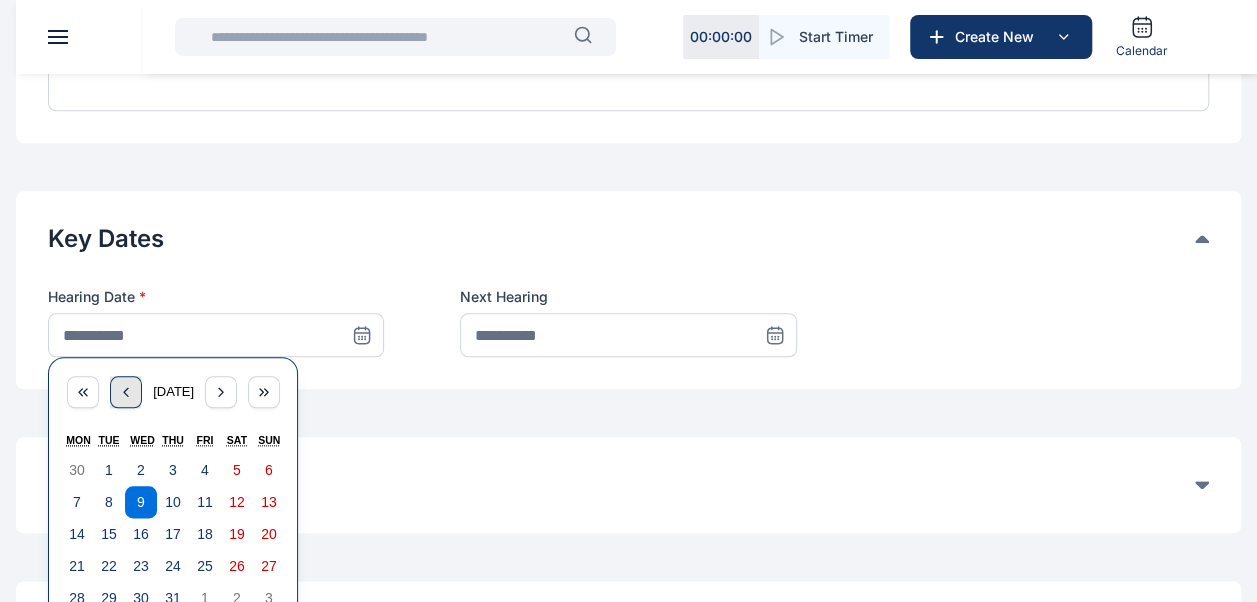 click 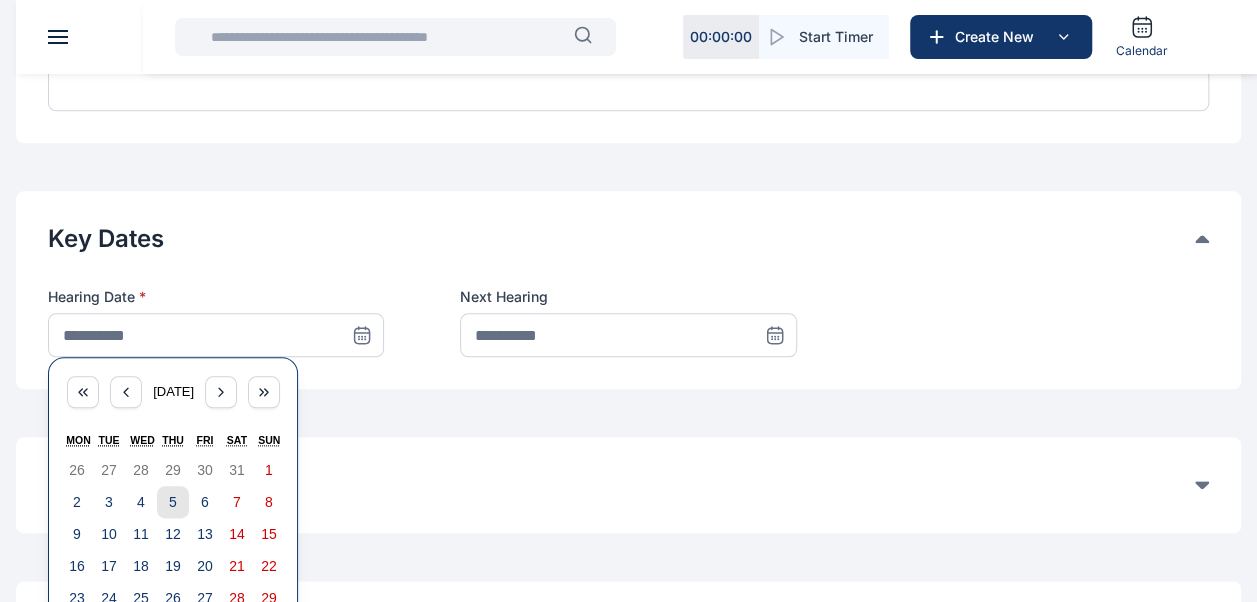 click on "5" at bounding box center [173, 502] 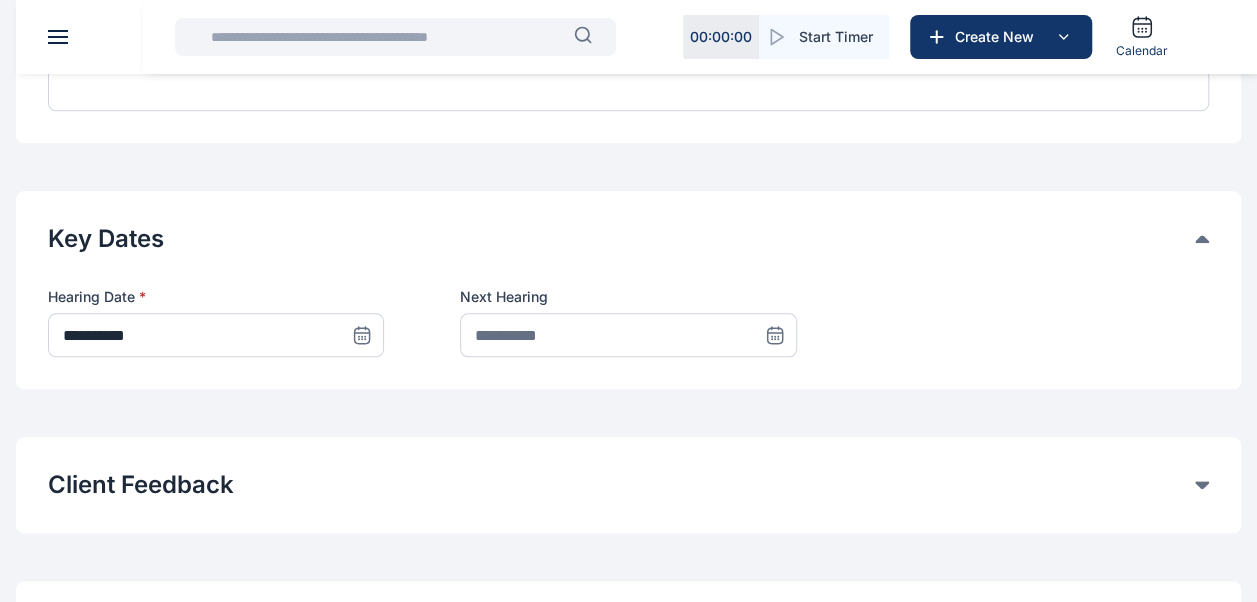 click 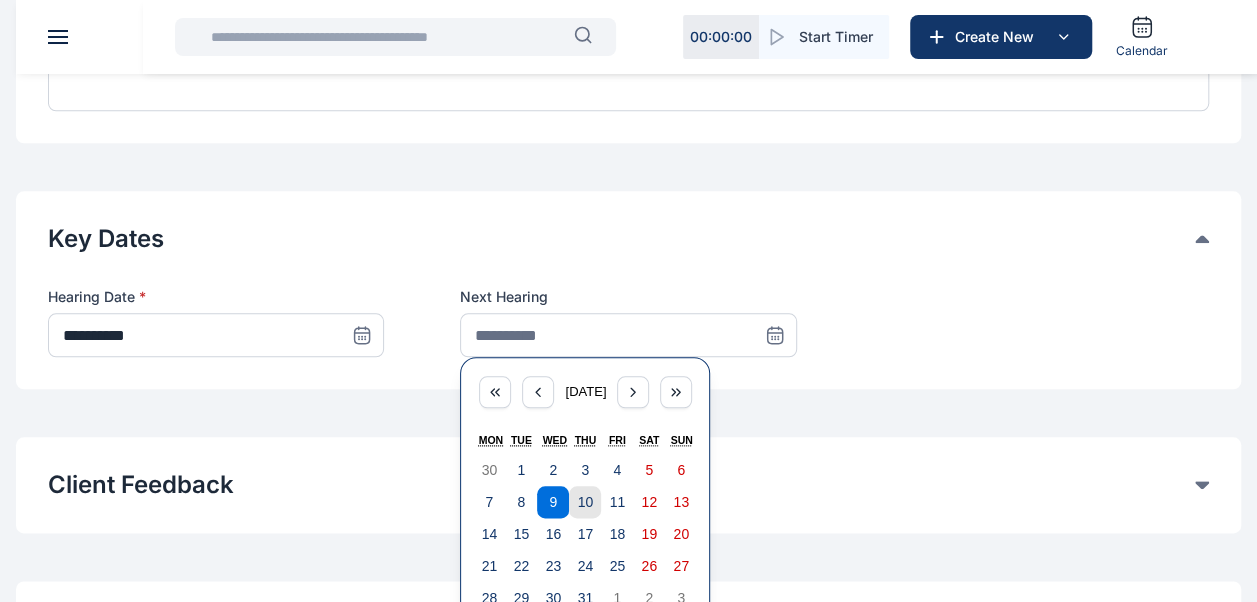 click on "10" at bounding box center (585, 502) 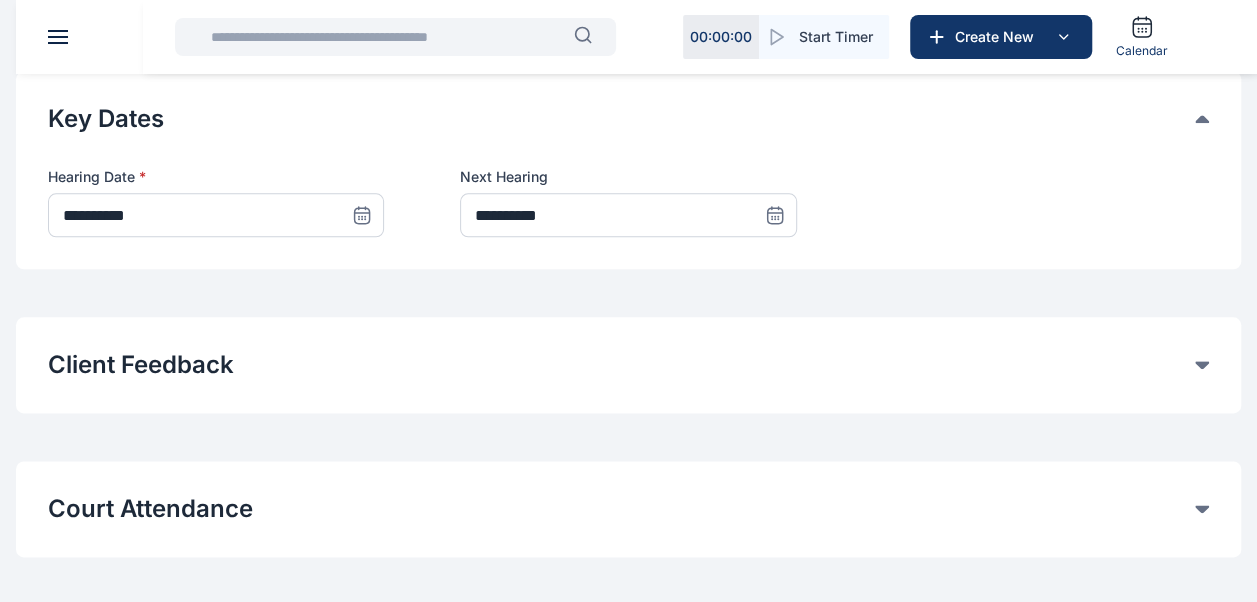scroll, scrollTop: 1034, scrollLeft: 0, axis: vertical 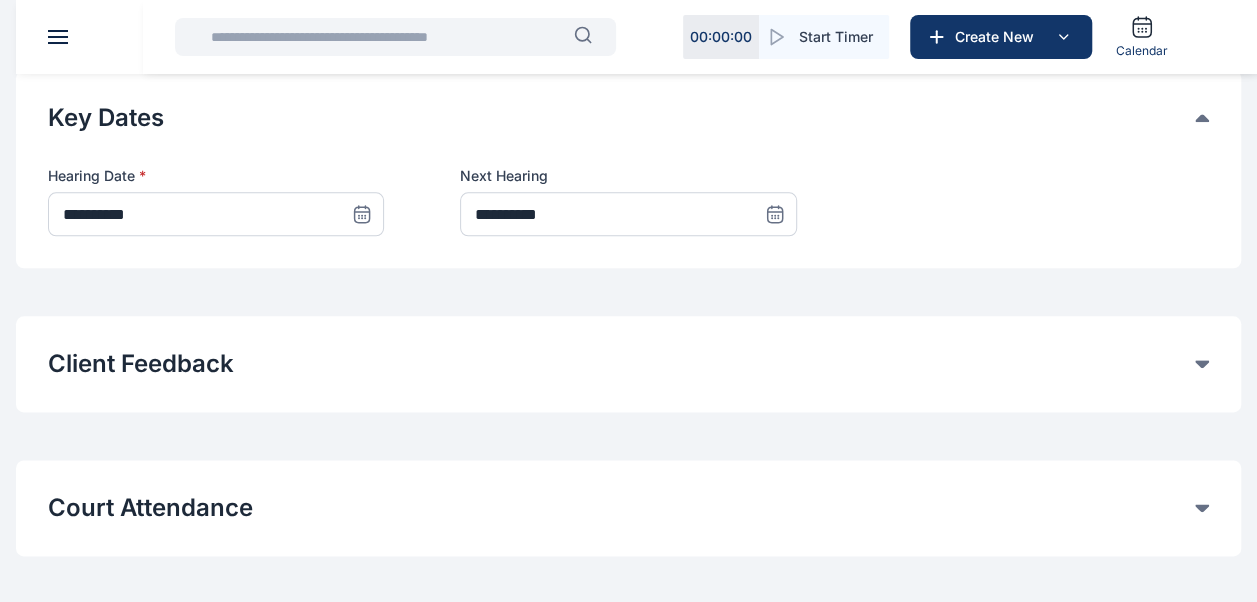 click on "Court Attendance" at bounding box center [621, -529] 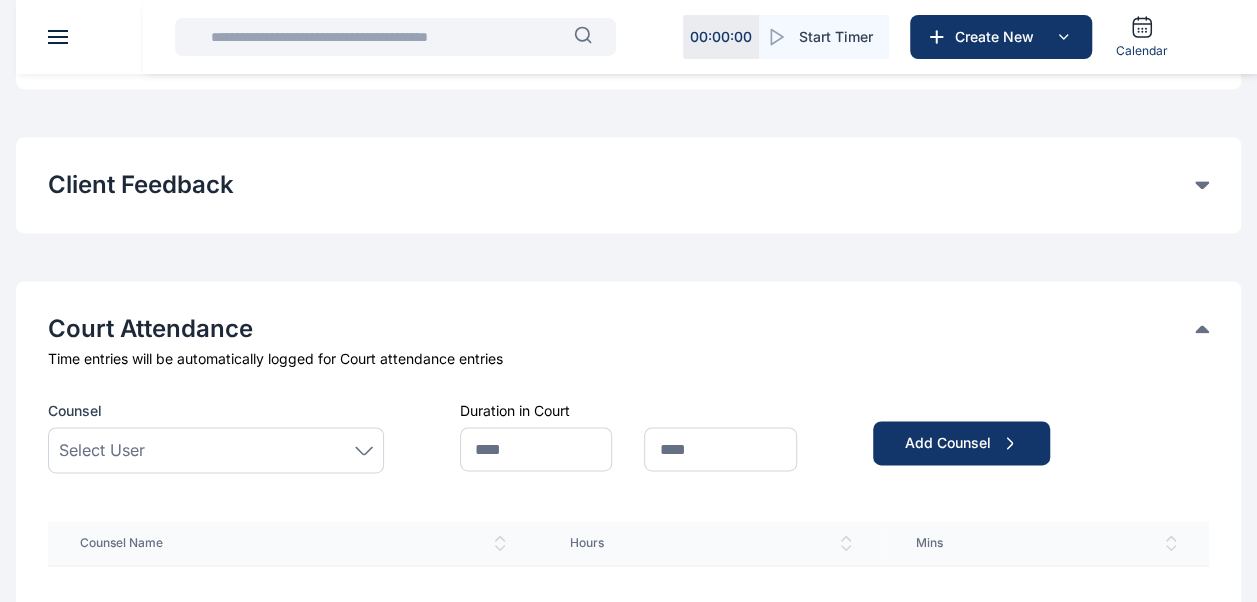 scroll, scrollTop: 1217, scrollLeft: 0, axis: vertical 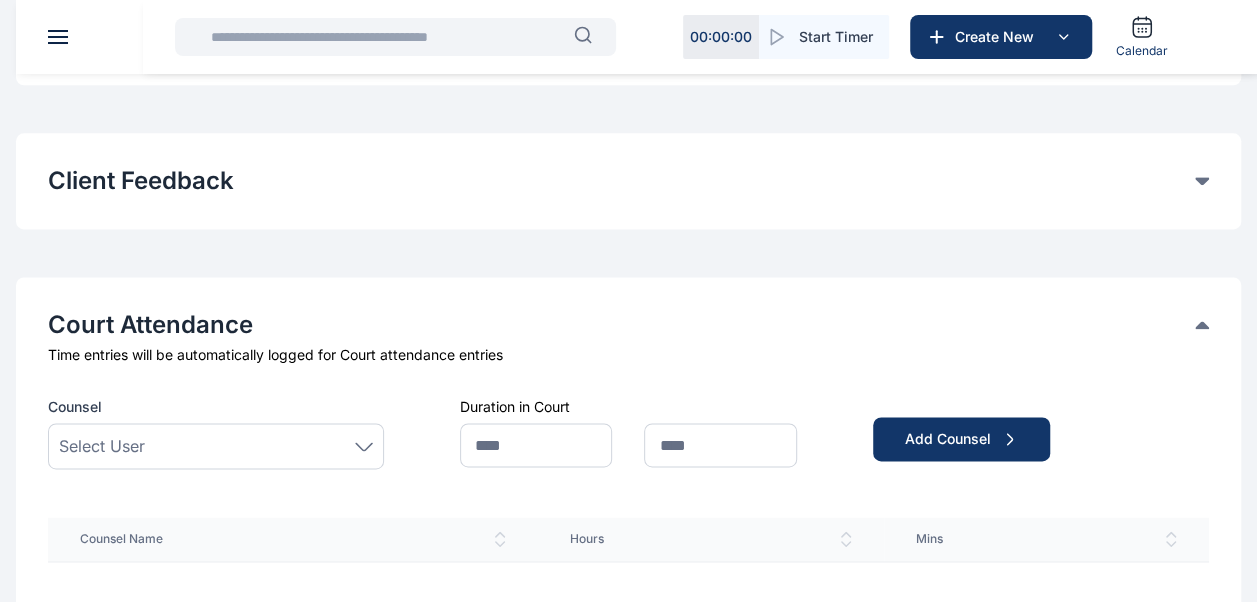 click on "Select User" at bounding box center (216, 446) 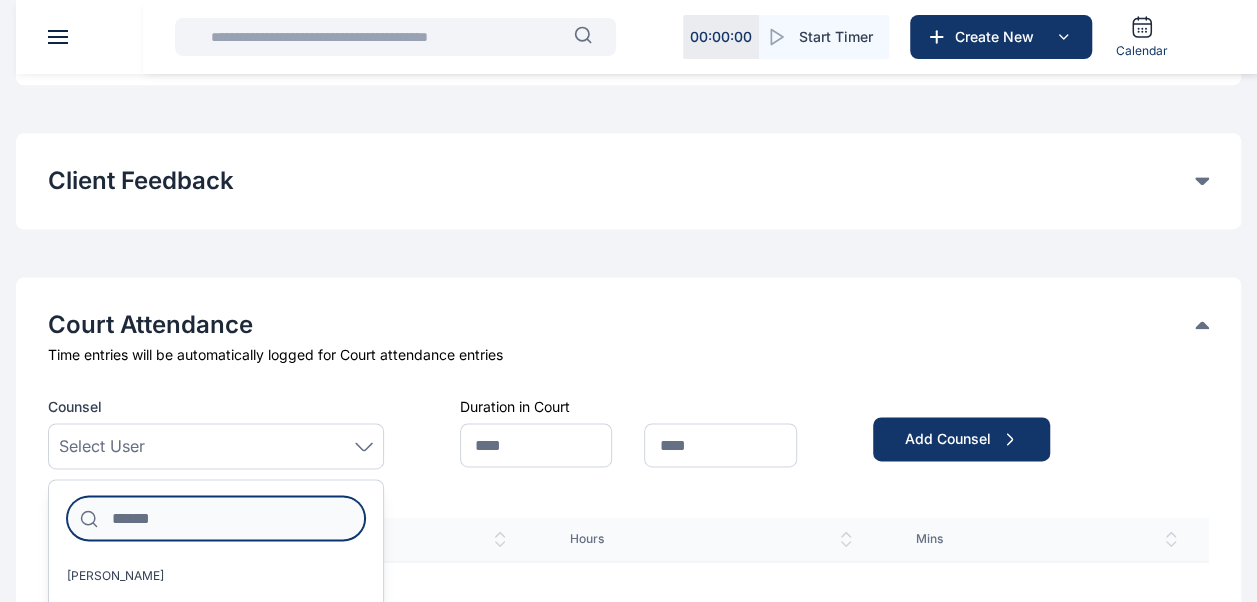 click at bounding box center [216, 518] 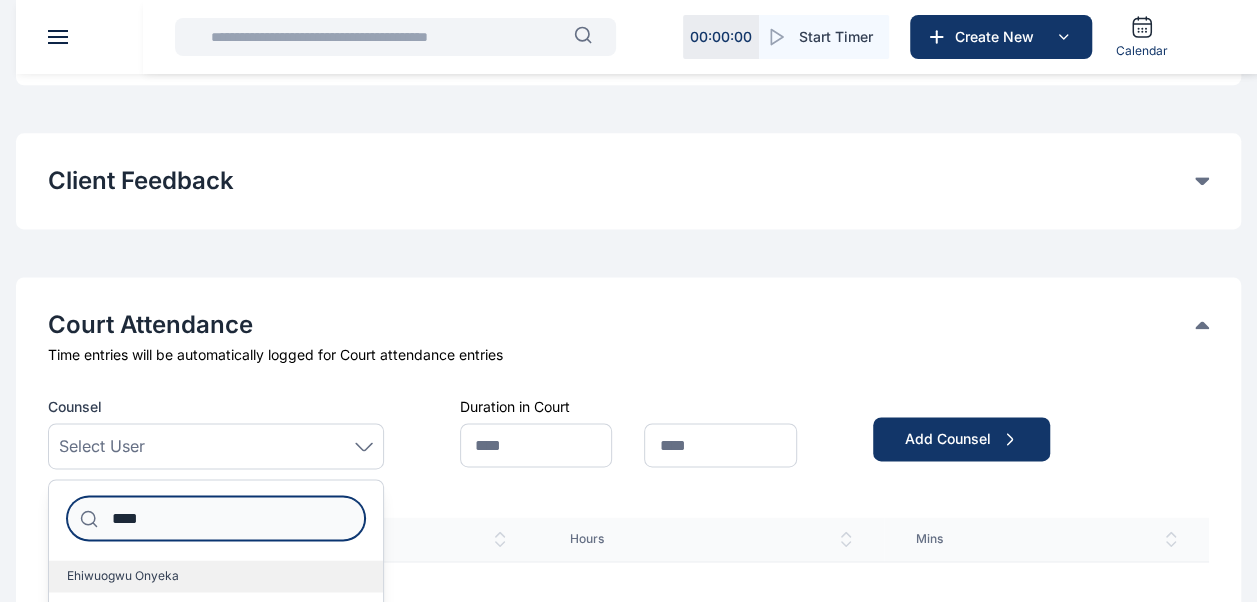 type on "****" 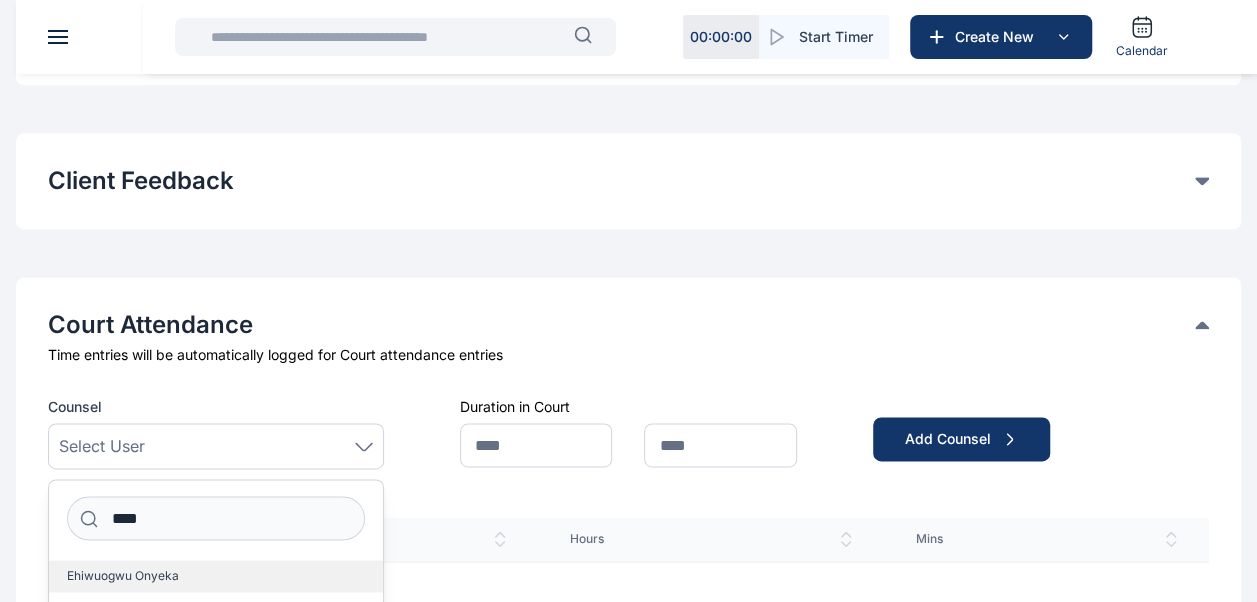 click on "Ehiwuogwu Onyeka" at bounding box center (216, 576) 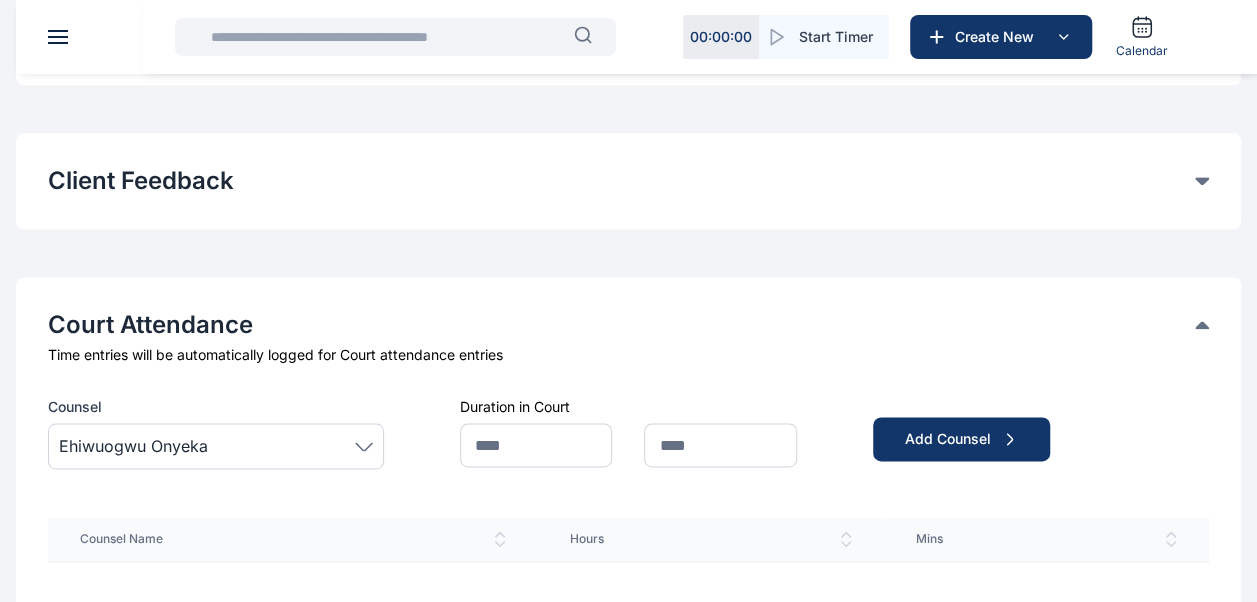 click on "No Entries Found" at bounding box center (628, 636) 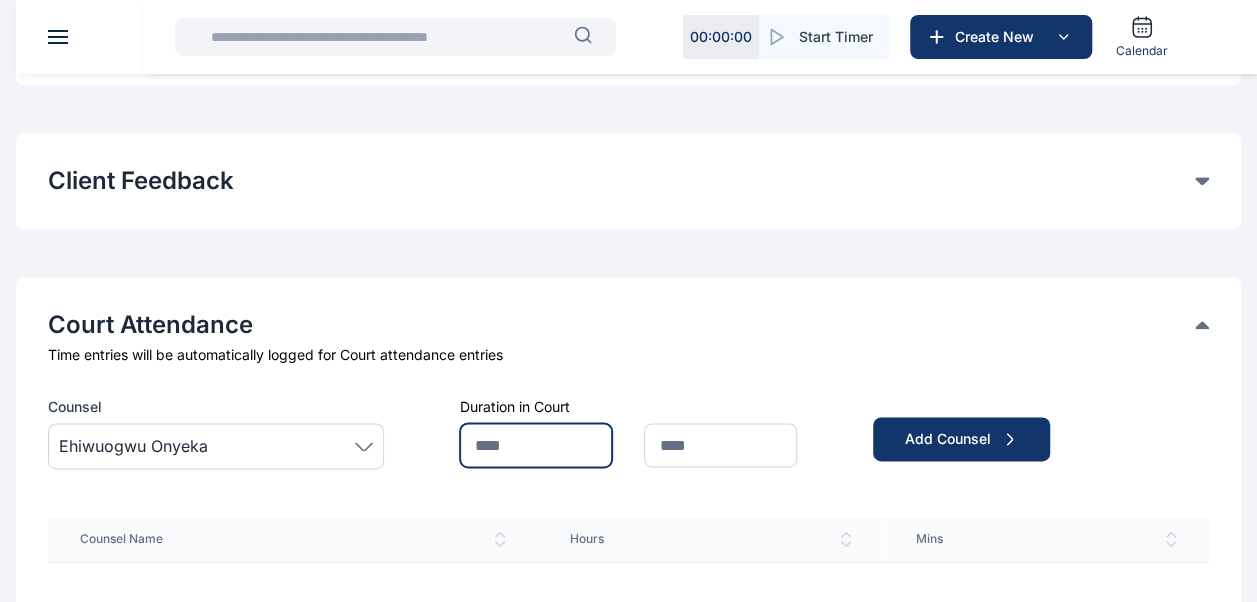 click at bounding box center (536, 445) 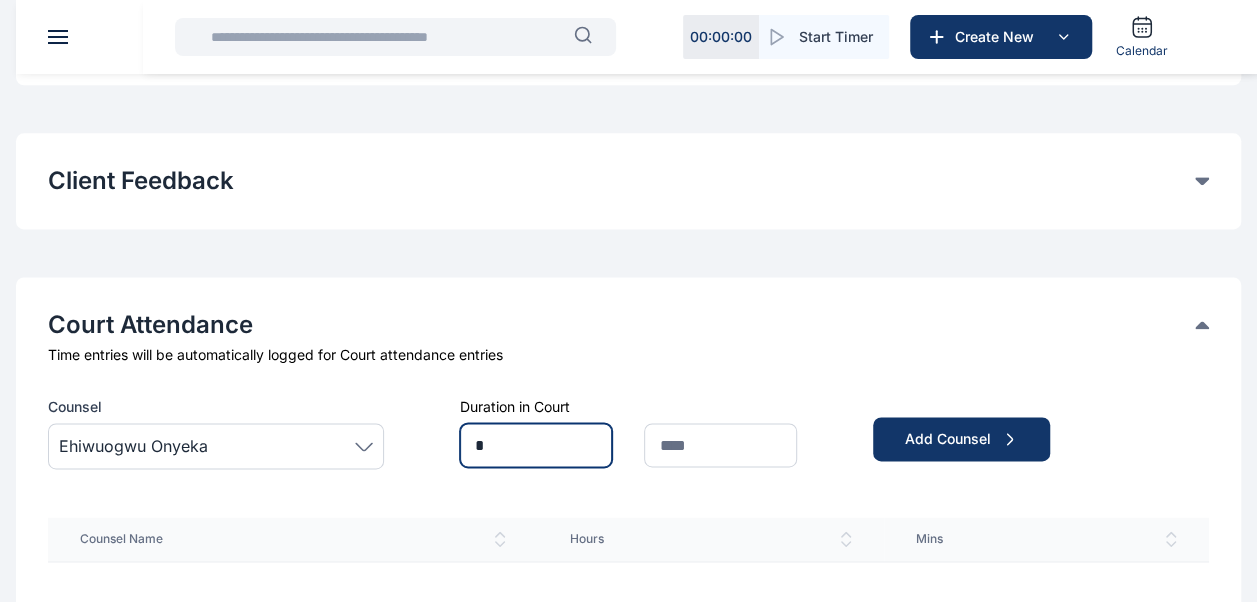 type on "*" 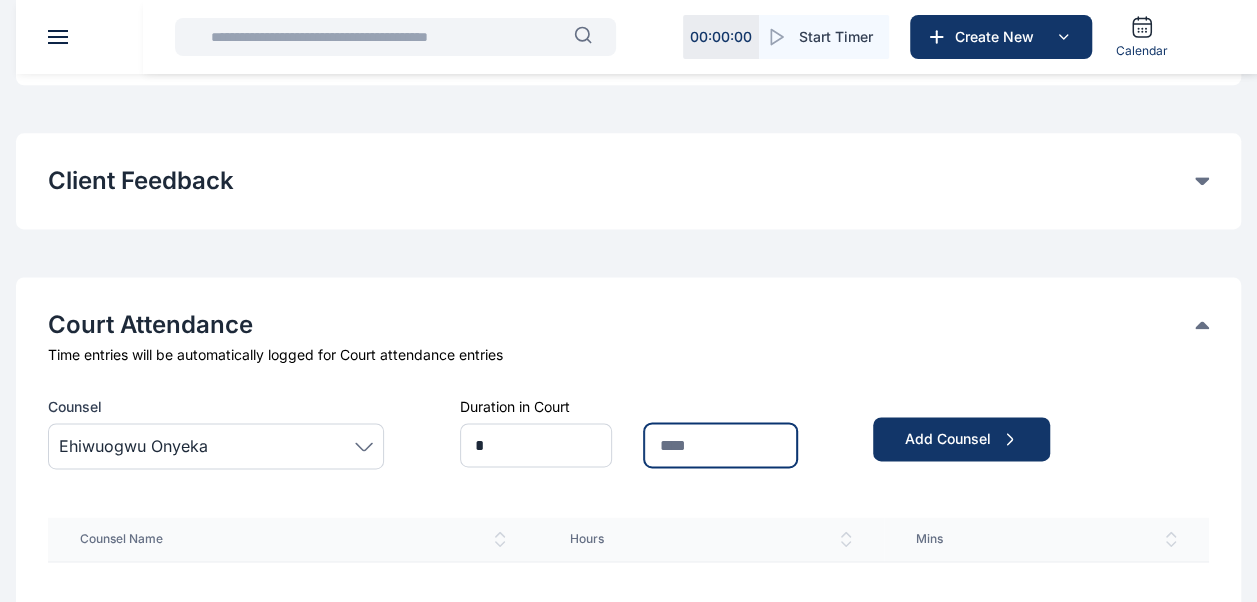 click at bounding box center (720, 445) 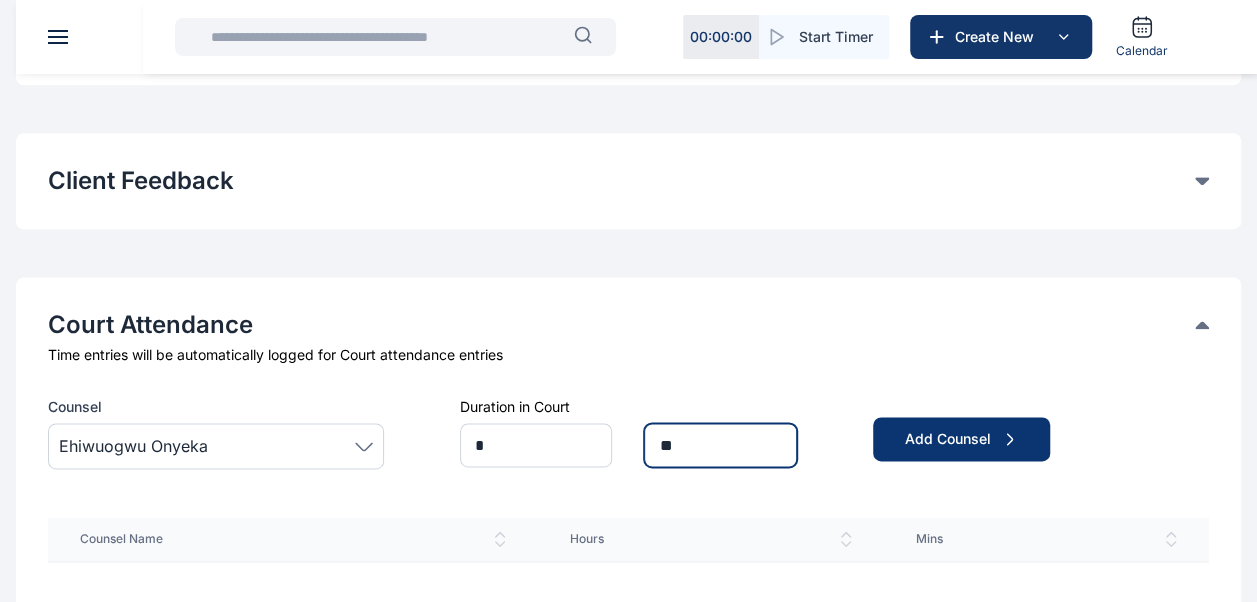 type on "**" 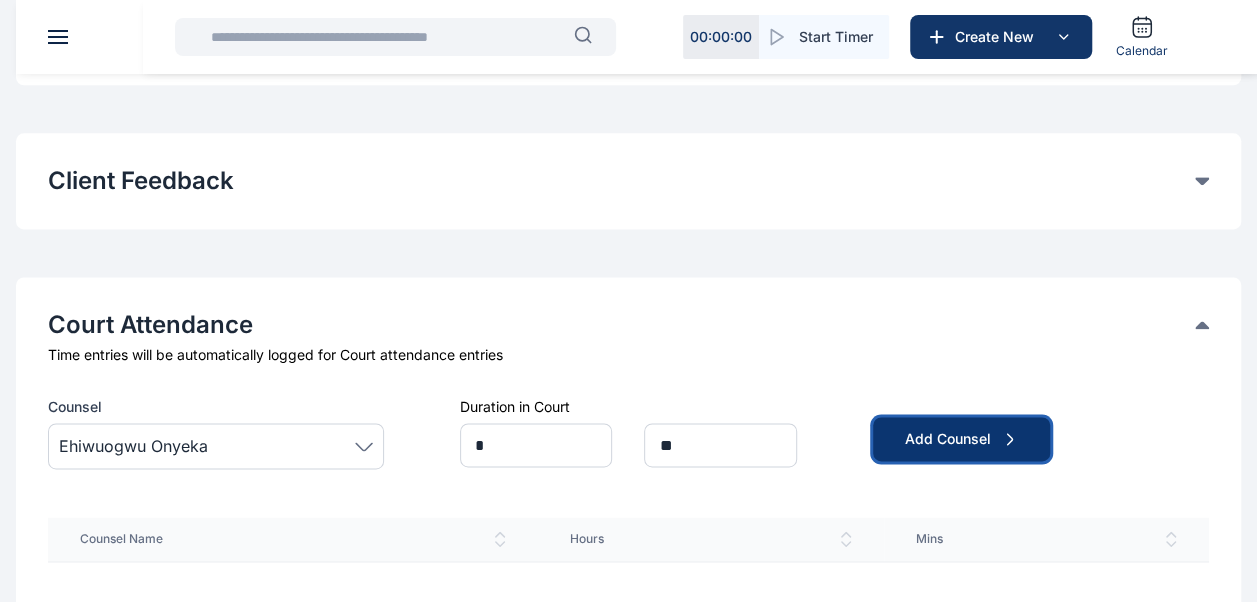 click on "Add Counsel" at bounding box center (961, 439) 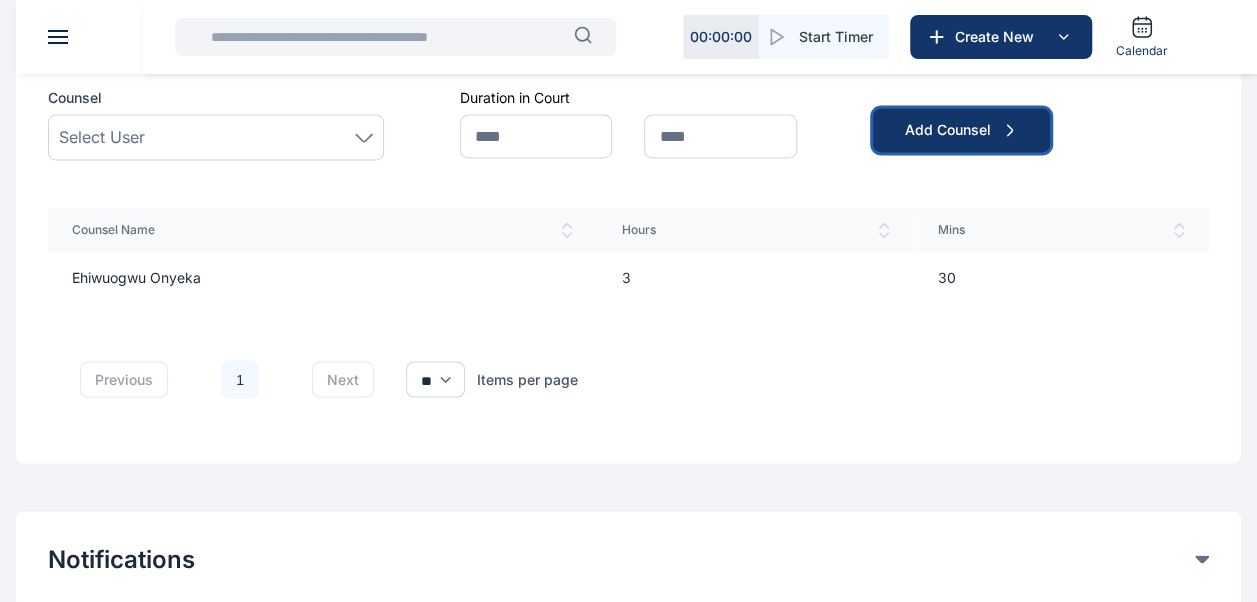 scroll, scrollTop: 1680, scrollLeft: 0, axis: vertical 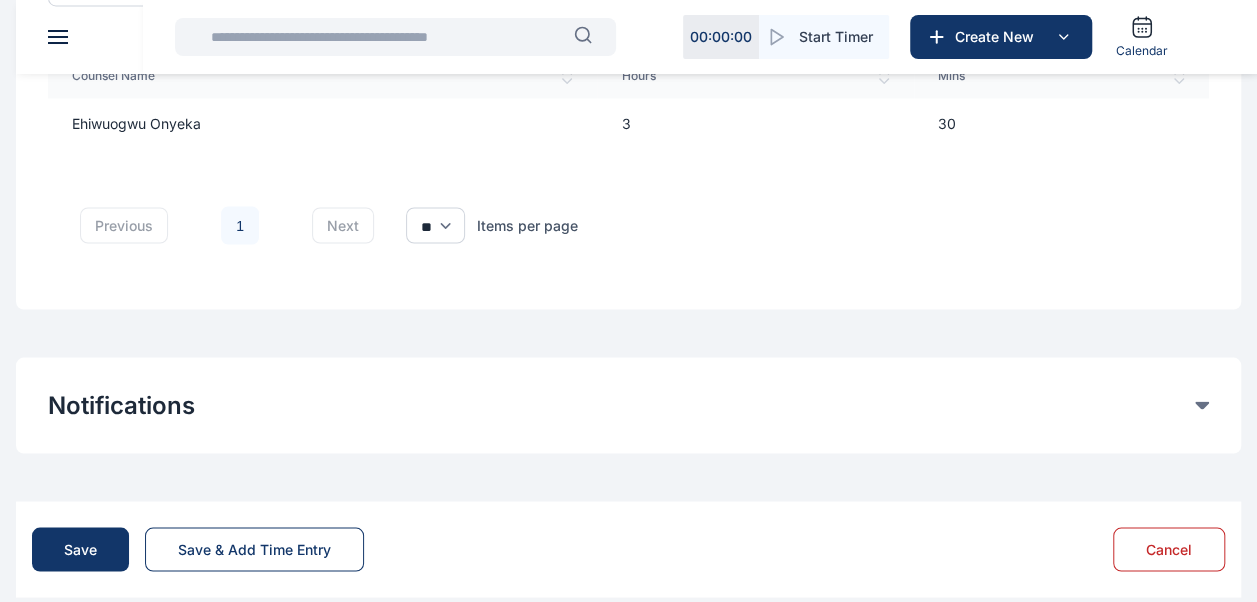 click on "Save Save & Add Time Entry Cancel" at bounding box center [628, 549] 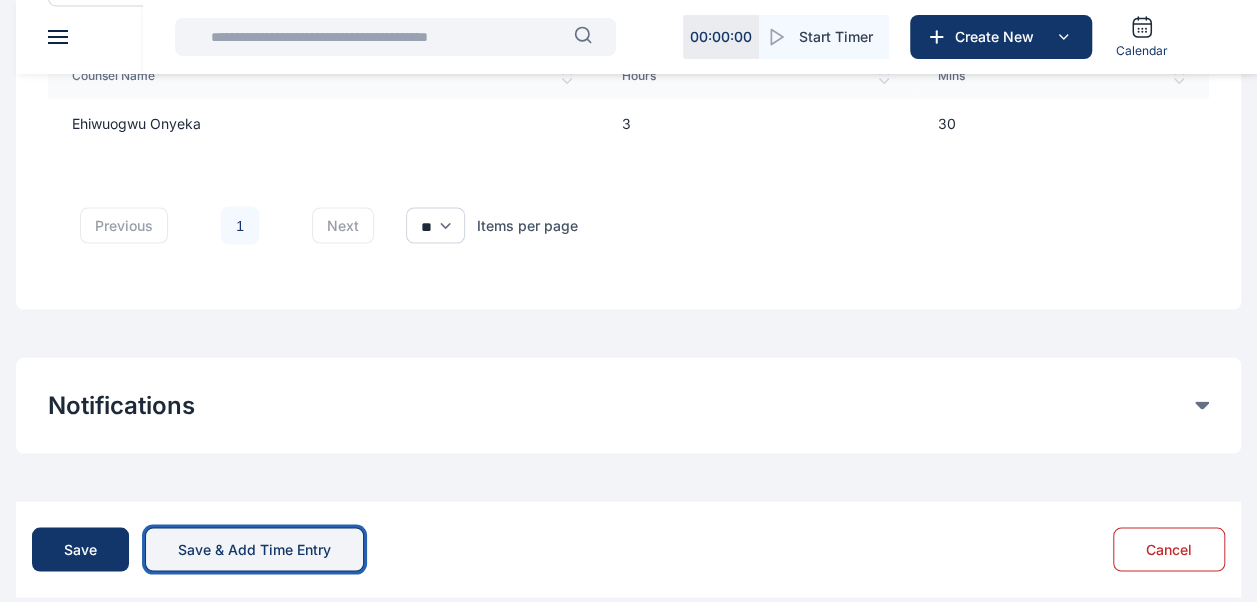 click on "Save & Add Time Entry" at bounding box center (254, 549) 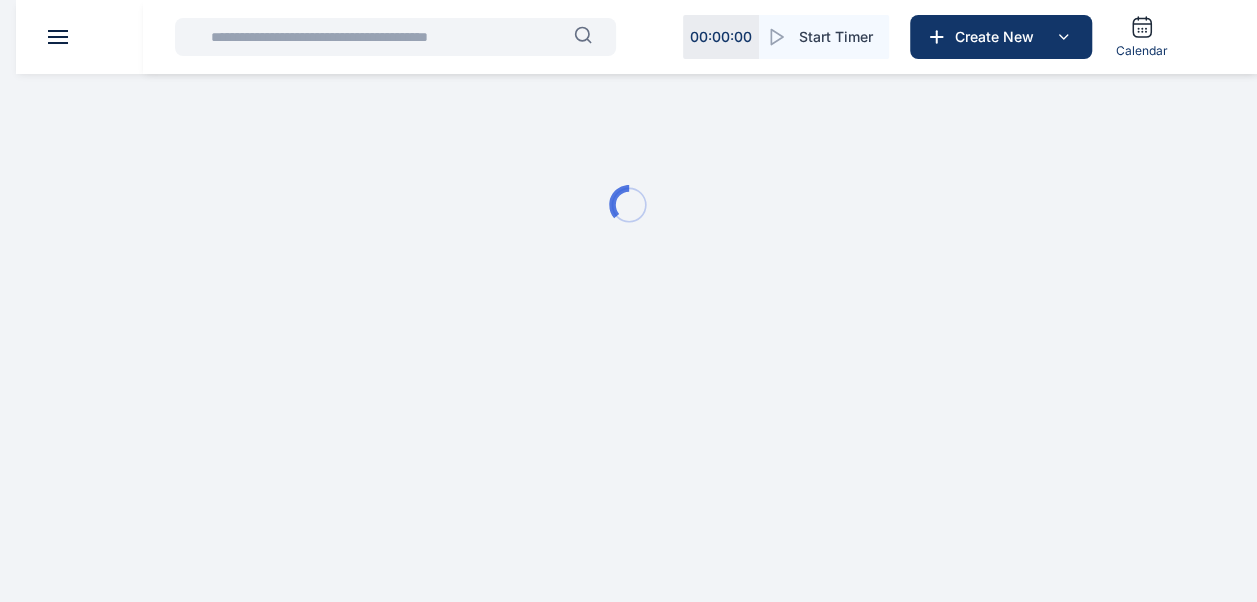 scroll, scrollTop: 0, scrollLeft: 0, axis: both 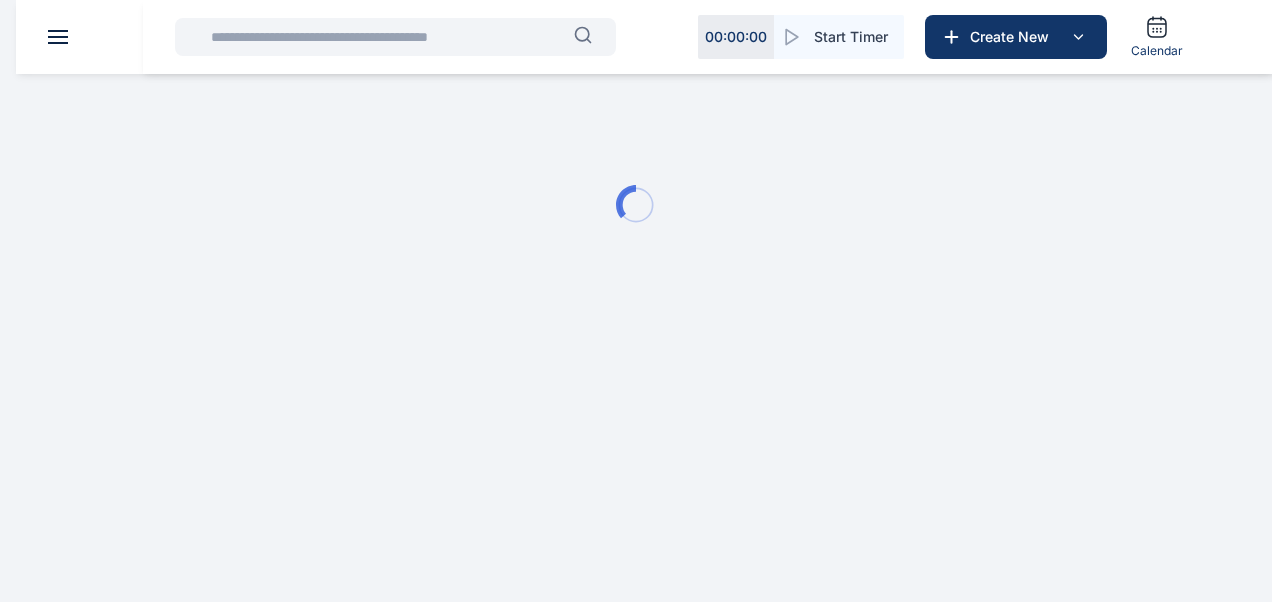 type 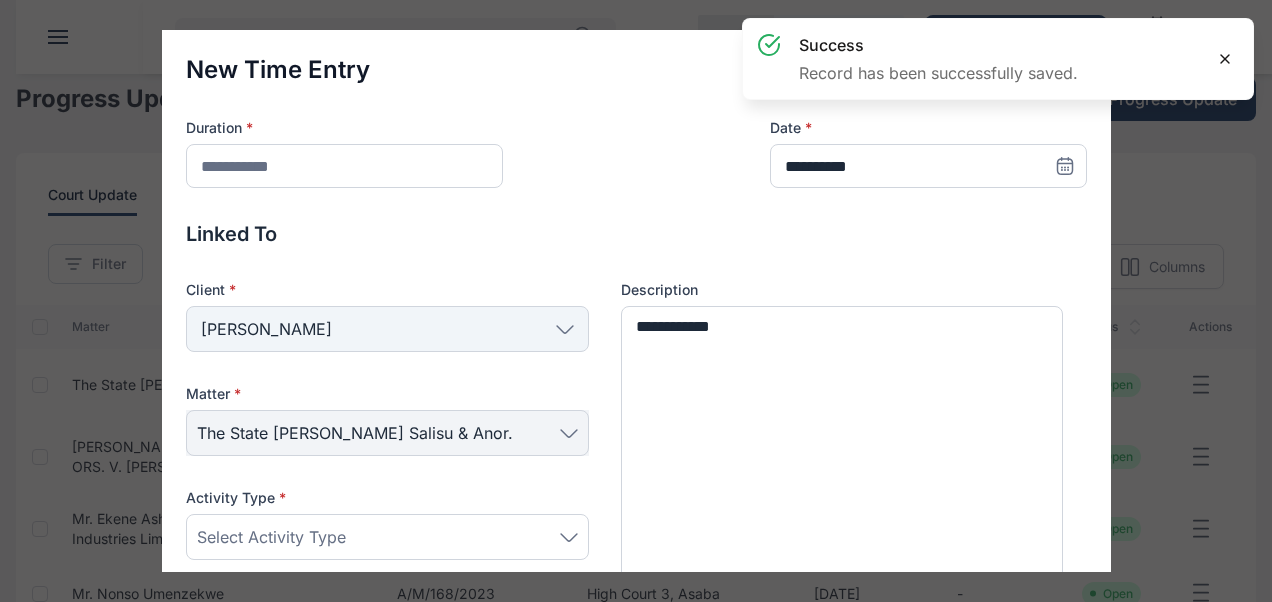 click 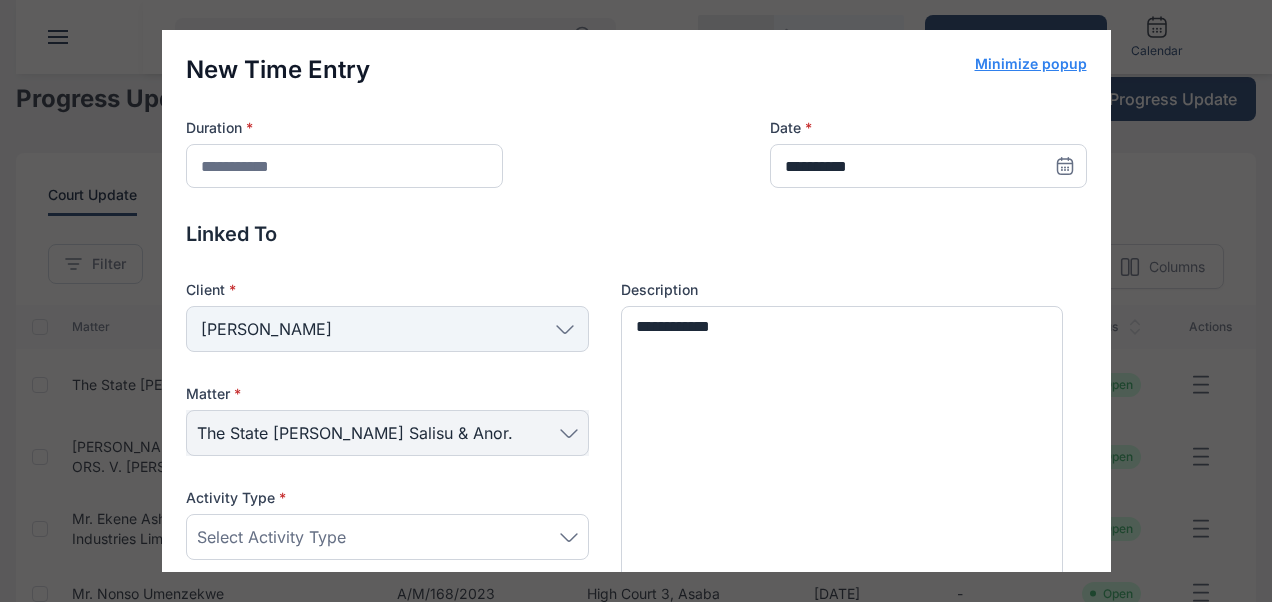 click on "Minimize popup" at bounding box center (1031, 64) 